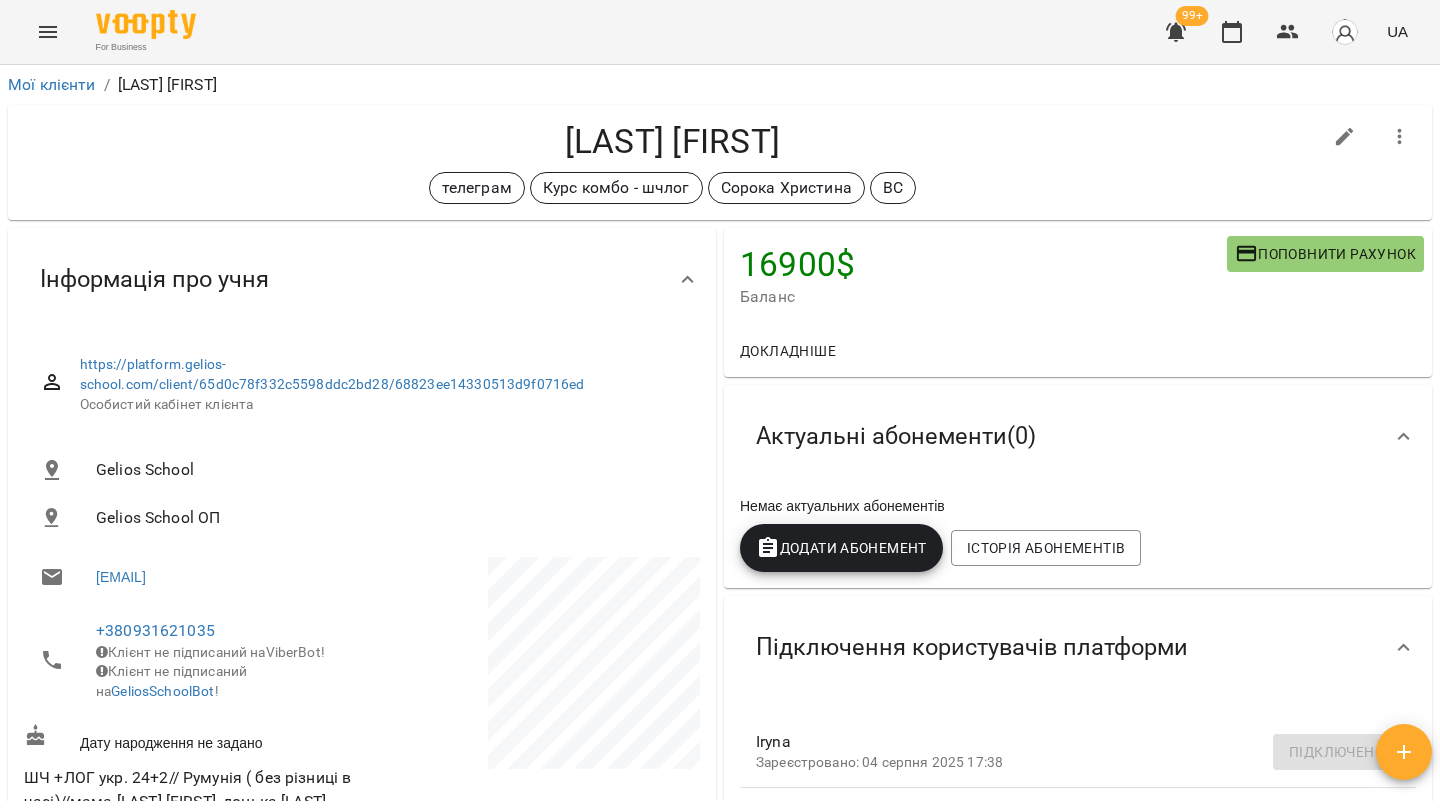 scroll, scrollTop: 0, scrollLeft: 0, axis: both 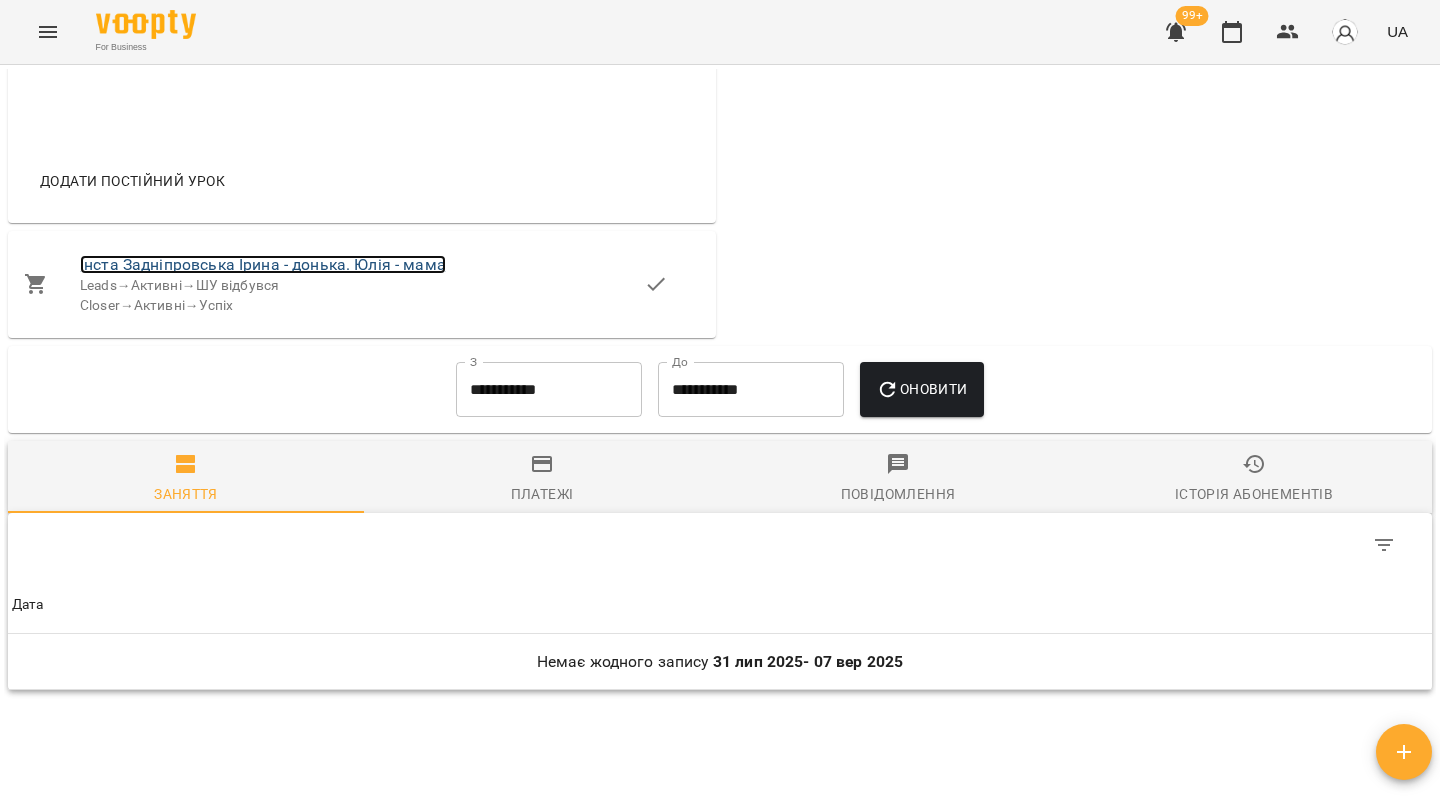 click on "Інста Задніпровська Ірина - донька. Юлія - мама" at bounding box center (263, 264) 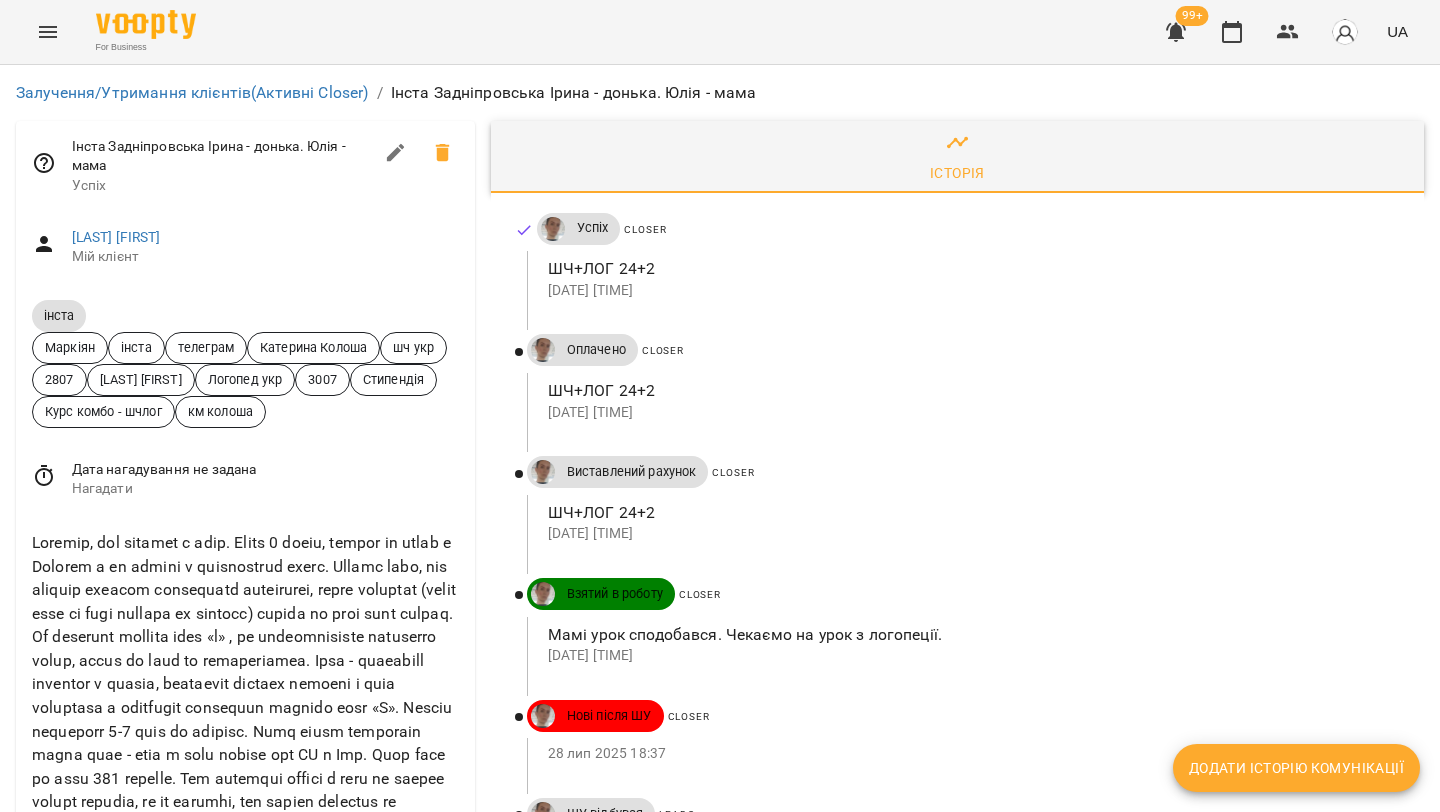 scroll, scrollTop: 24, scrollLeft: 0, axis: vertical 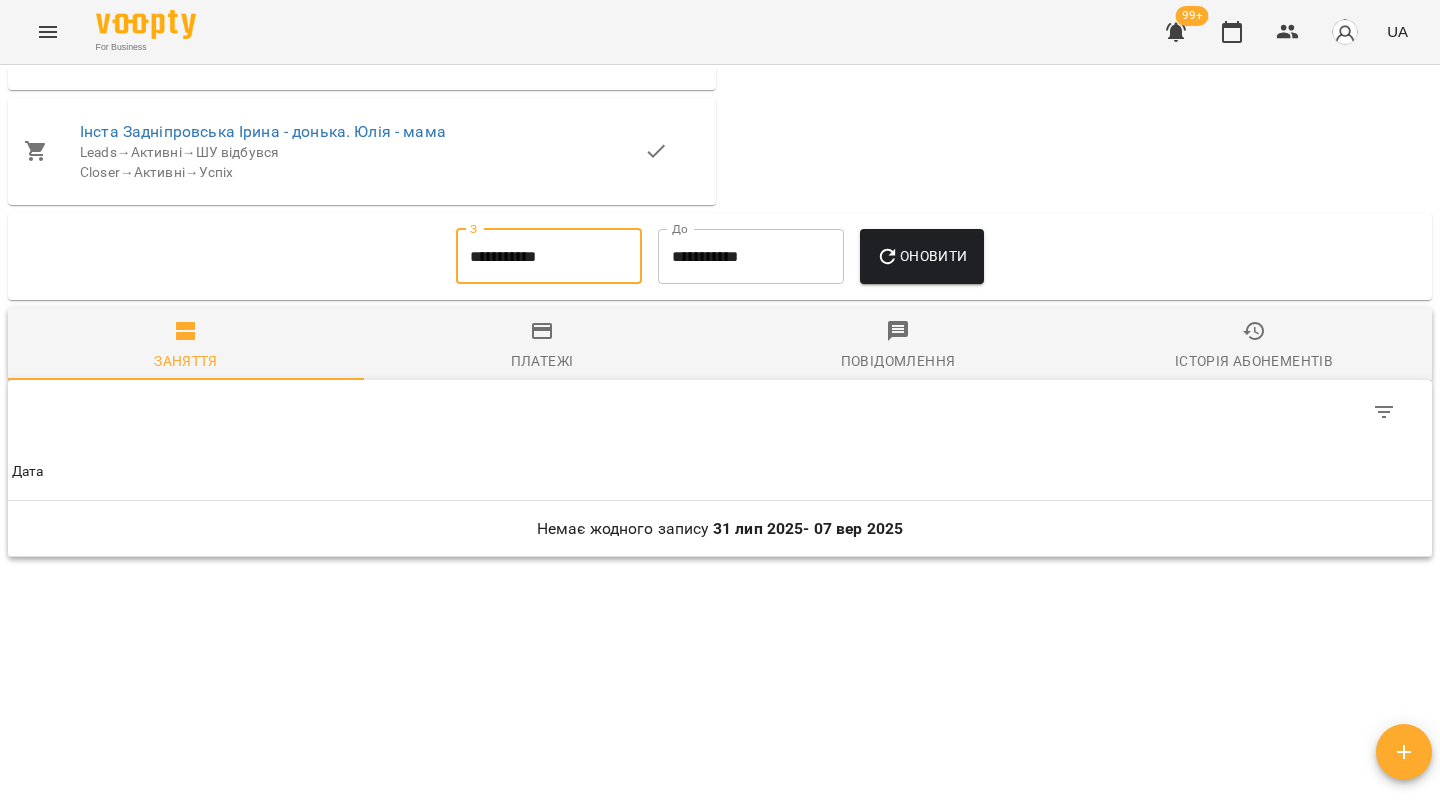 click on "**********" at bounding box center [549, 257] 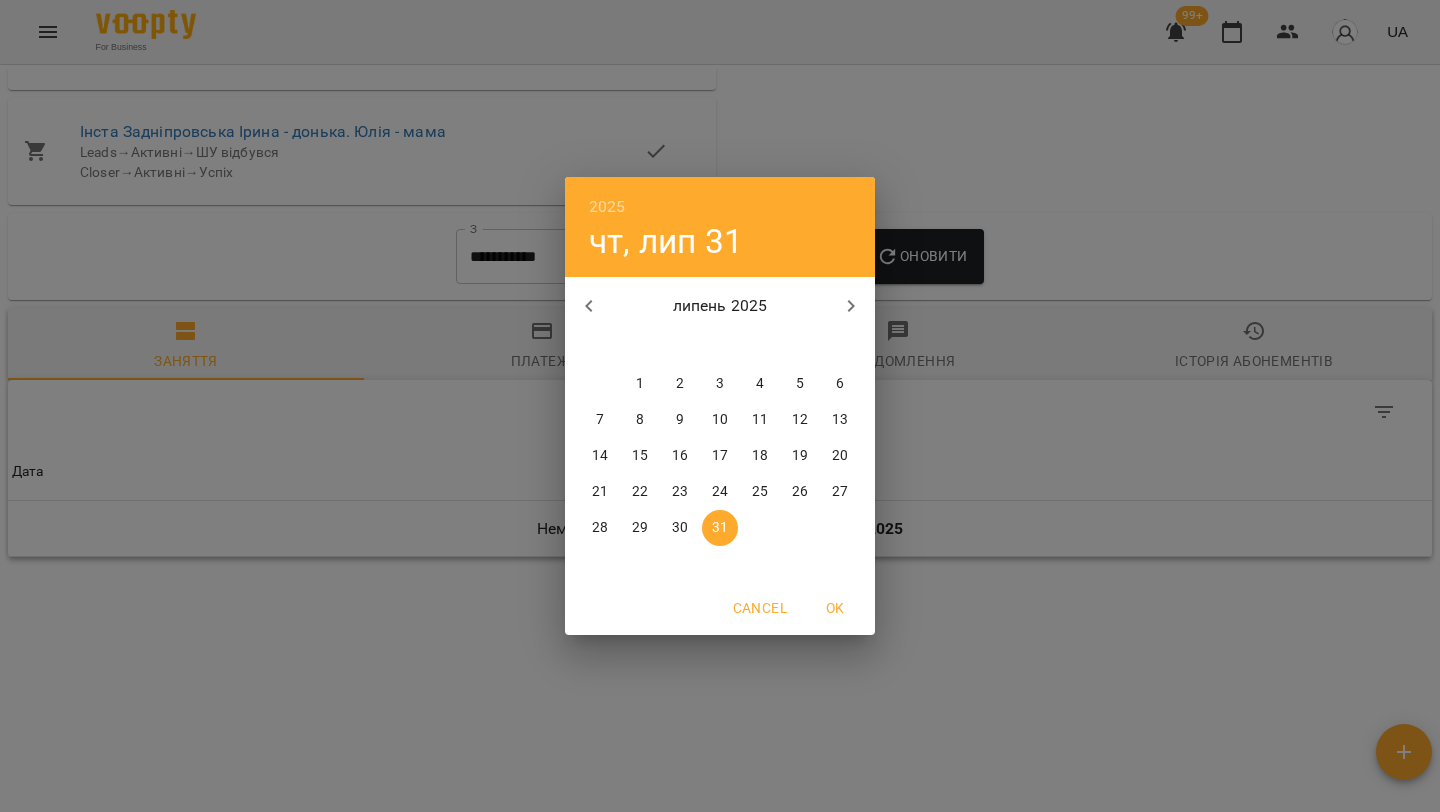 click on "1" at bounding box center (640, 384) 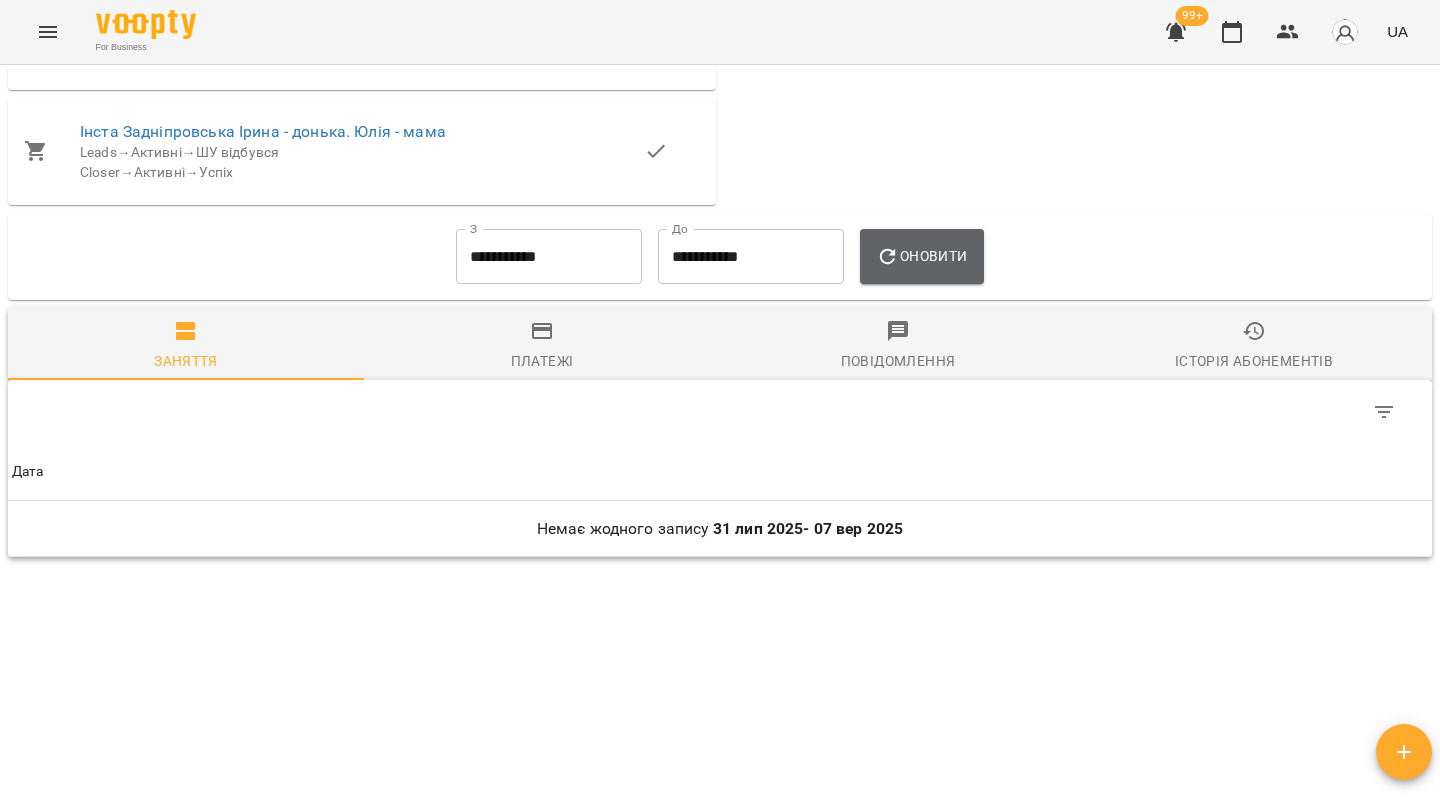 click on "Оновити" at bounding box center (921, 257) 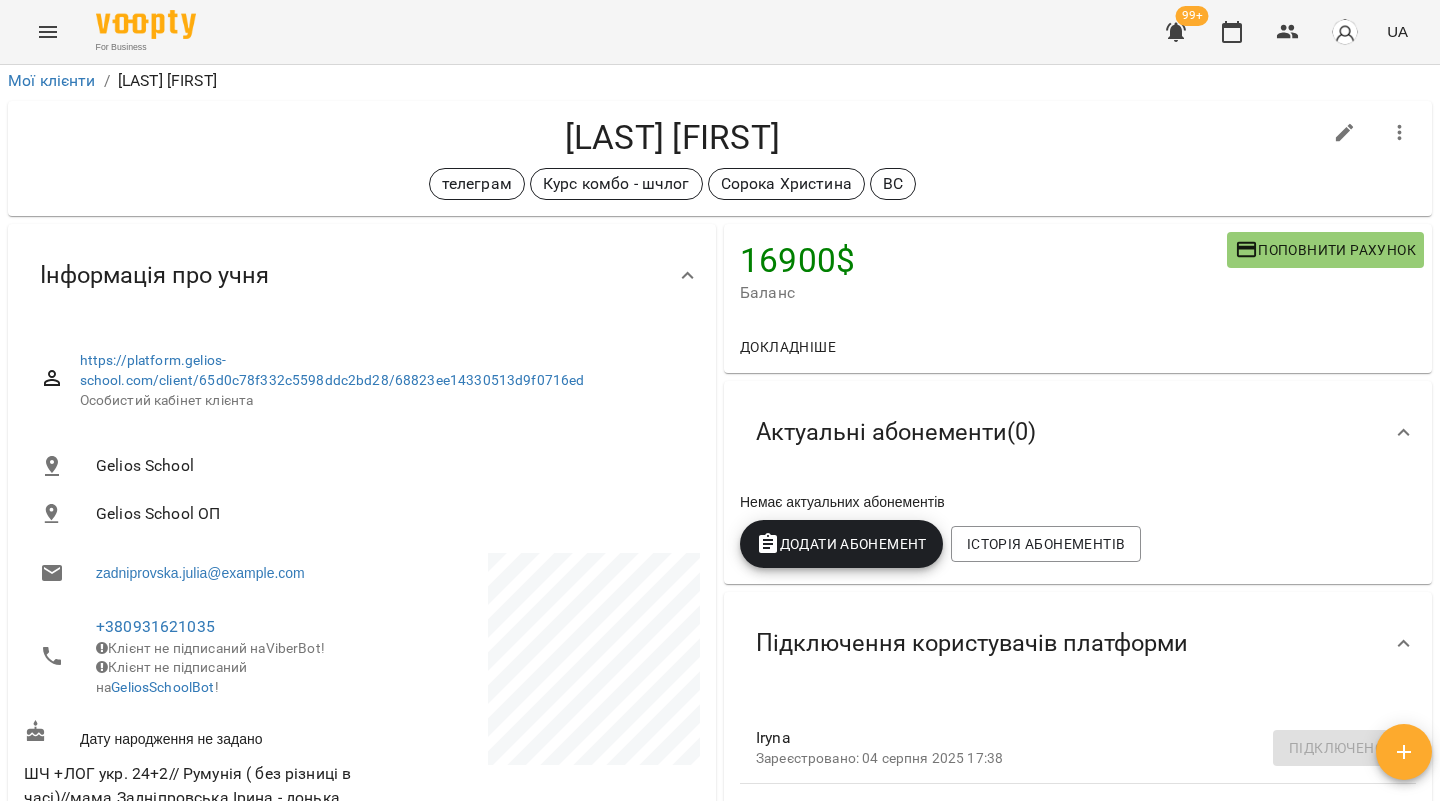 scroll, scrollTop: 0, scrollLeft: 0, axis: both 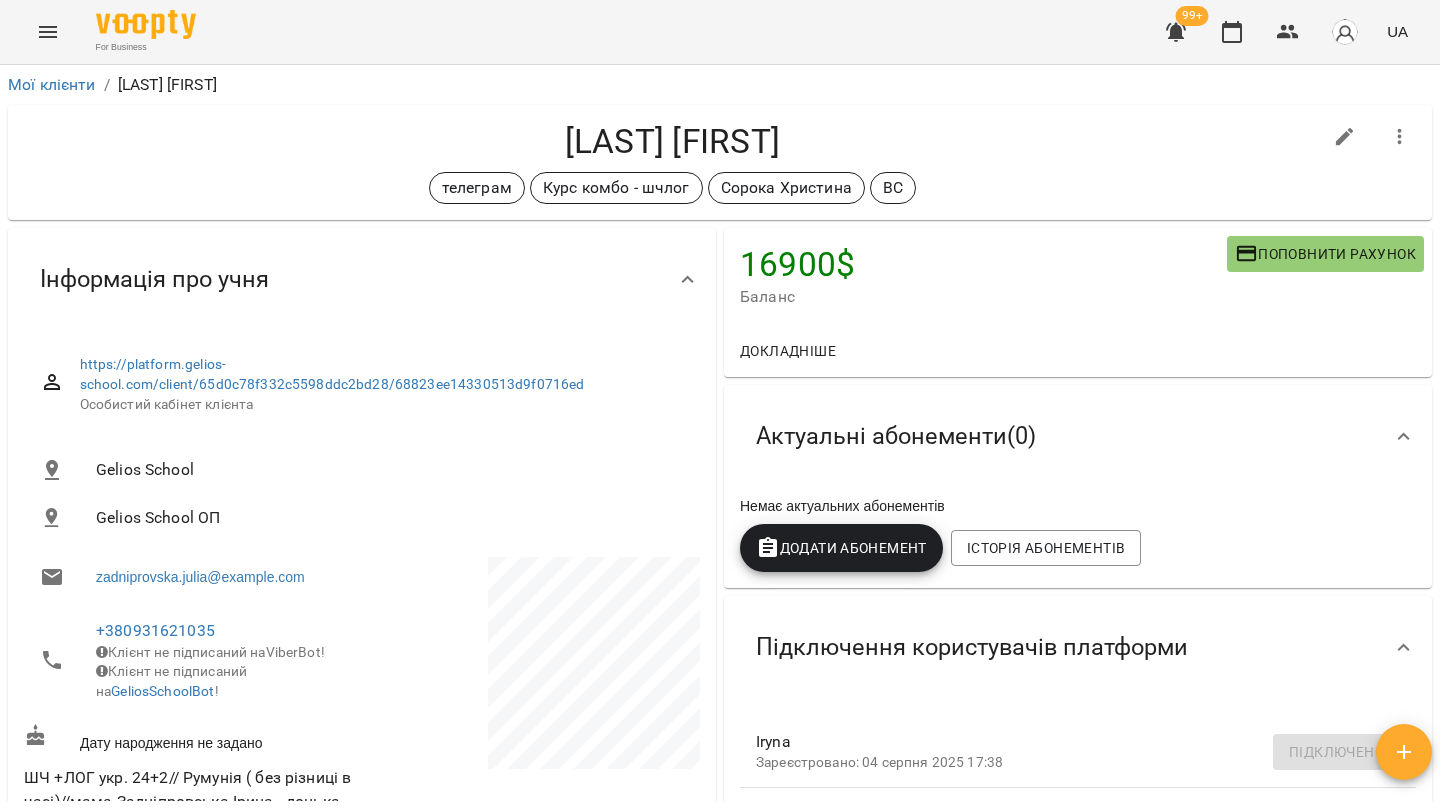 click on "Додати Абонемент" at bounding box center (841, 548) 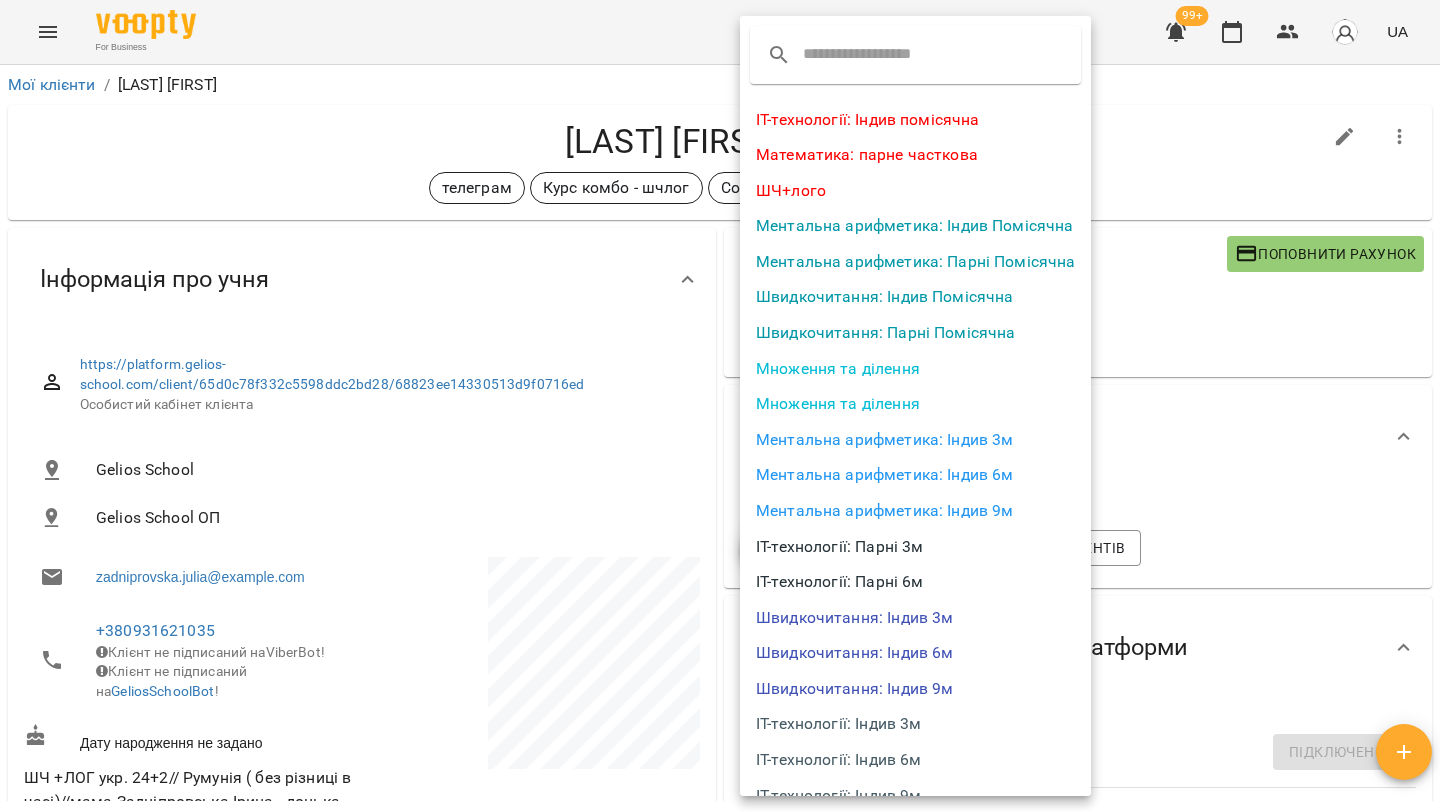 click at bounding box center [882, 55] 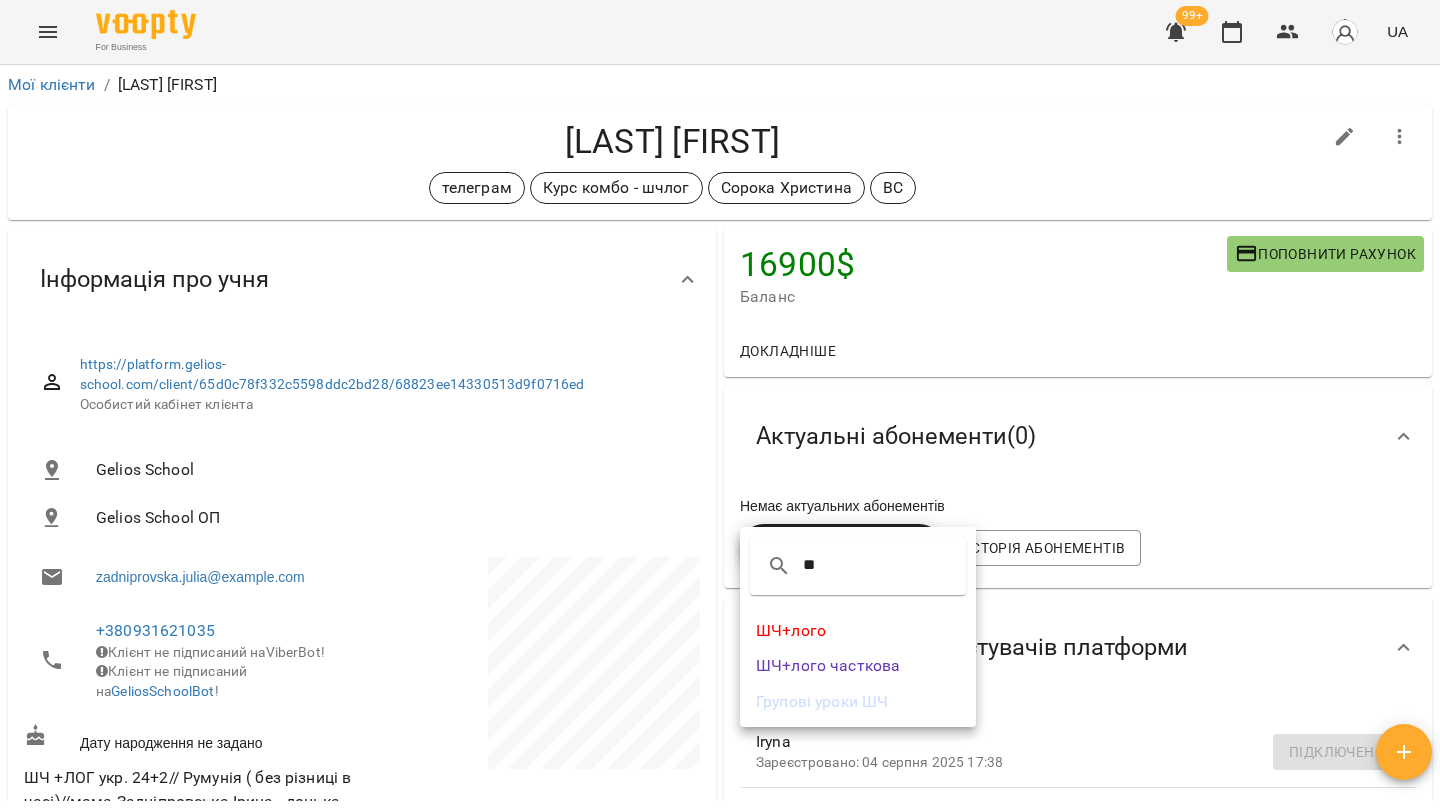 type on "**" 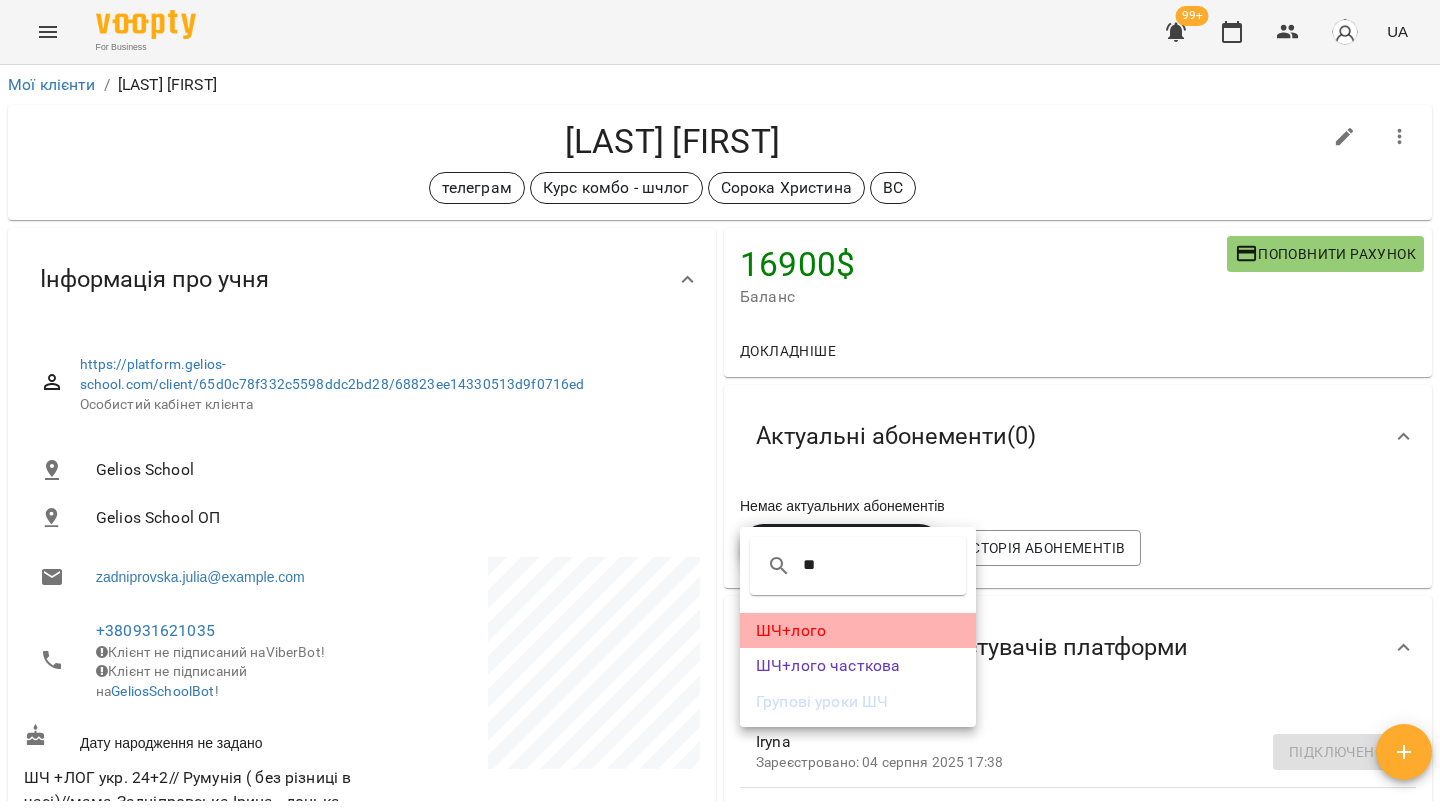 click on "ШЧ+лого" at bounding box center [858, 631] 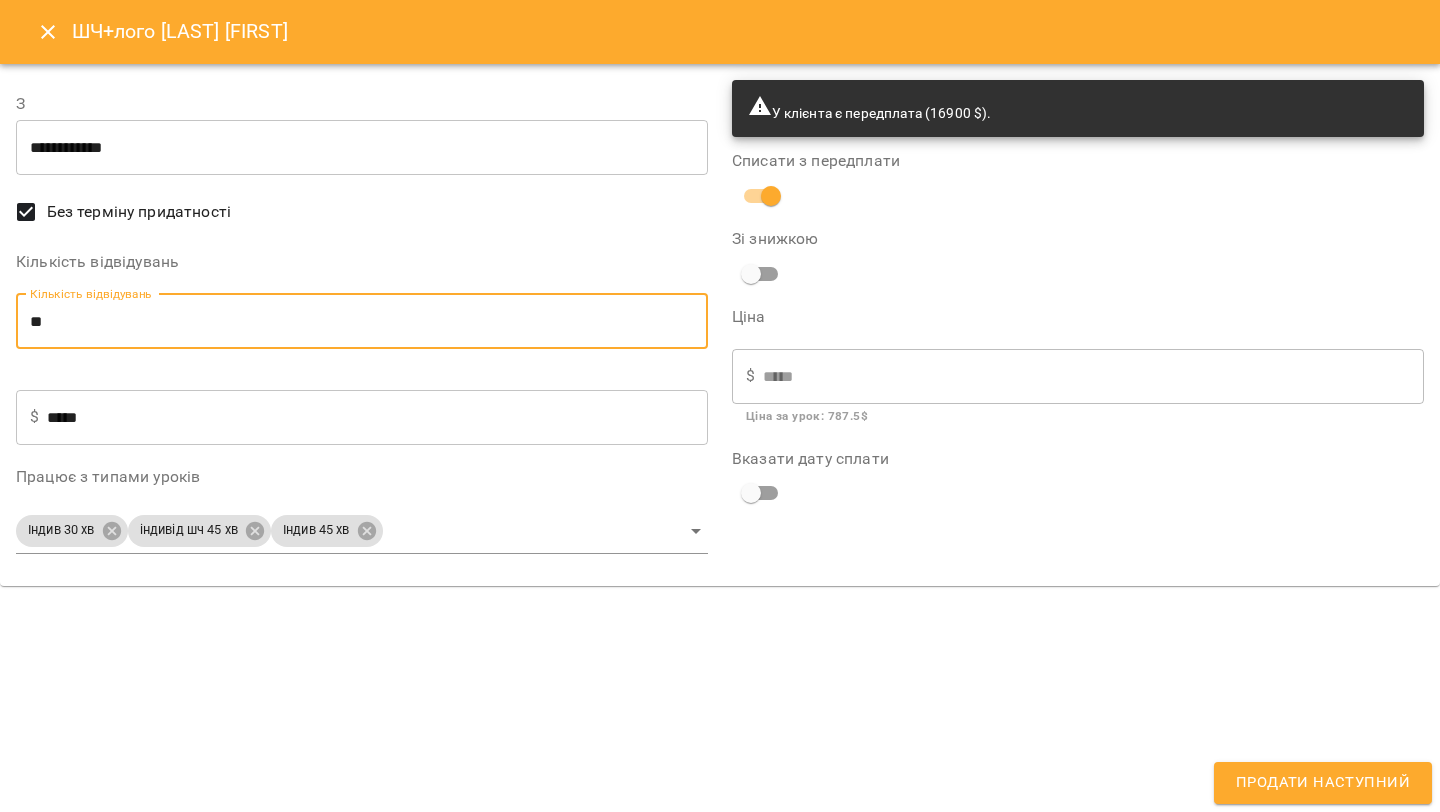 click on "**" at bounding box center [362, 322] 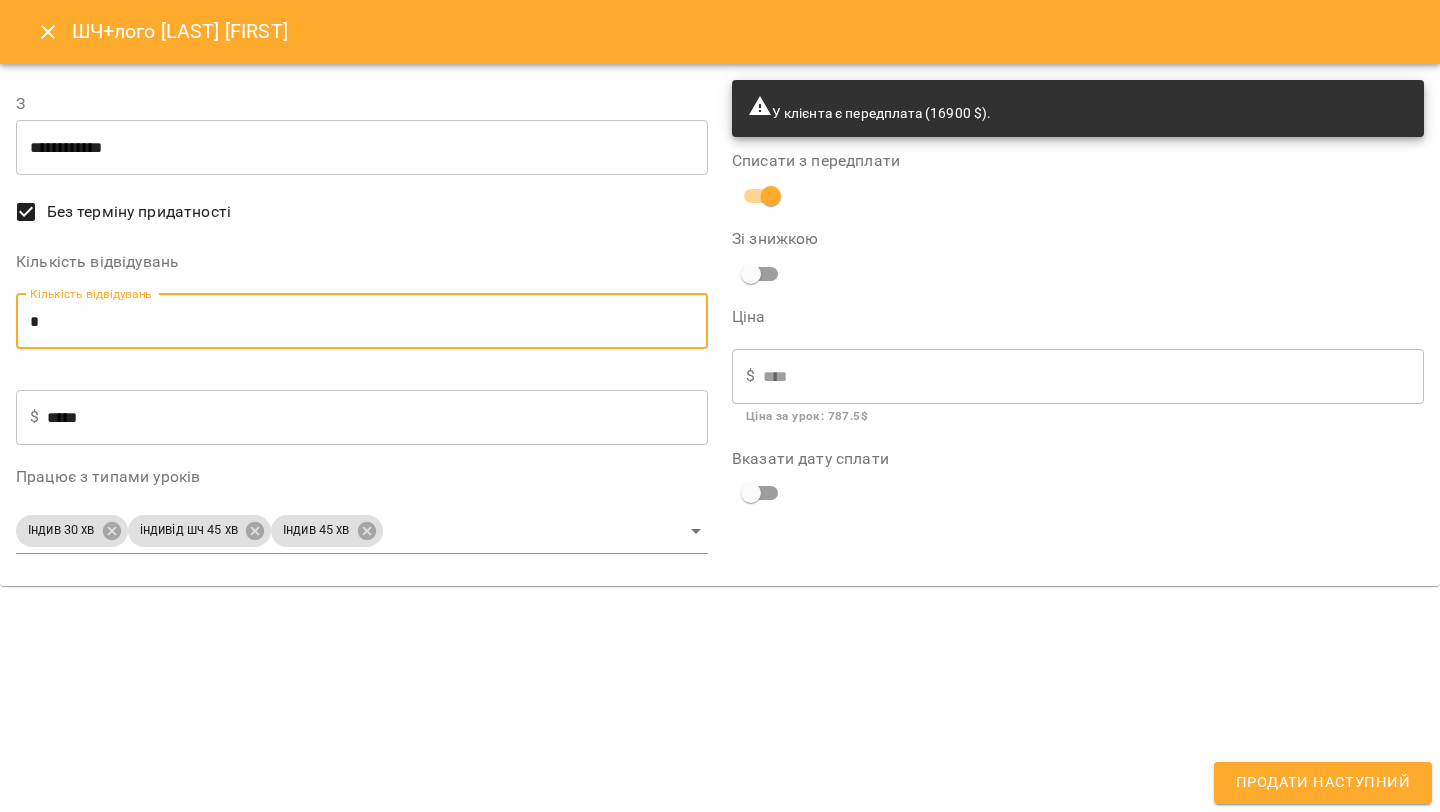 type on "**" 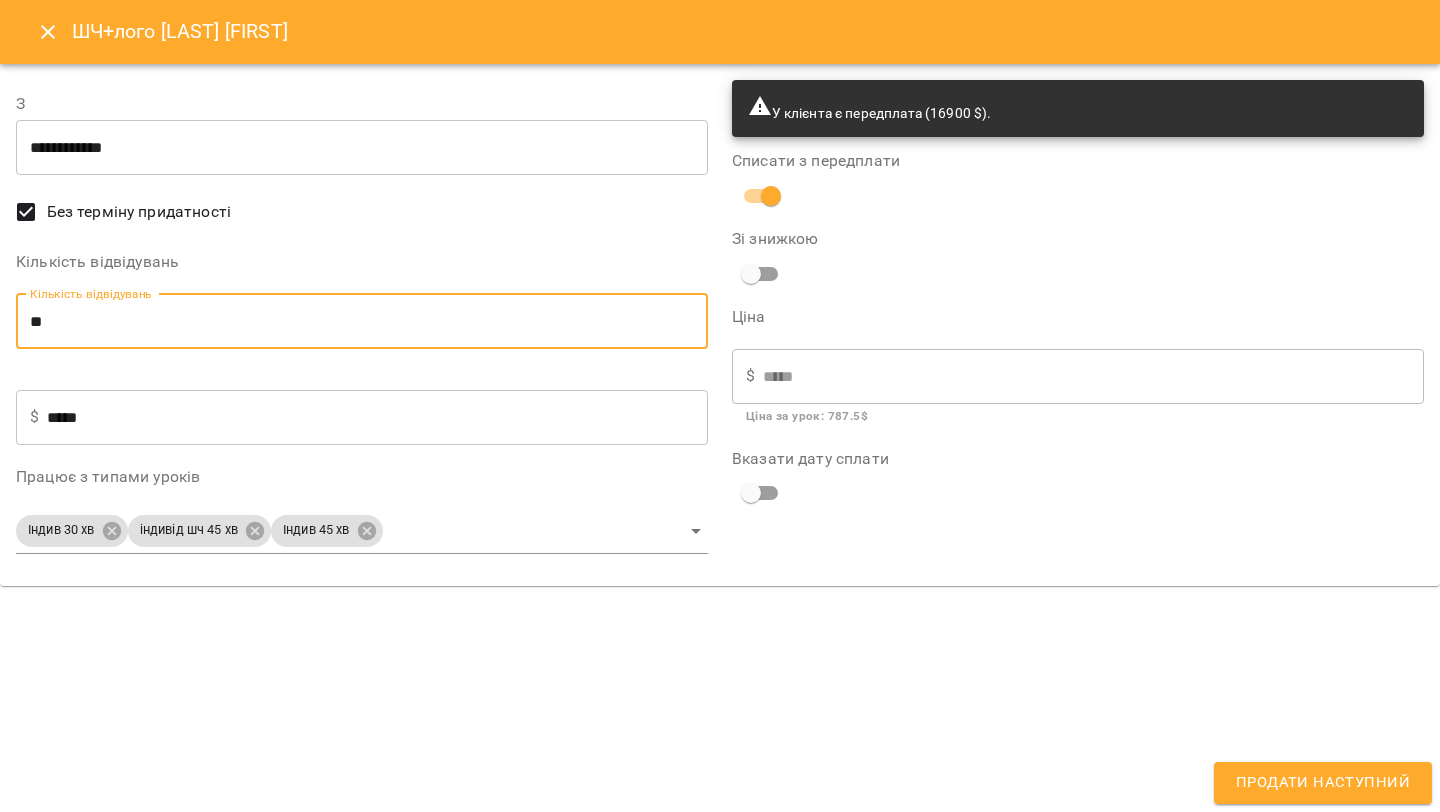 type on "**" 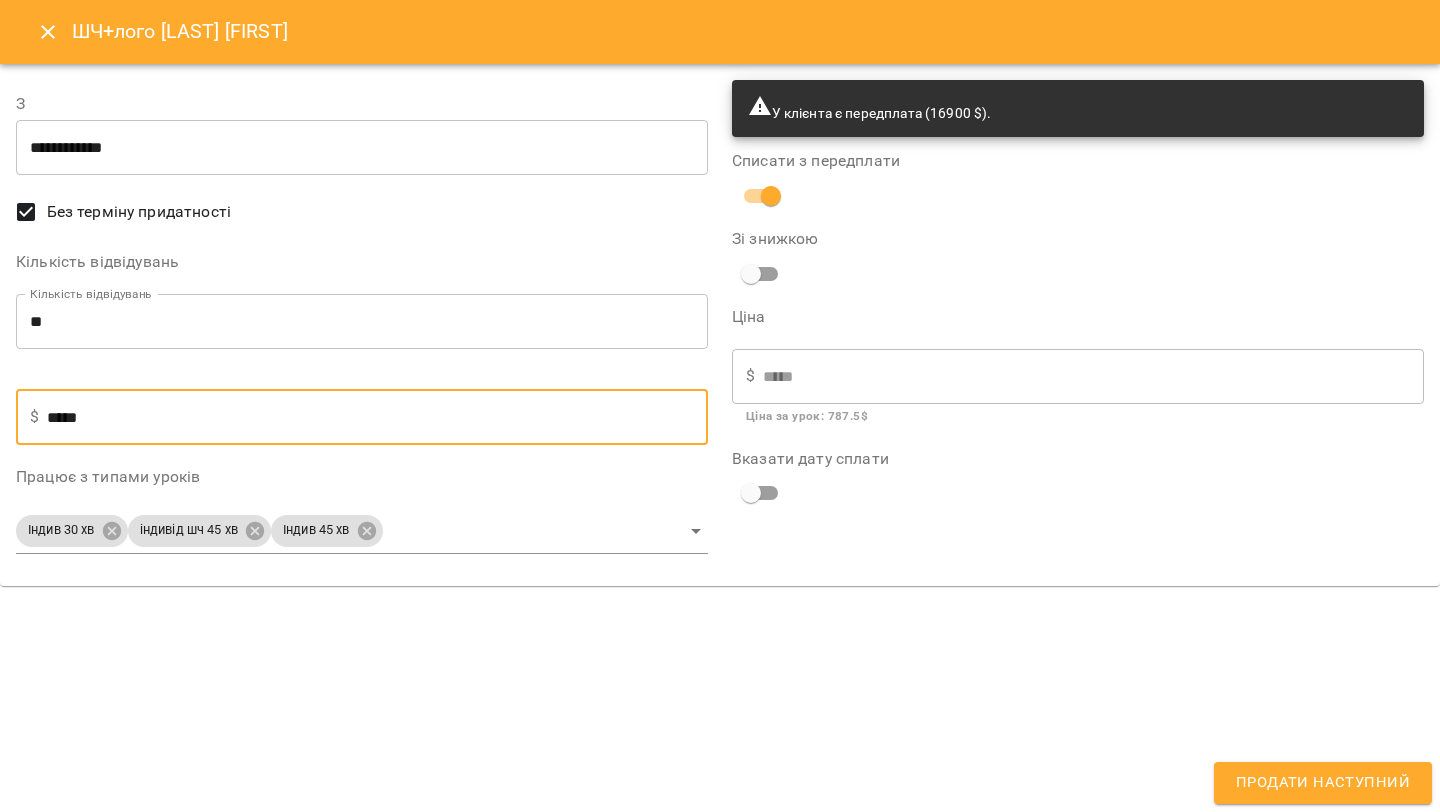 click on "*****" at bounding box center [377, 417] 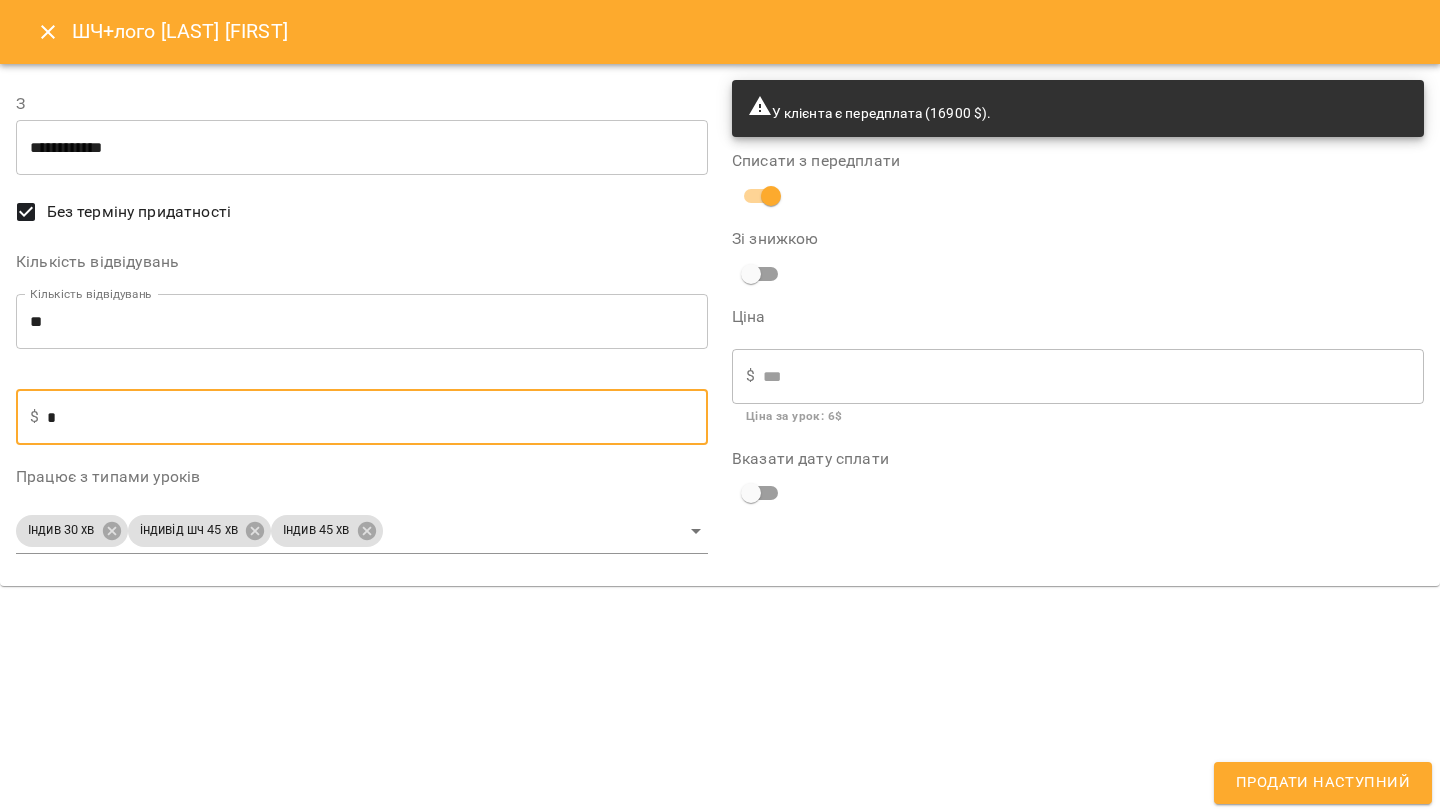 type on "**" 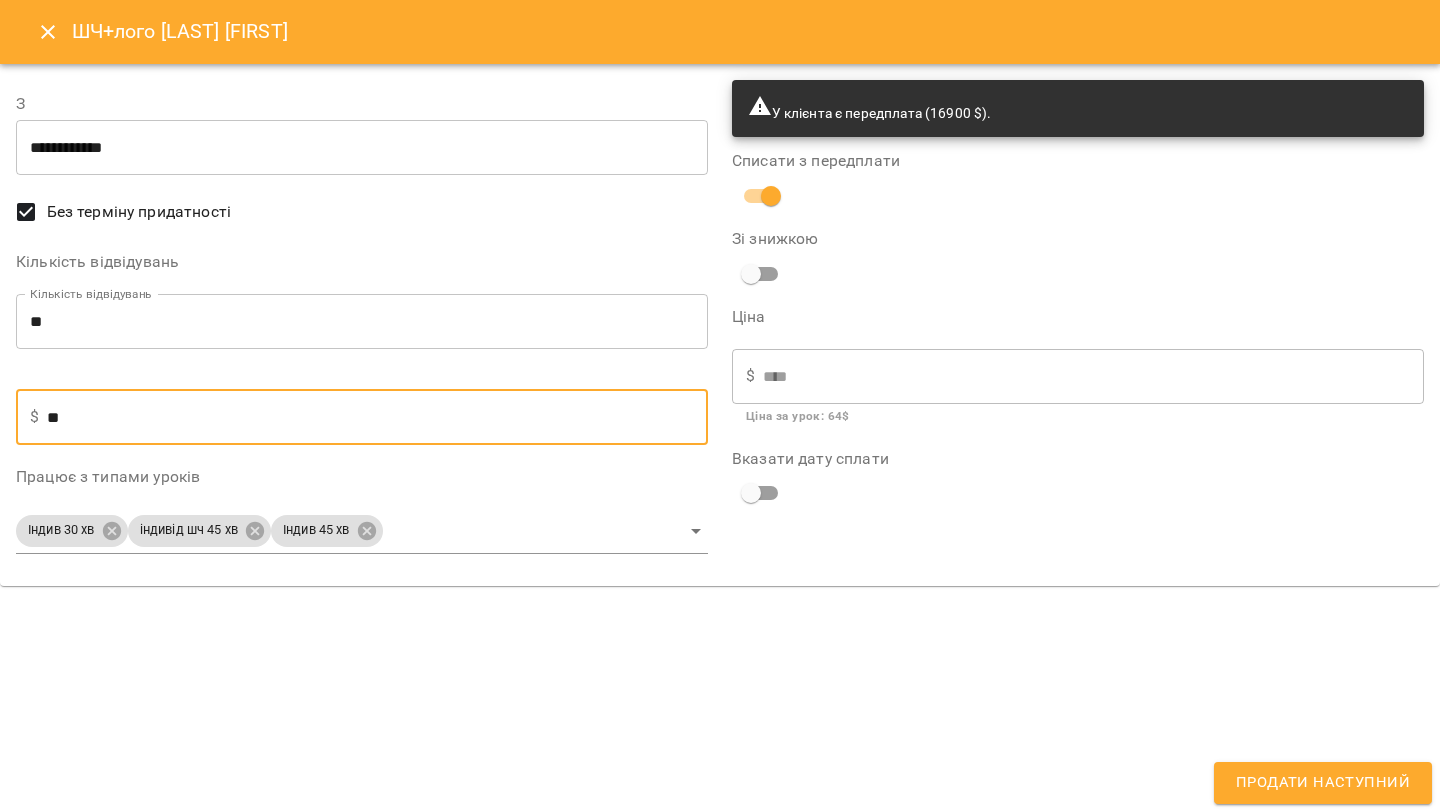 type on "***" 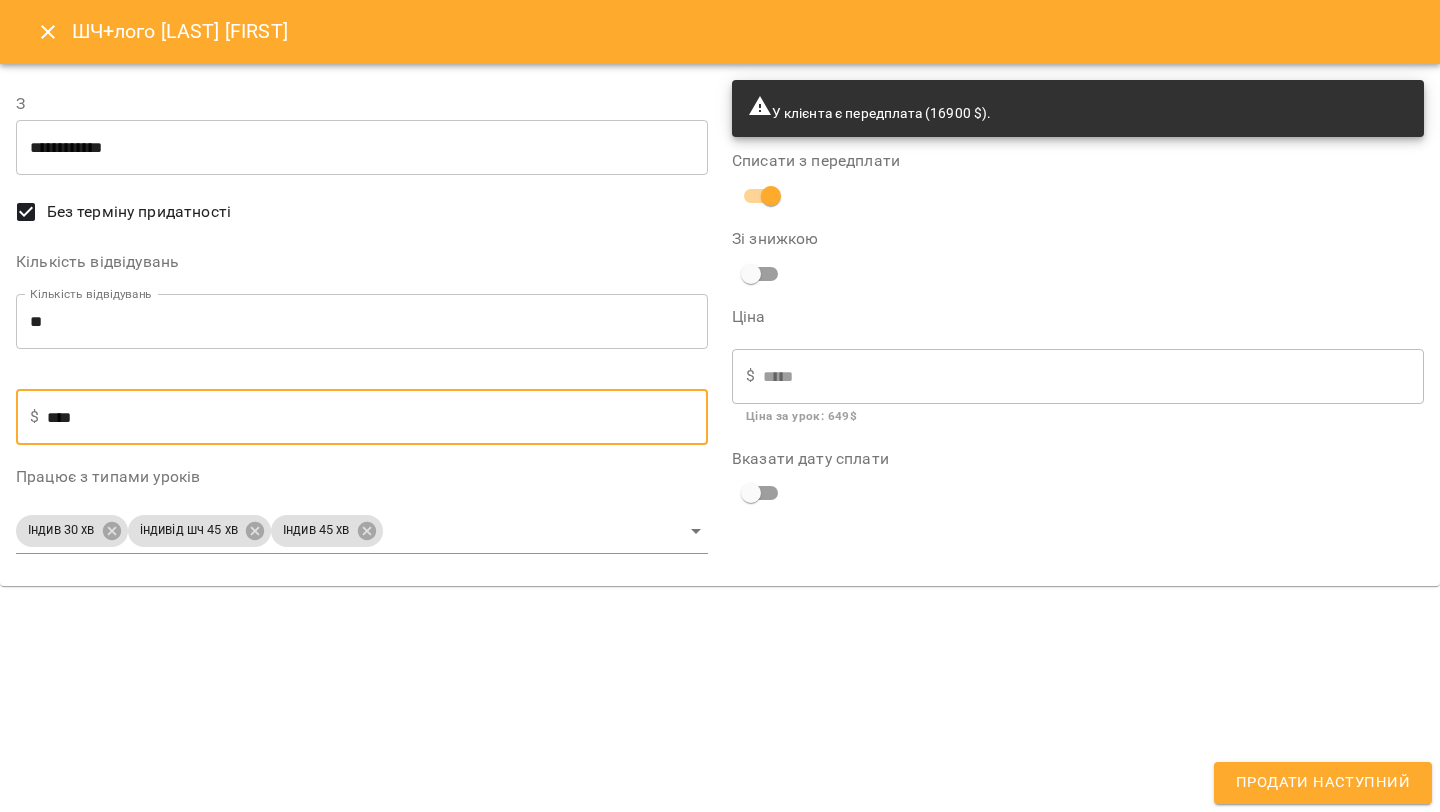 type on "*****" 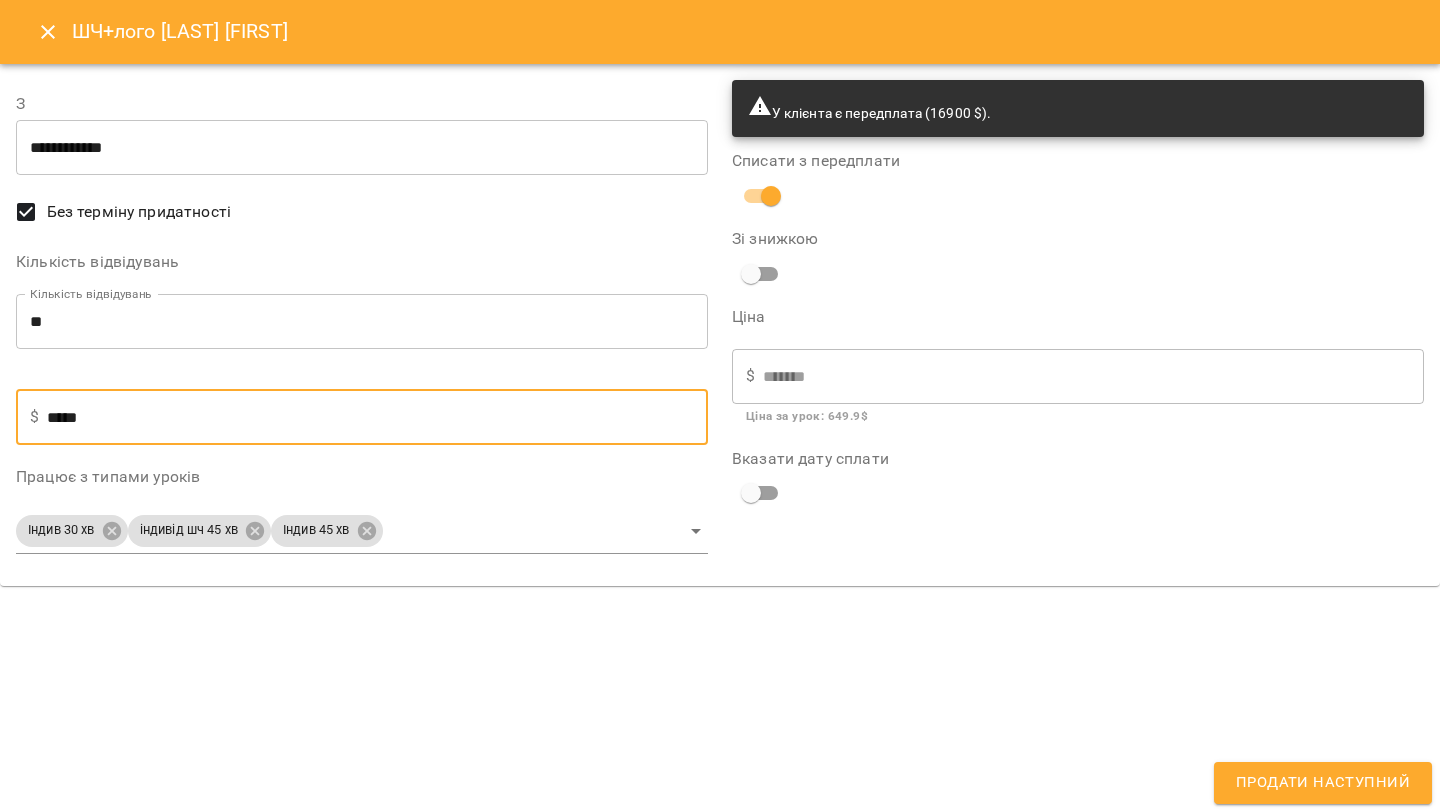 type on "******" 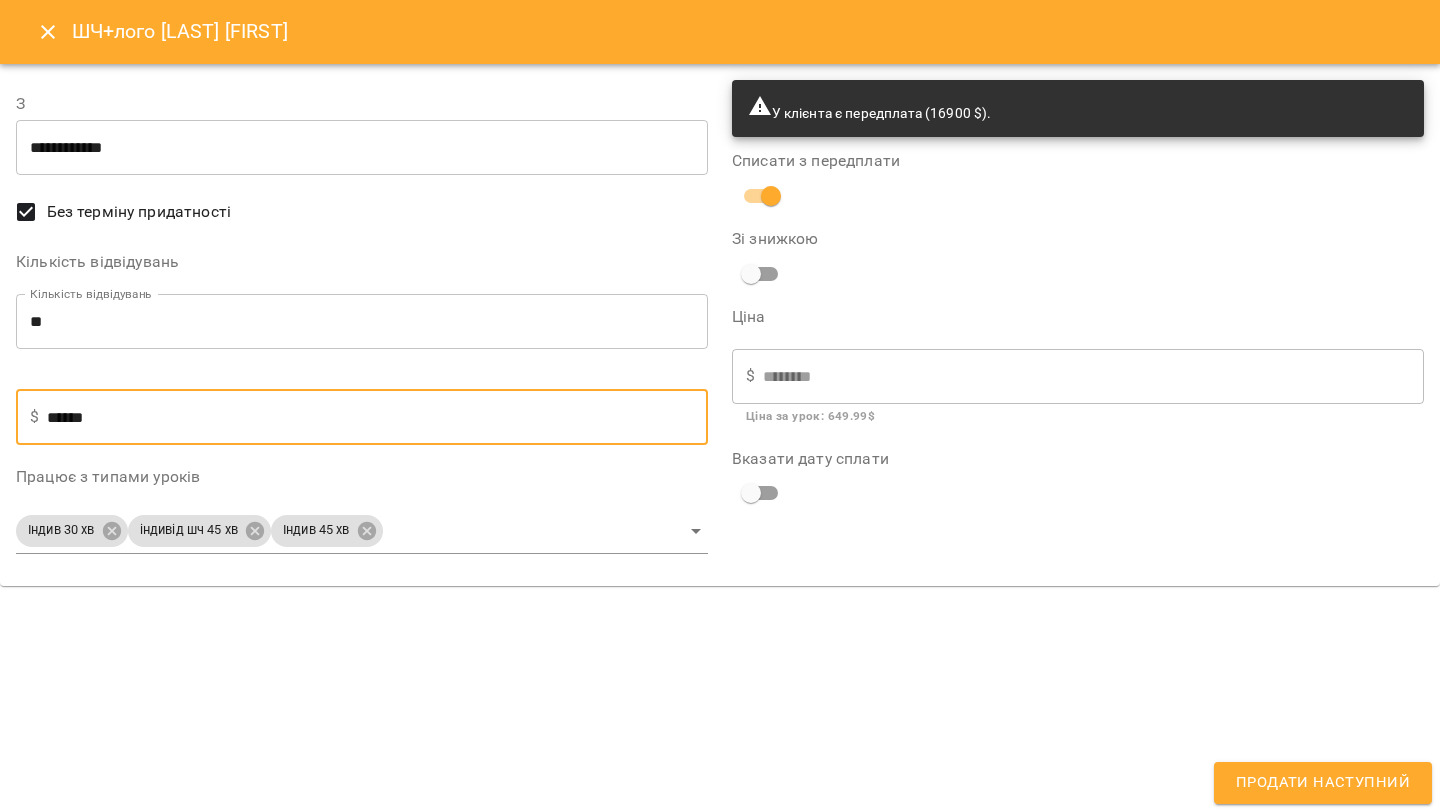 type on "******" 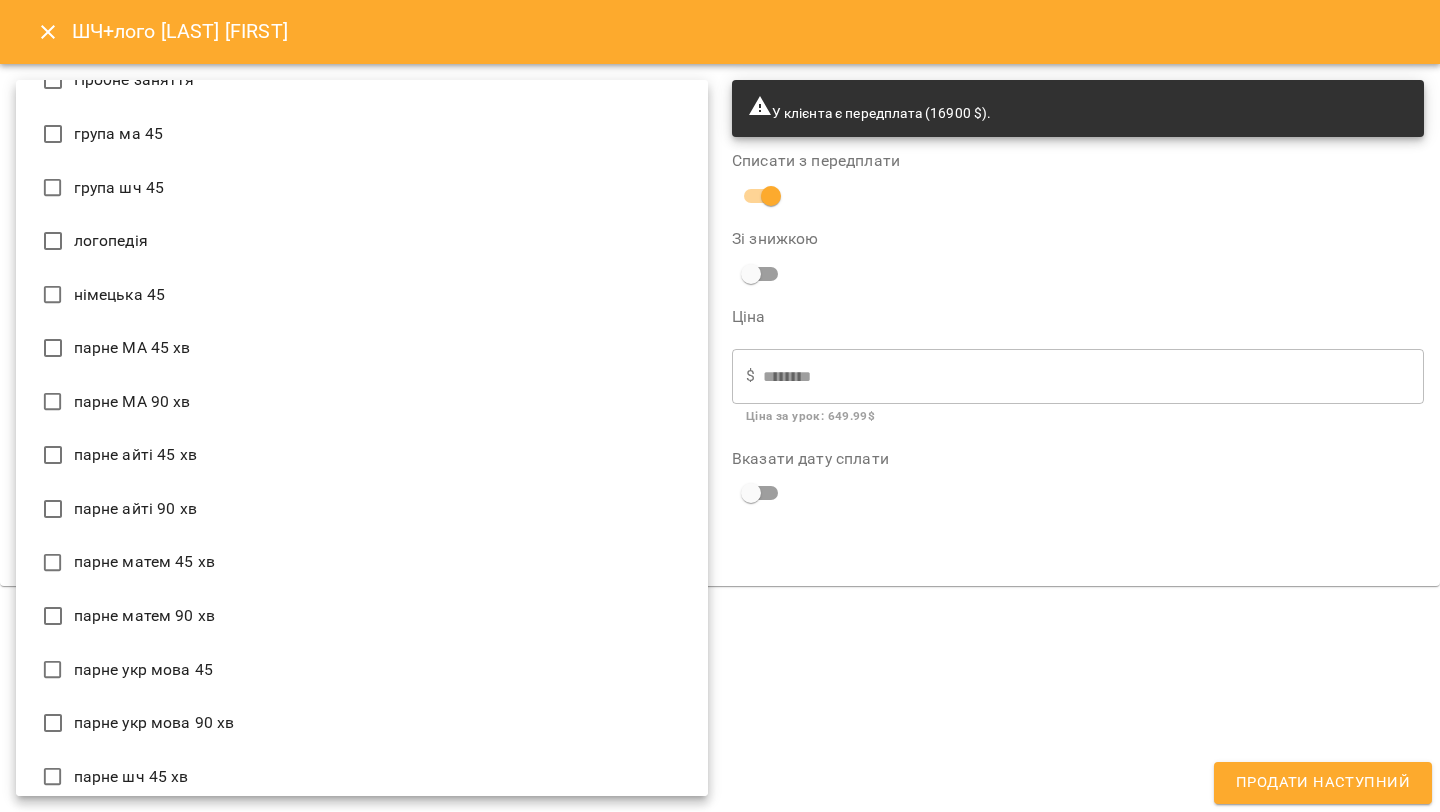 scroll, scrollTop: 0, scrollLeft: 0, axis: both 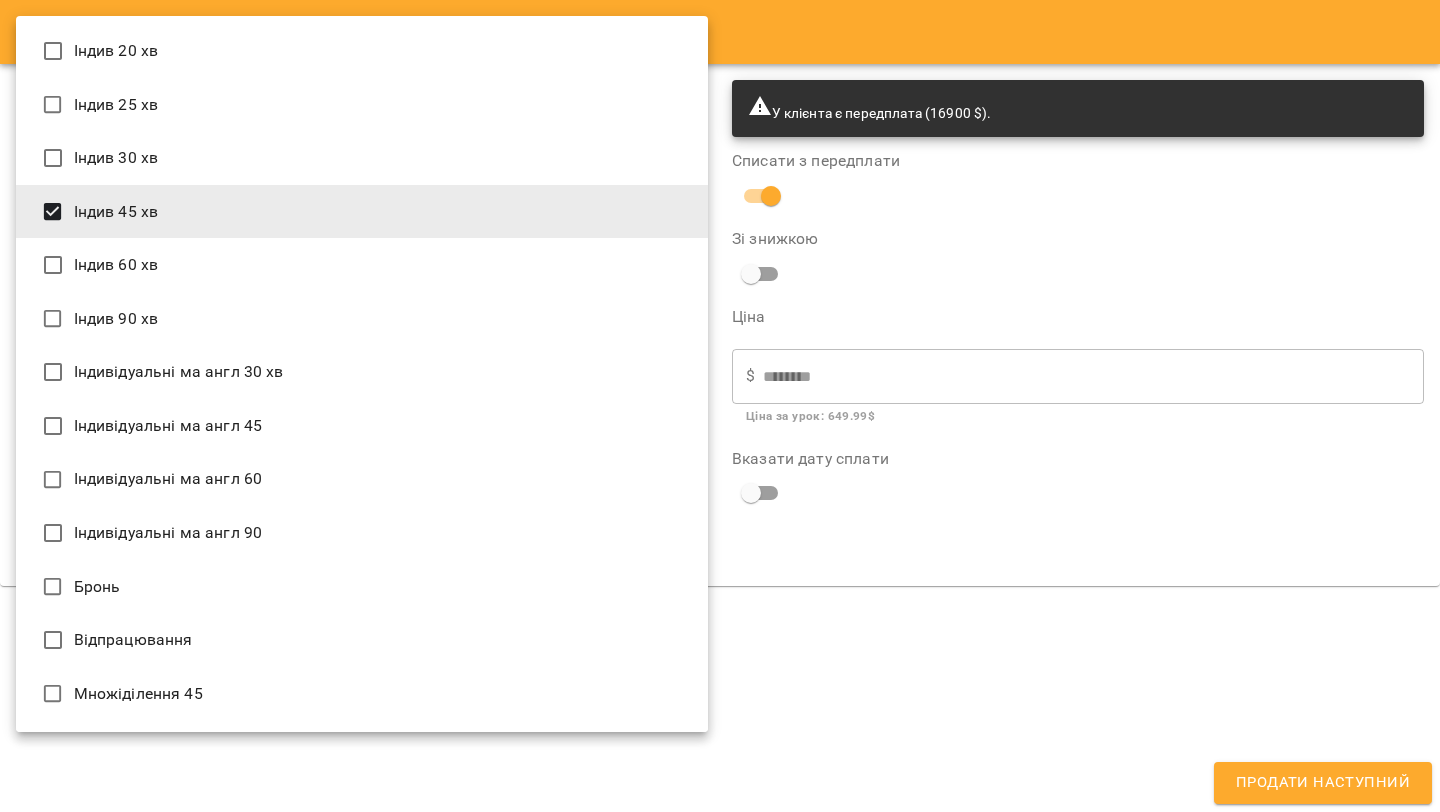 type on "**********" 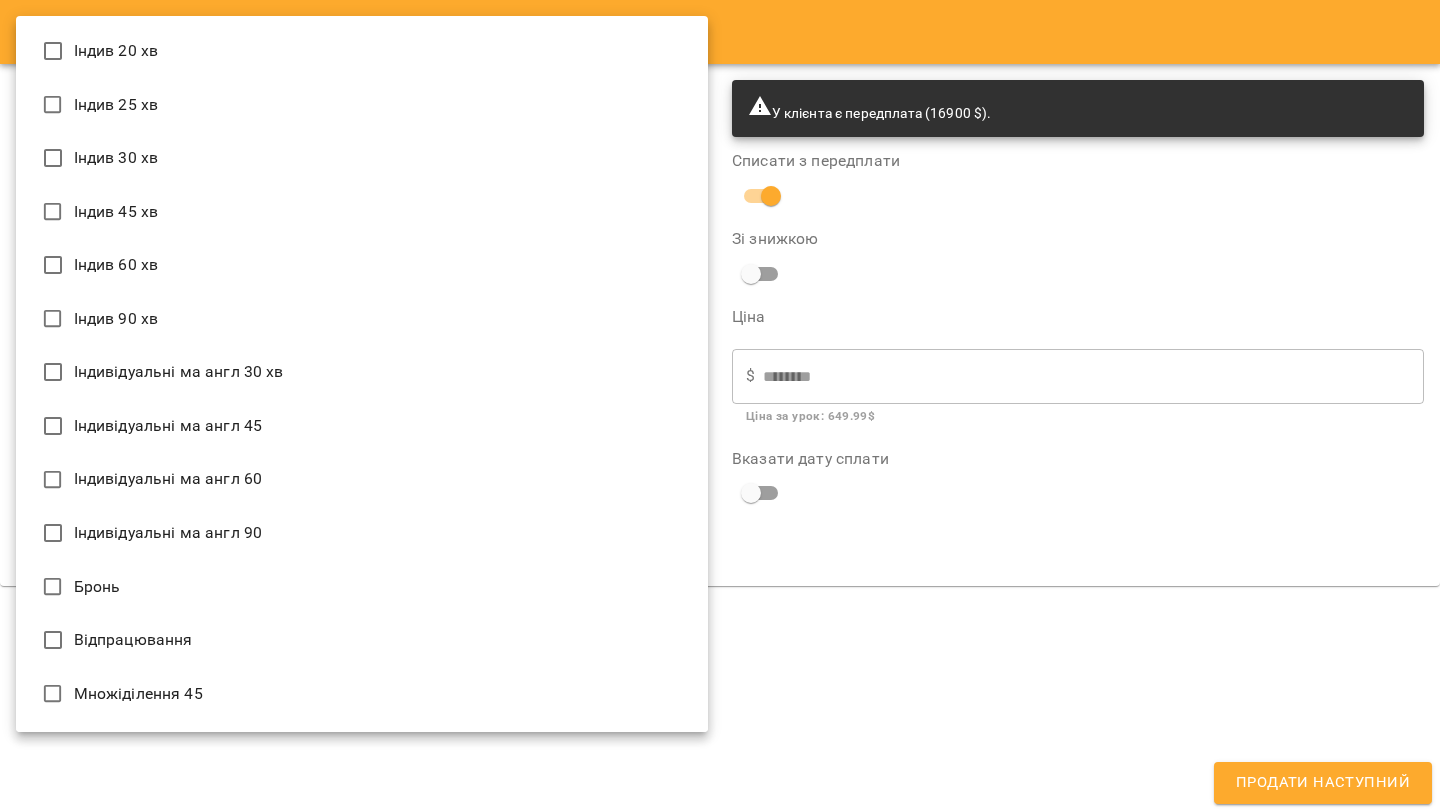 type 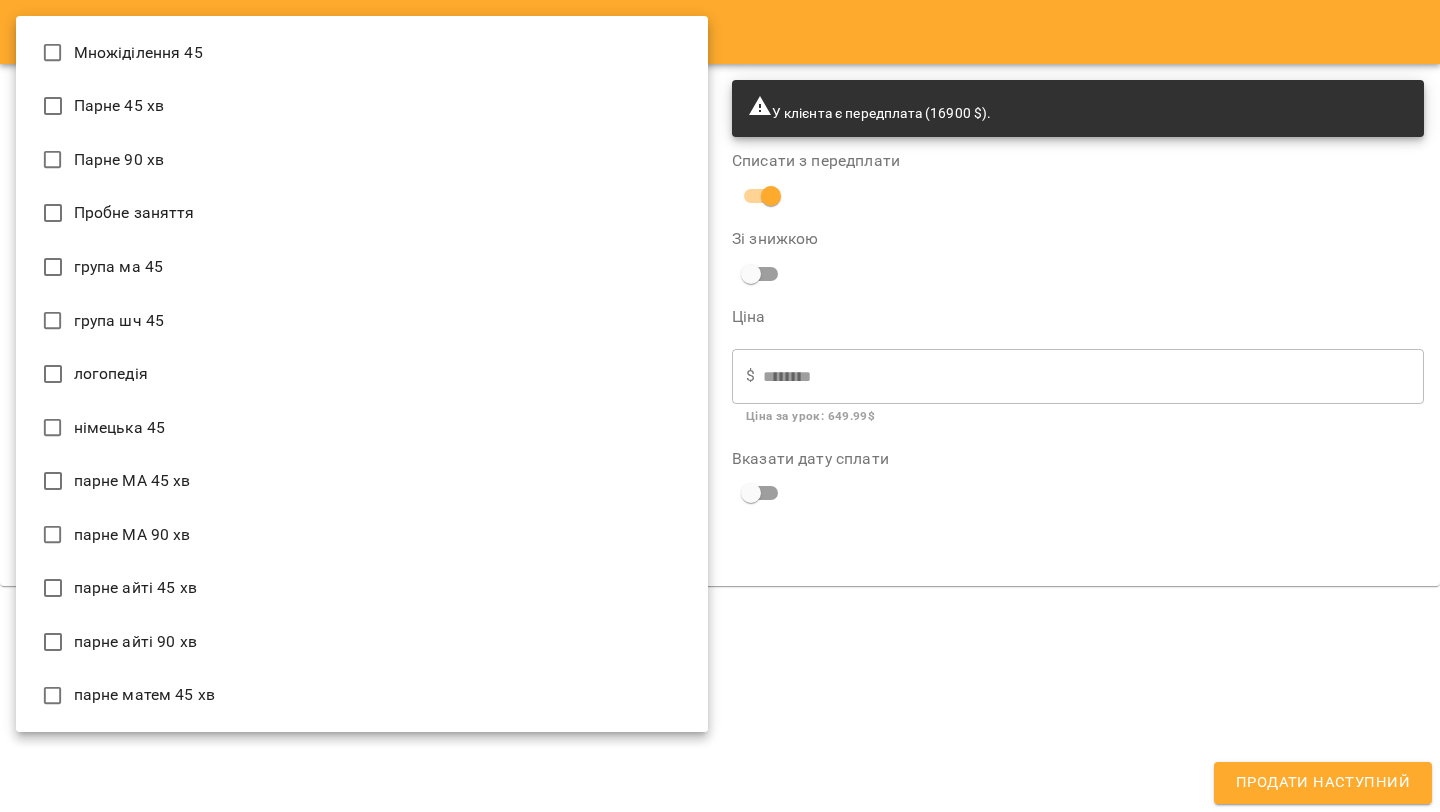 type on "**********" 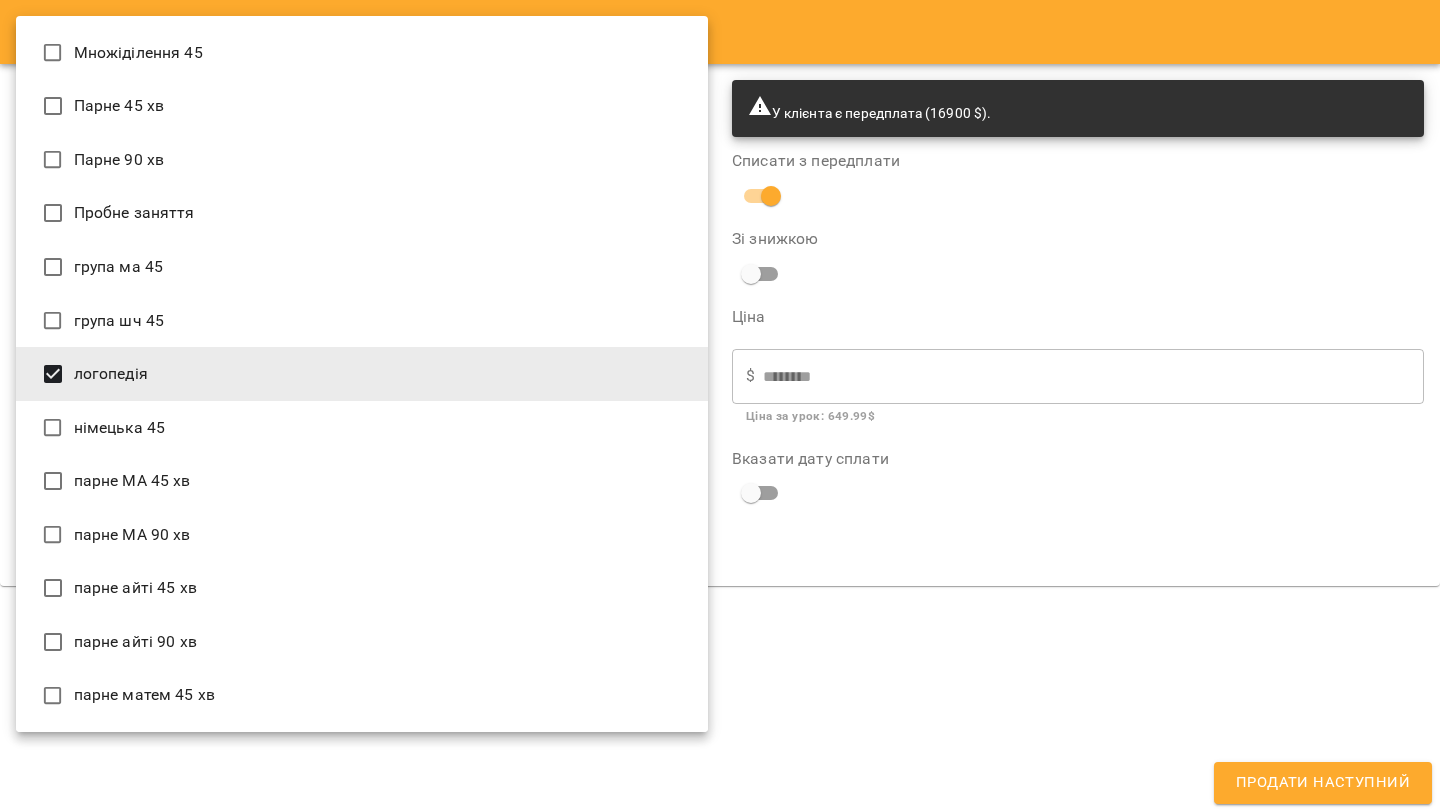 click at bounding box center [720, 406] 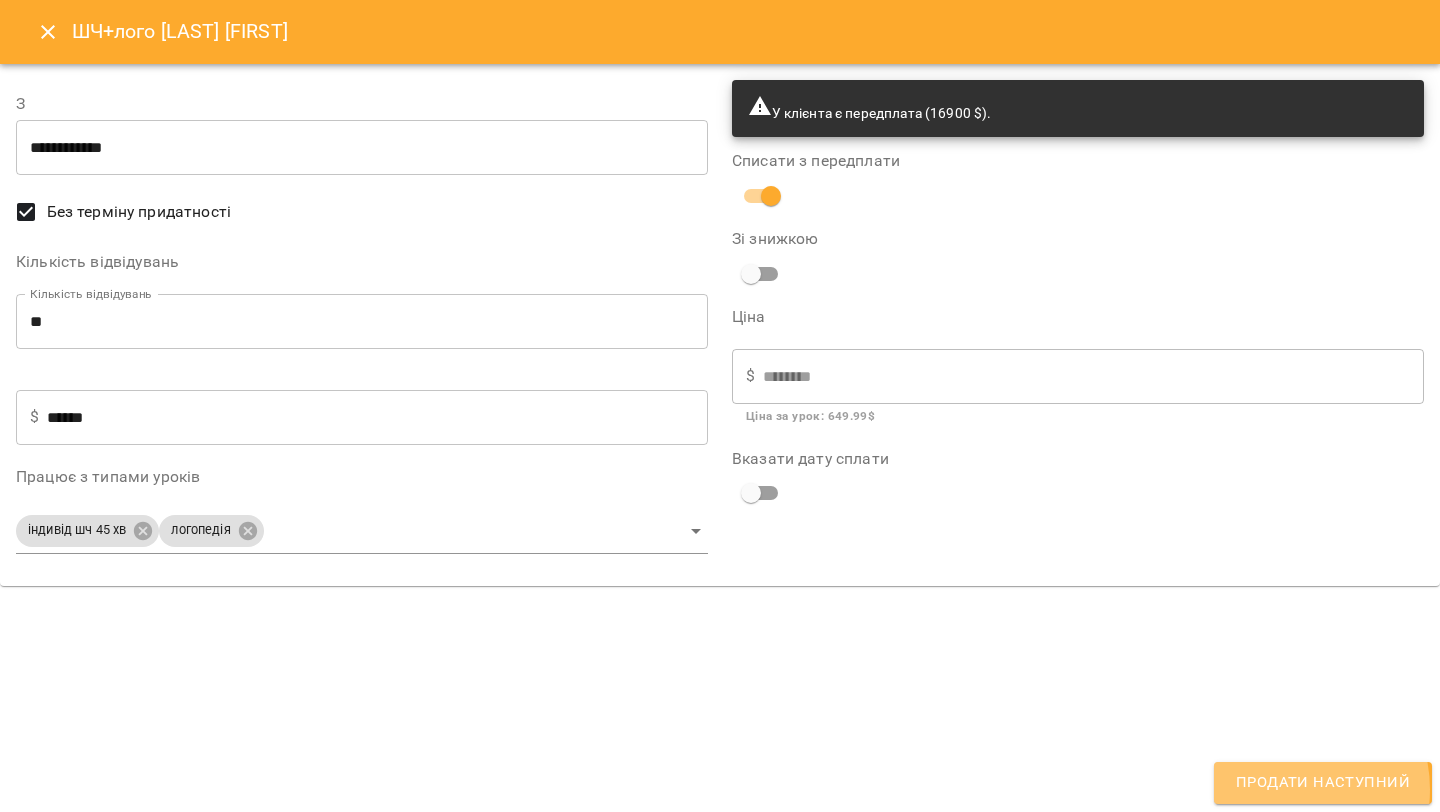 click on "Продати наступний" at bounding box center (1323, 783) 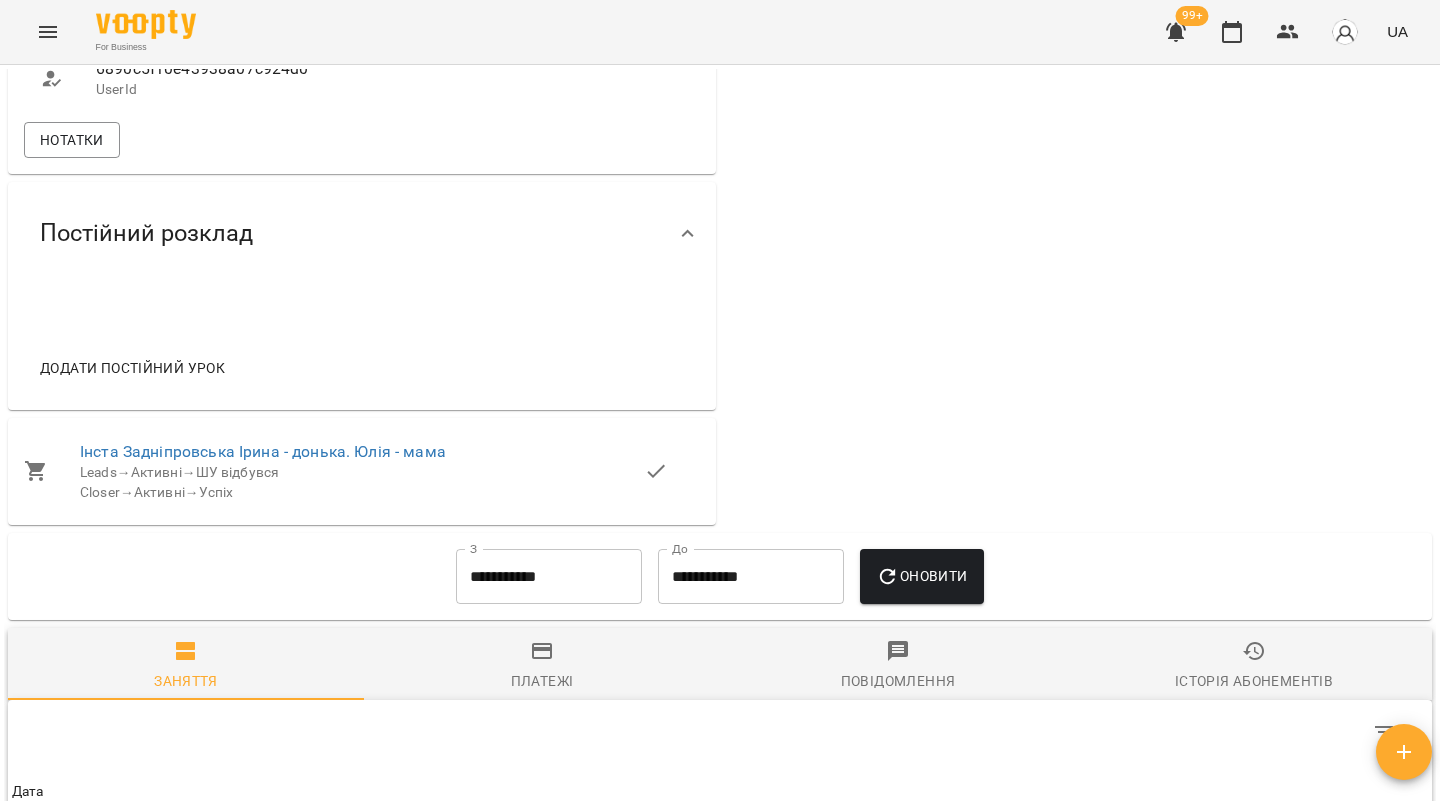 scroll, scrollTop: 2234, scrollLeft: 0, axis: vertical 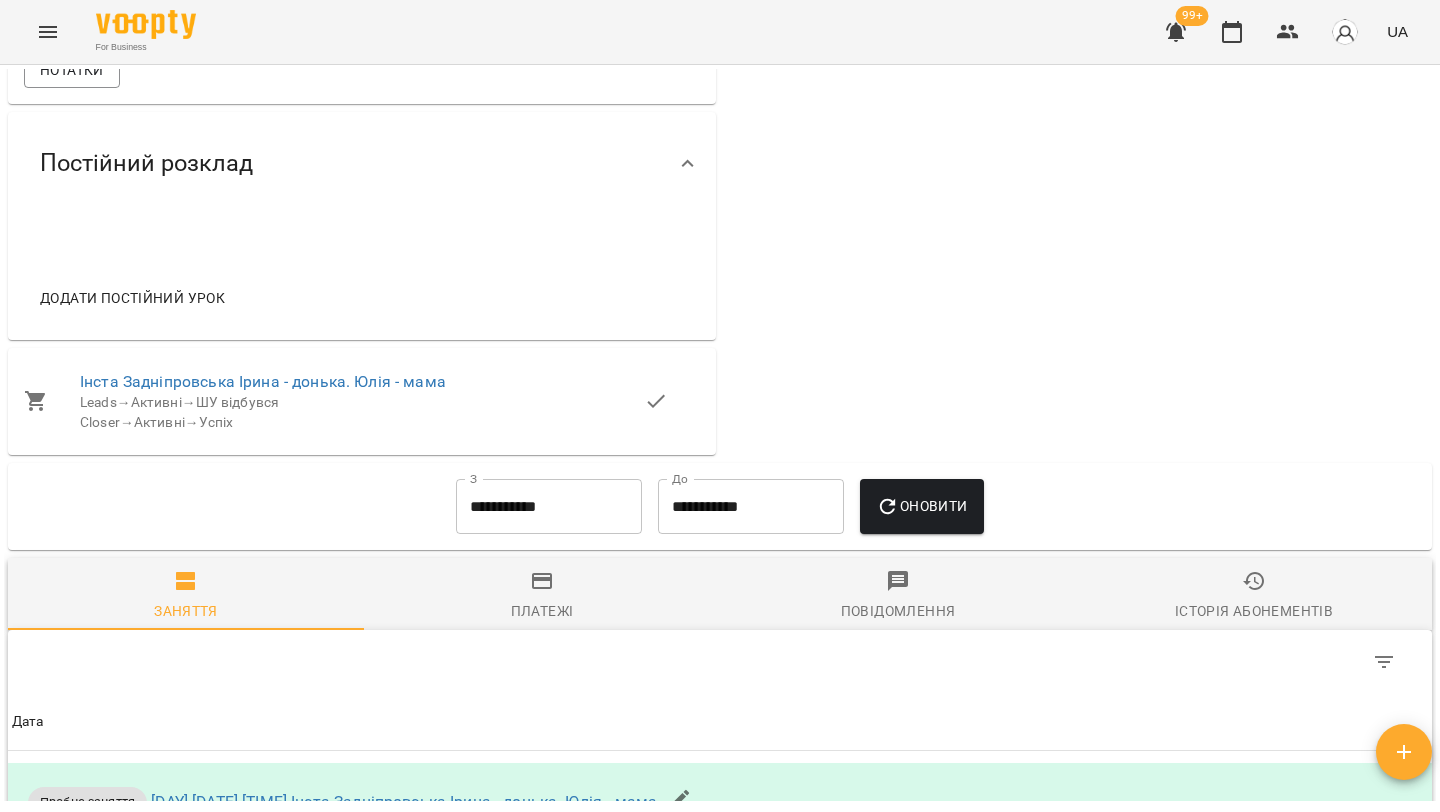 click on "Додати постійний урок" at bounding box center (132, 298) 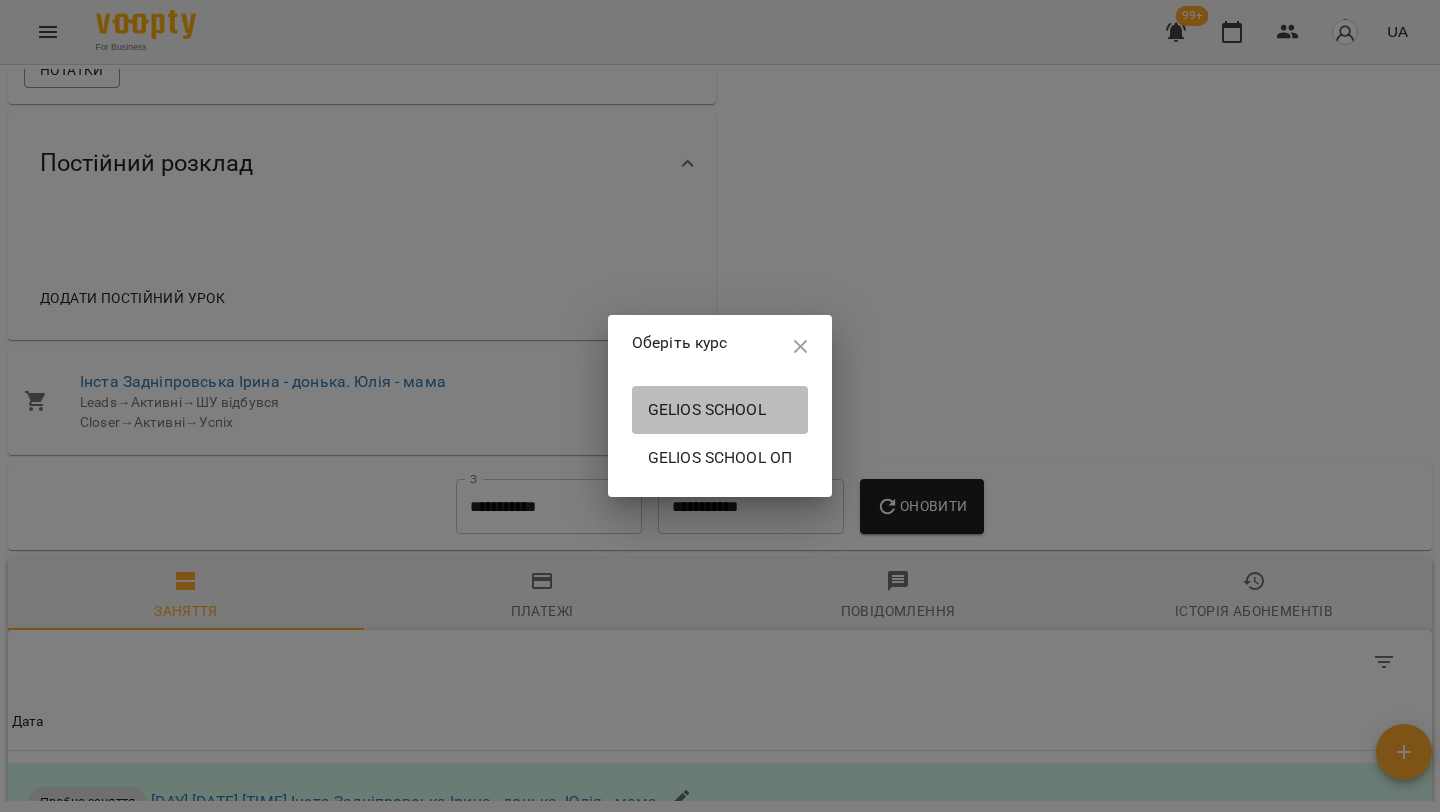 click on "Gelios School" at bounding box center [720, 410] 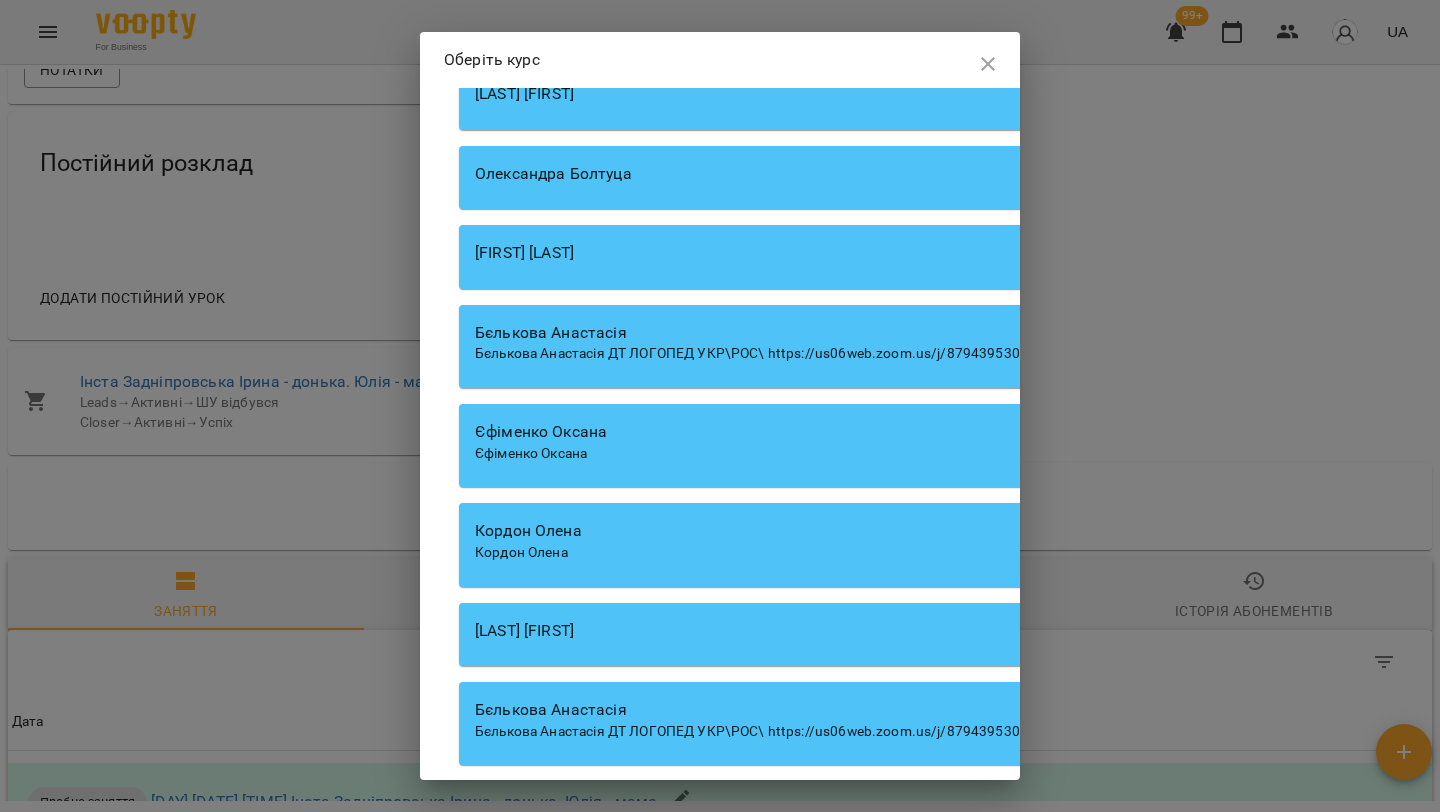 scroll, scrollTop: 10401, scrollLeft: 0, axis: vertical 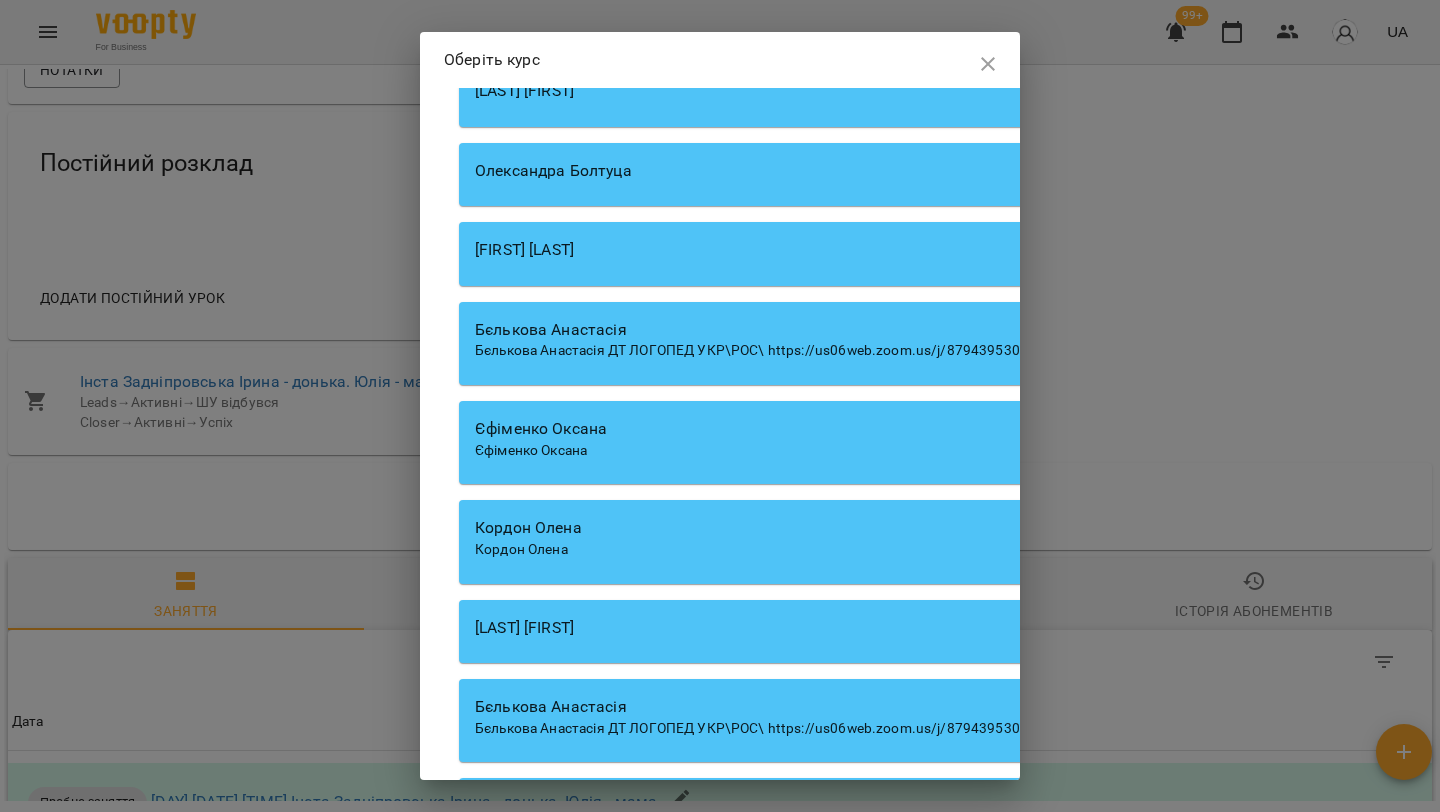 click on "Бєлькова Анастасія" at bounding box center (1029, 330) 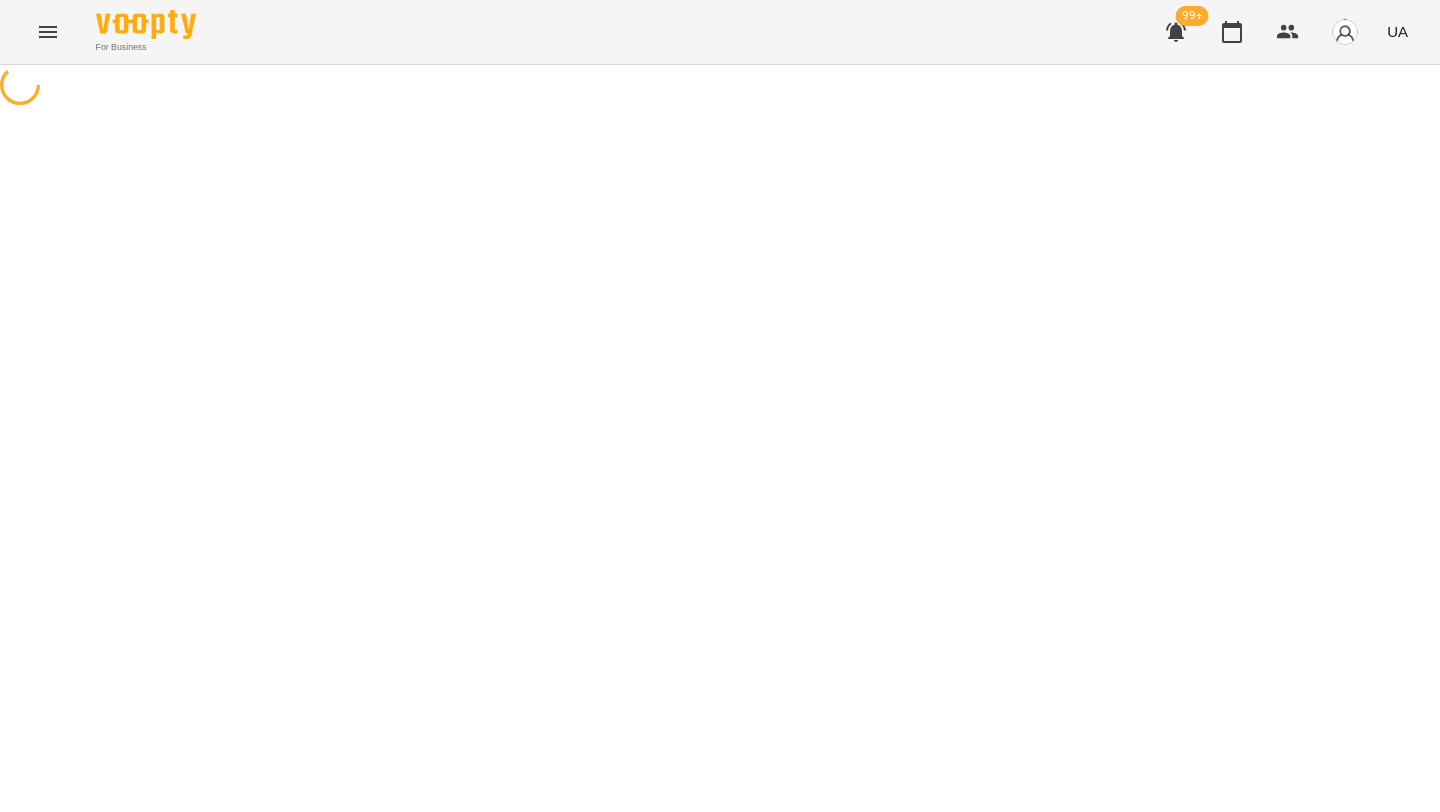 scroll, scrollTop: 0, scrollLeft: 0, axis: both 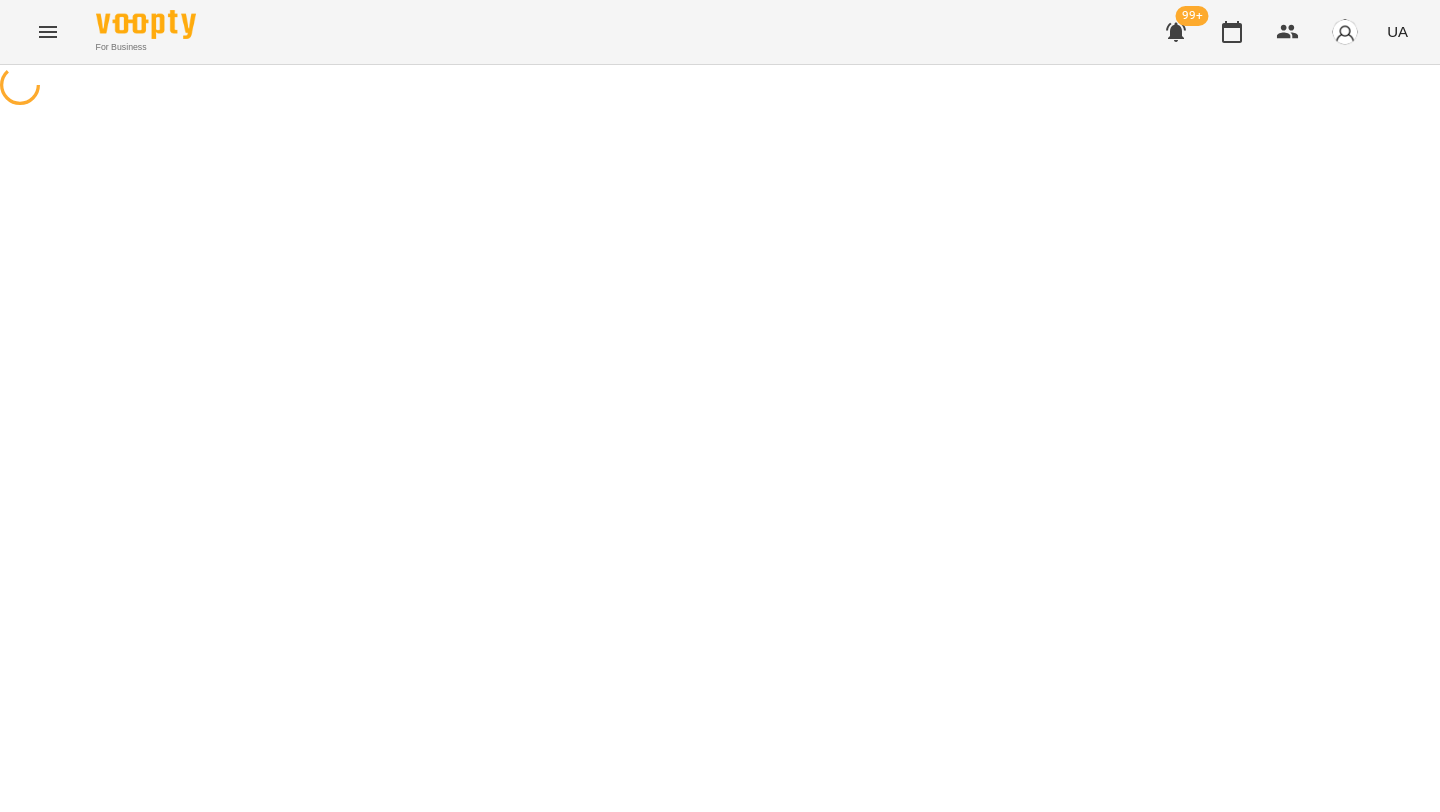 select on "**********" 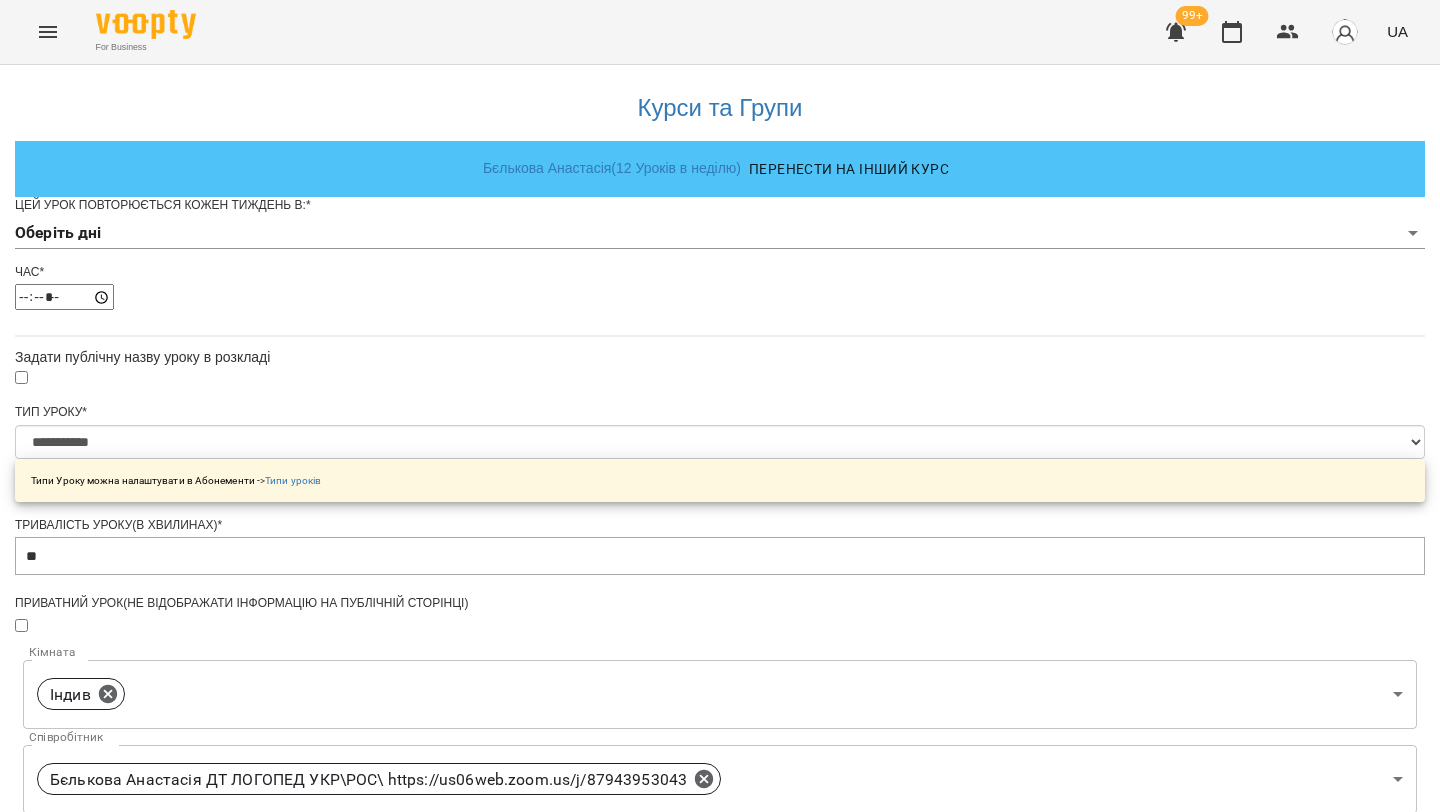 click on "**********" at bounding box center (720, 644) 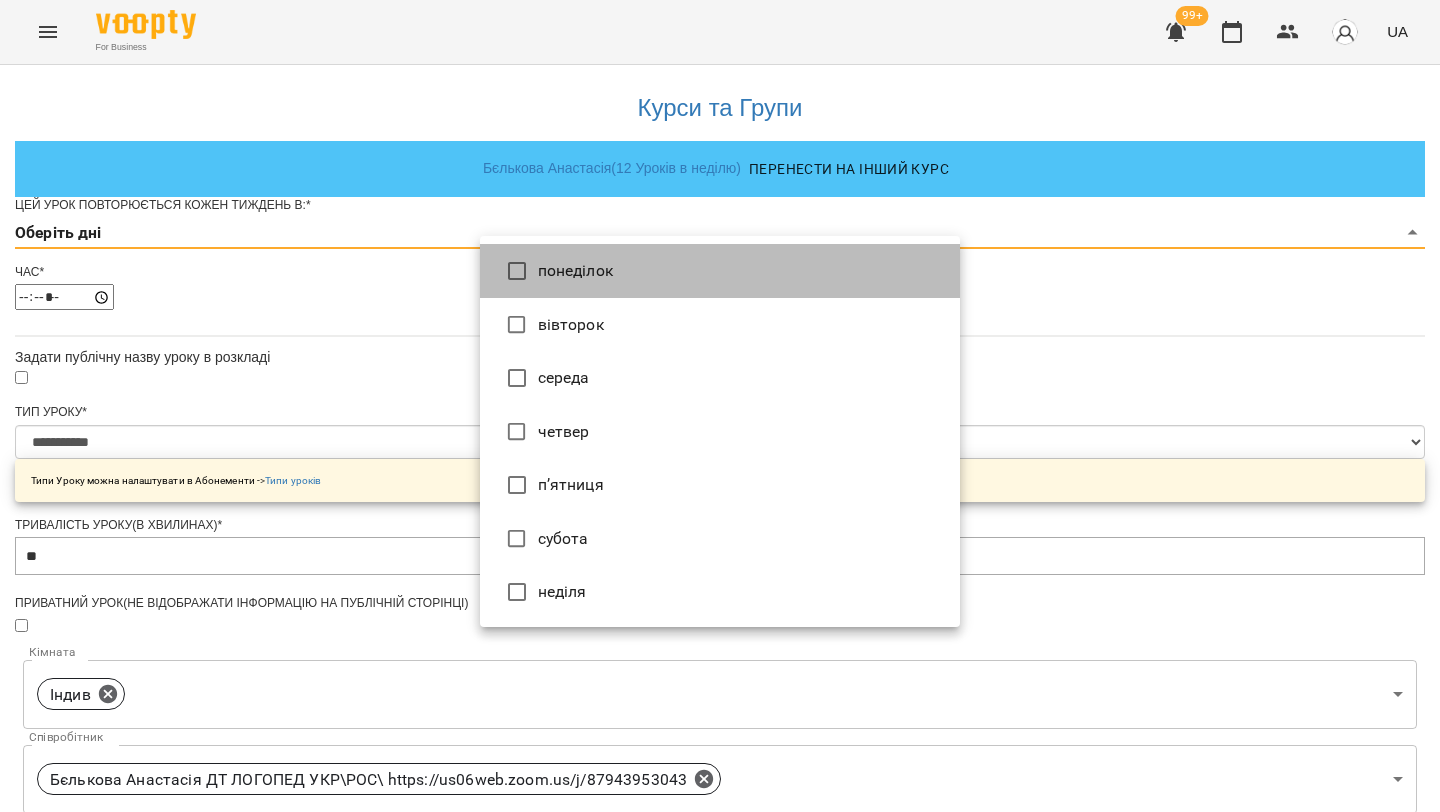 click on "понеділок" at bounding box center (720, 271) 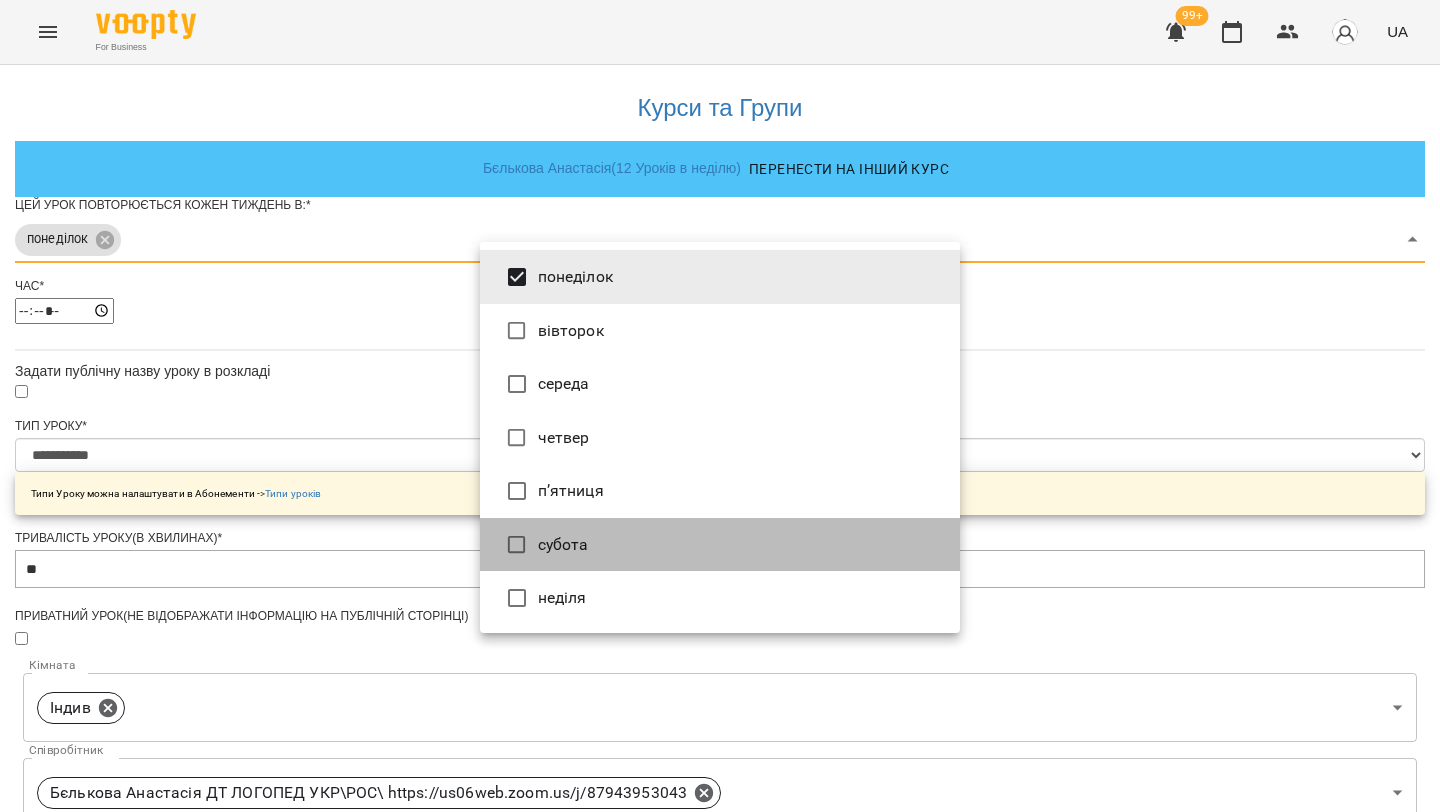 click on "субота" at bounding box center (720, 545) 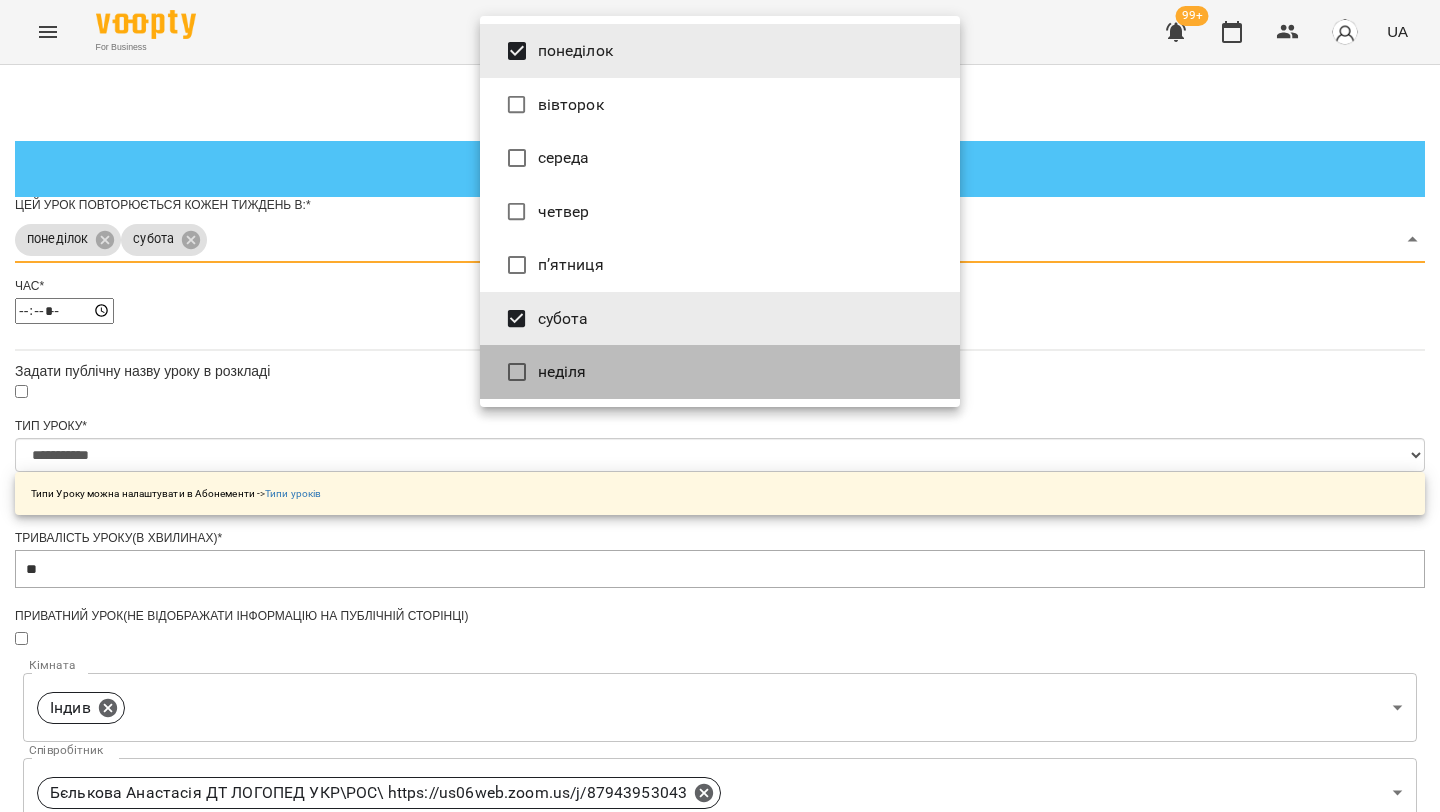 click on "неділя" at bounding box center [720, 372] 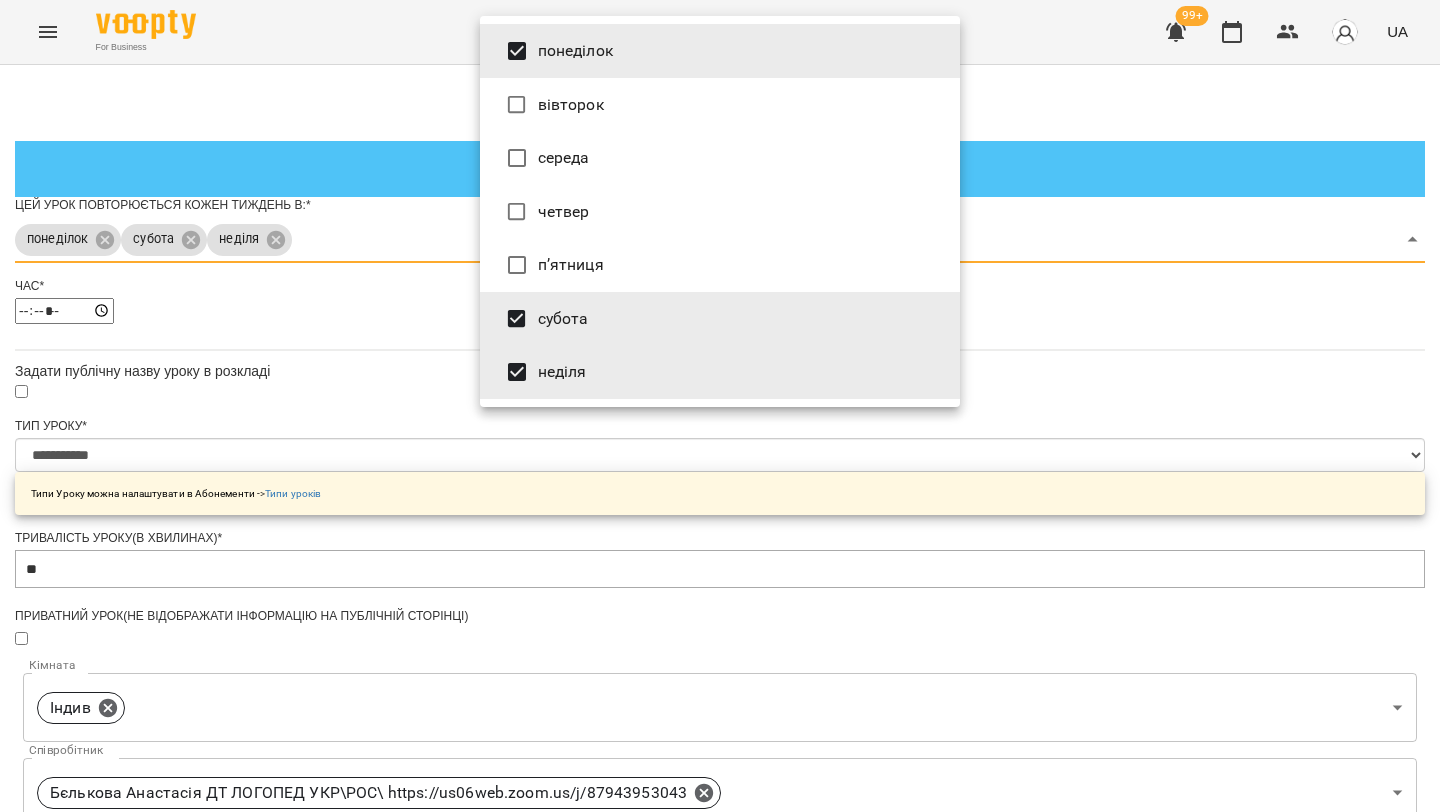 click at bounding box center [720, 406] 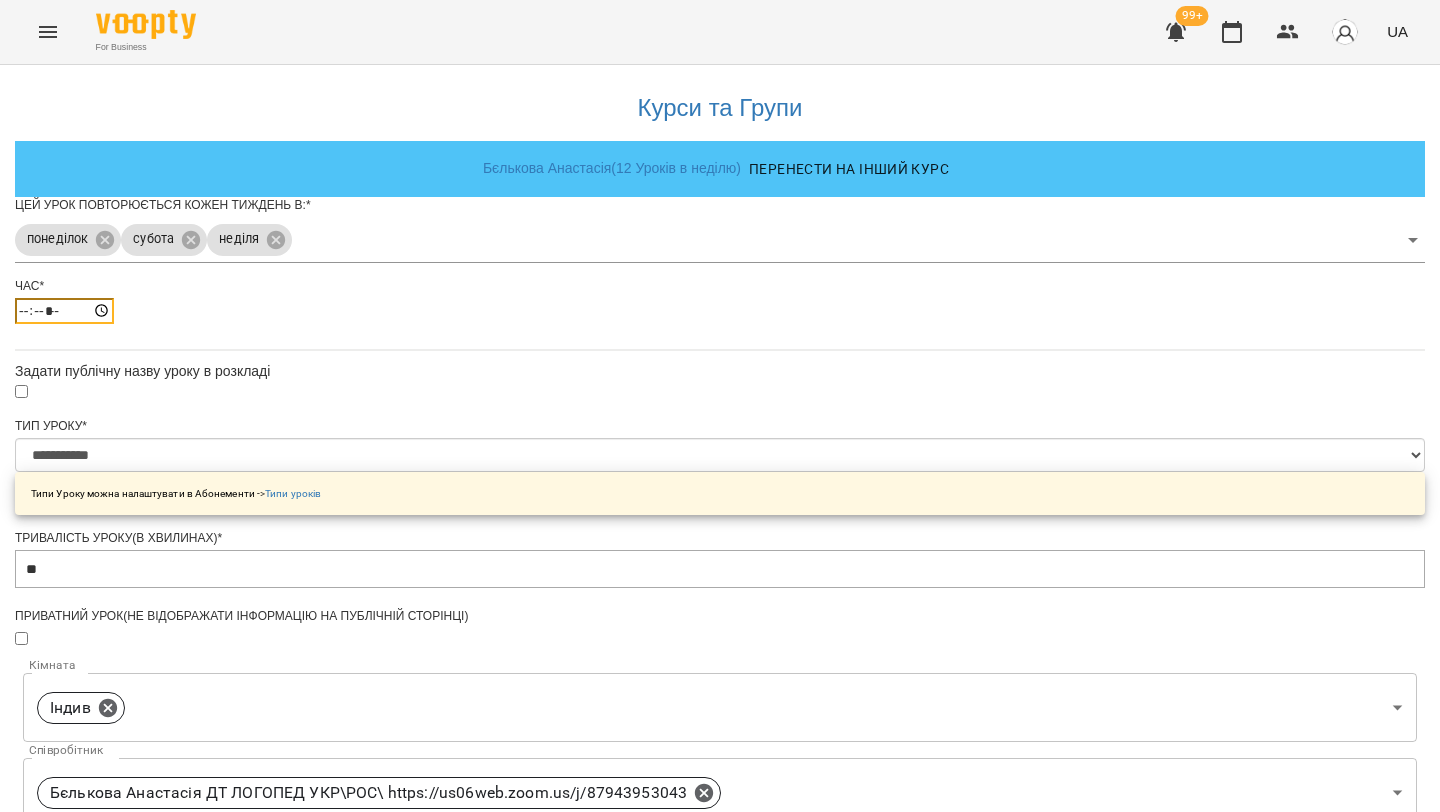 click on "*****" at bounding box center (64, 311) 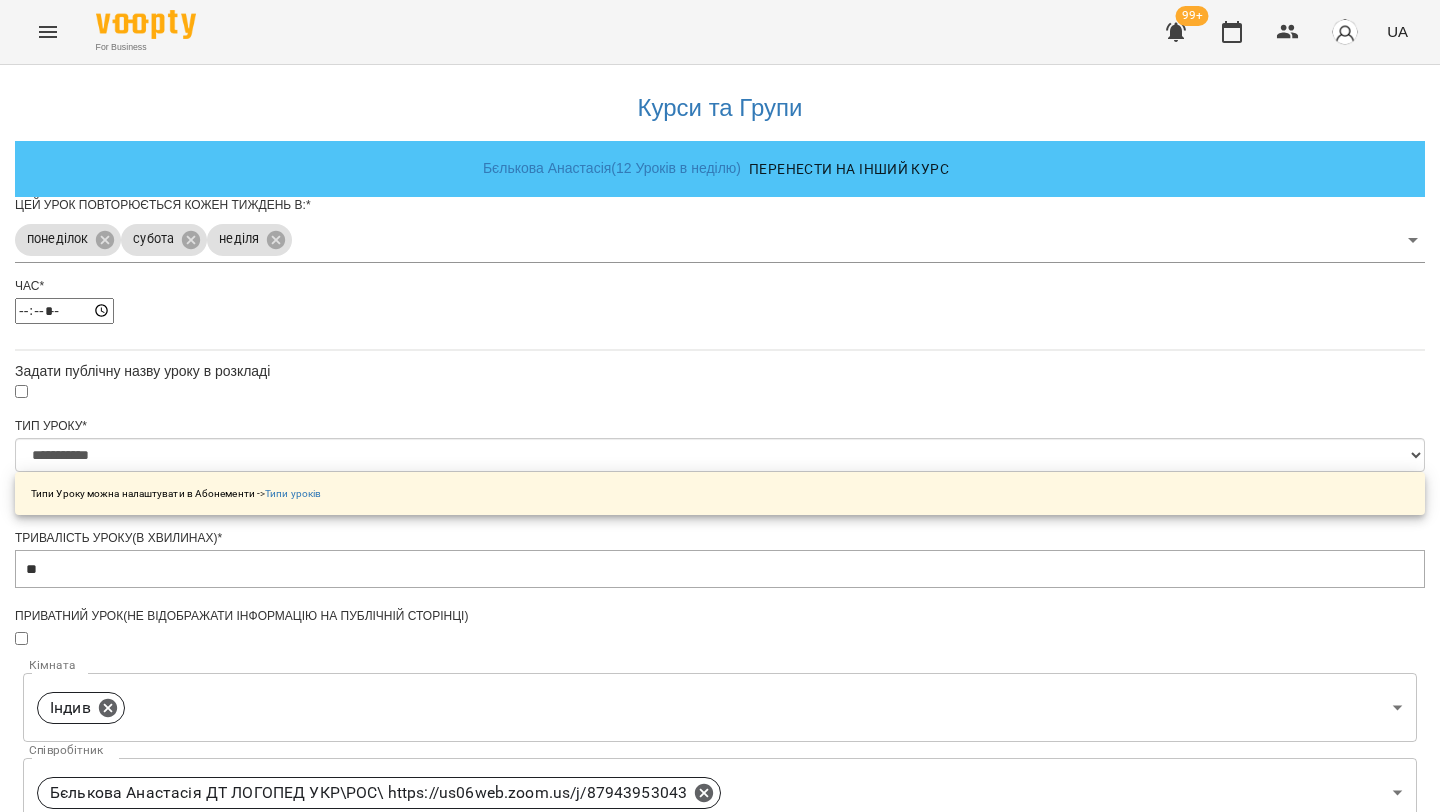 click on "**********" at bounding box center (720, 686) 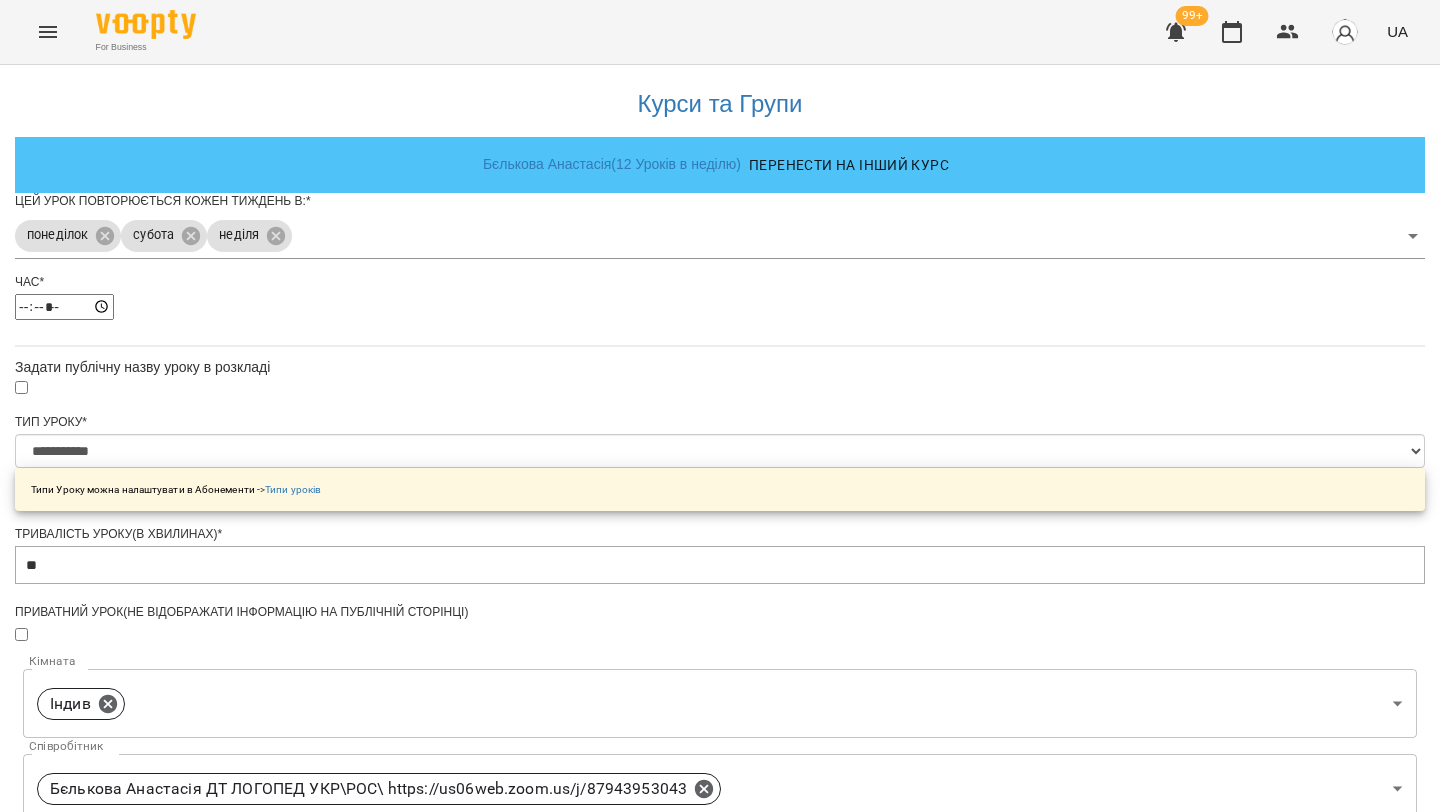 scroll, scrollTop: 51, scrollLeft: 0, axis: vertical 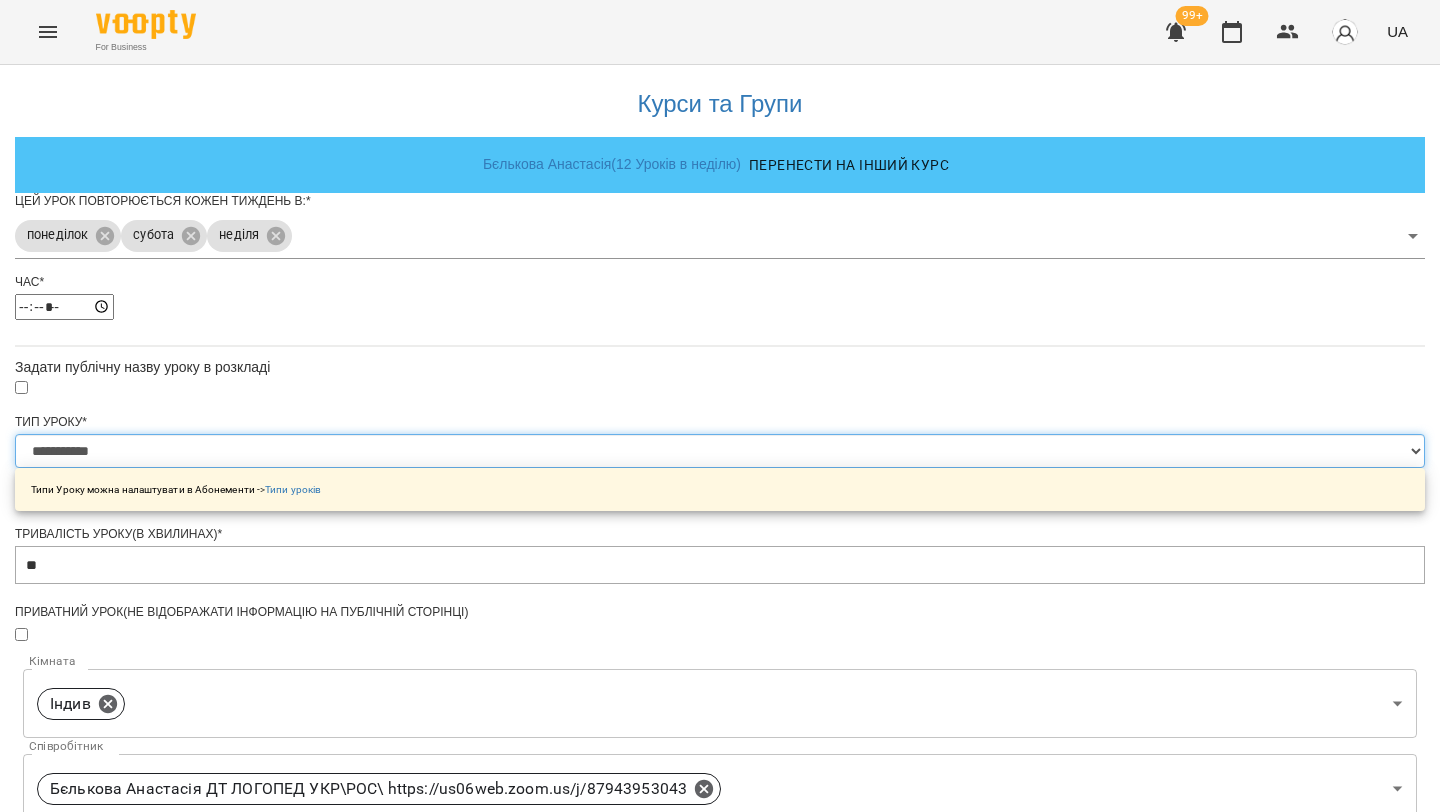 click on "**********" at bounding box center (720, 451) 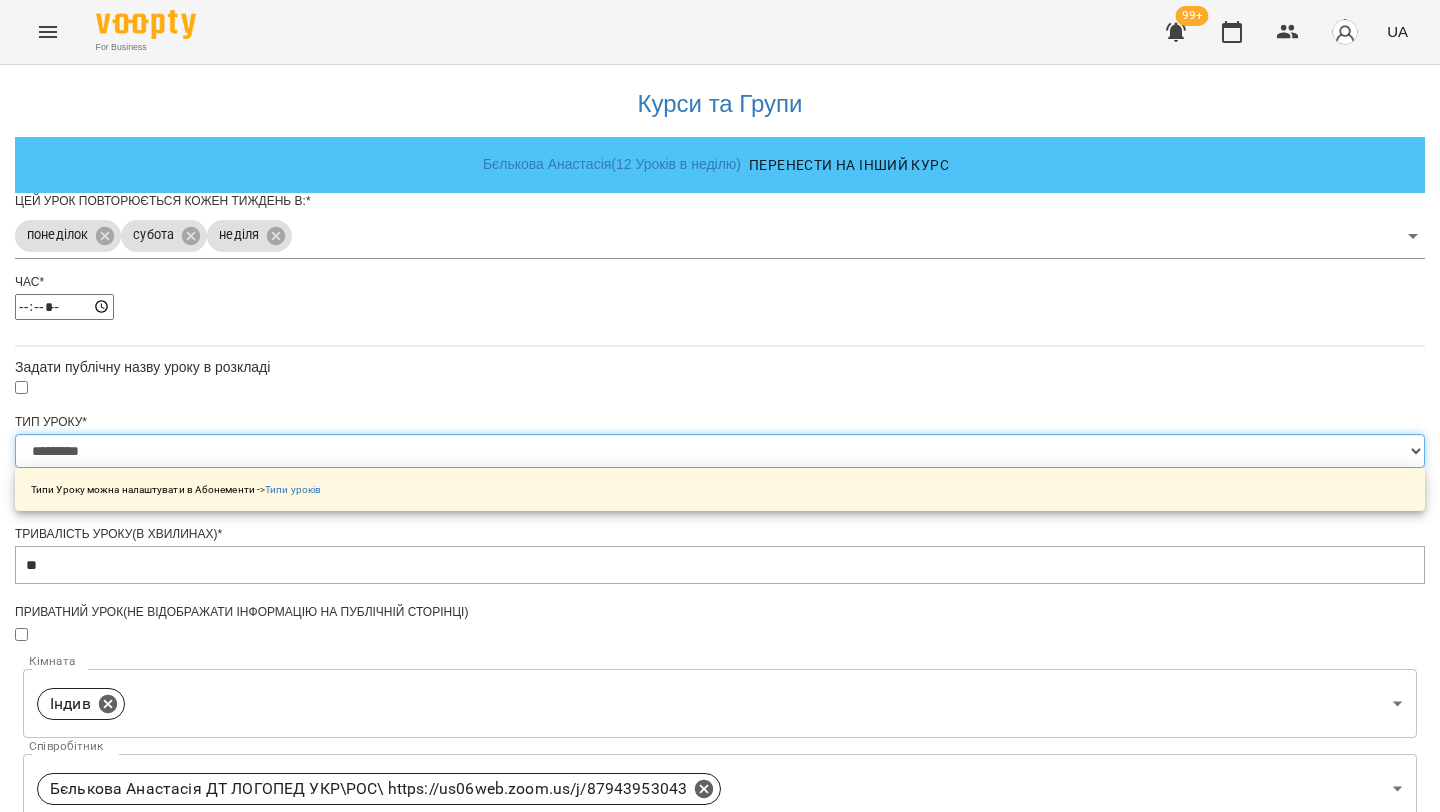 scroll, scrollTop: 634, scrollLeft: 0, axis: vertical 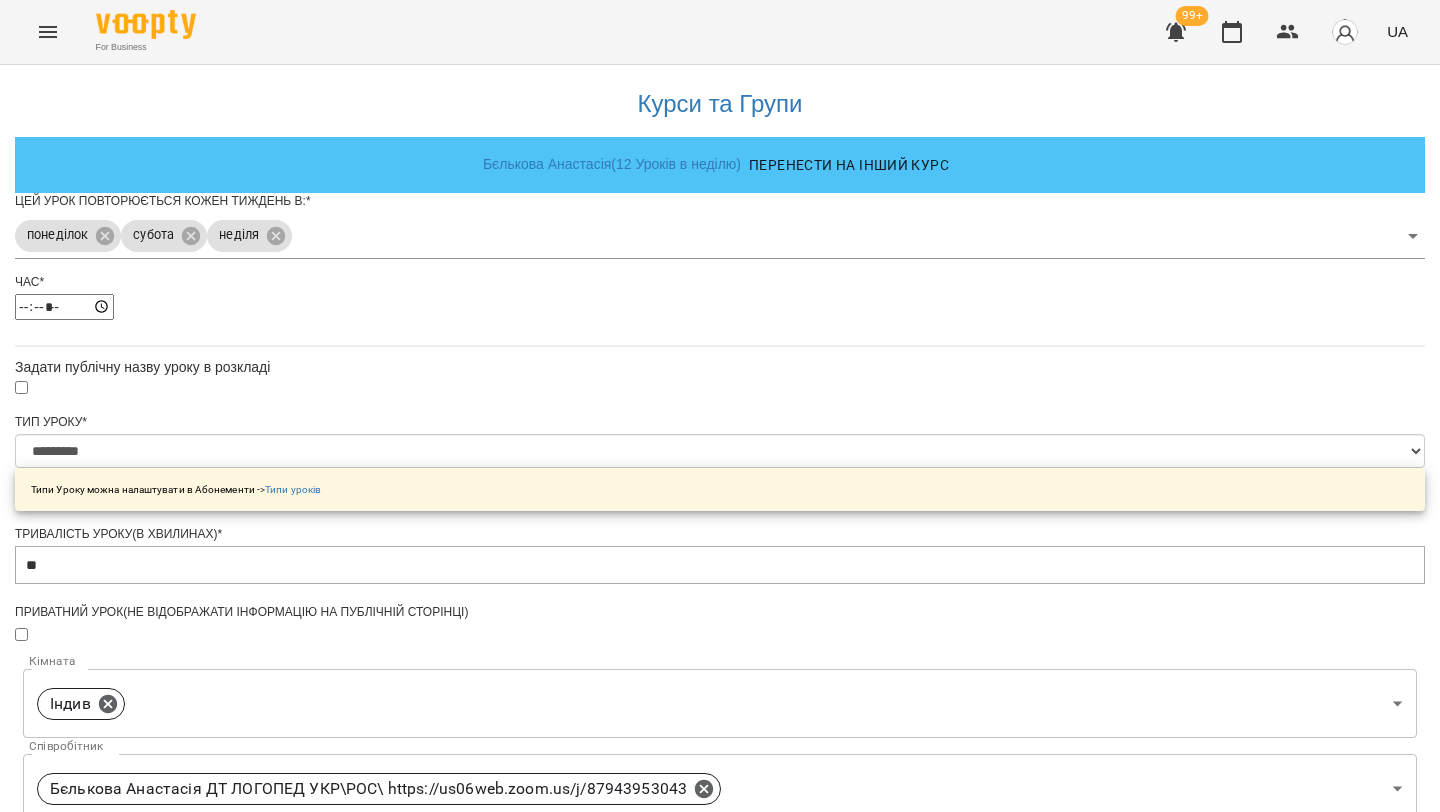 click on "Зберегти" at bounding box center (720, 1327) 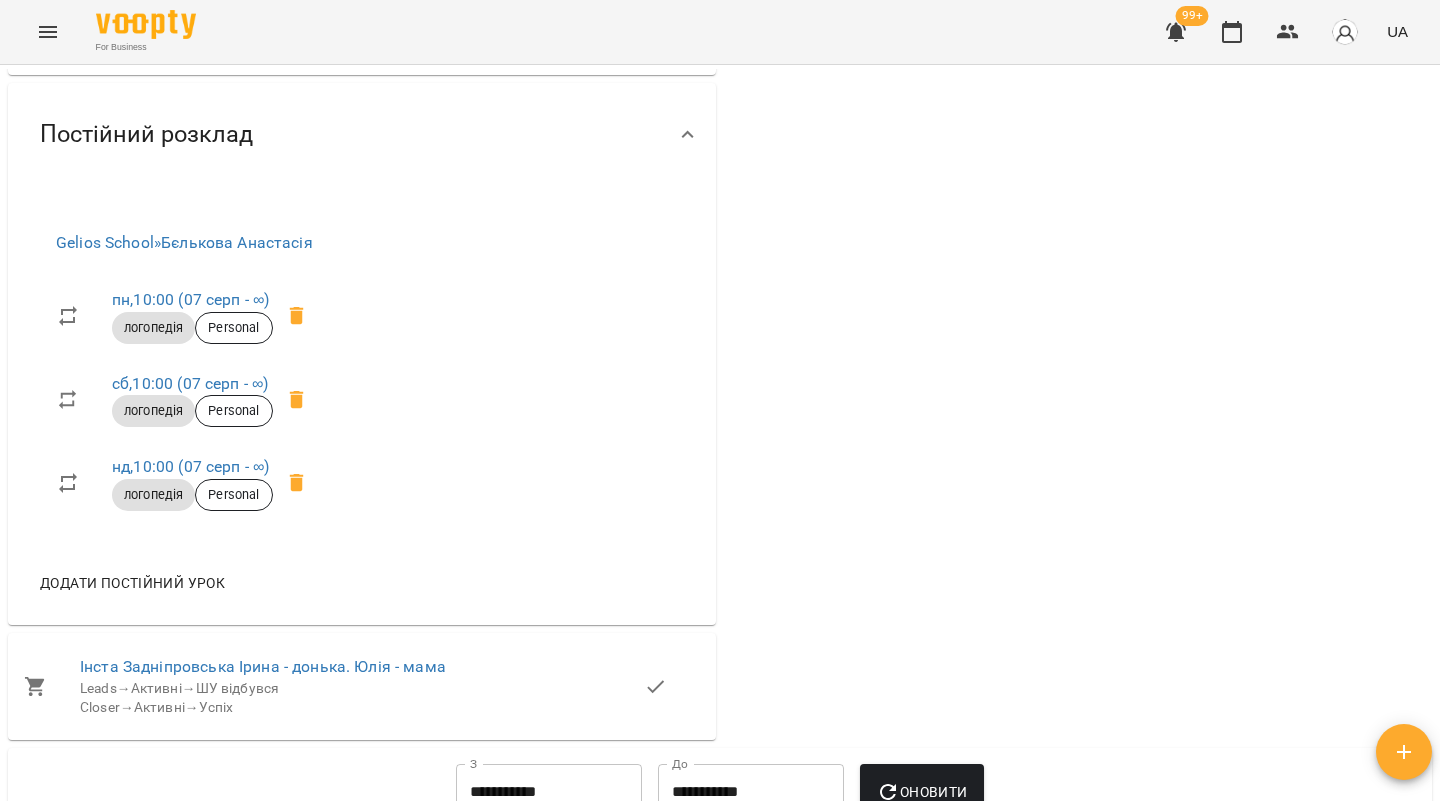 scroll, scrollTop: 2254, scrollLeft: 0, axis: vertical 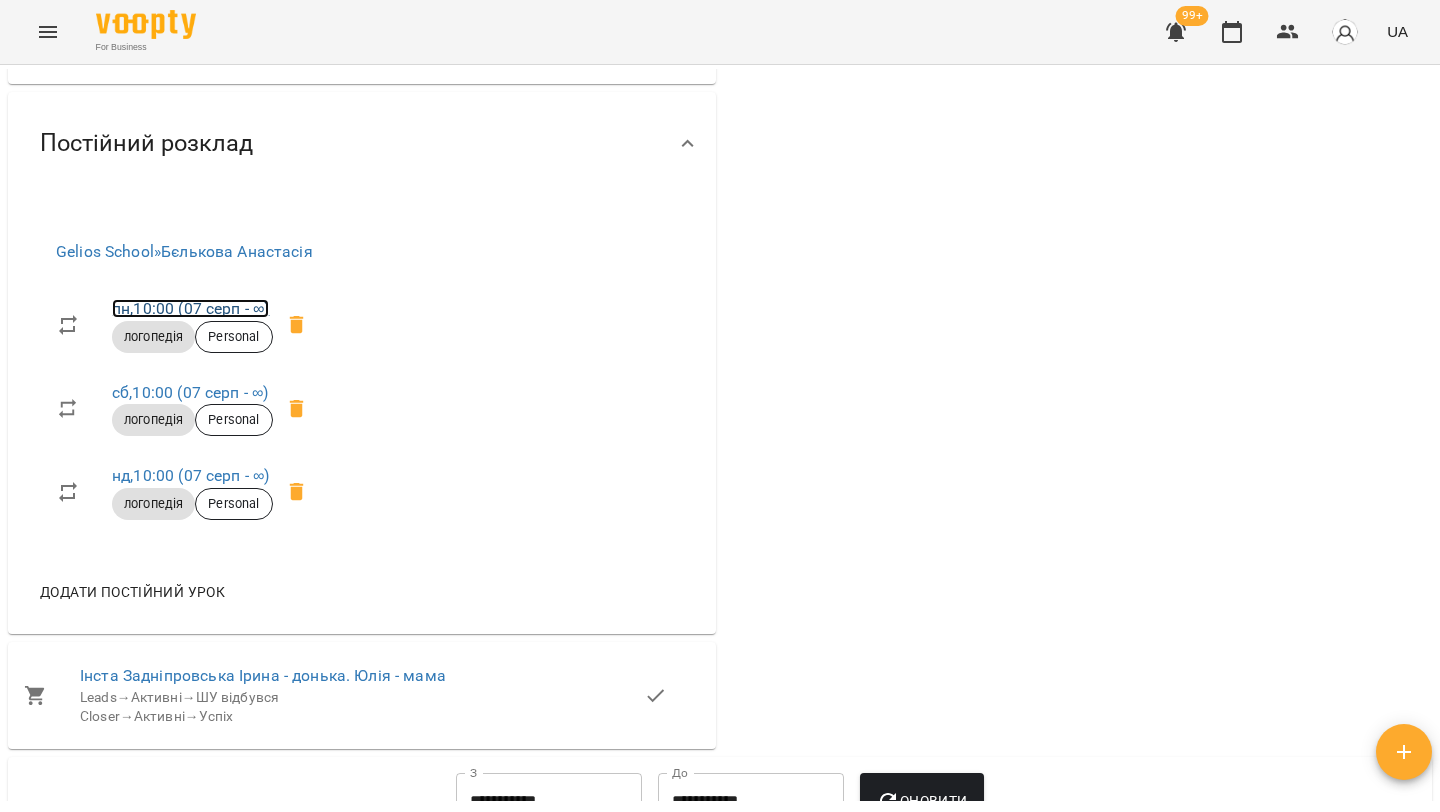 click on "пн ,  10:00   (07 серп - ∞)" at bounding box center [190, 308] 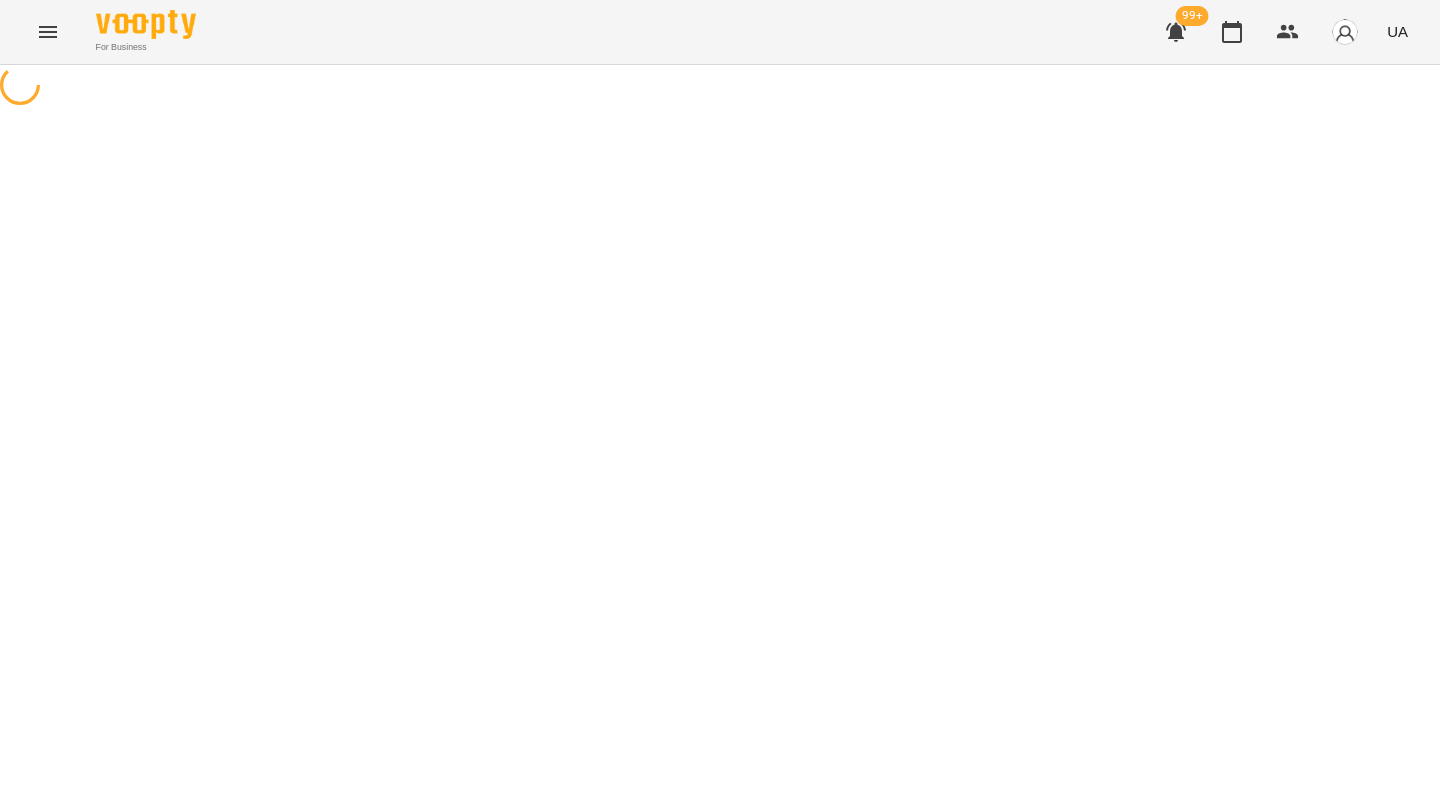 scroll, scrollTop: 0, scrollLeft: 0, axis: both 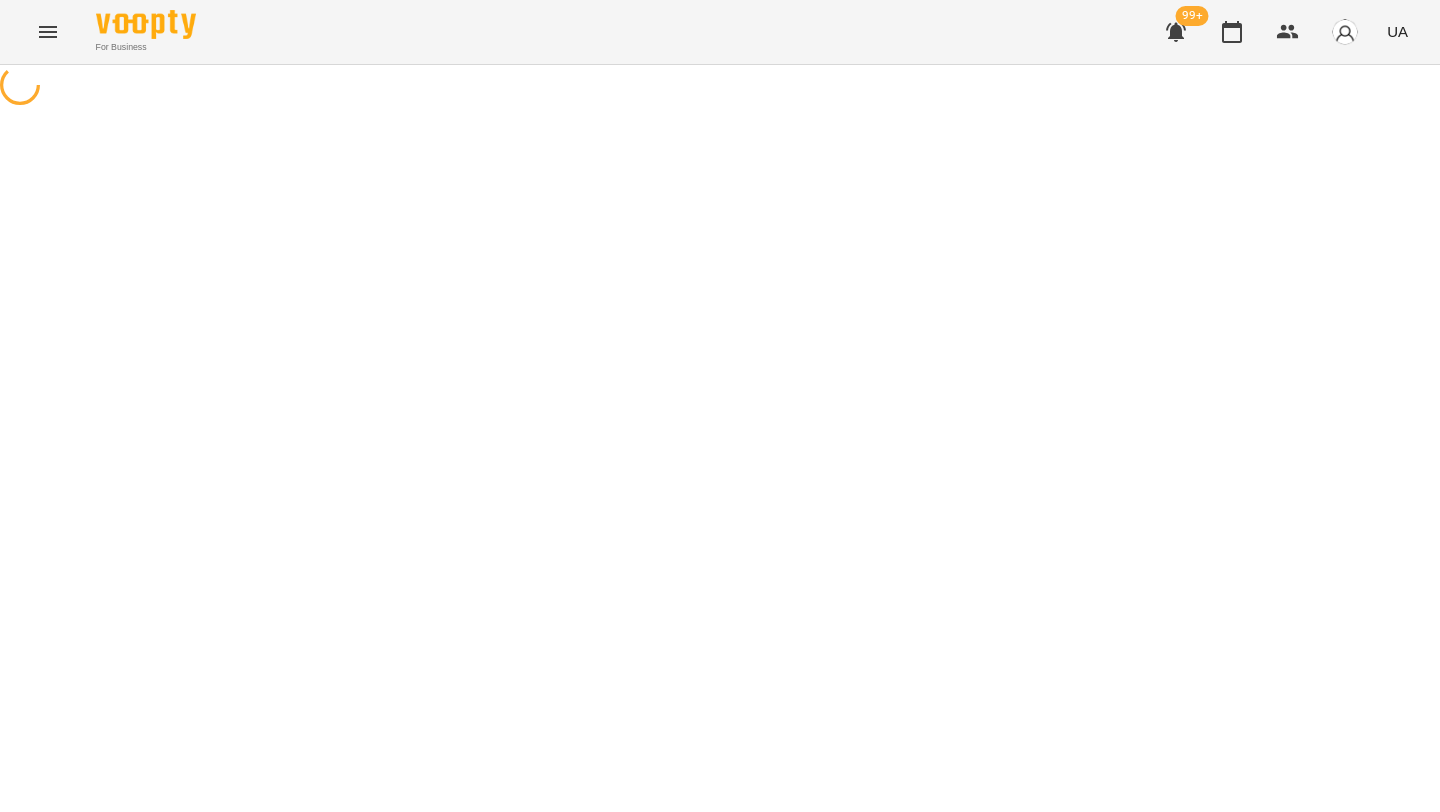 select on "*" 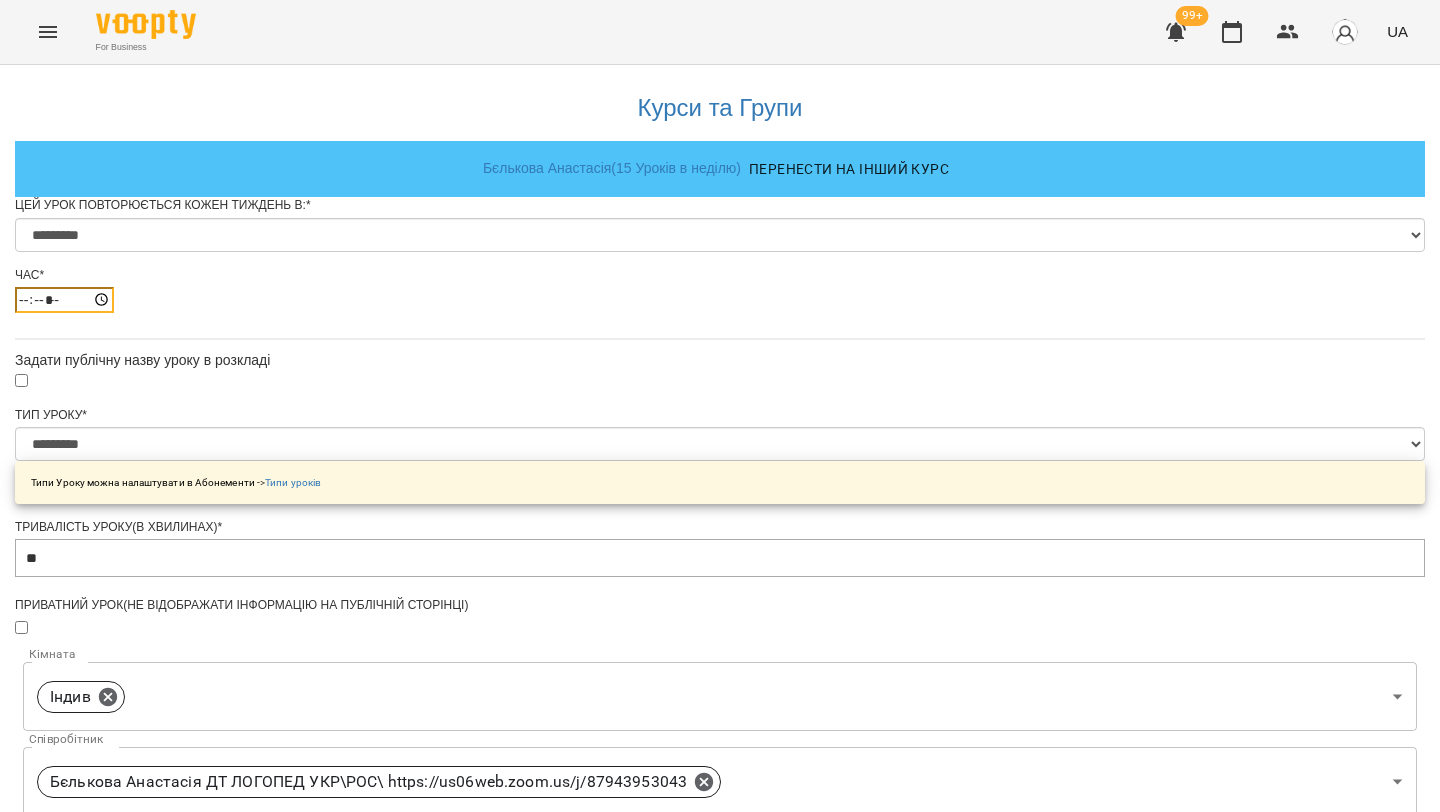 click on "*****" at bounding box center (64, 300) 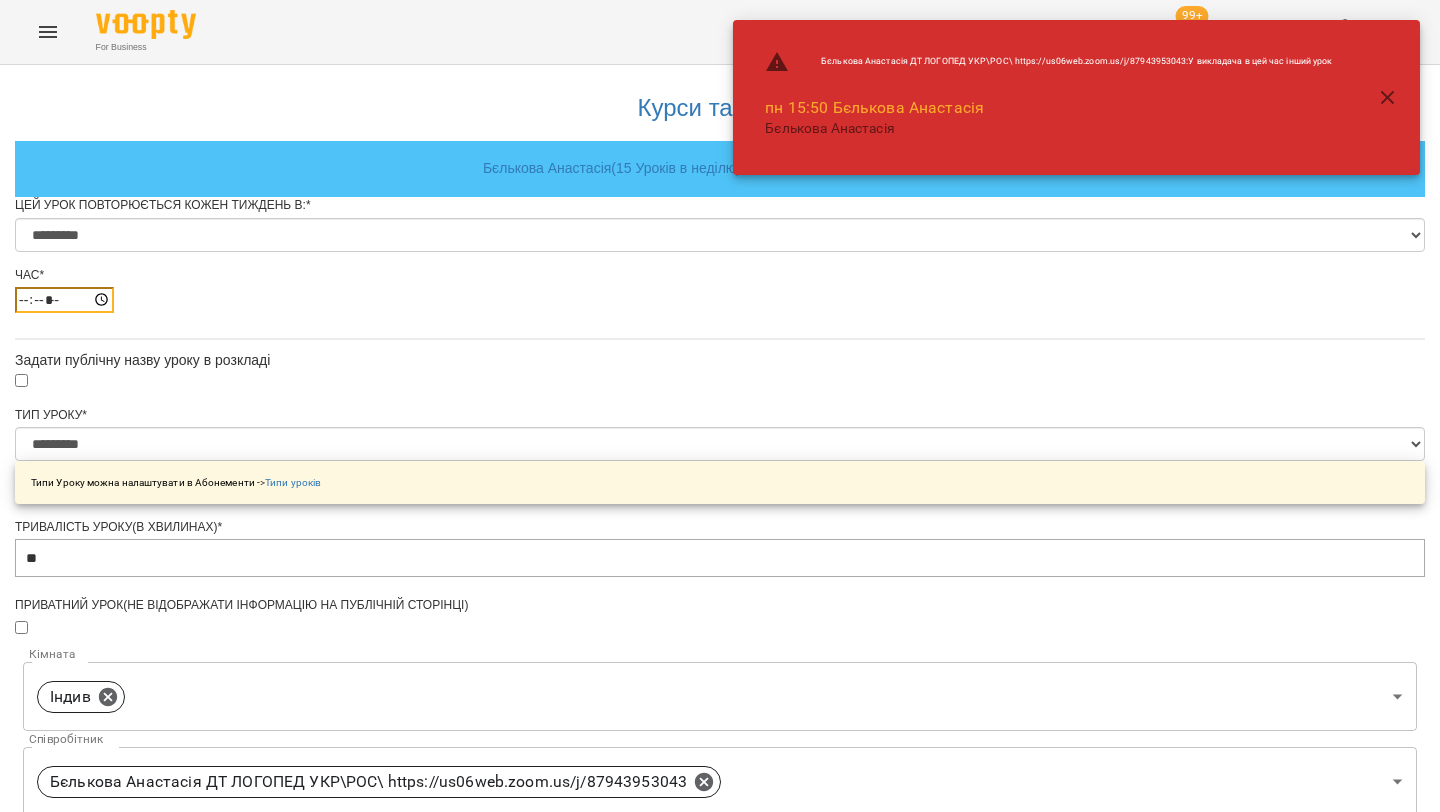 type on "*****" 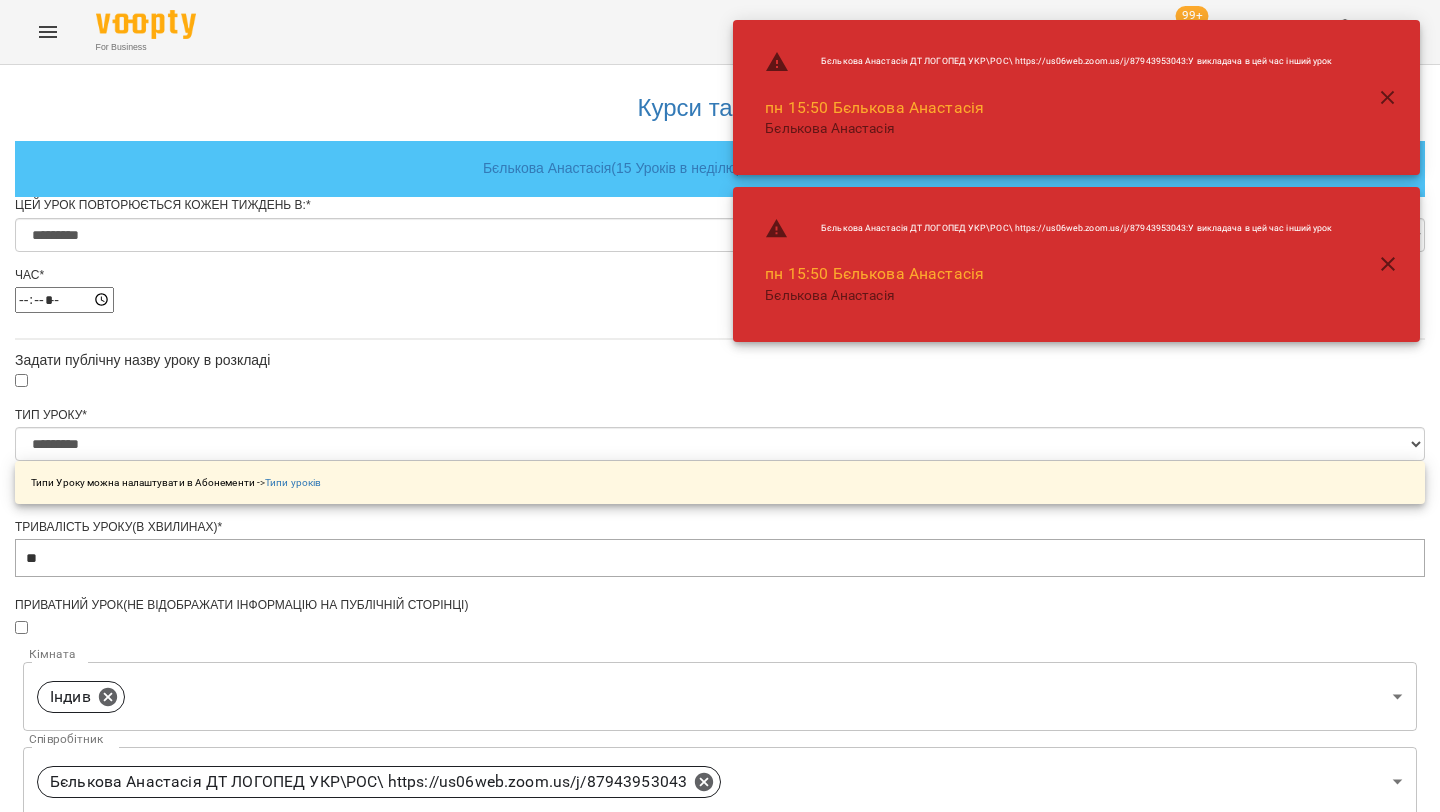 click on "**********" at bounding box center [720, 764] 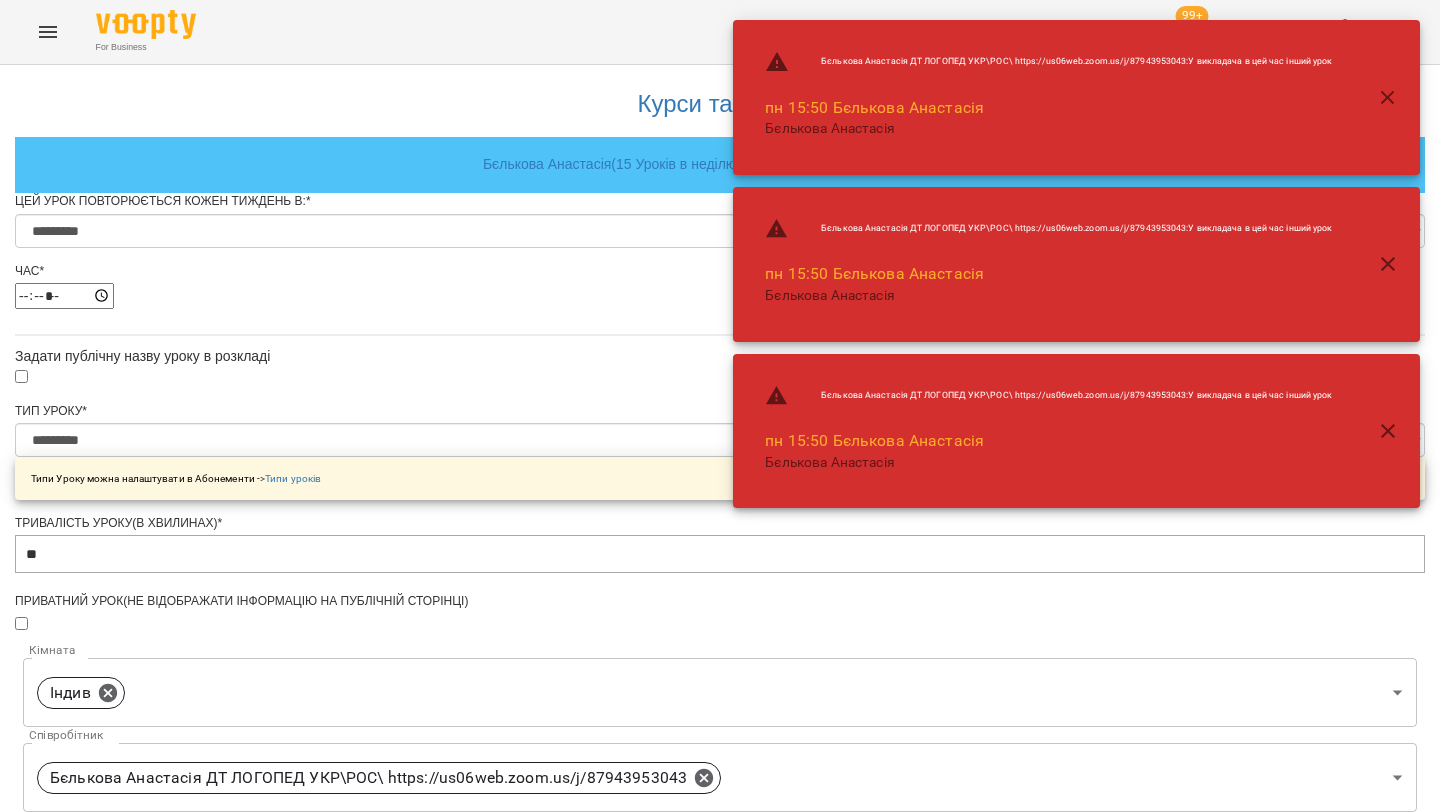 scroll, scrollTop: 15, scrollLeft: 0, axis: vertical 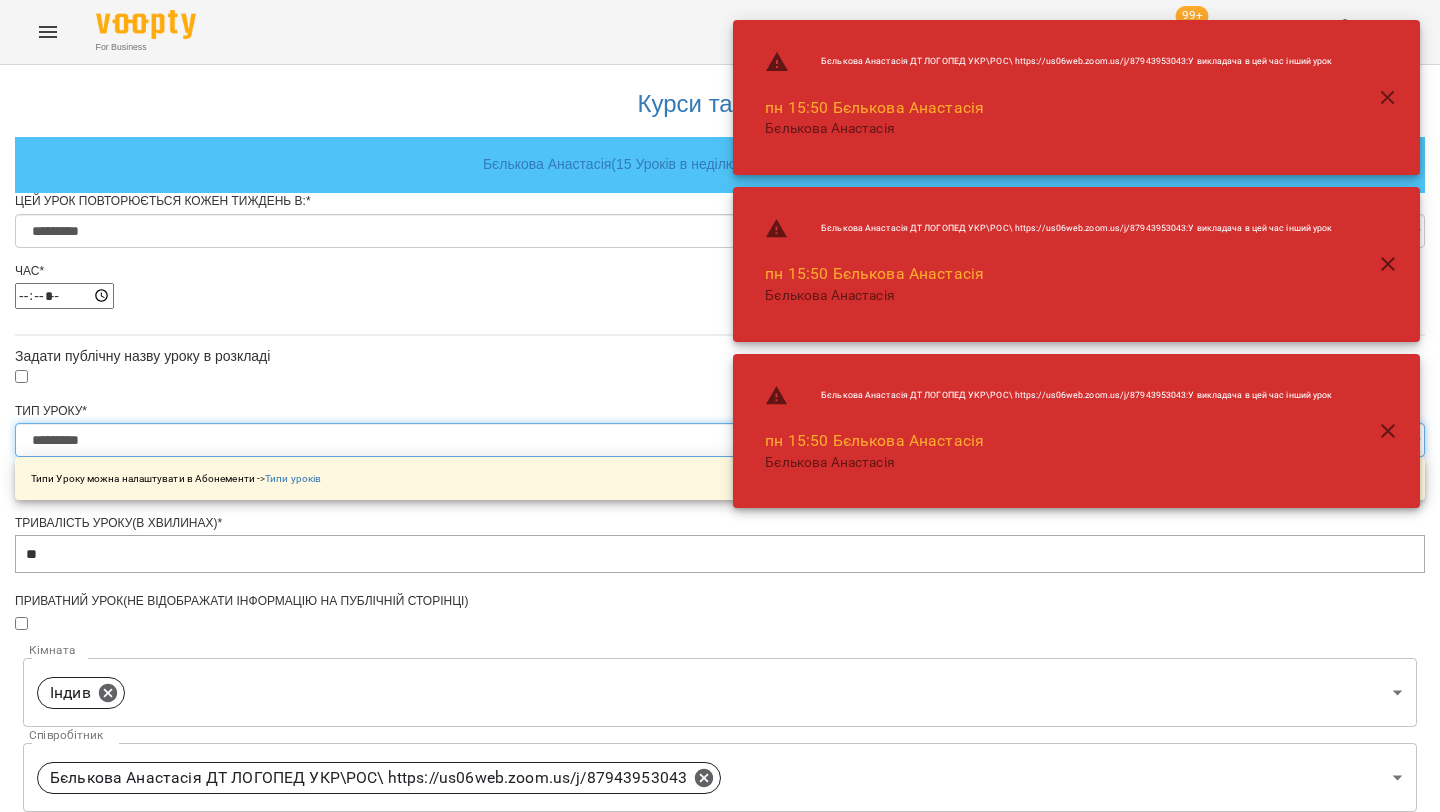 click on "**********" at bounding box center (720, 440) 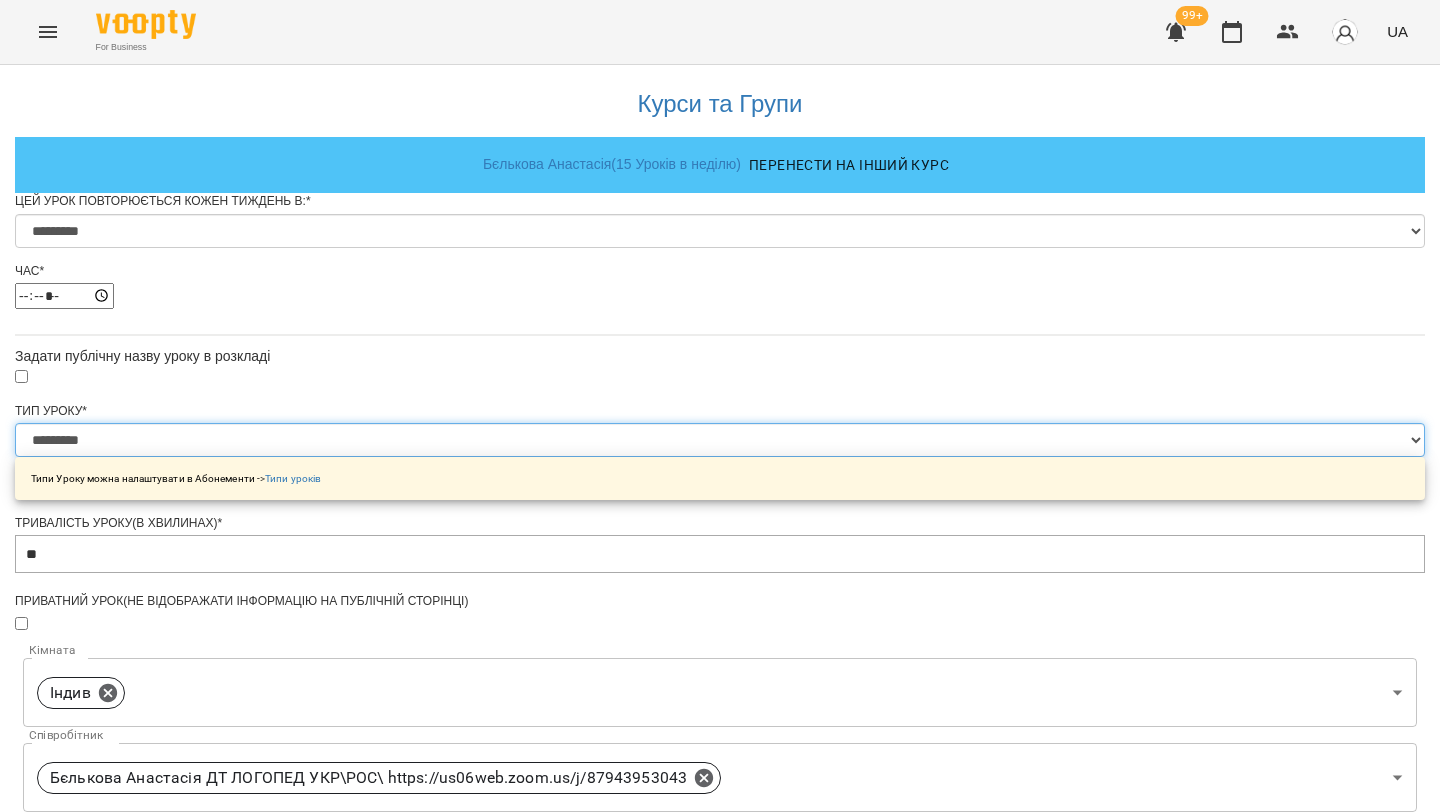 select on "**********" 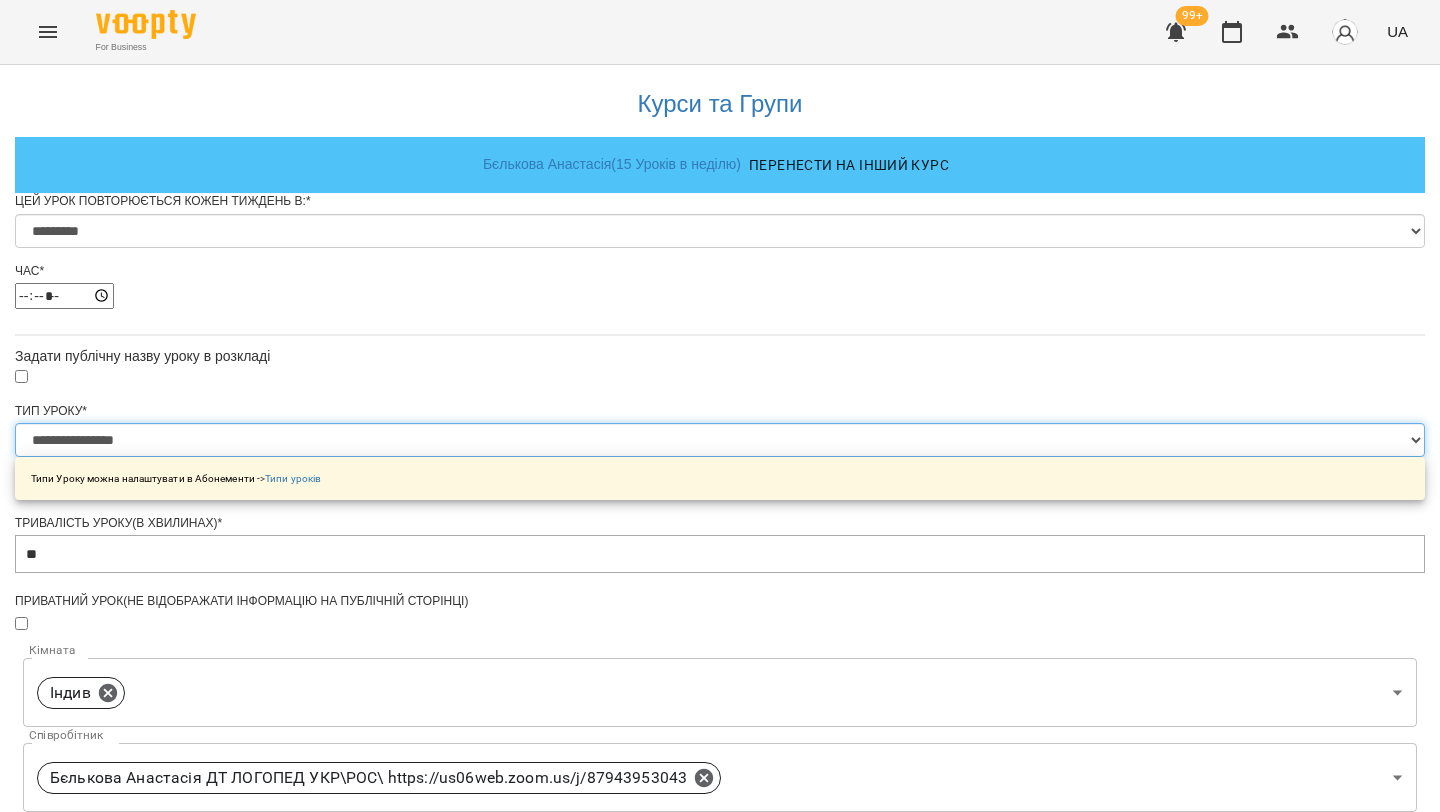 type on "**" 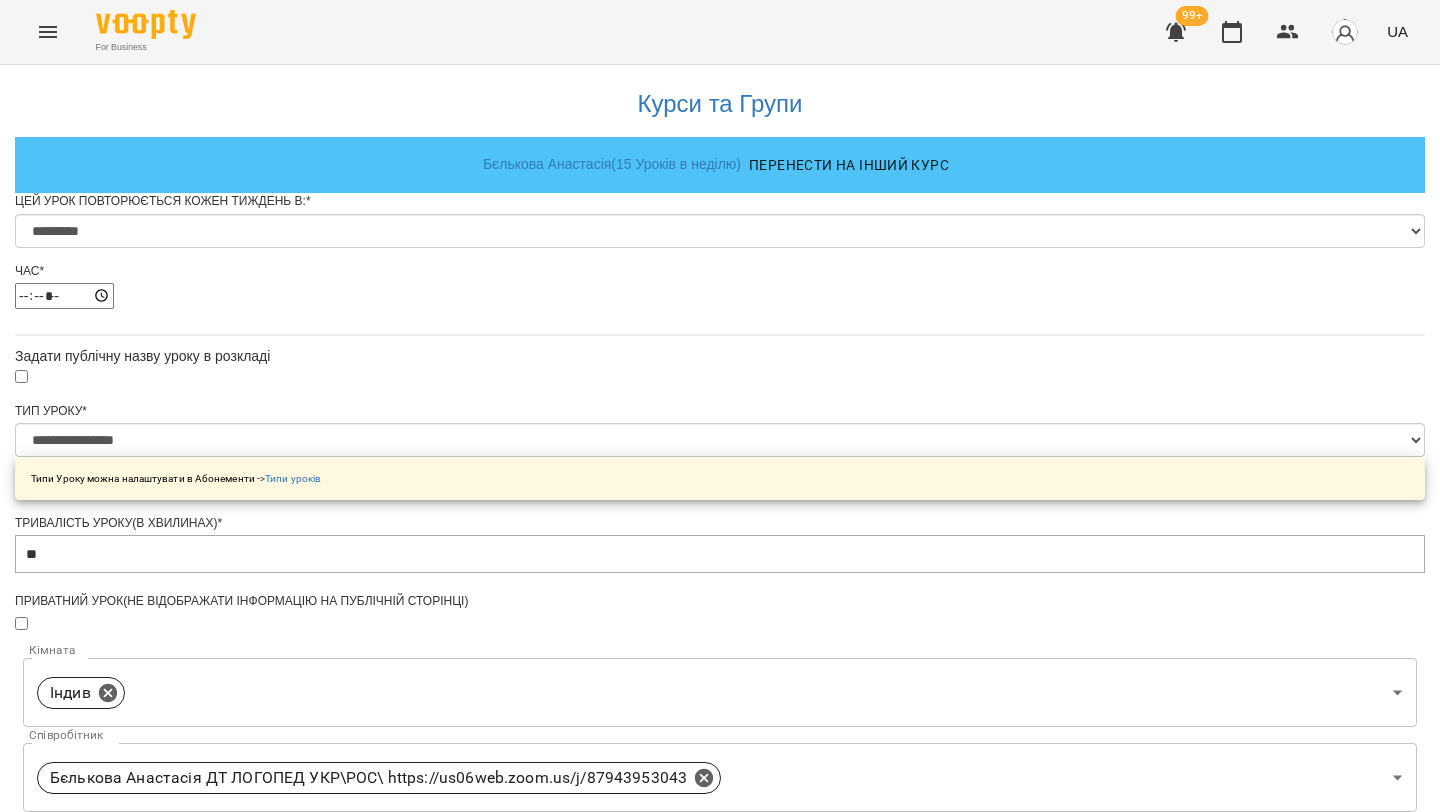 click on "Зберегти" at bounding box center [720, 1372] 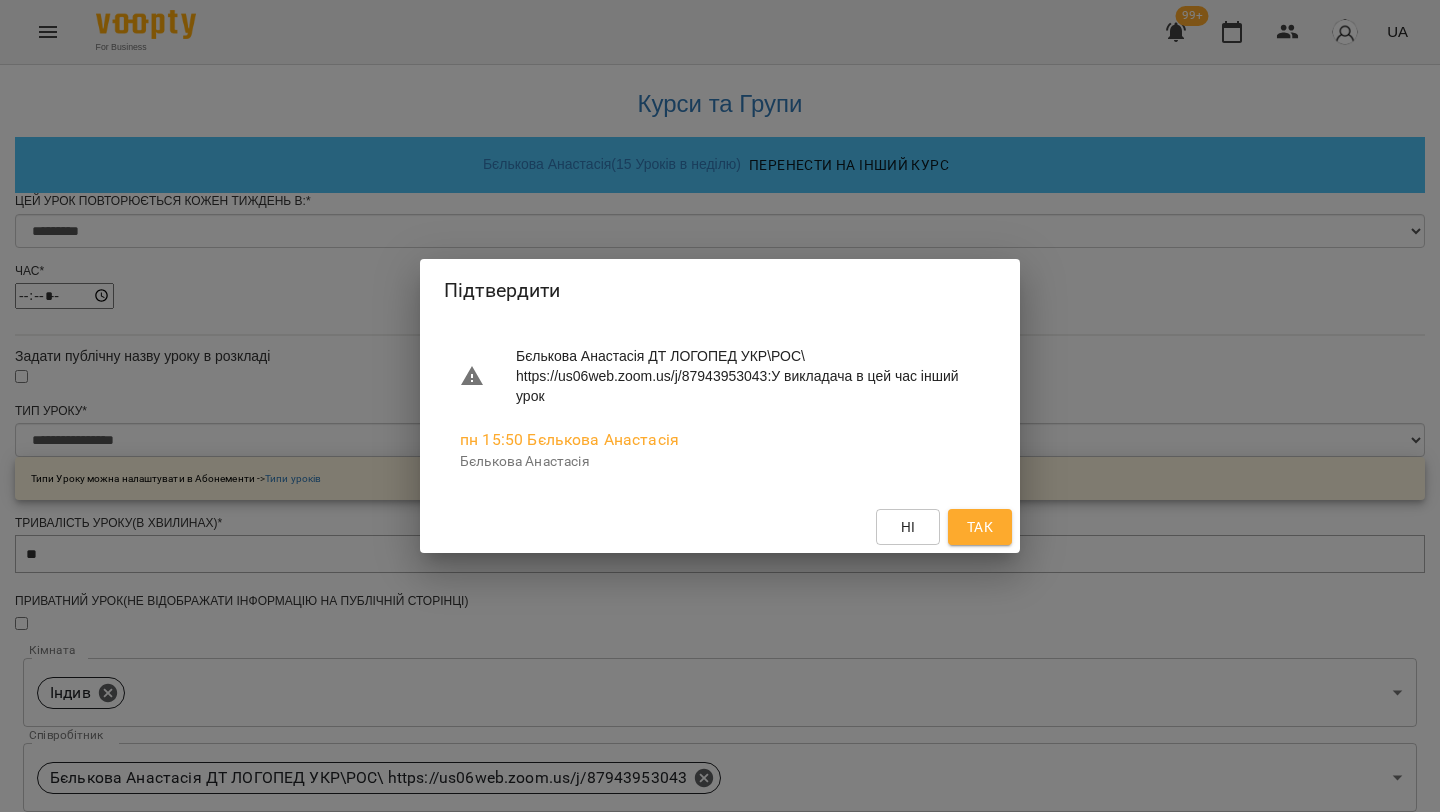click on "Так" at bounding box center [980, 527] 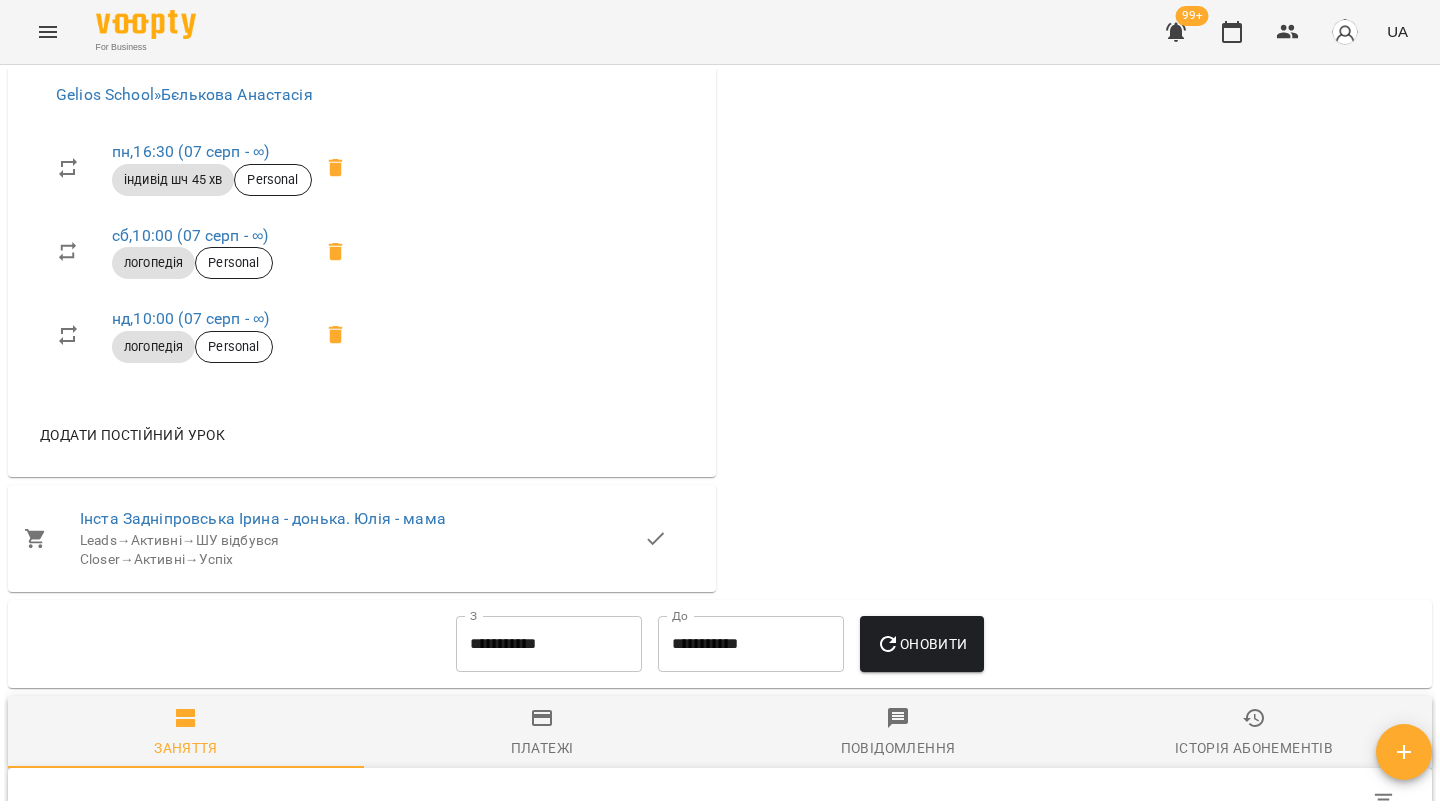 scroll, scrollTop: 2406, scrollLeft: 0, axis: vertical 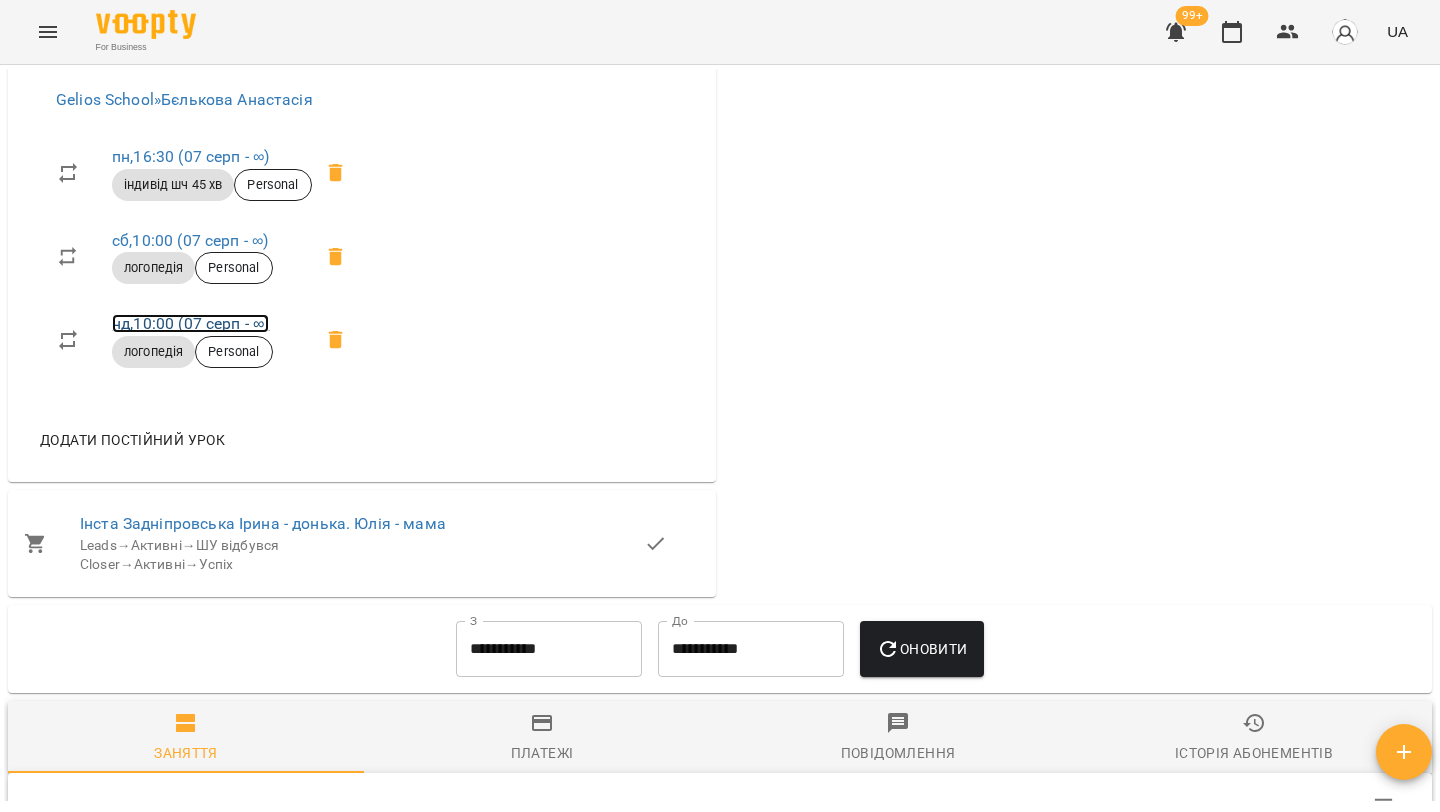 click on "нд ,  10:00   (07 серп - ∞)" at bounding box center [190, 323] 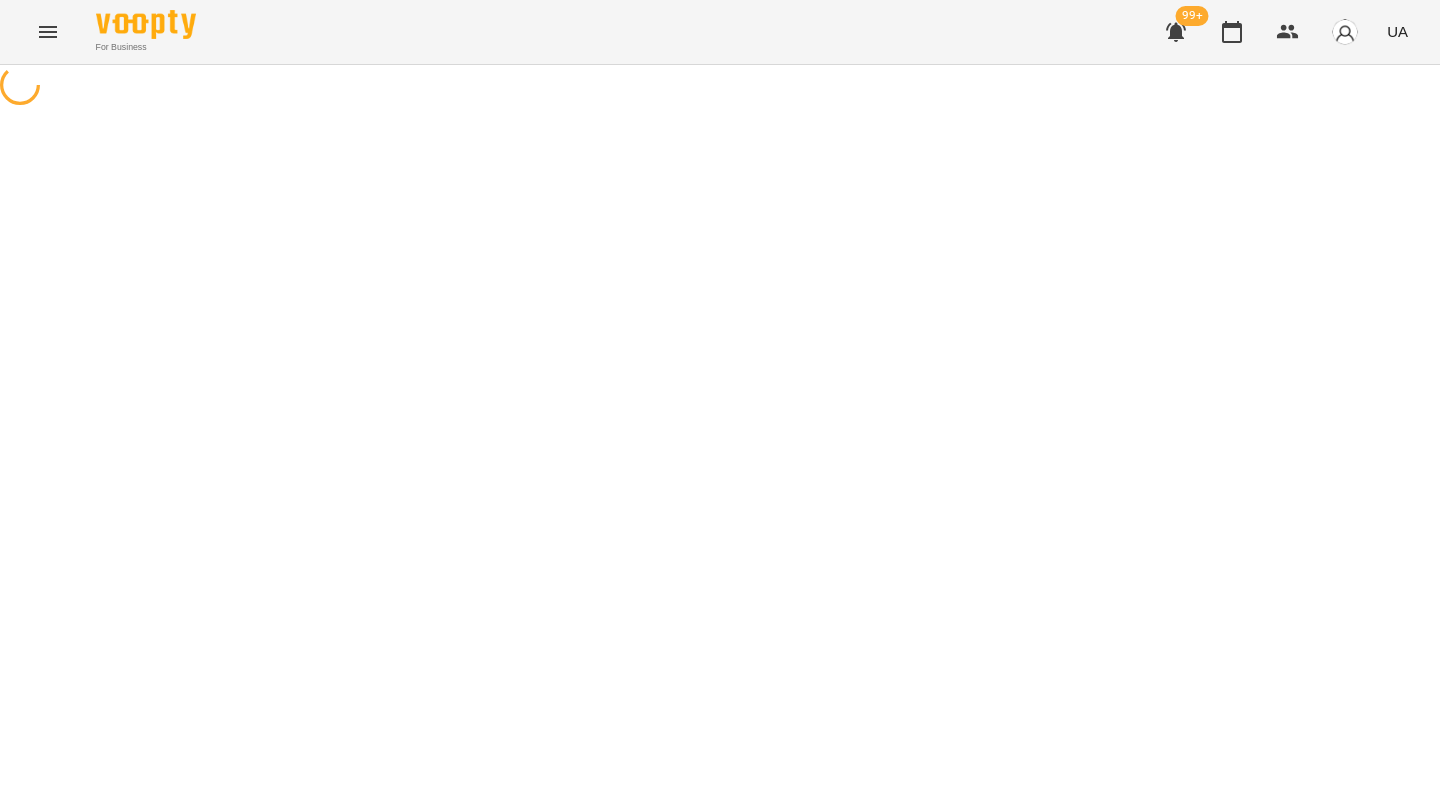 scroll, scrollTop: 0, scrollLeft: 0, axis: both 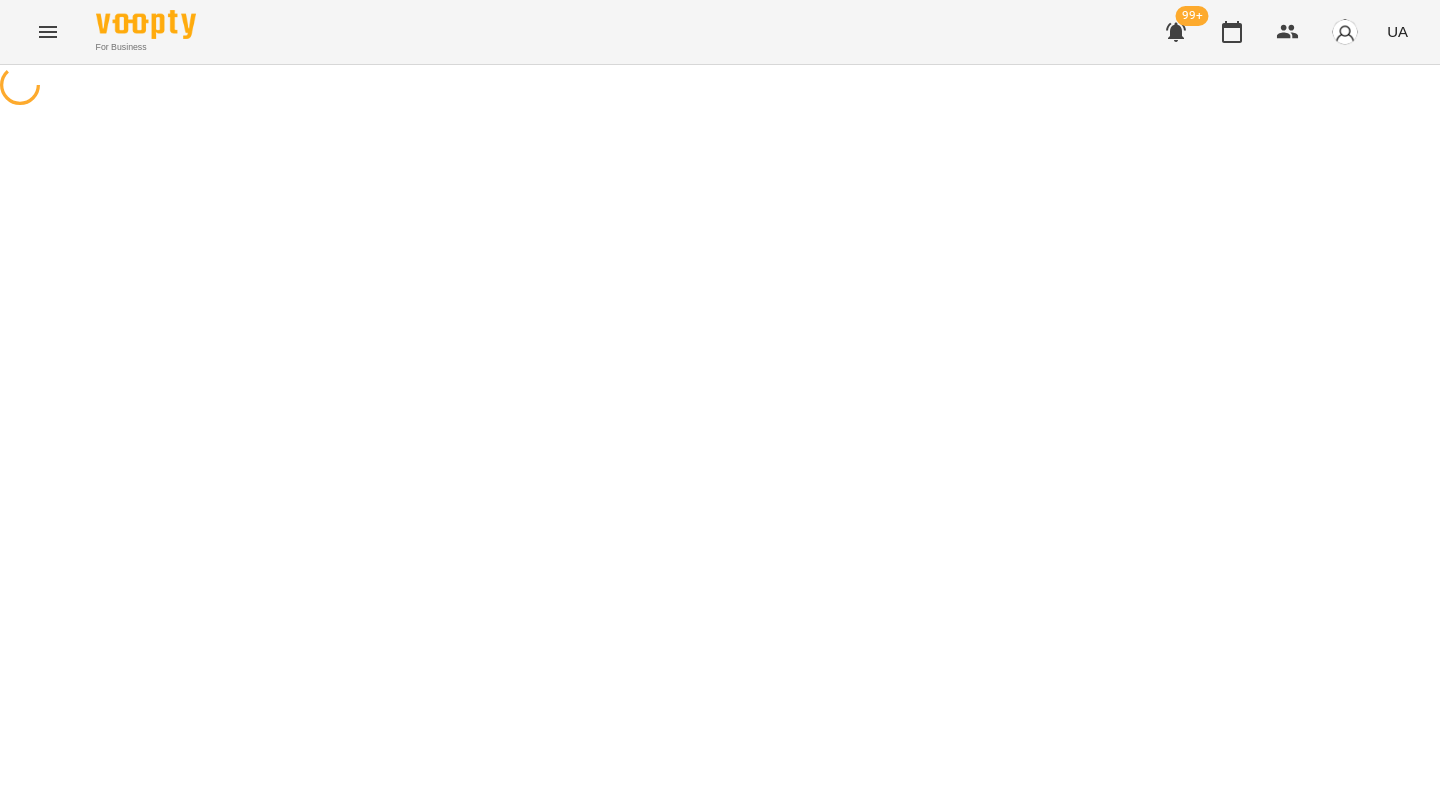 select on "*" 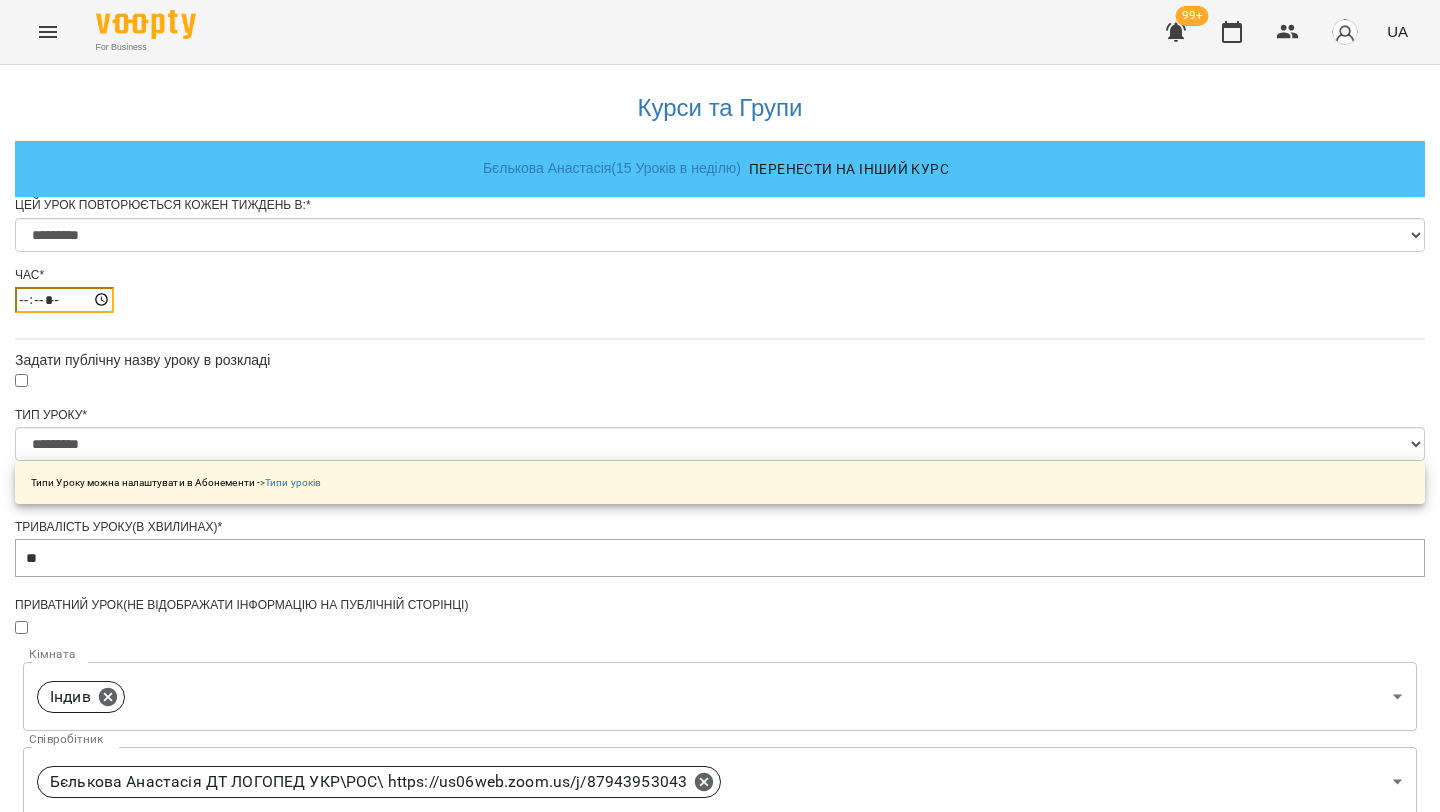 click on "*****" at bounding box center (64, 300) 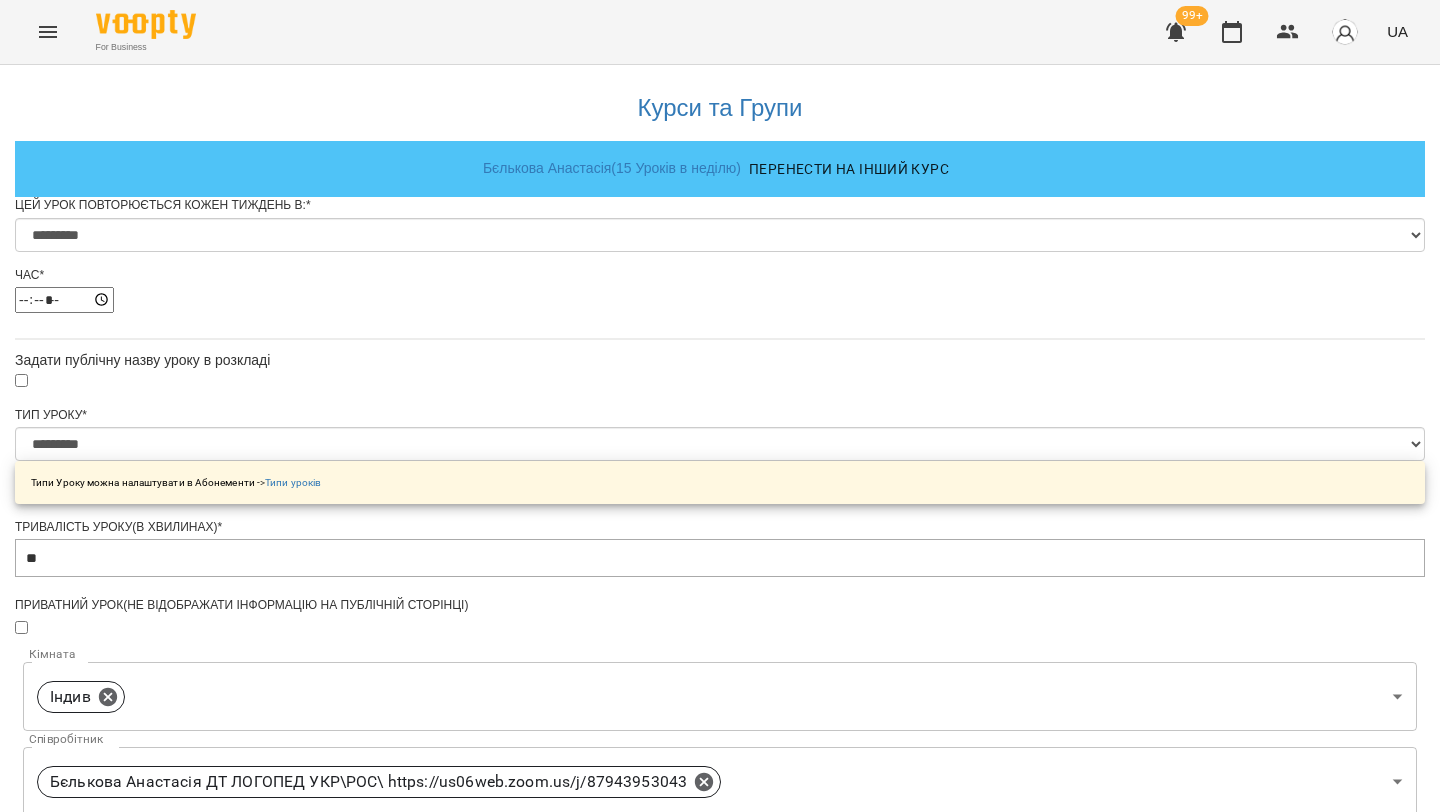 click on "**********" at bounding box center [720, 764] 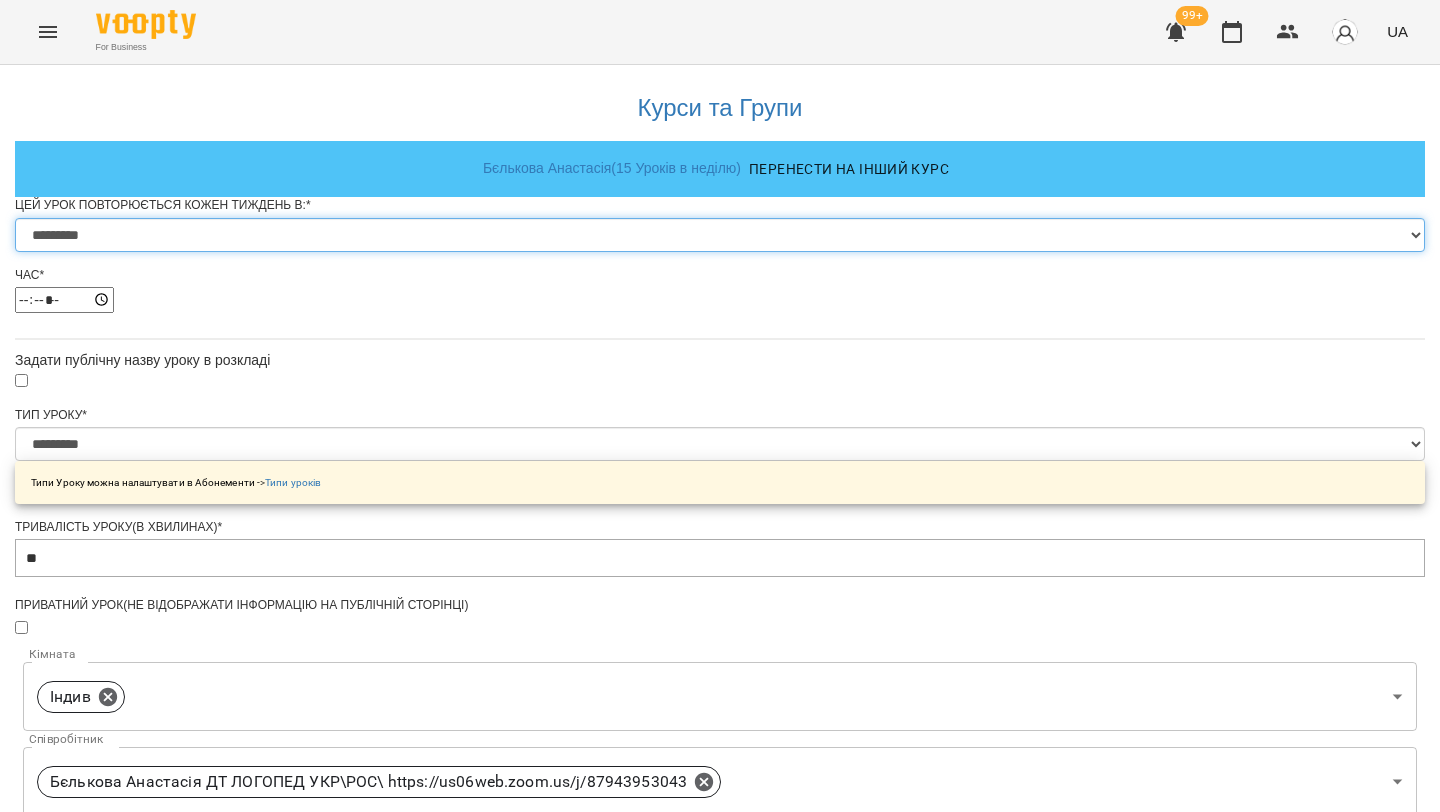 click on "********* ******** ****** ****** ******** ****** ******" at bounding box center [720, 235] 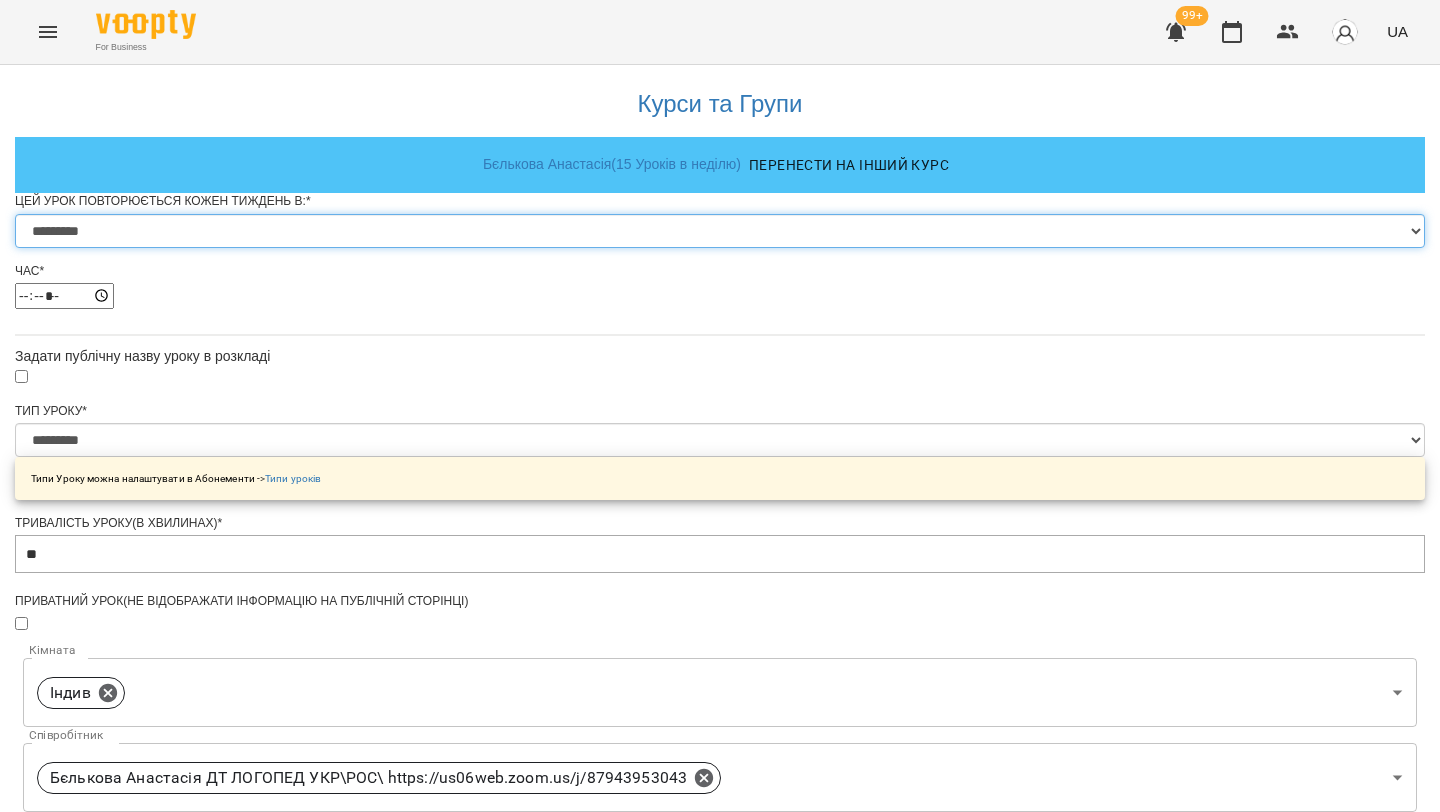 scroll, scrollTop: 167, scrollLeft: 0, axis: vertical 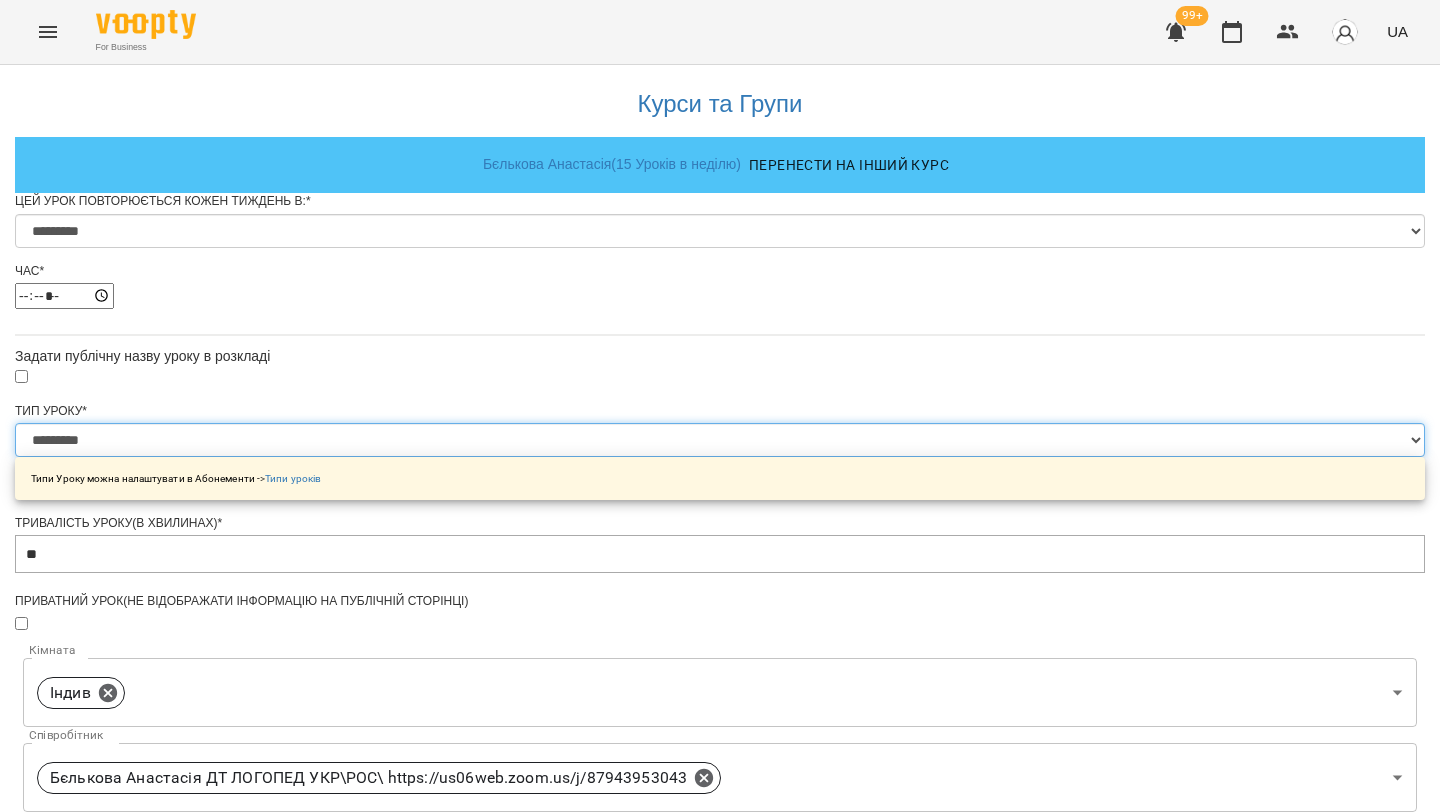click on "**********" at bounding box center [720, 440] 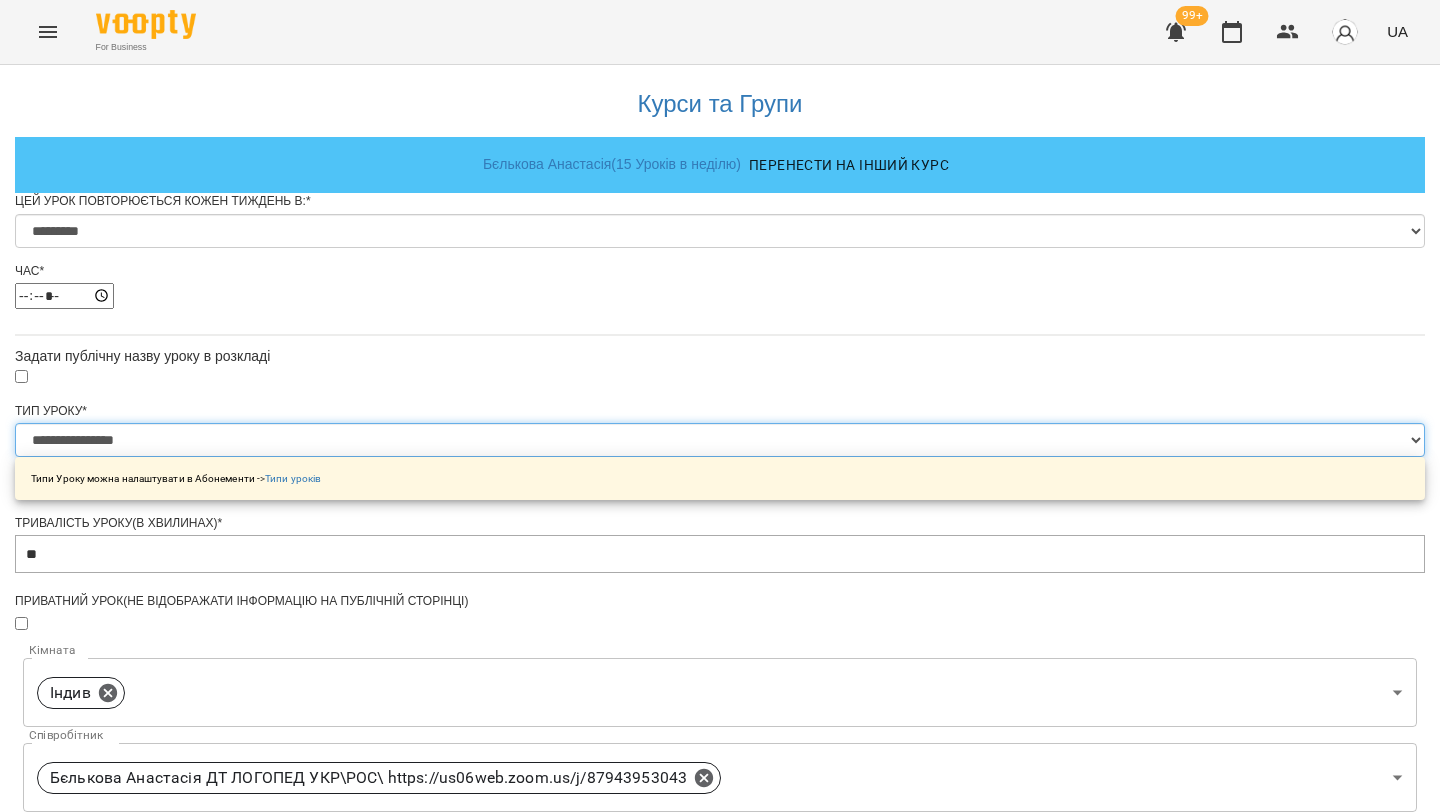 type on "**" 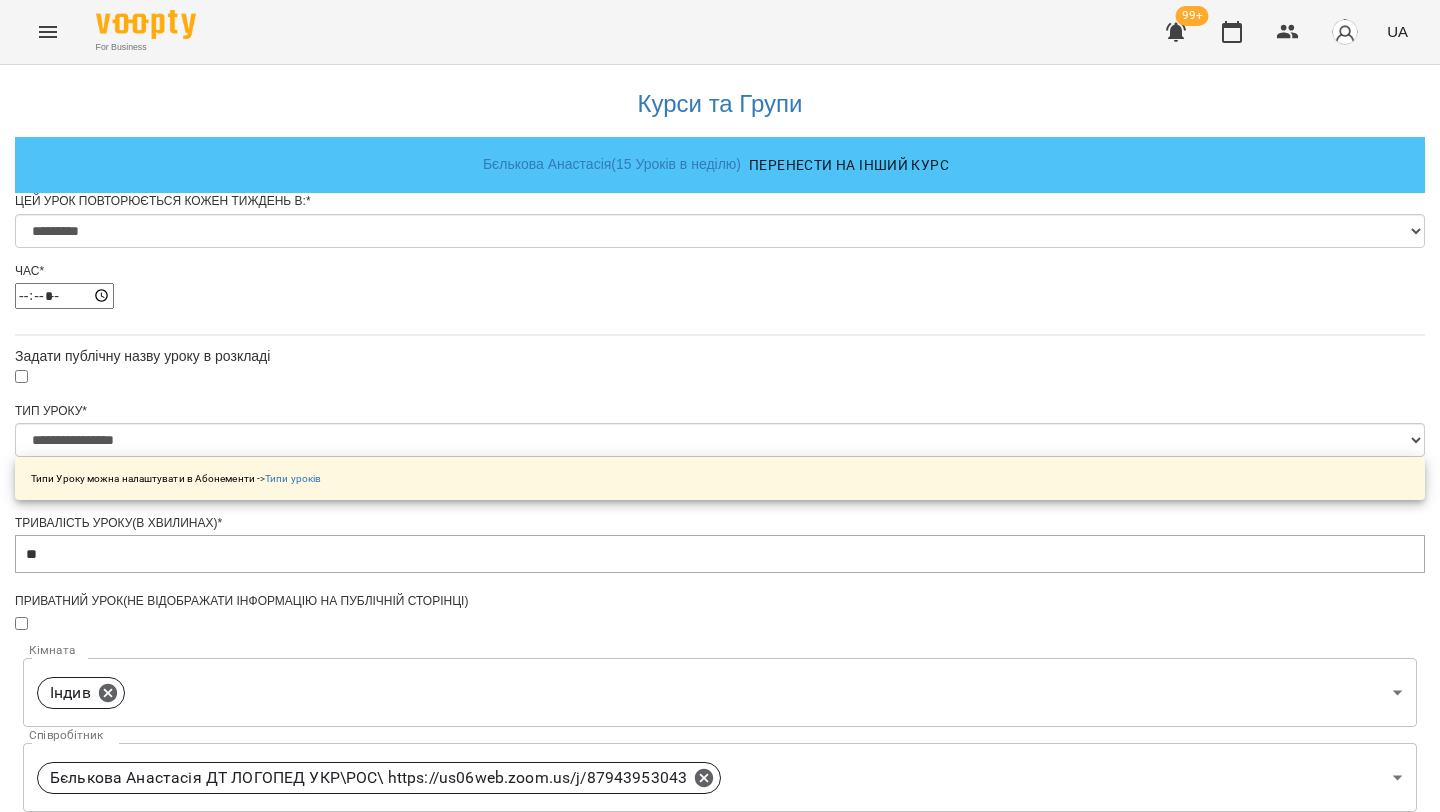 click on "Зберегти" at bounding box center (720, 1372) 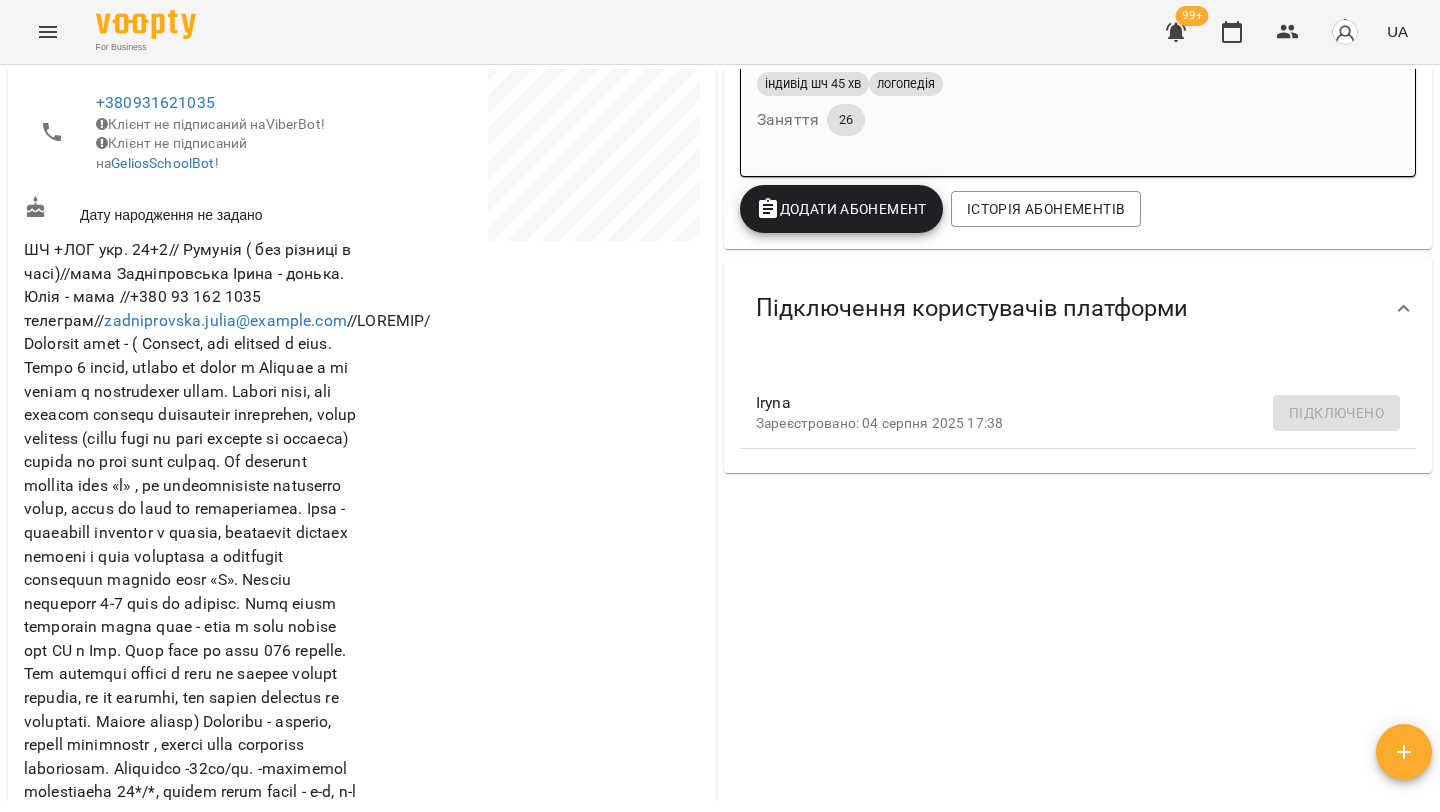 scroll, scrollTop: 0, scrollLeft: 0, axis: both 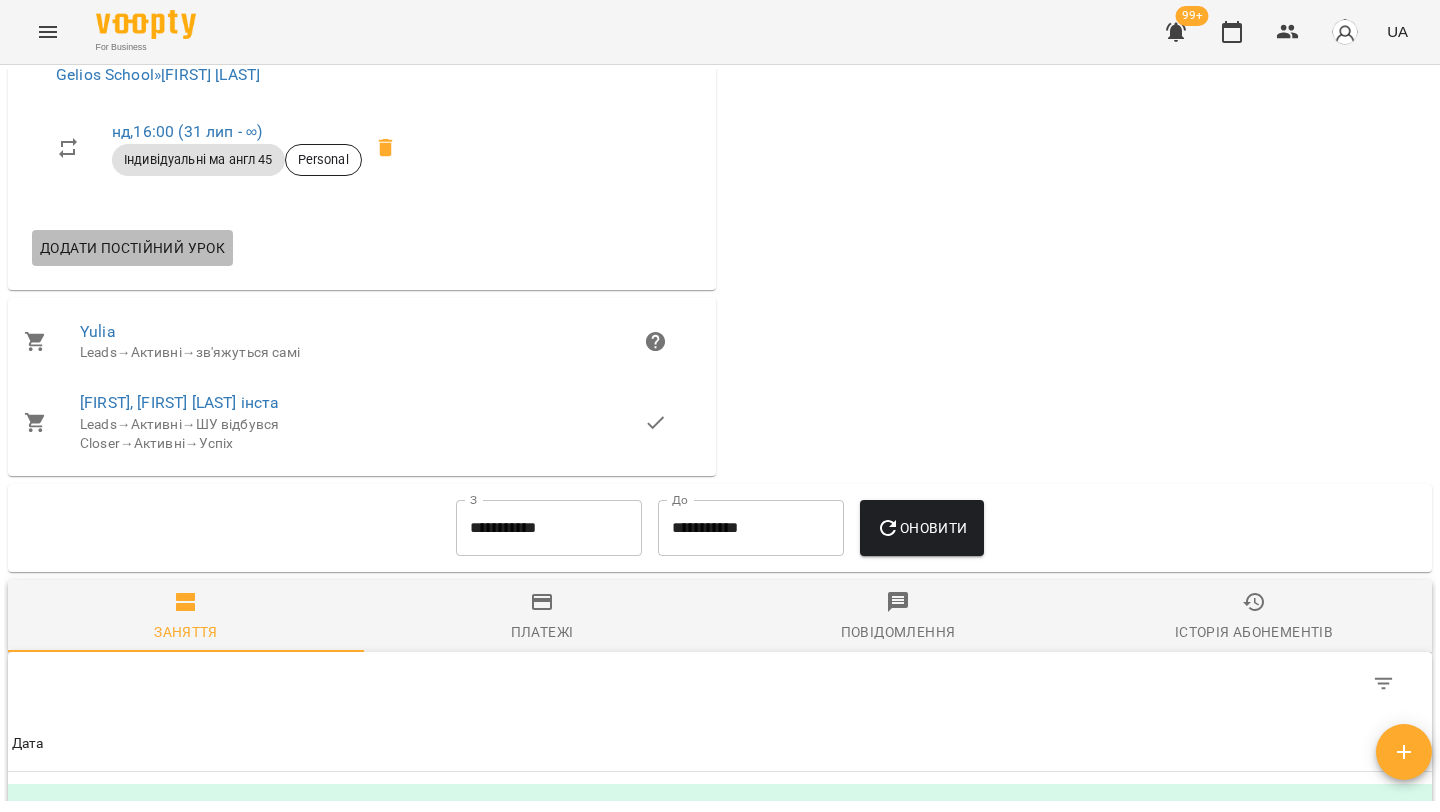click on "Додати постійний урок" at bounding box center [132, 248] 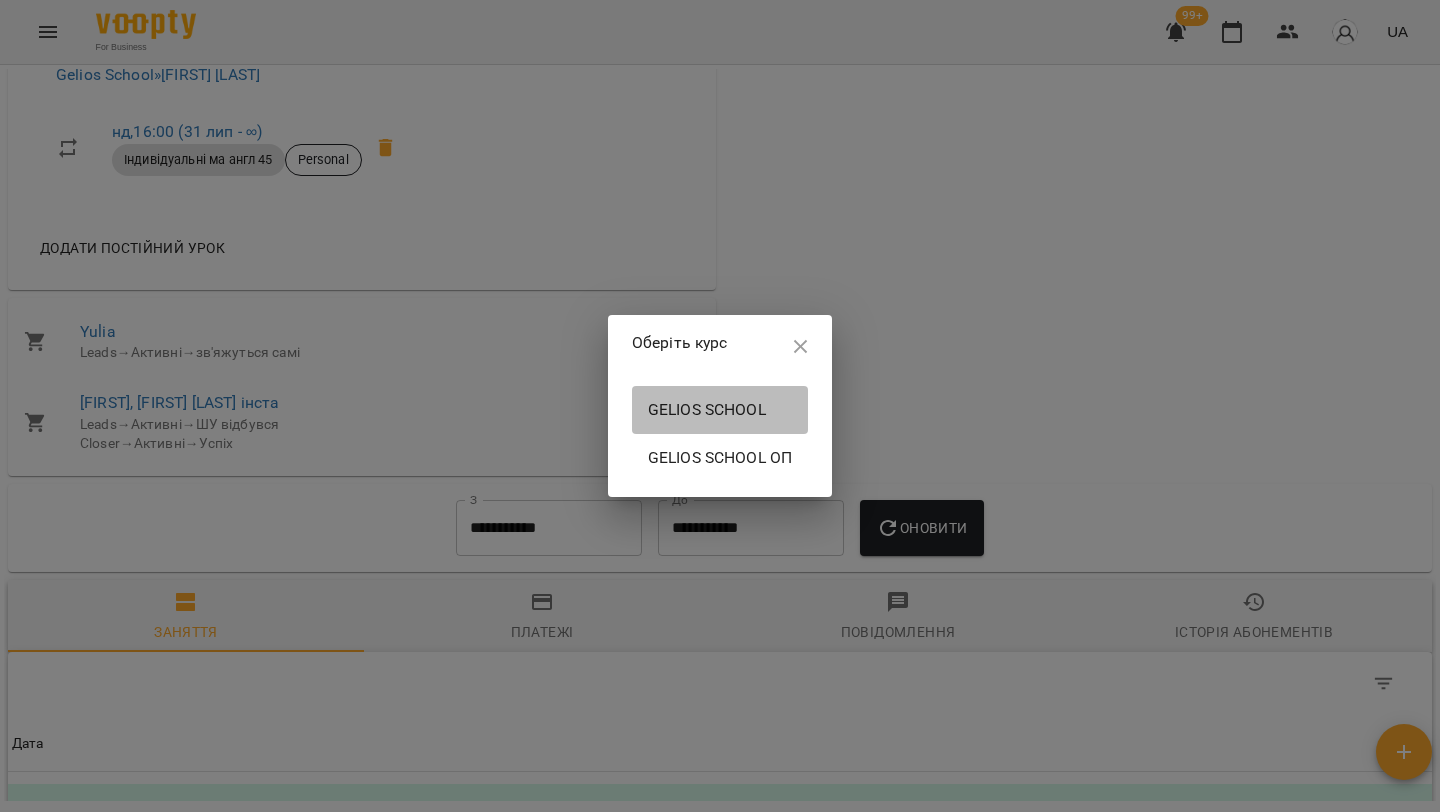 click on "Gelios School" at bounding box center [720, 410] 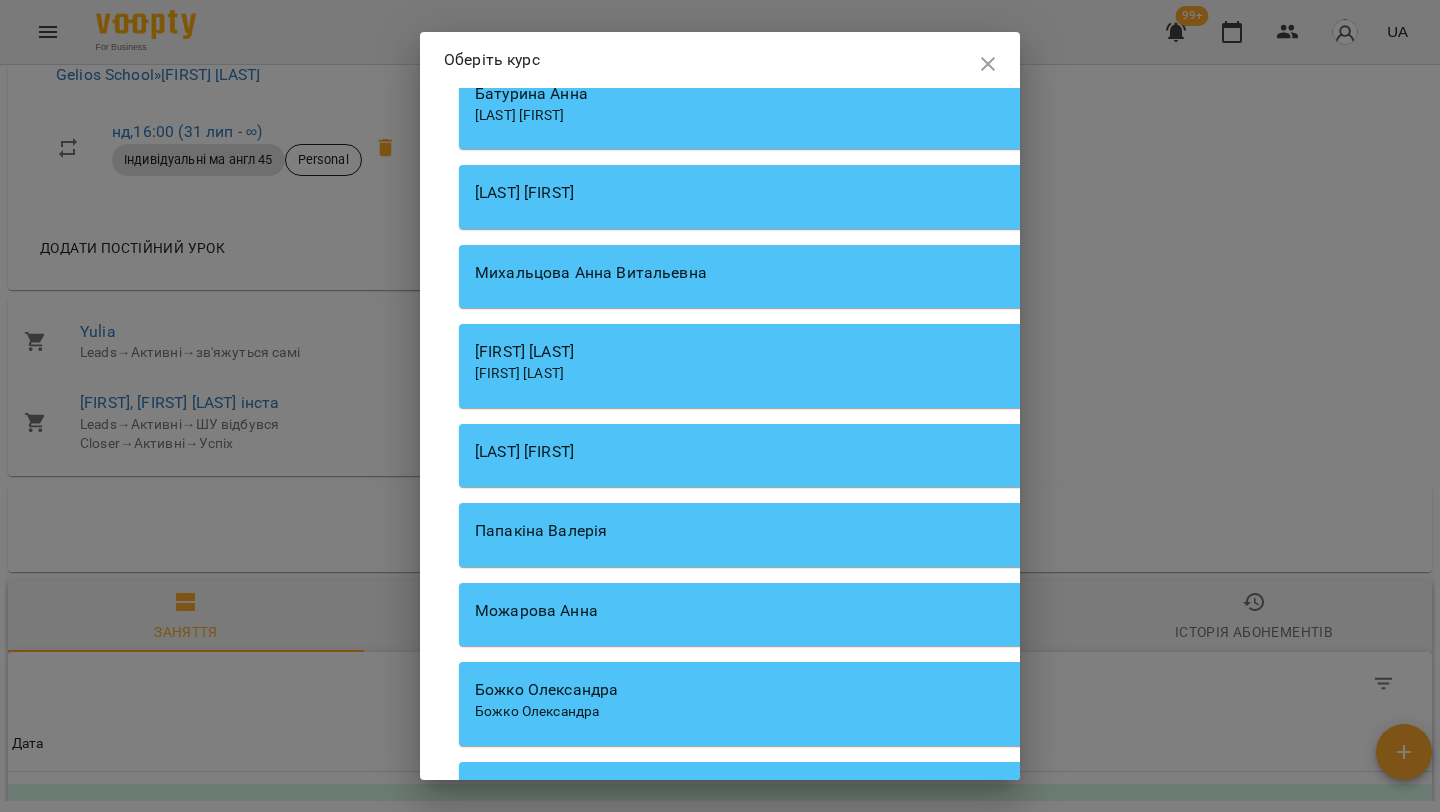 scroll, scrollTop: 7876, scrollLeft: 0, axis: vertical 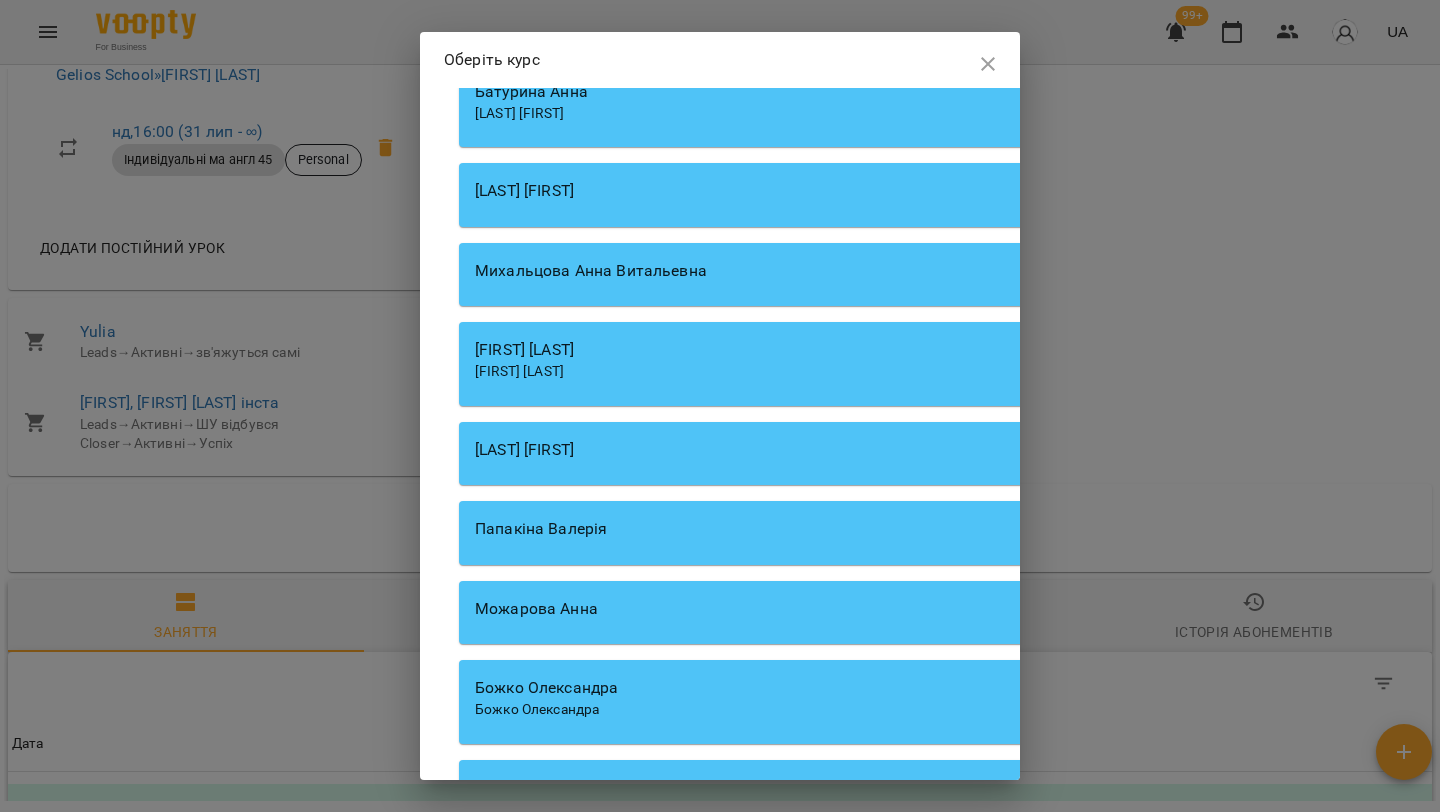 click on "[FIRST] [LAST]" at bounding box center (1029, 350) 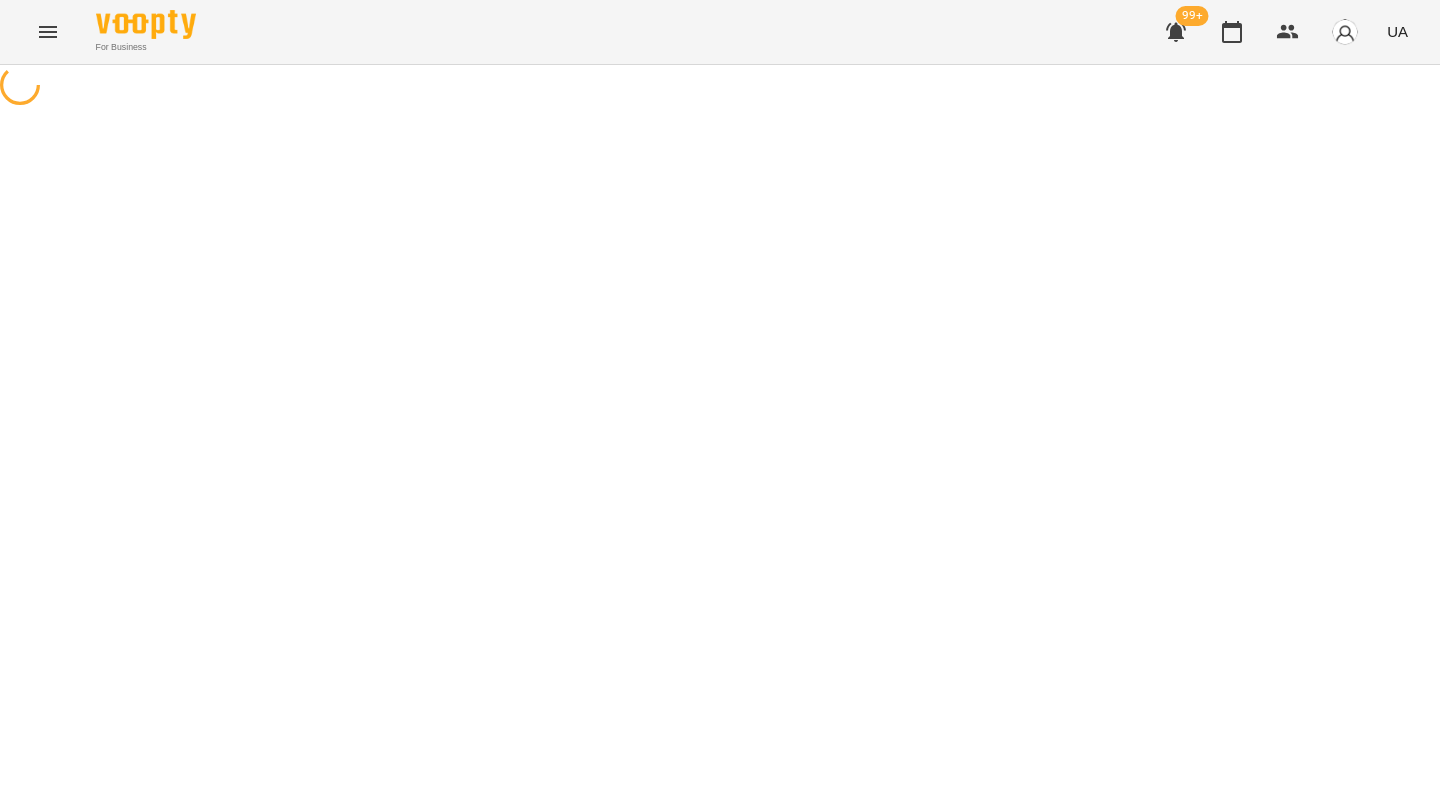 scroll, scrollTop: 0, scrollLeft: 0, axis: both 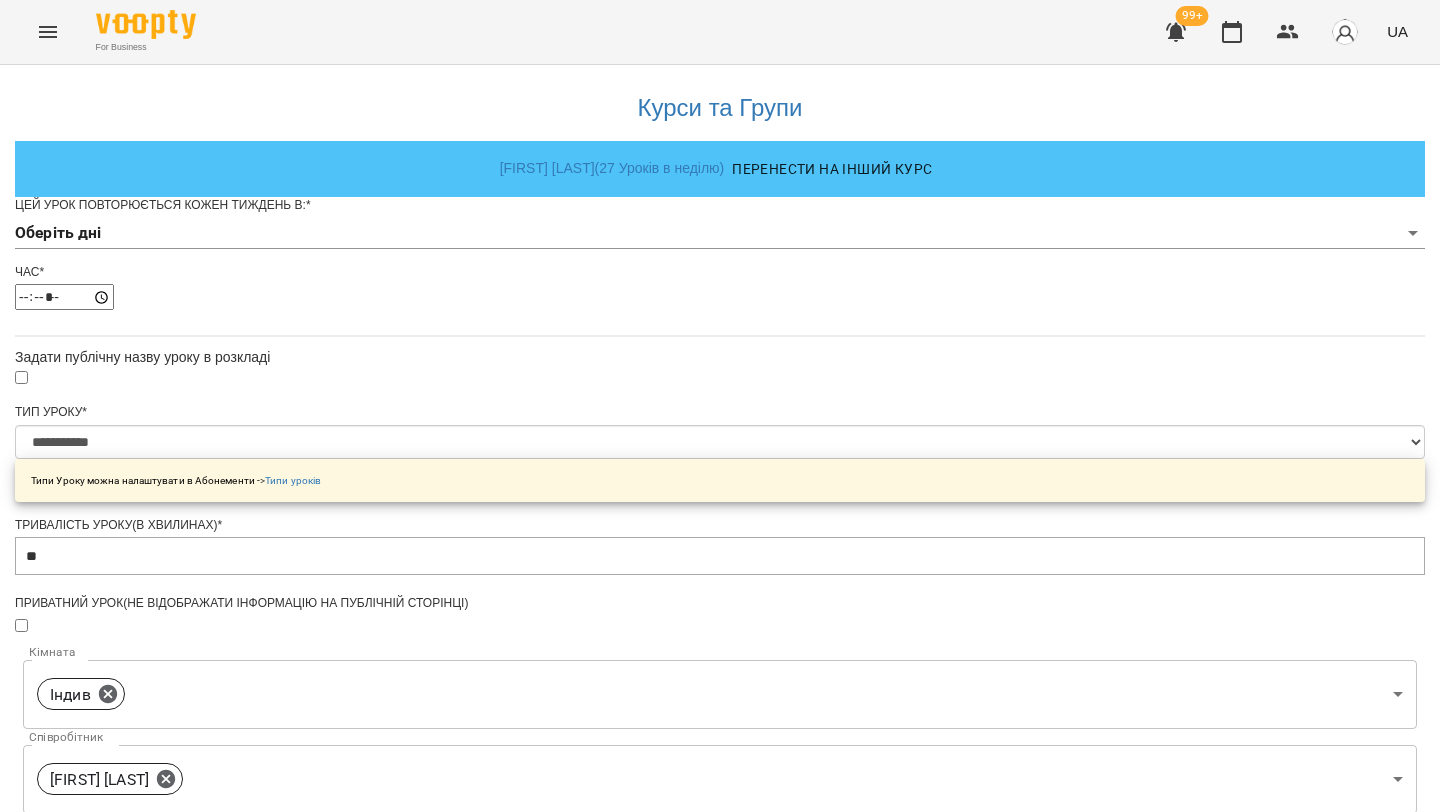 click on "**********" at bounding box center (720, 644) 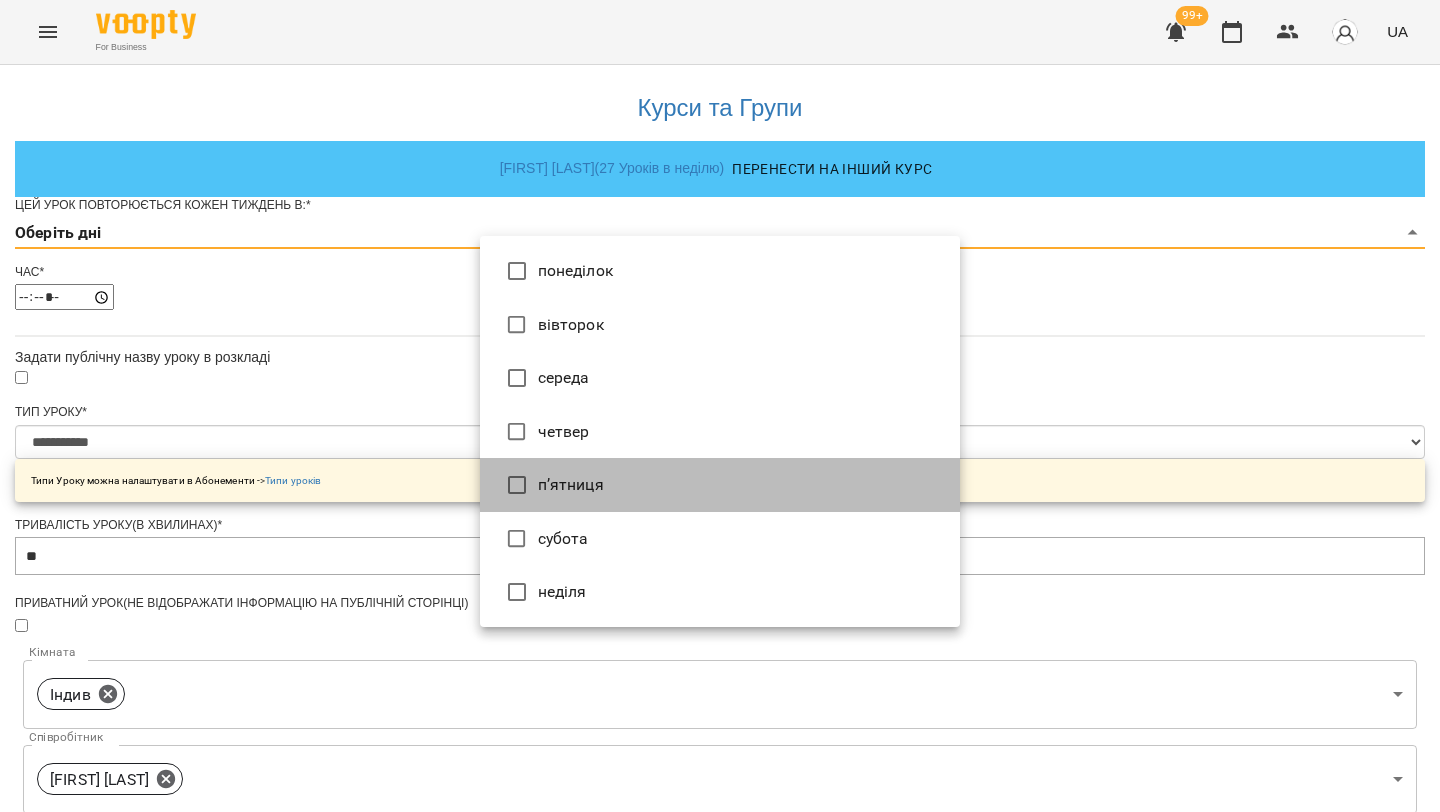 click on "п’ятниця" at bounding box center (720, 485) 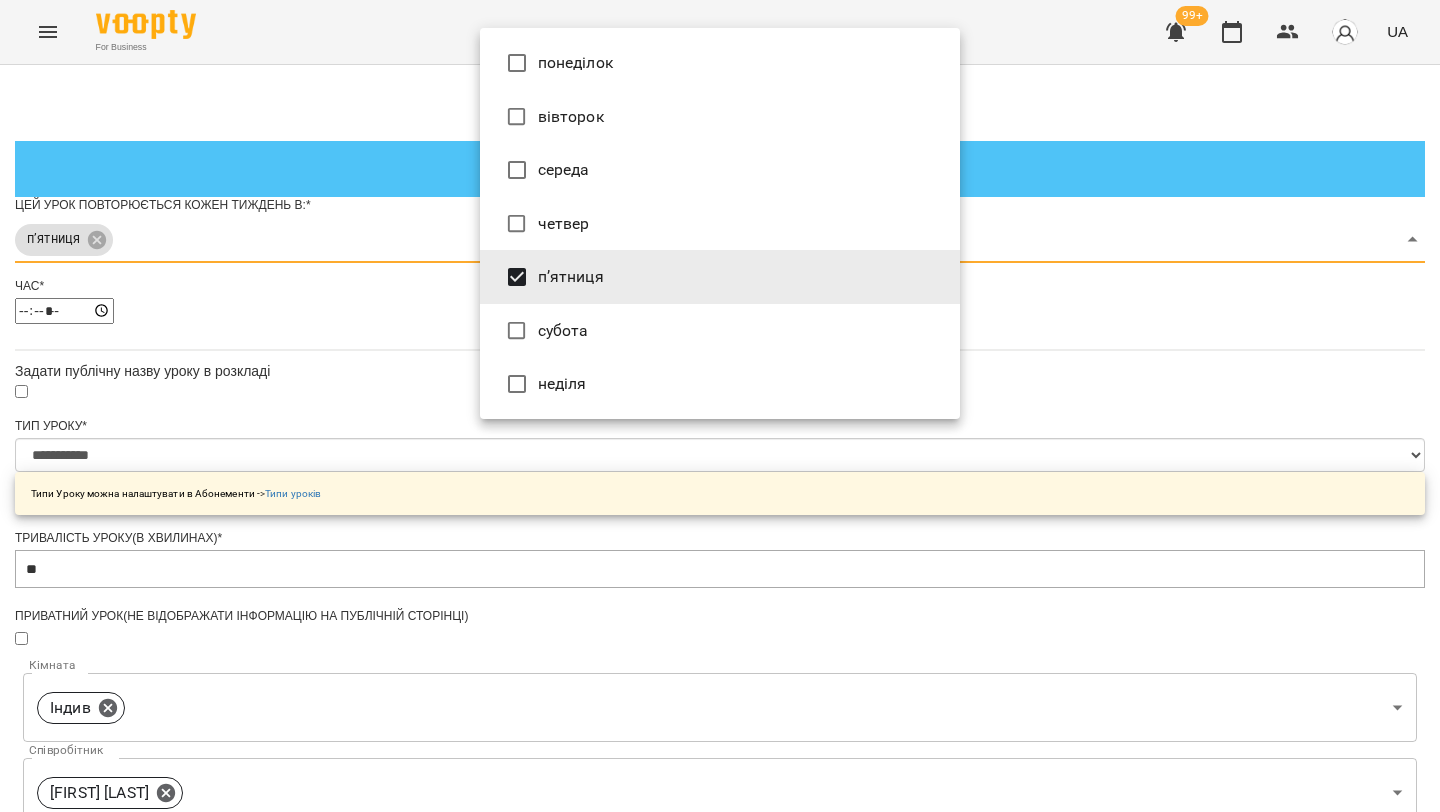 click at bounding box center [720, 406] 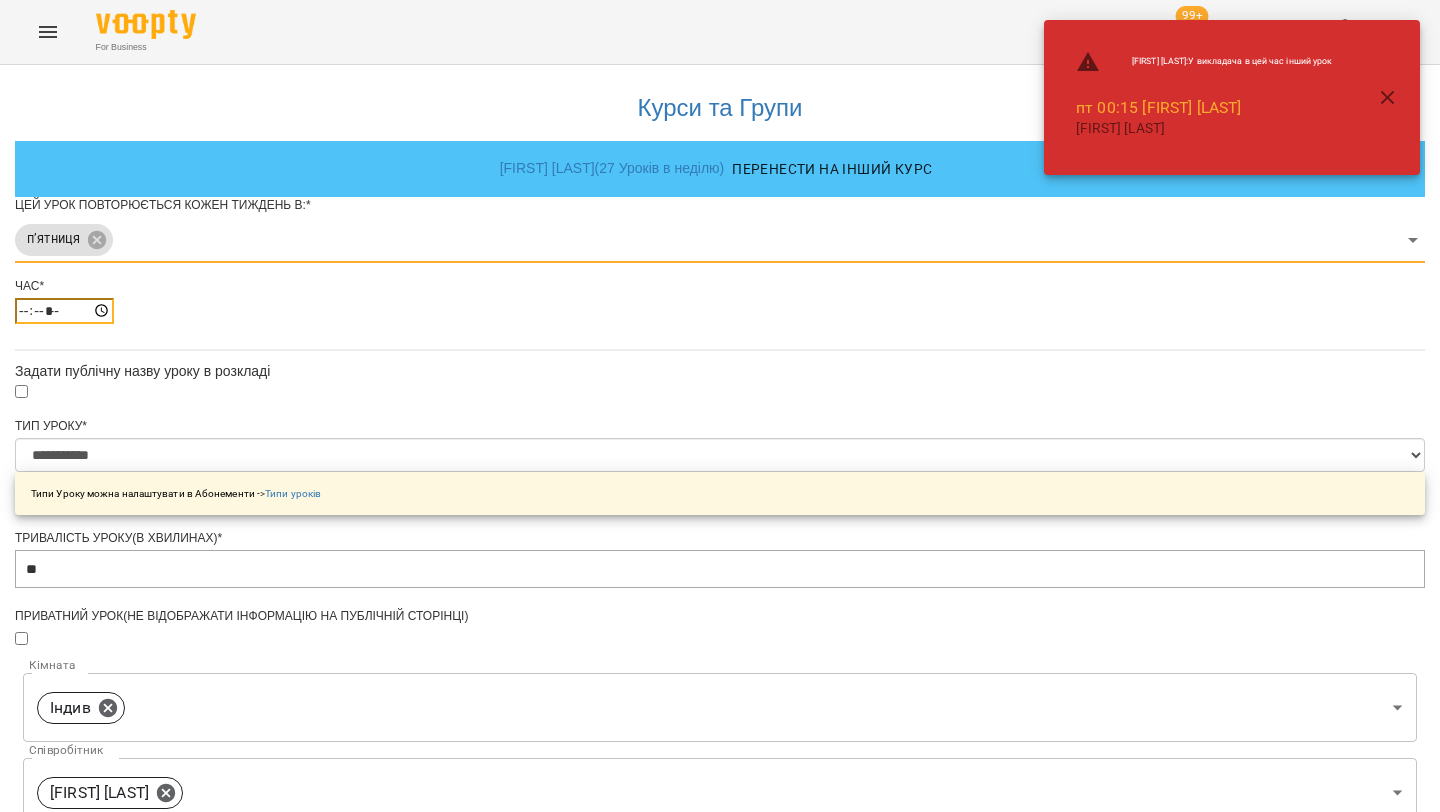 click on "*****" at bounding box center (64, 311) 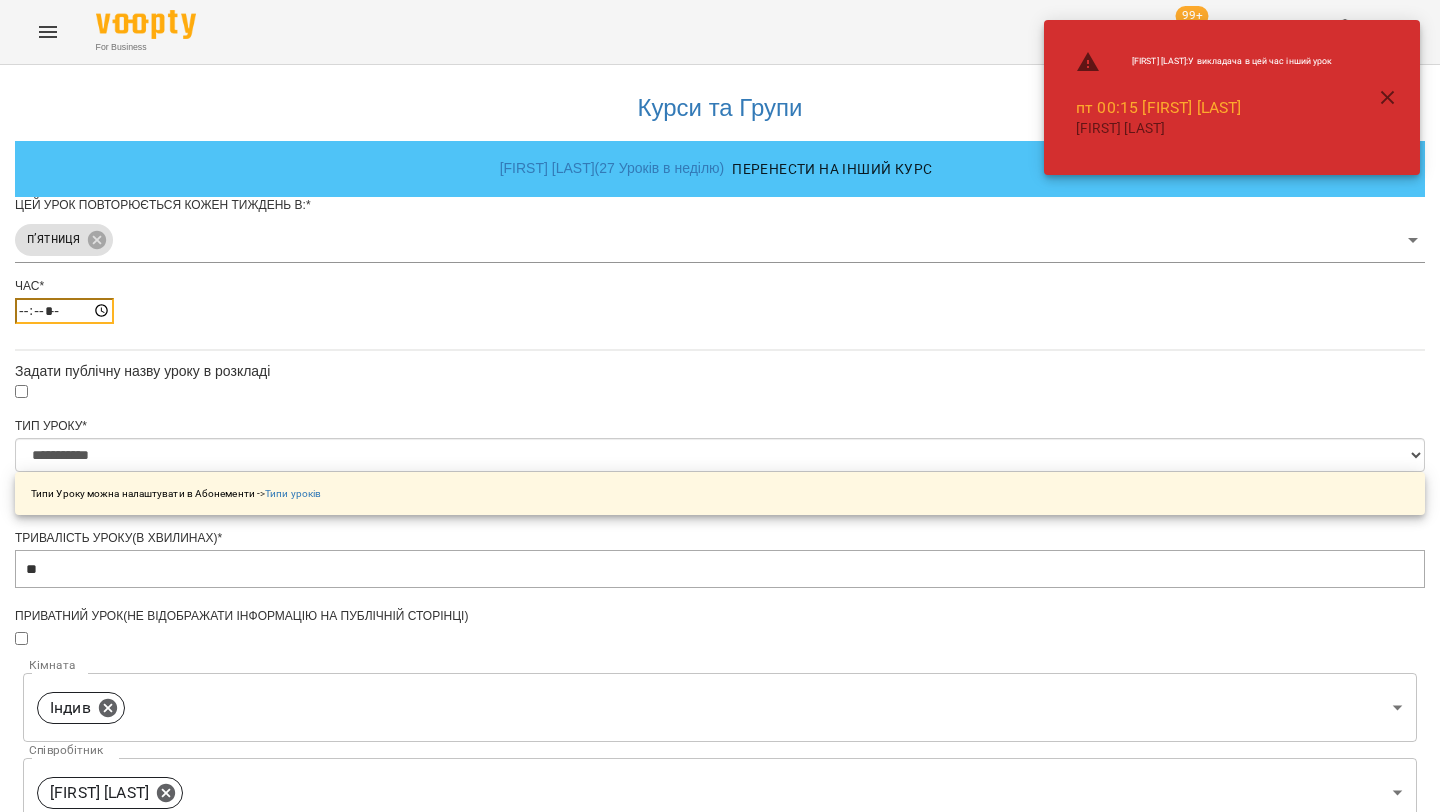 type on "*****" 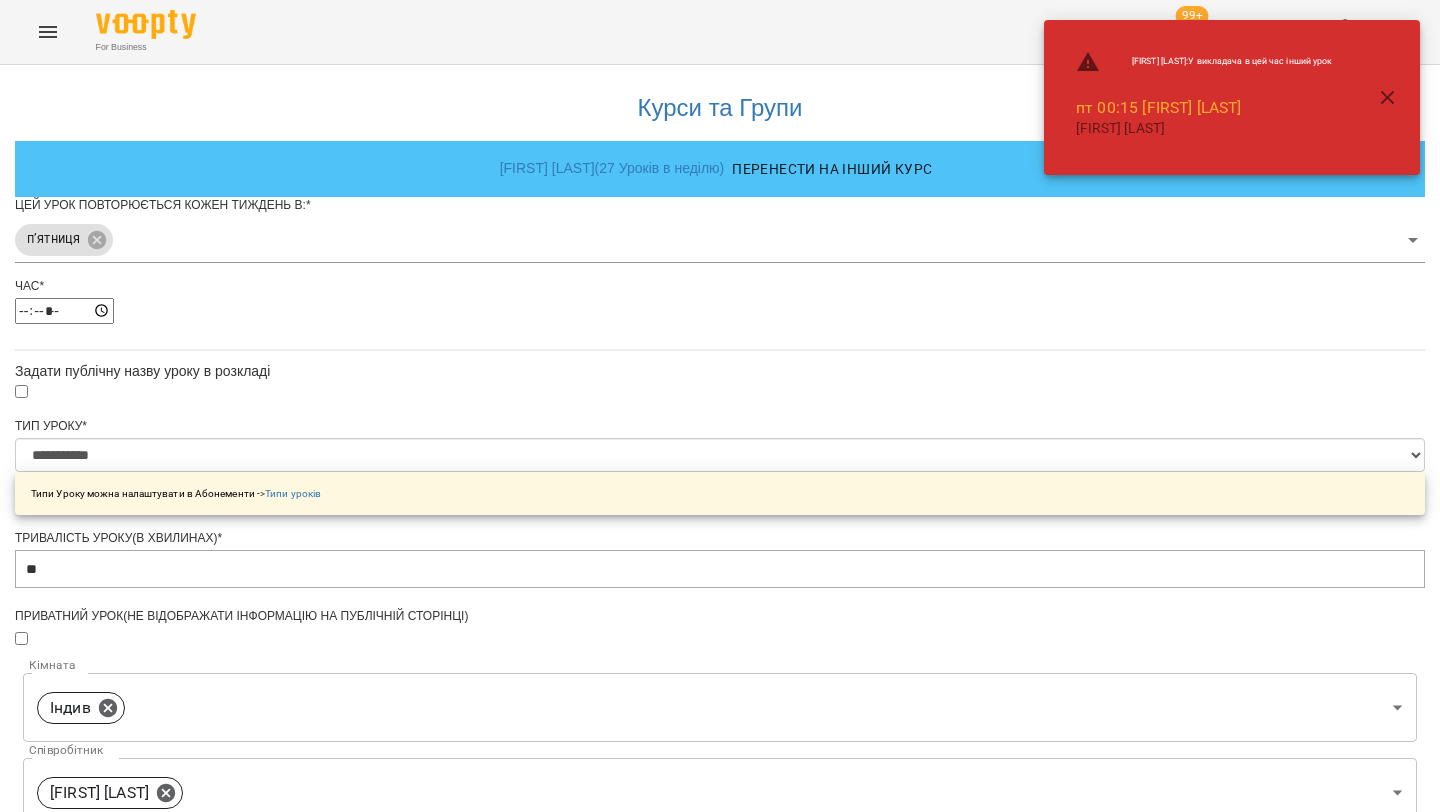 click on "**********" at bounding box center [720, 686] 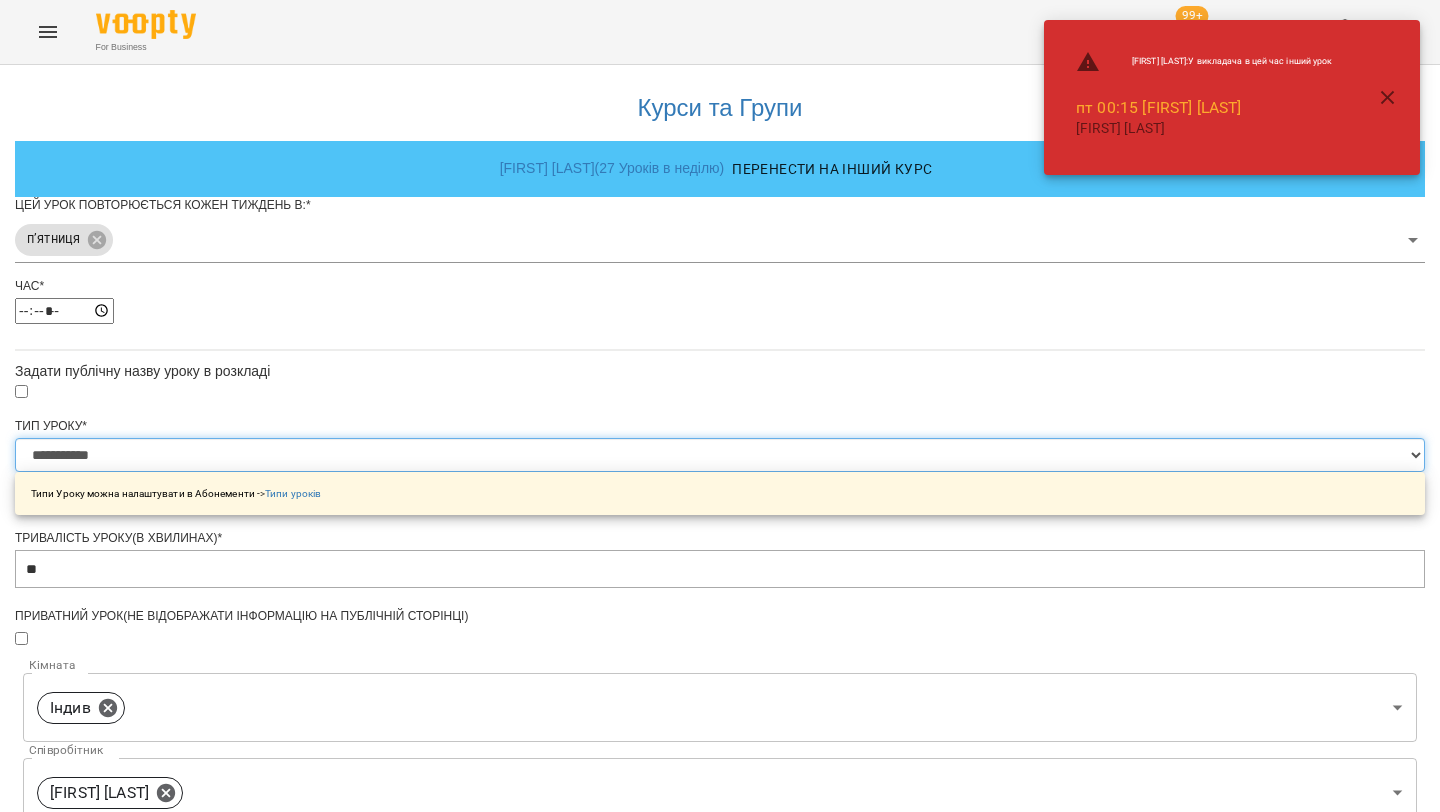 click on "**********" at bounding box center (720, 455) 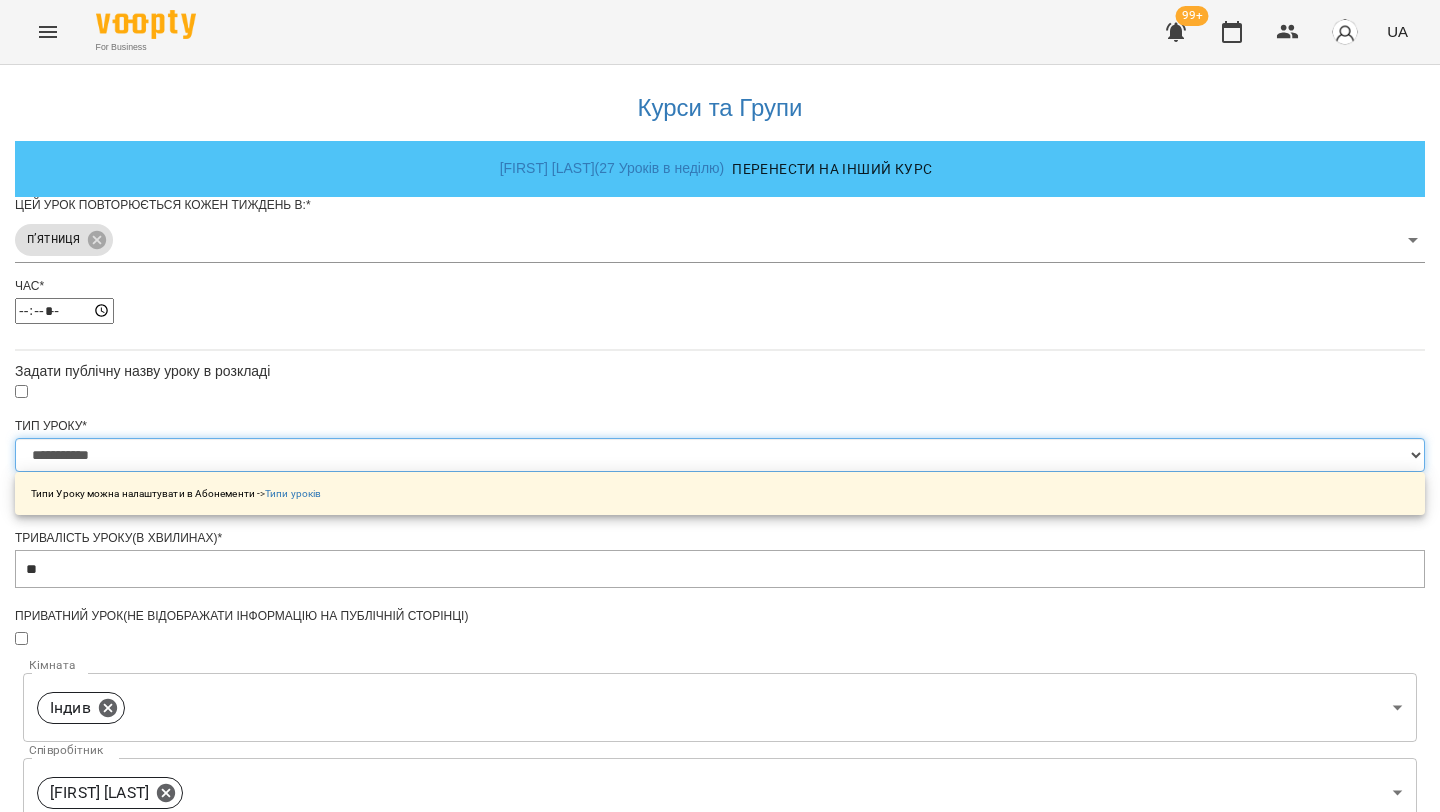 select on "**********" 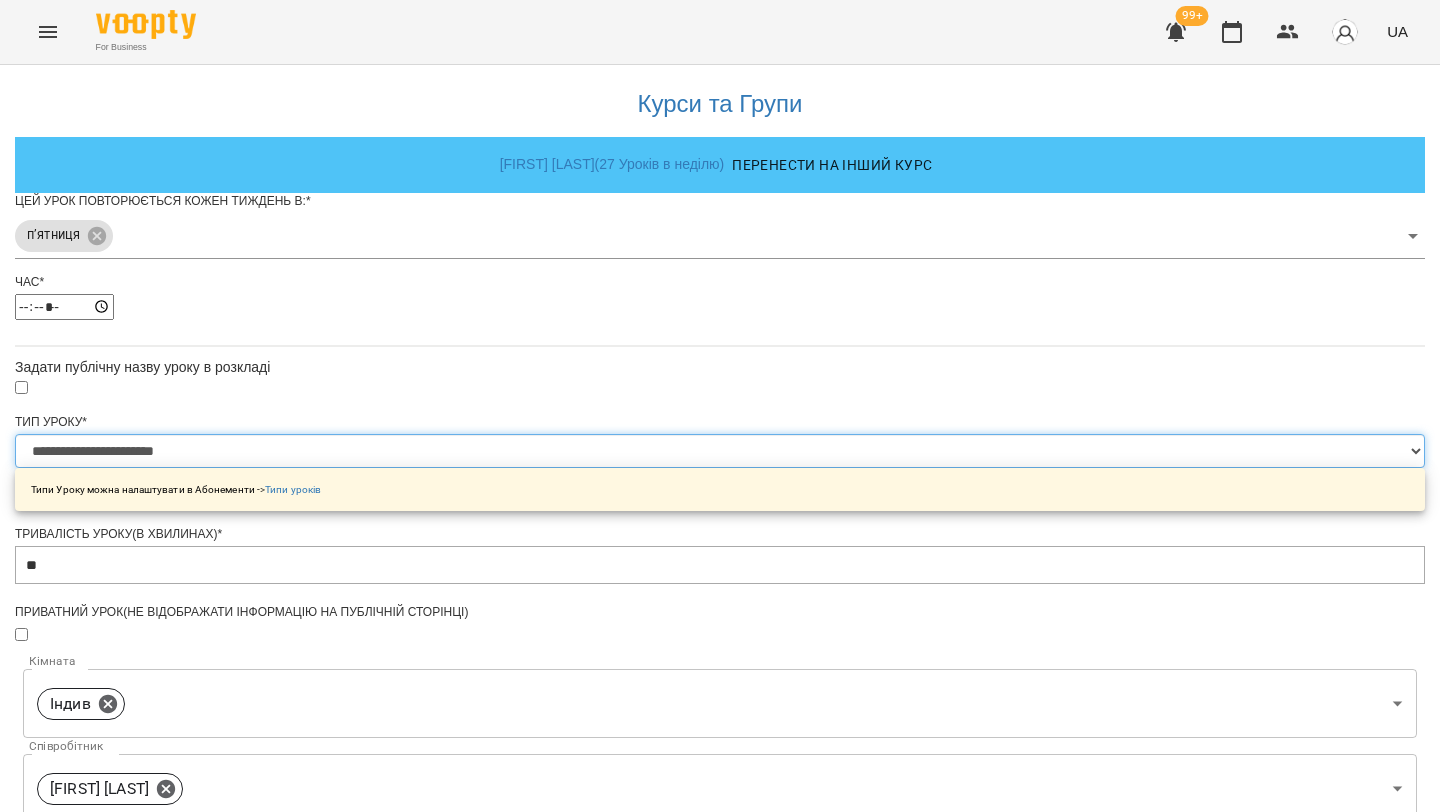 scroll, scrollTop: 634, scrollLeft: 0, axis: vertical 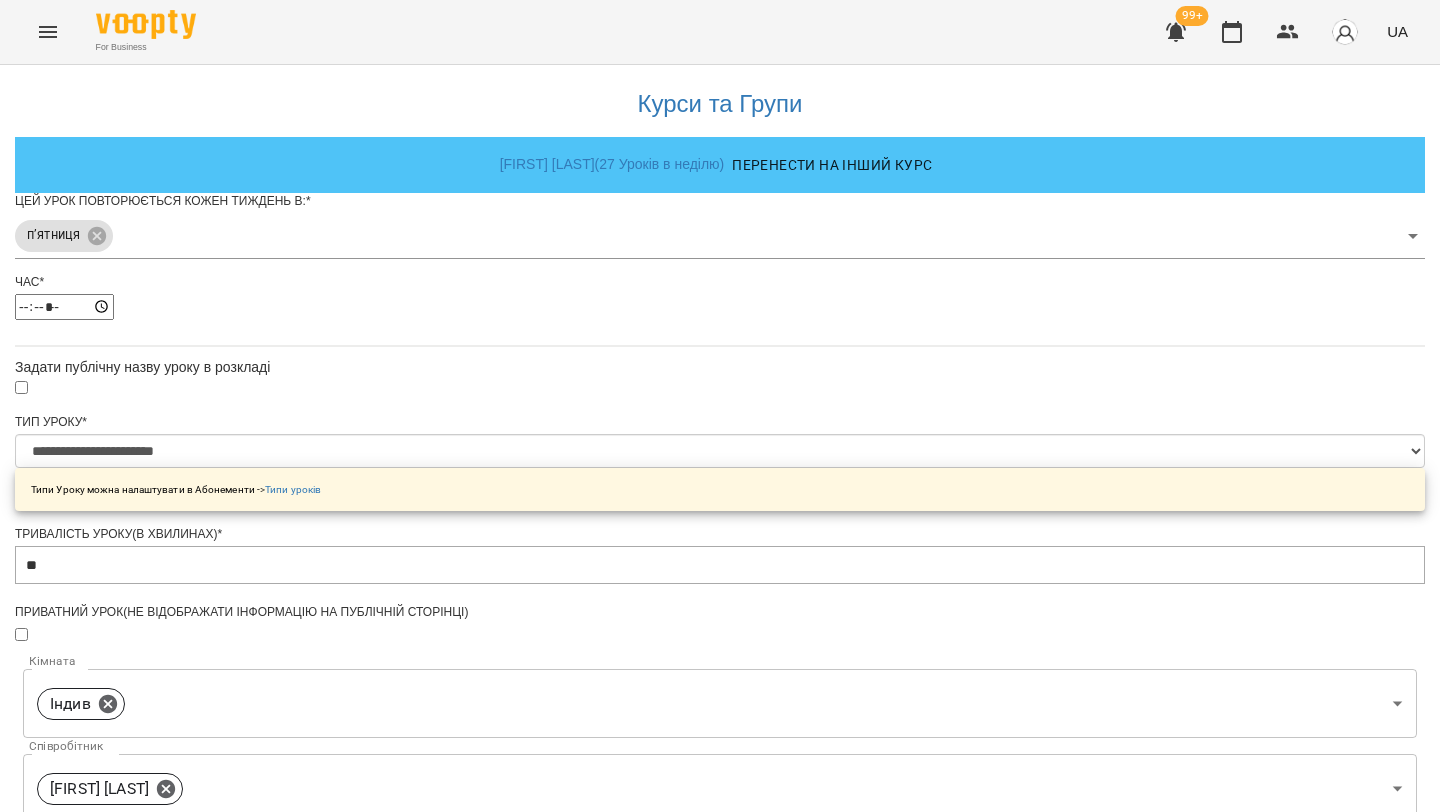 click on "**********" at bounding box center (108, 1225) 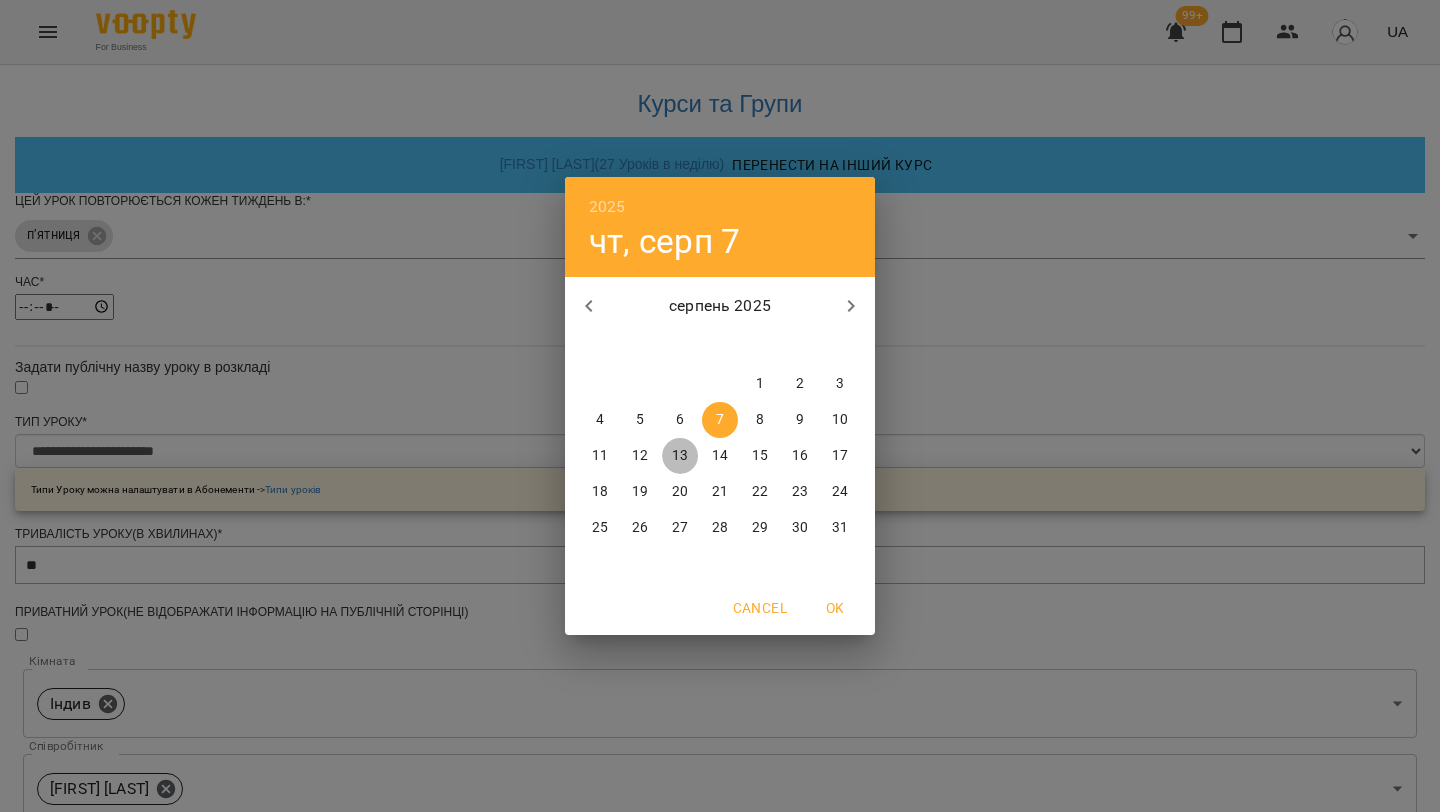 click on "13" at bounding box center [680, 456] 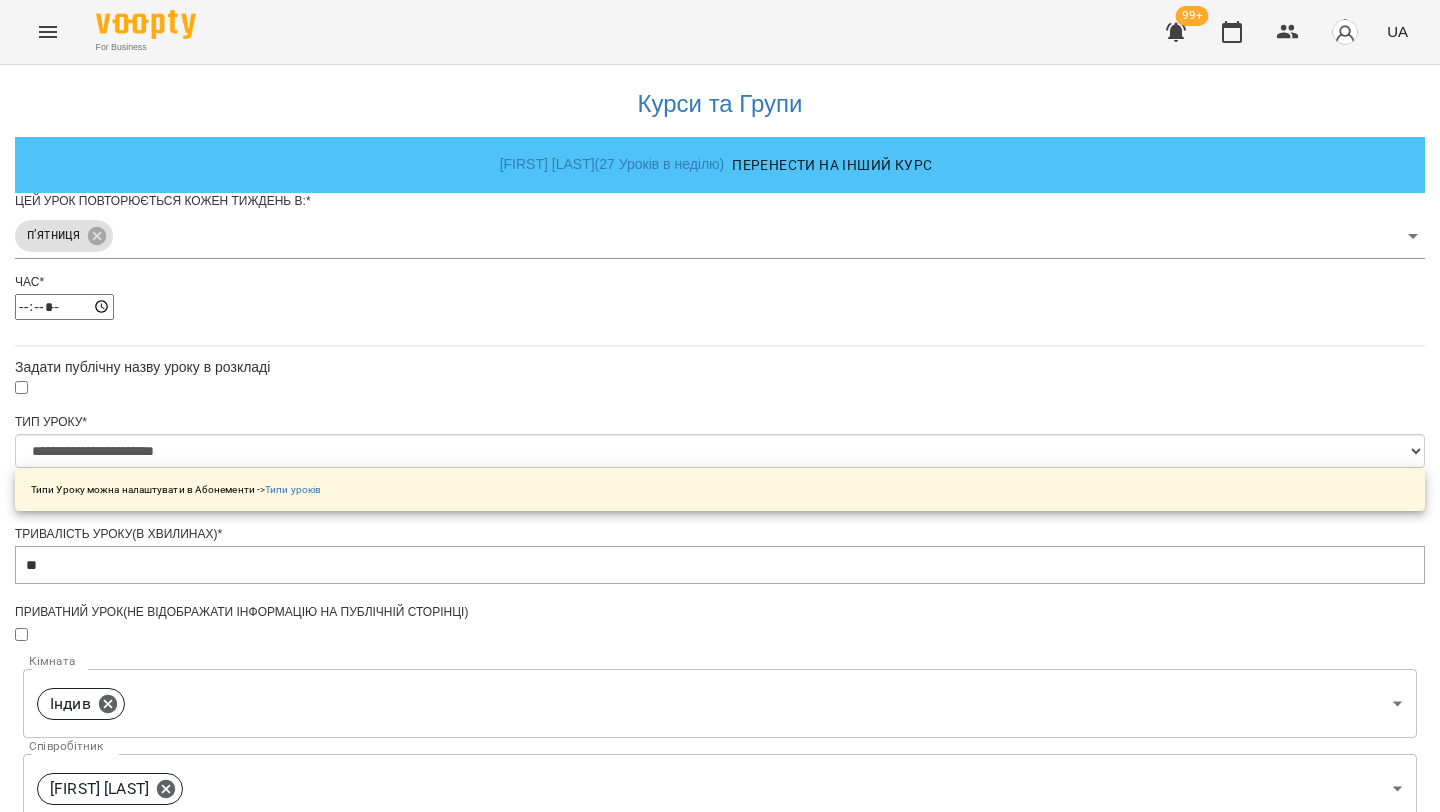scroll, scrollTop: 689, scrollLeft: 0, axis: vertical 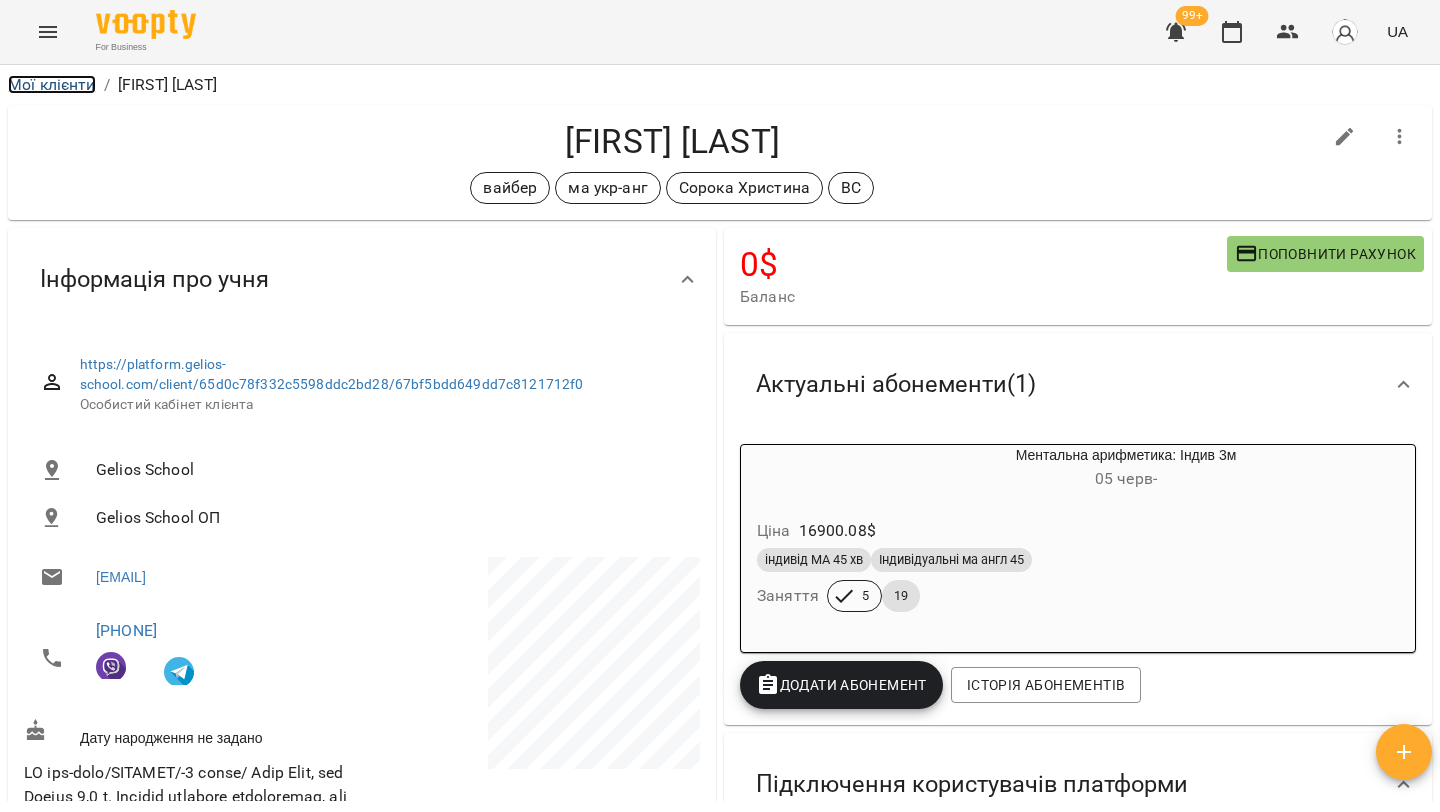 click on "Мої клієнти" at bounding box center [52, 84] 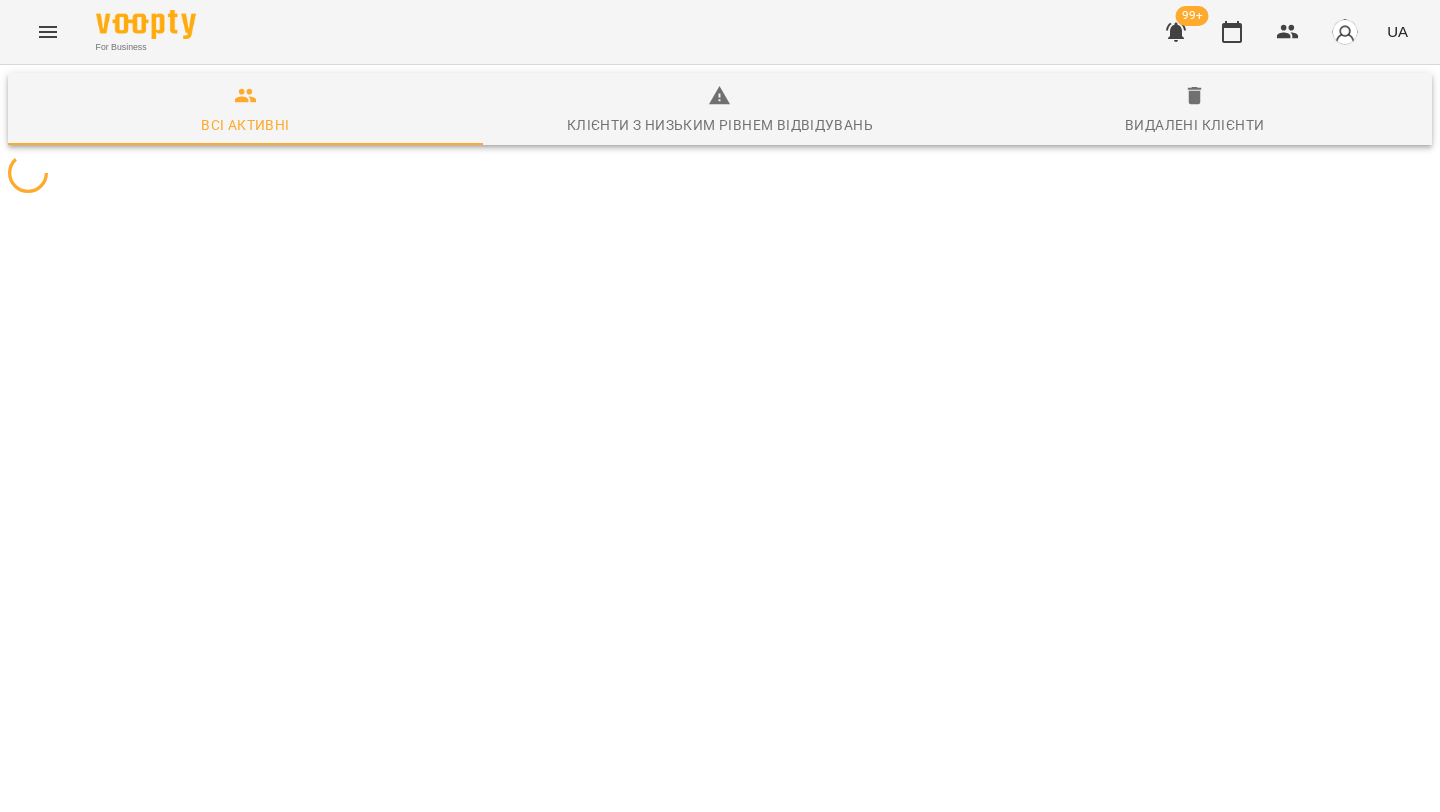 scroll, scrollTop: 0, scrollLeft: 0, axis: both 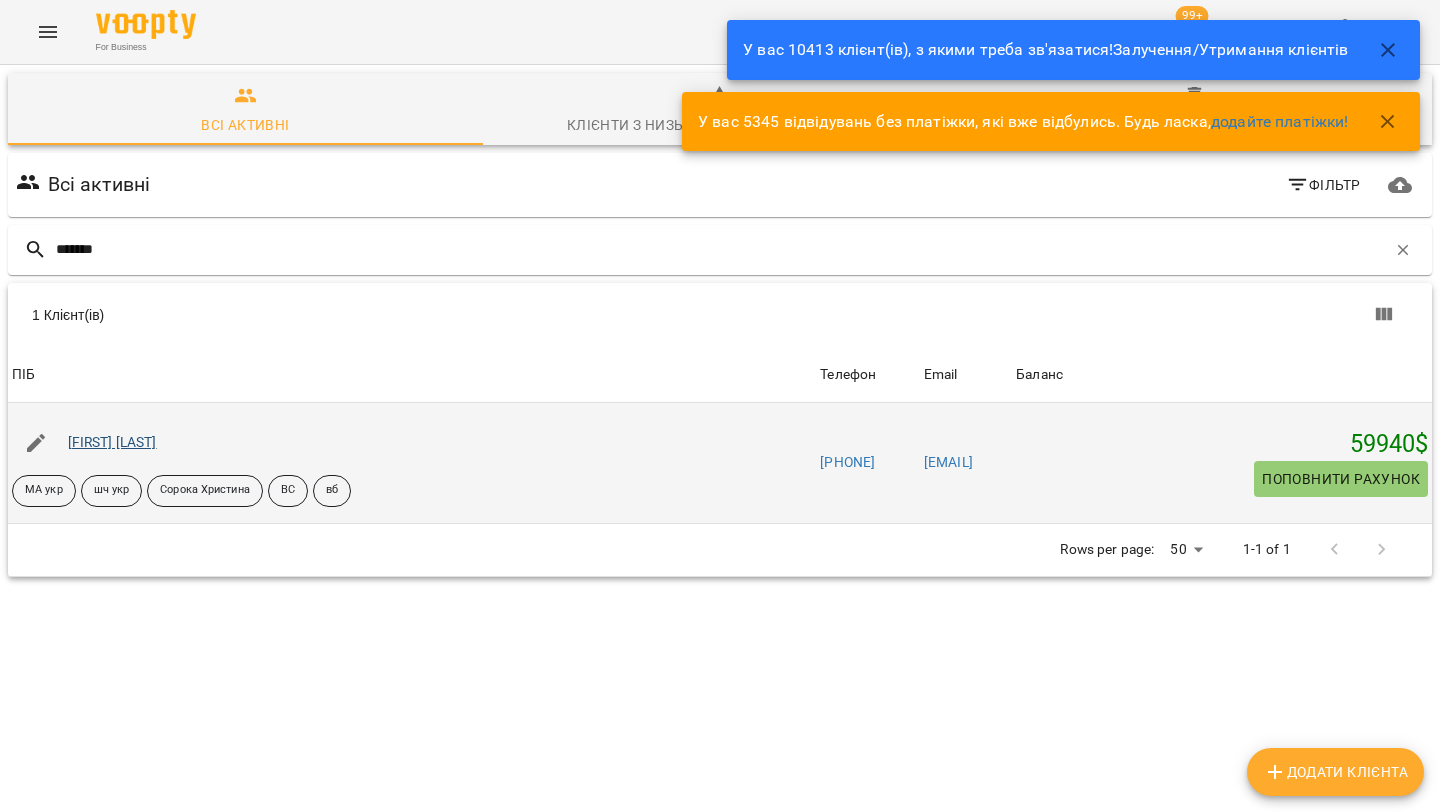 type on "*******" 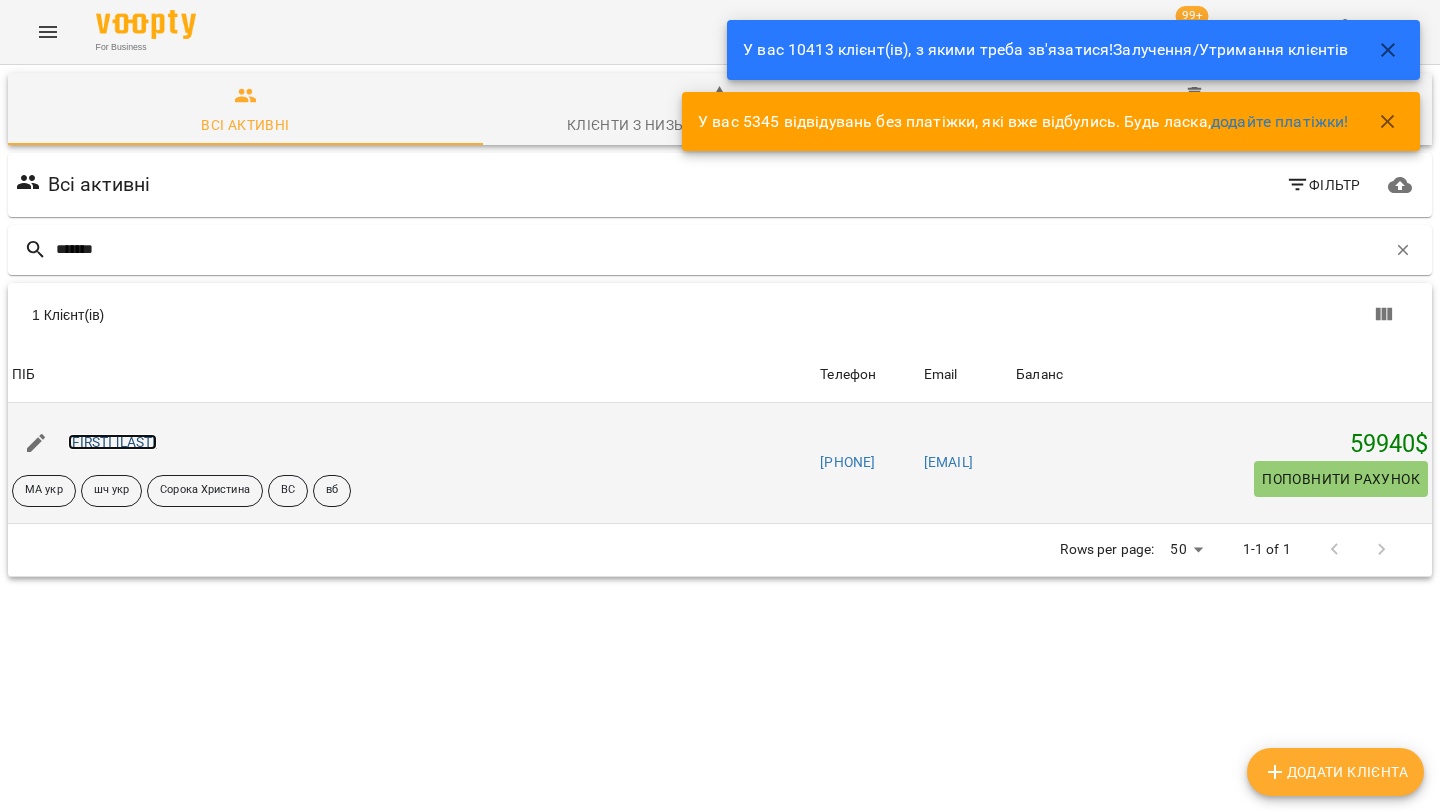 click on "Богдана Сметана" at bounding box center [112, 442] 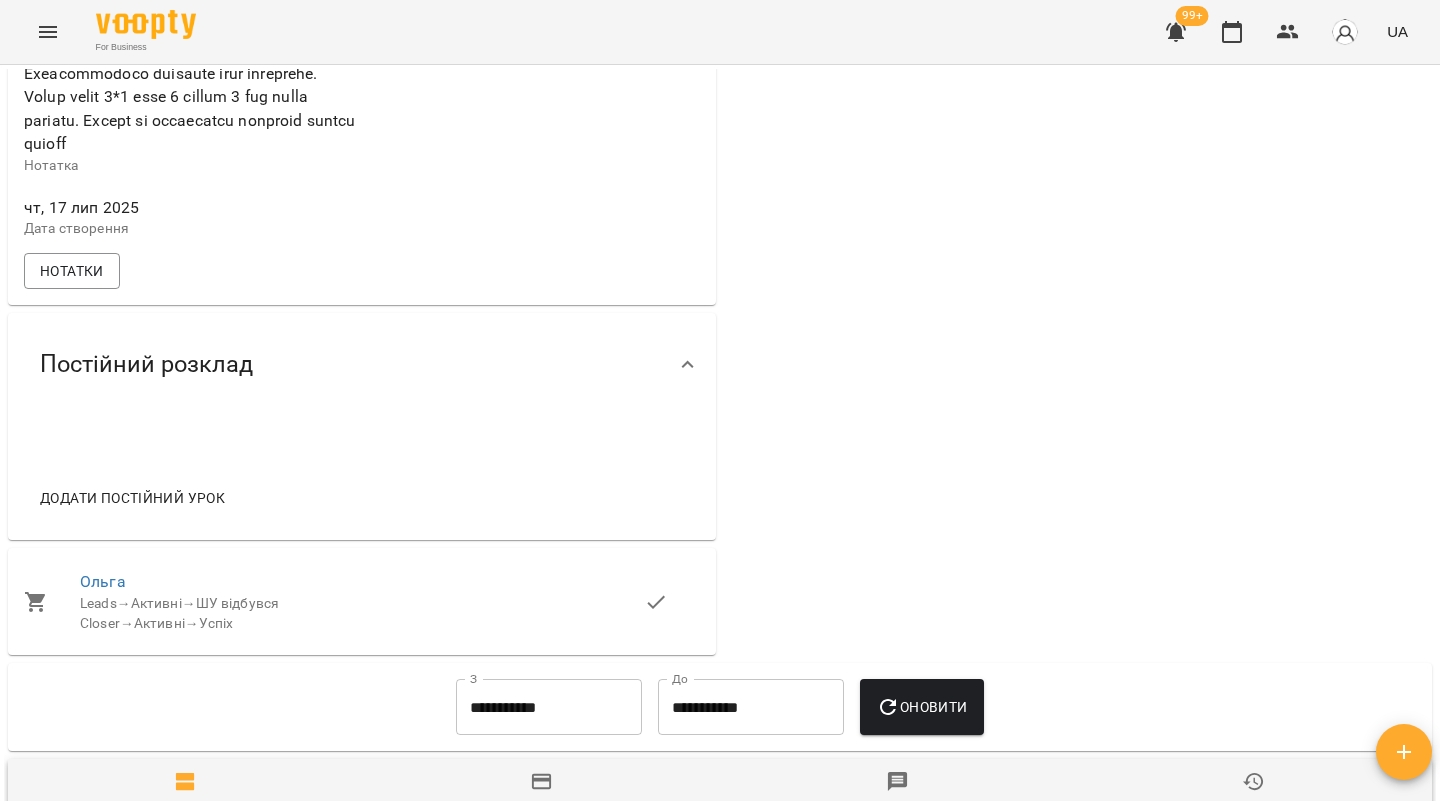 scroll, scrollTop: 1592, scrollLeft: 0, axis: vertical 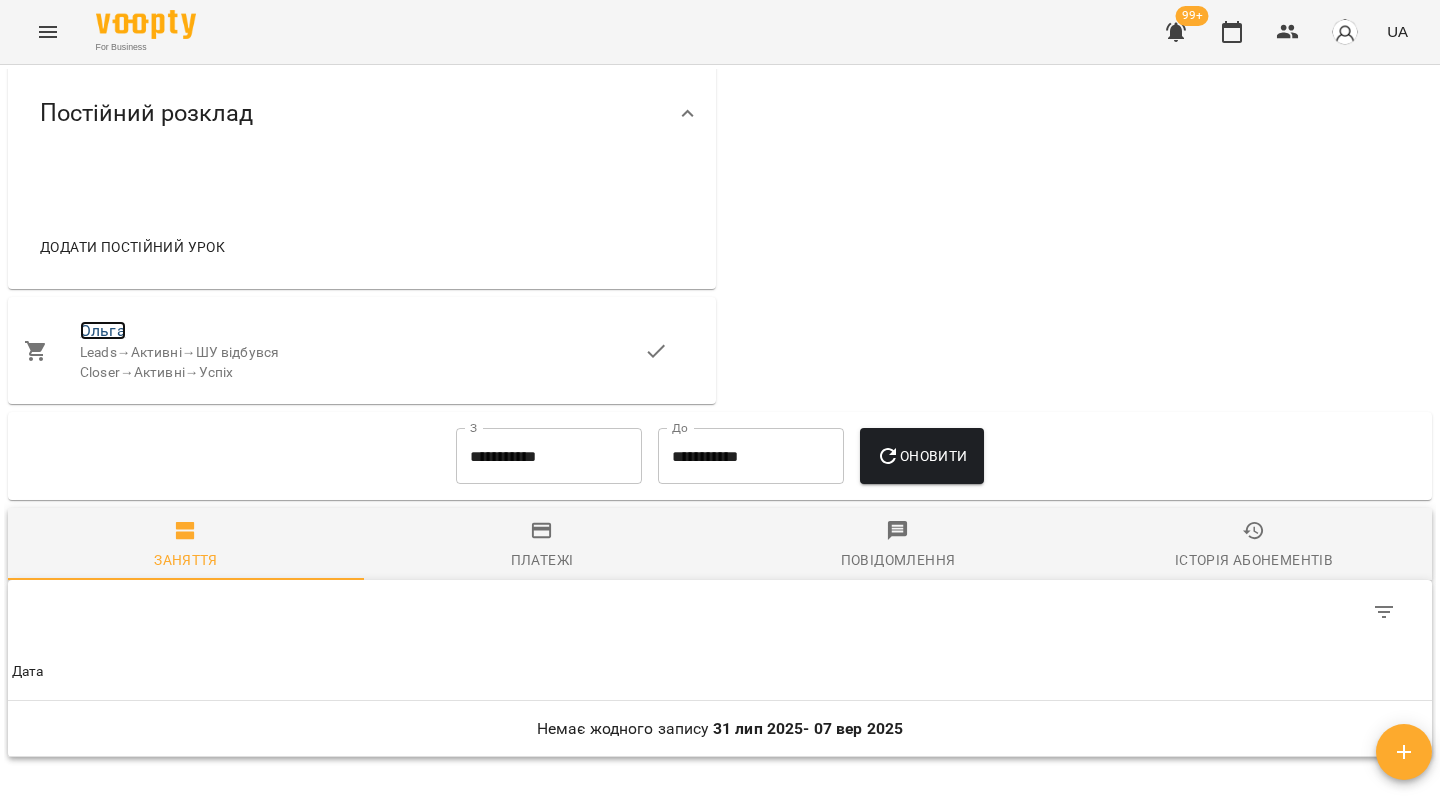 click on "Ольга" at bounding box center (103, 330) 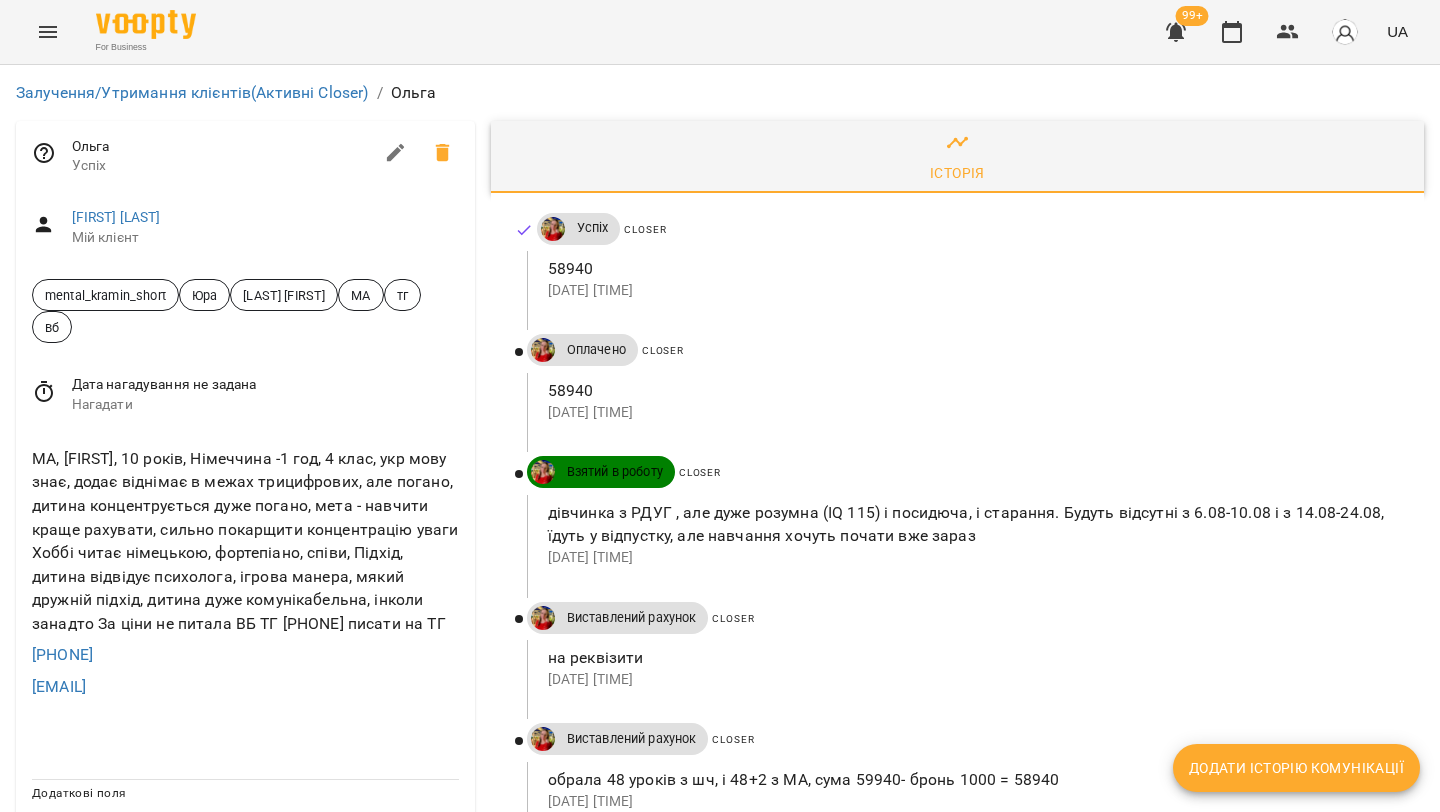 scroll, scrollTop: 2198, scrollLeft: 0, axis: vertical 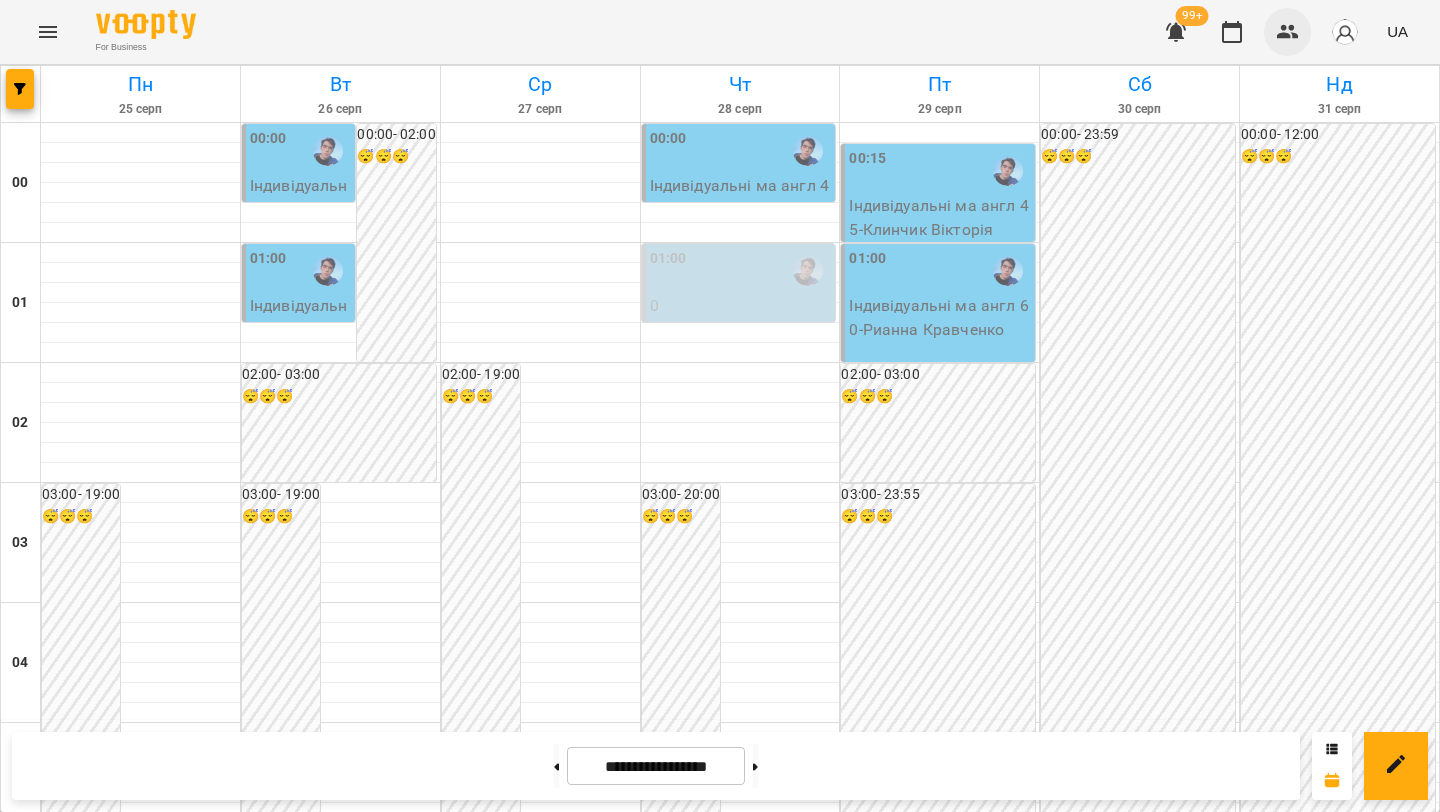 click 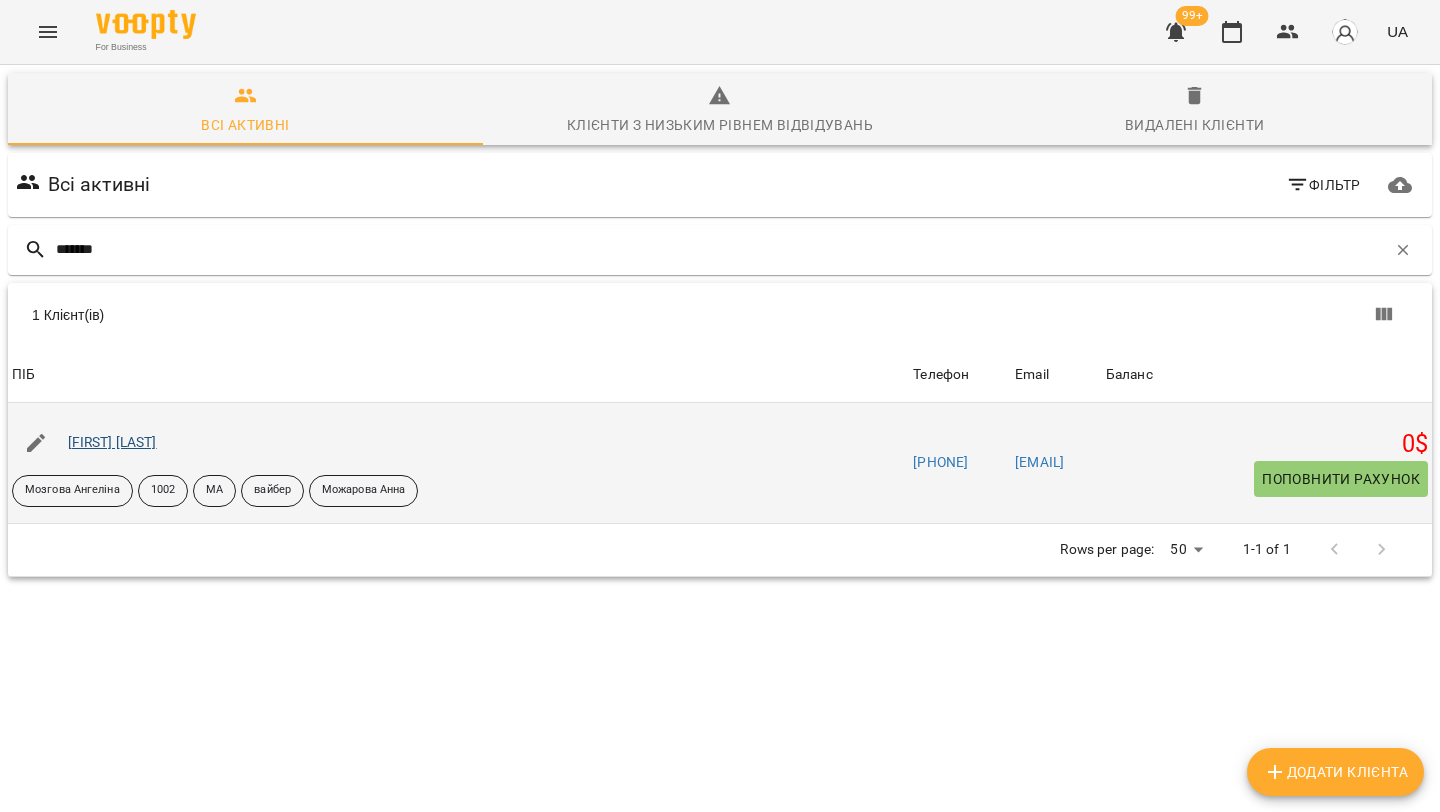 type on "*******" 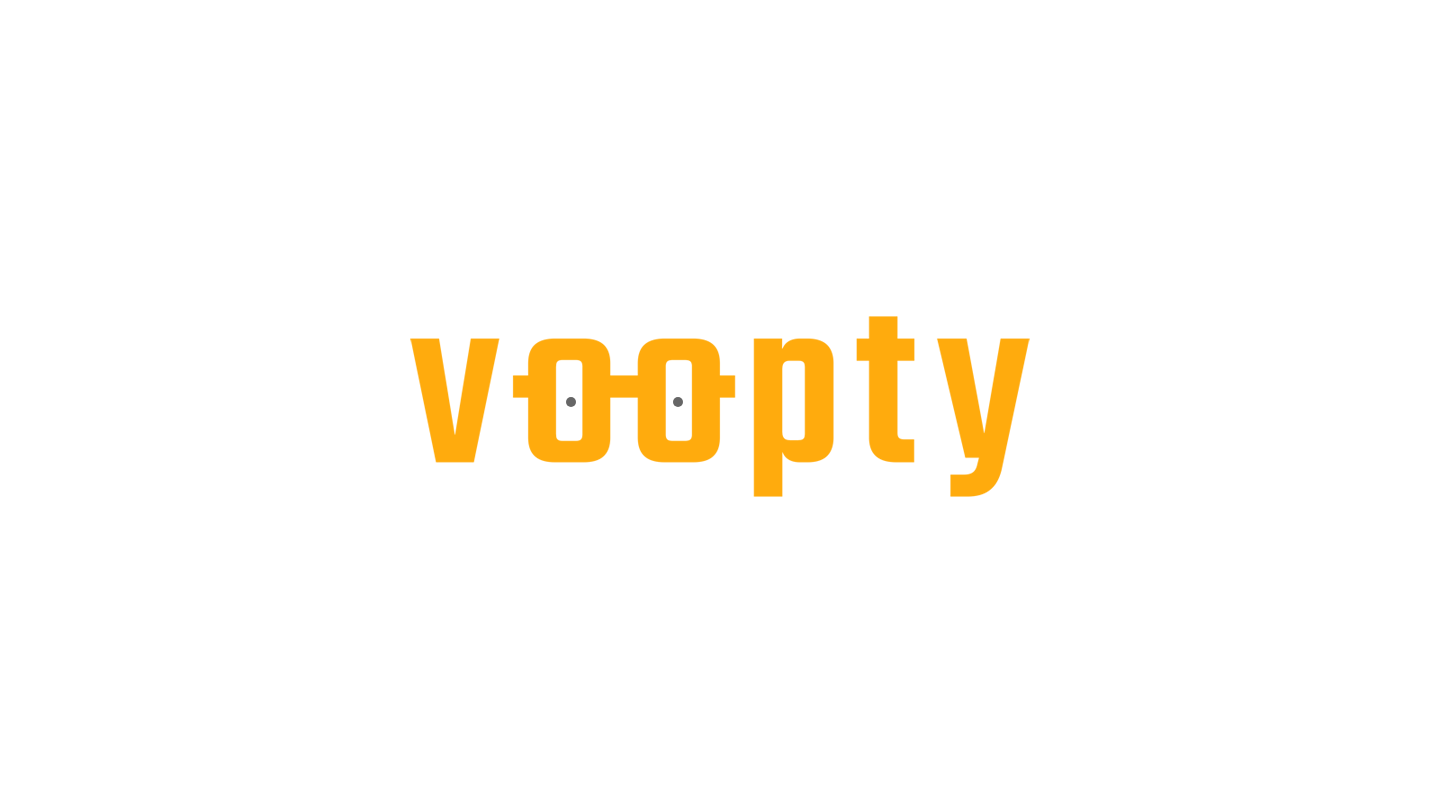 scroll, scrollTop: 0, scrollLeft: 0, axis: both 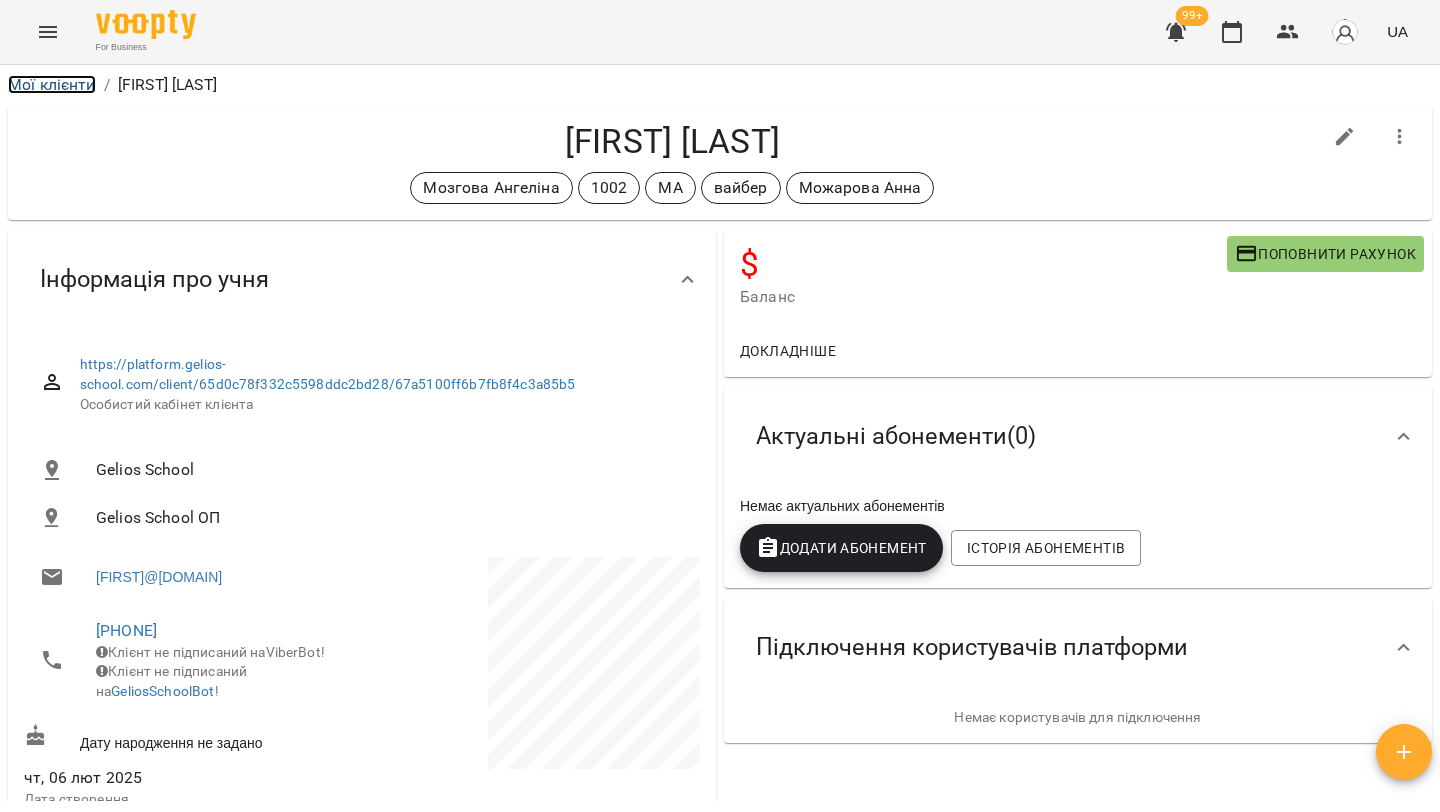 click on "Мої клієнти" at bounding box center (52, 84) 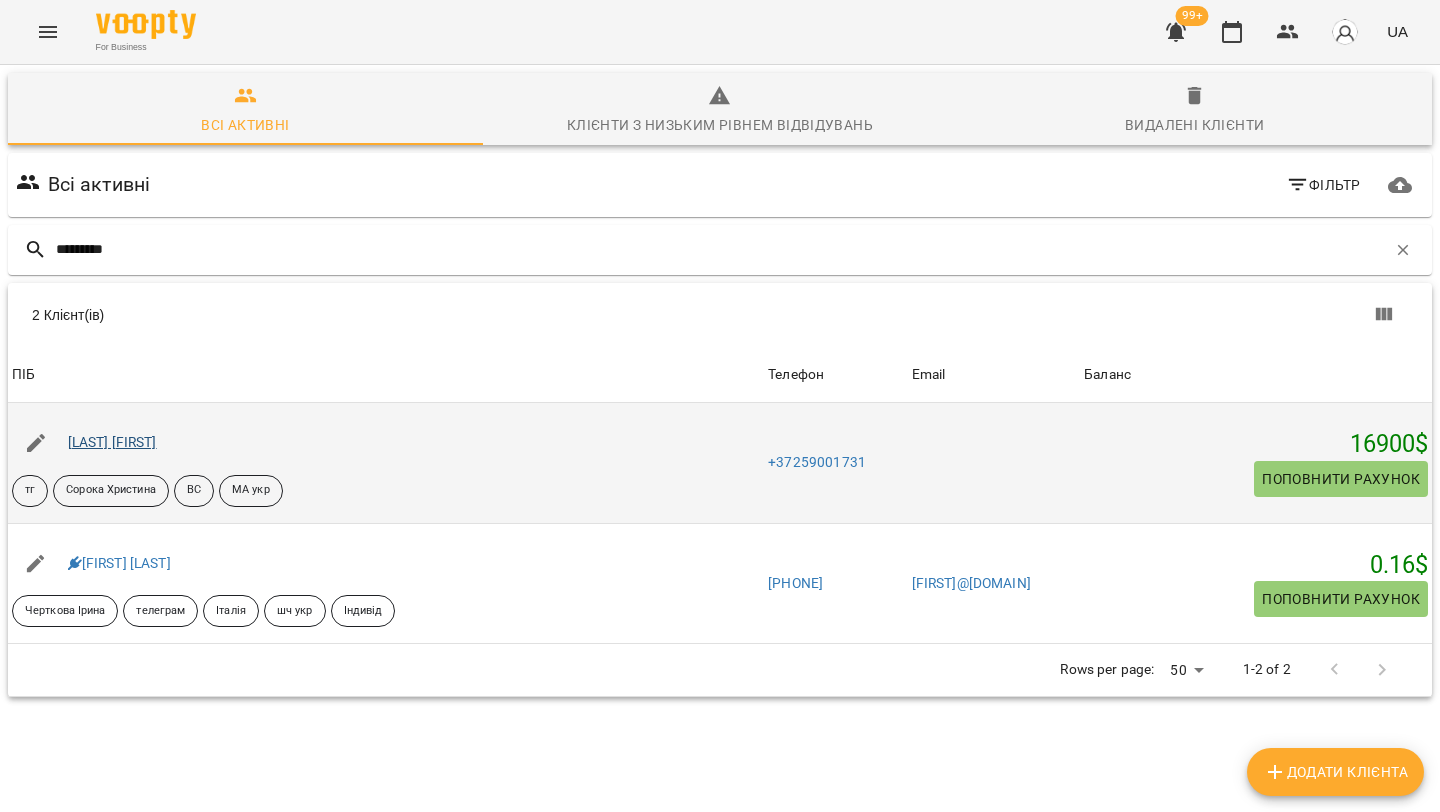 type on "*********" 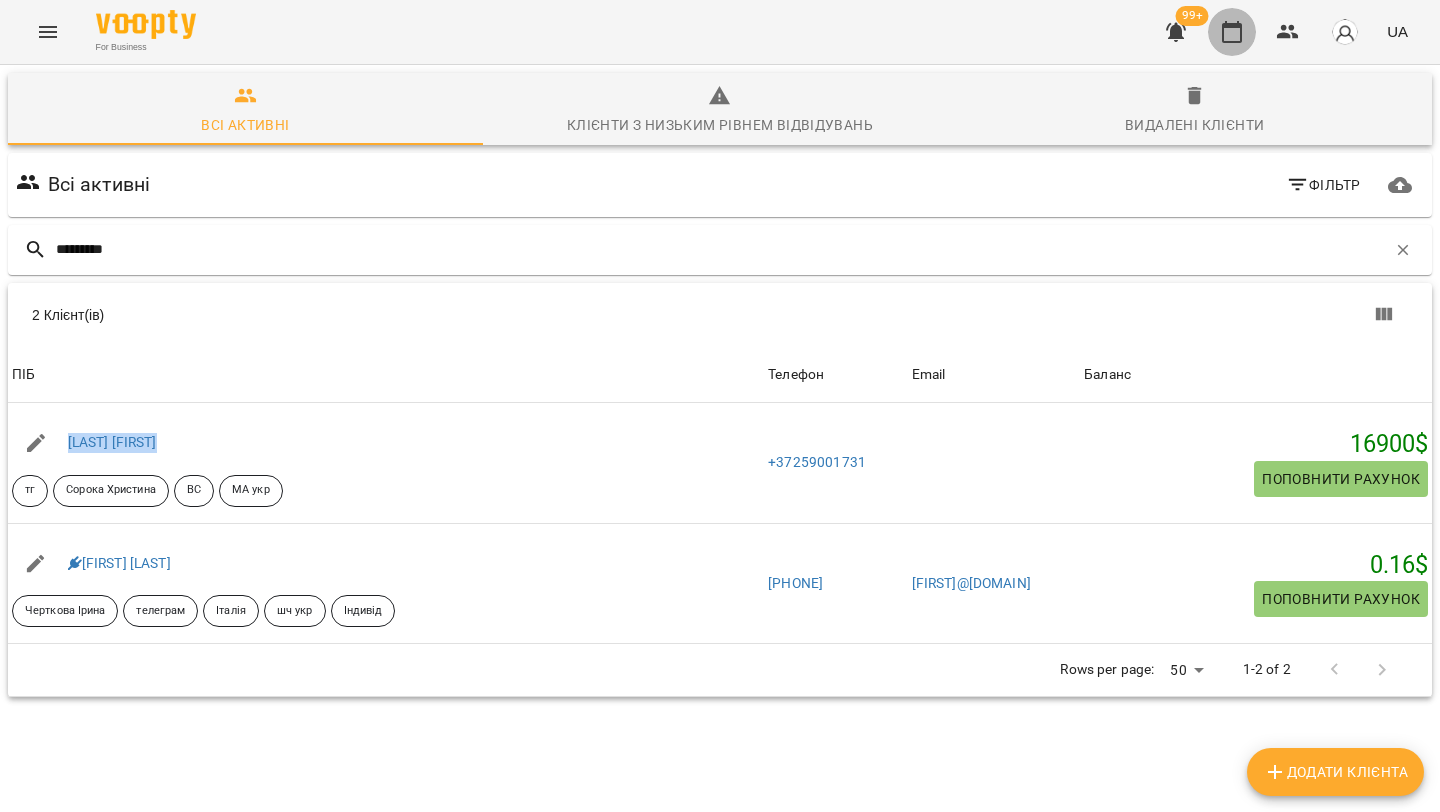 click 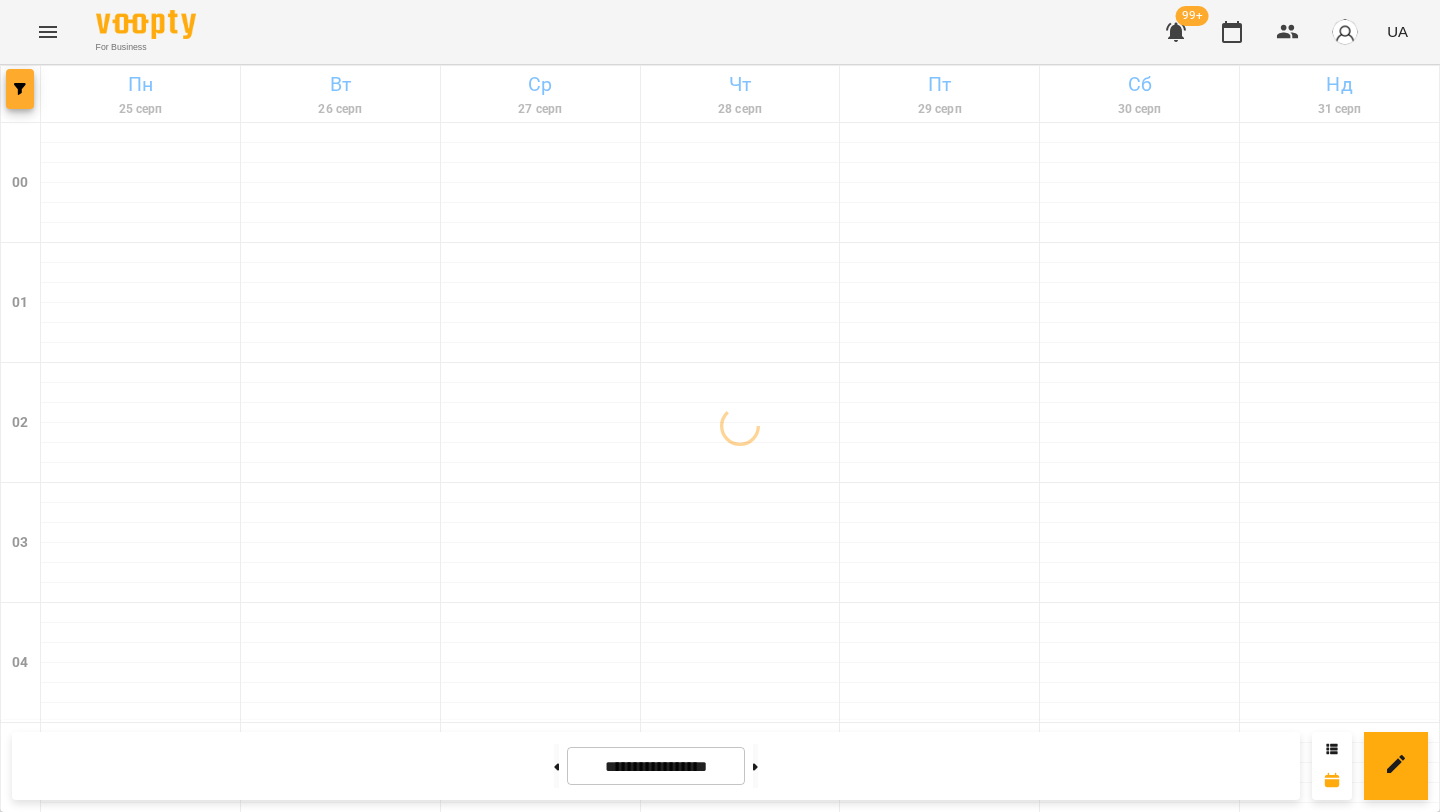 click 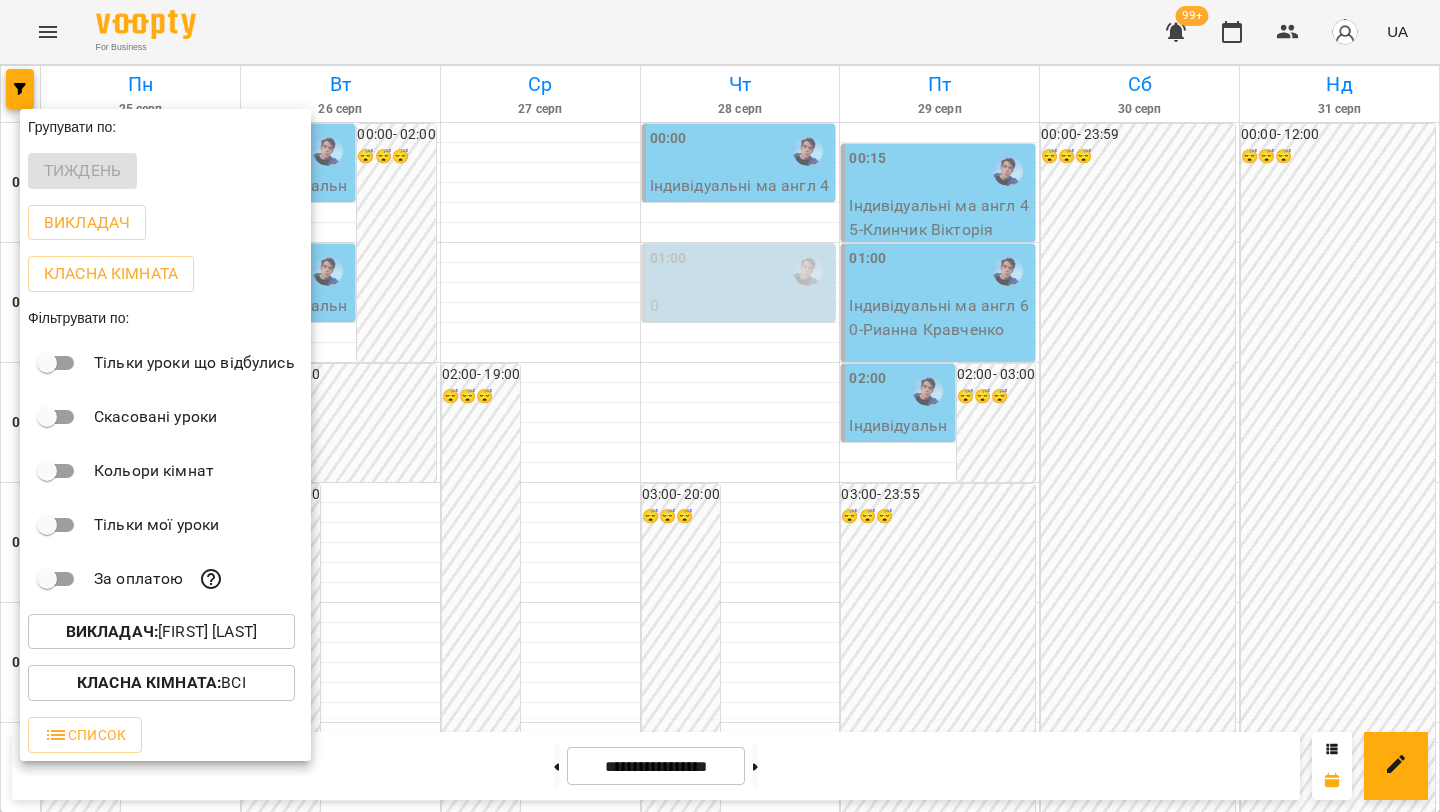 click on "Викладач :  Легоша Олексій" at bounding box center [161, 632] 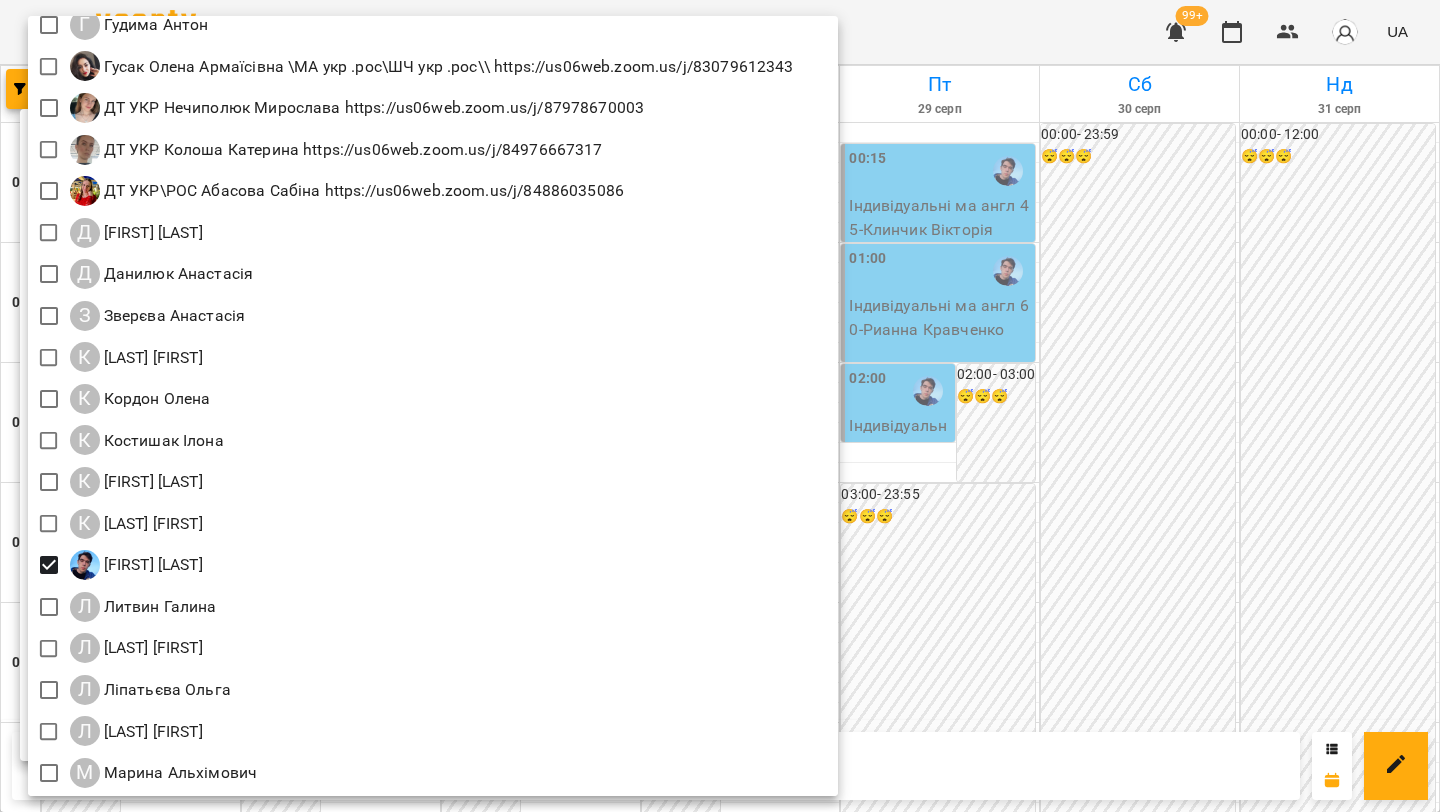 scroll, scrollTop: 1078, scrollLeft: 0, axis: vertical 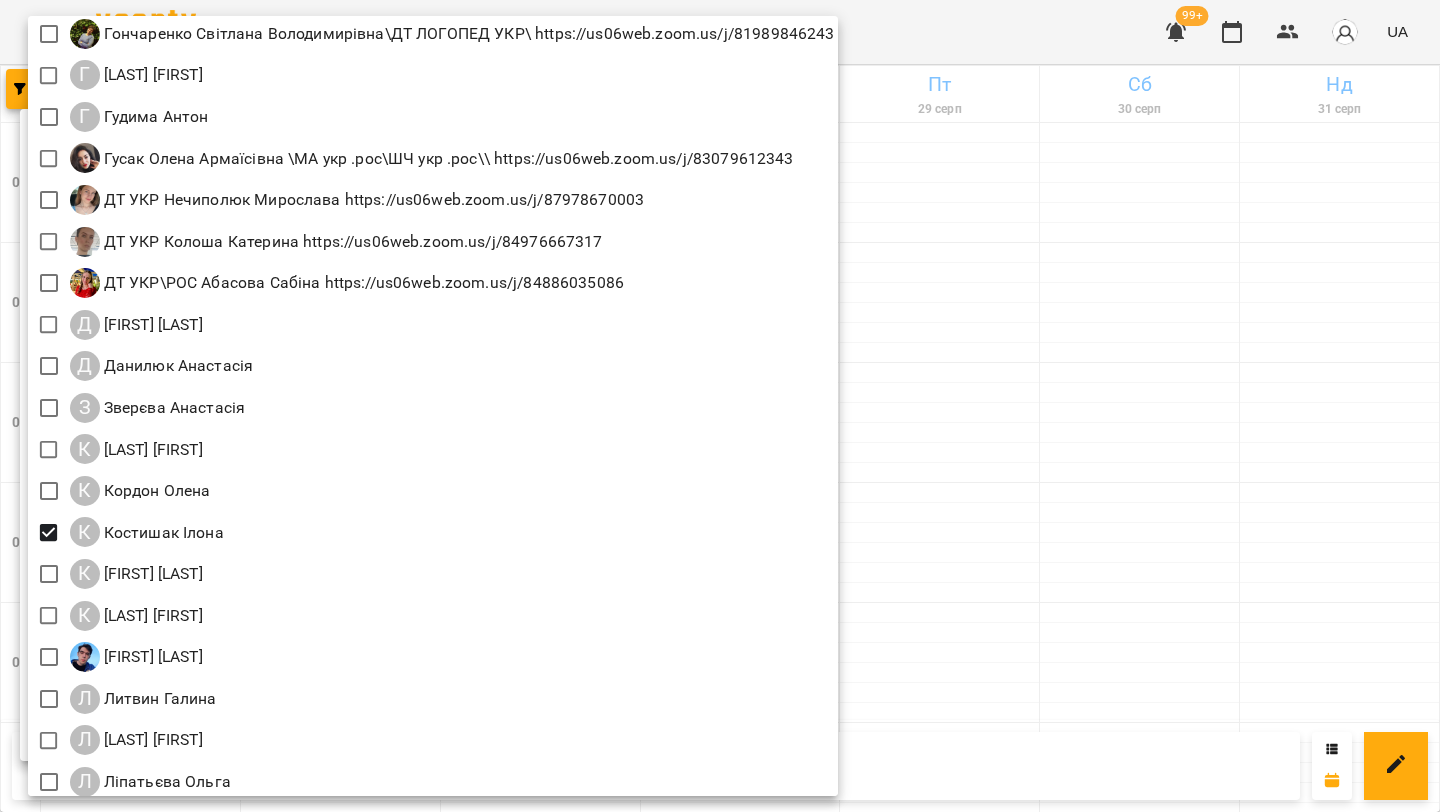 click at bounding box center [720, 406] 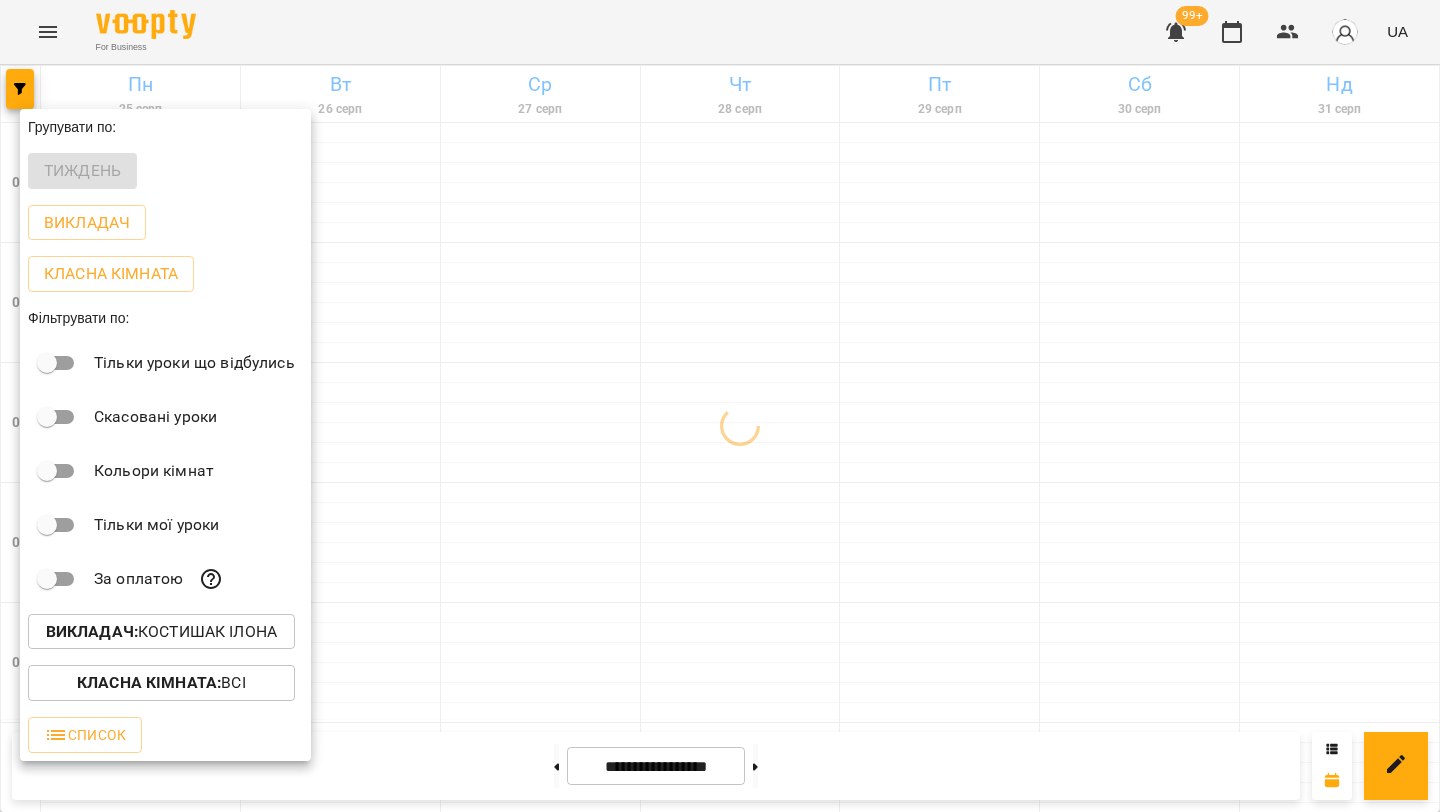 click at bounding box center (720, 406) 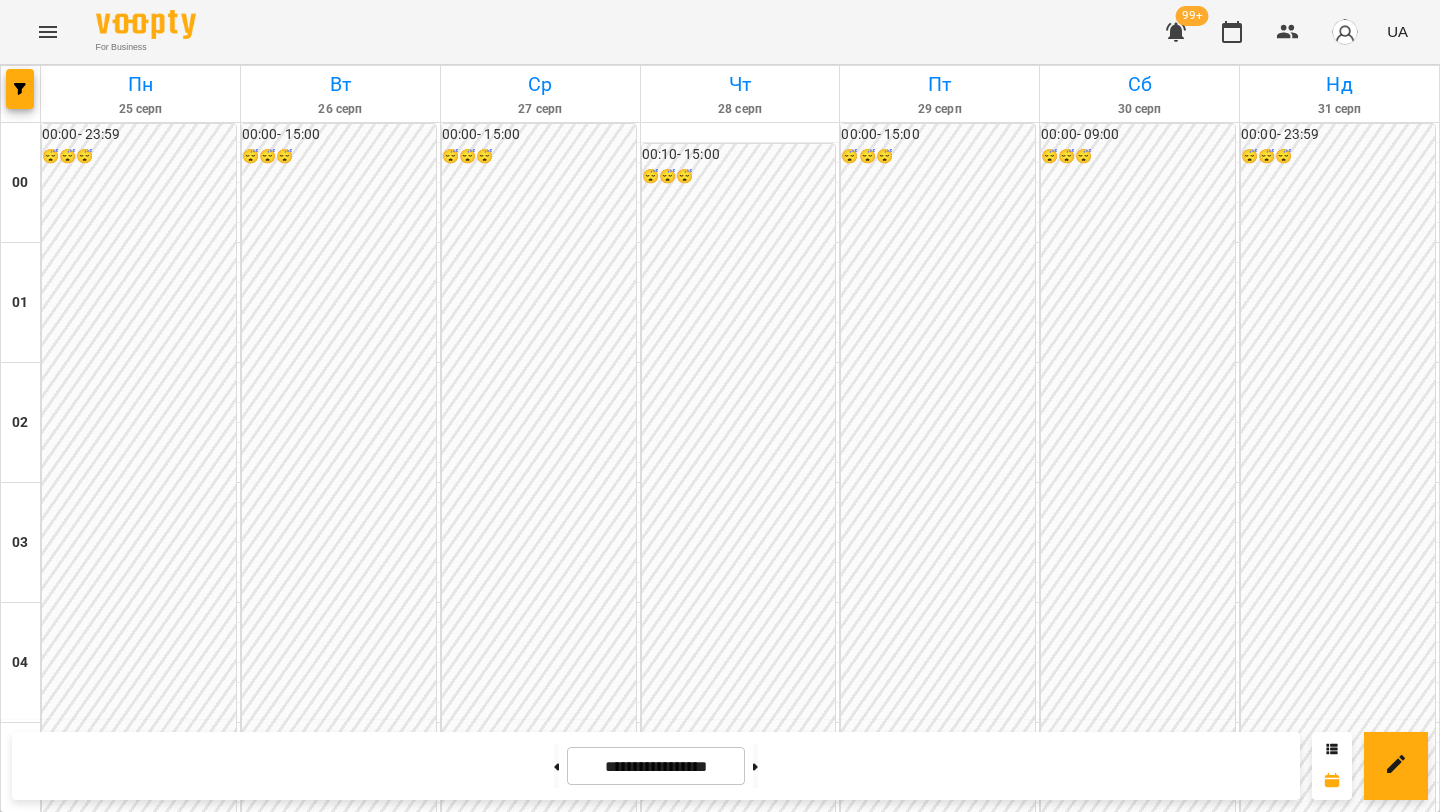 scroll, scrollTop: 2250, scrollLeft: 0, axis: vertical 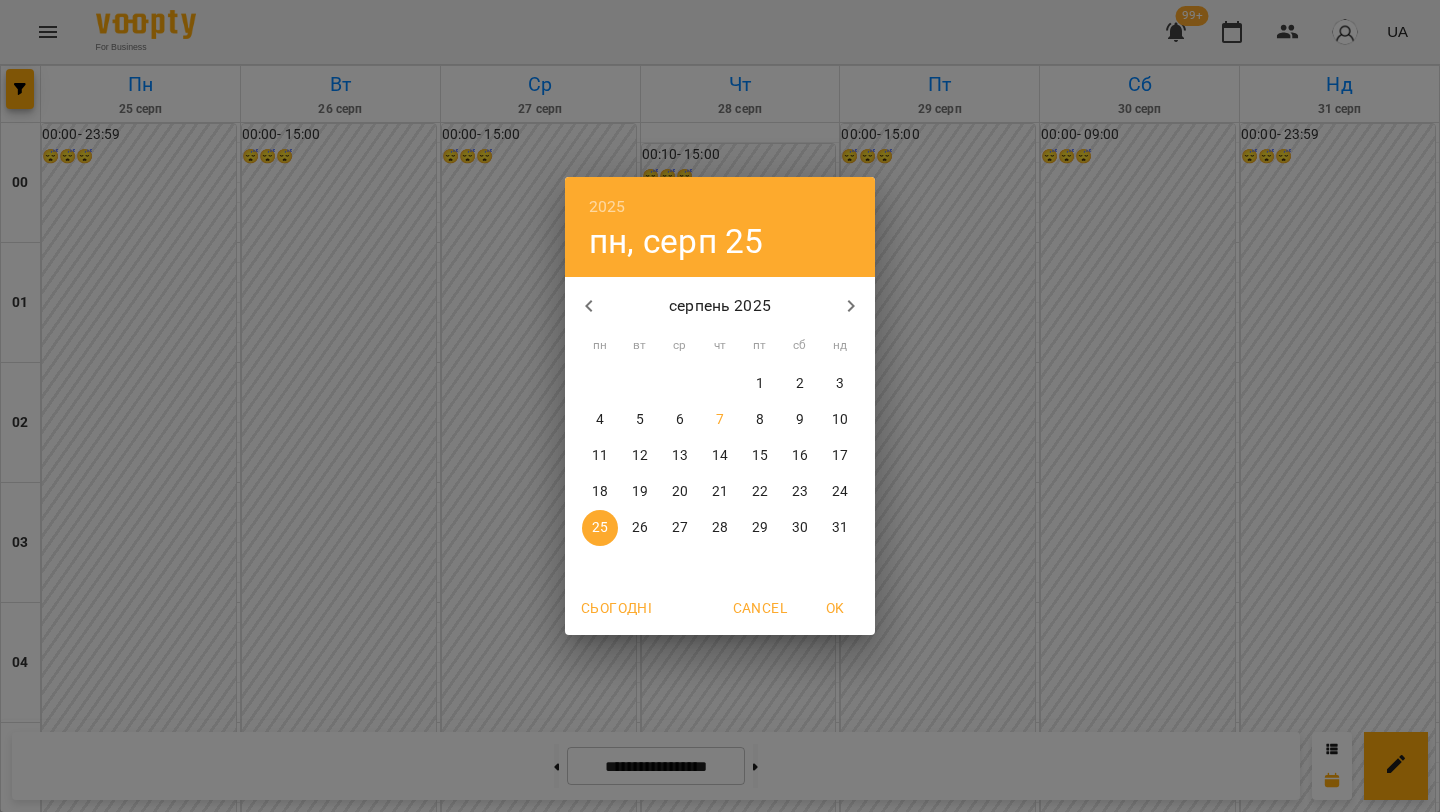 click on "11" at bounding box center (600, 456) 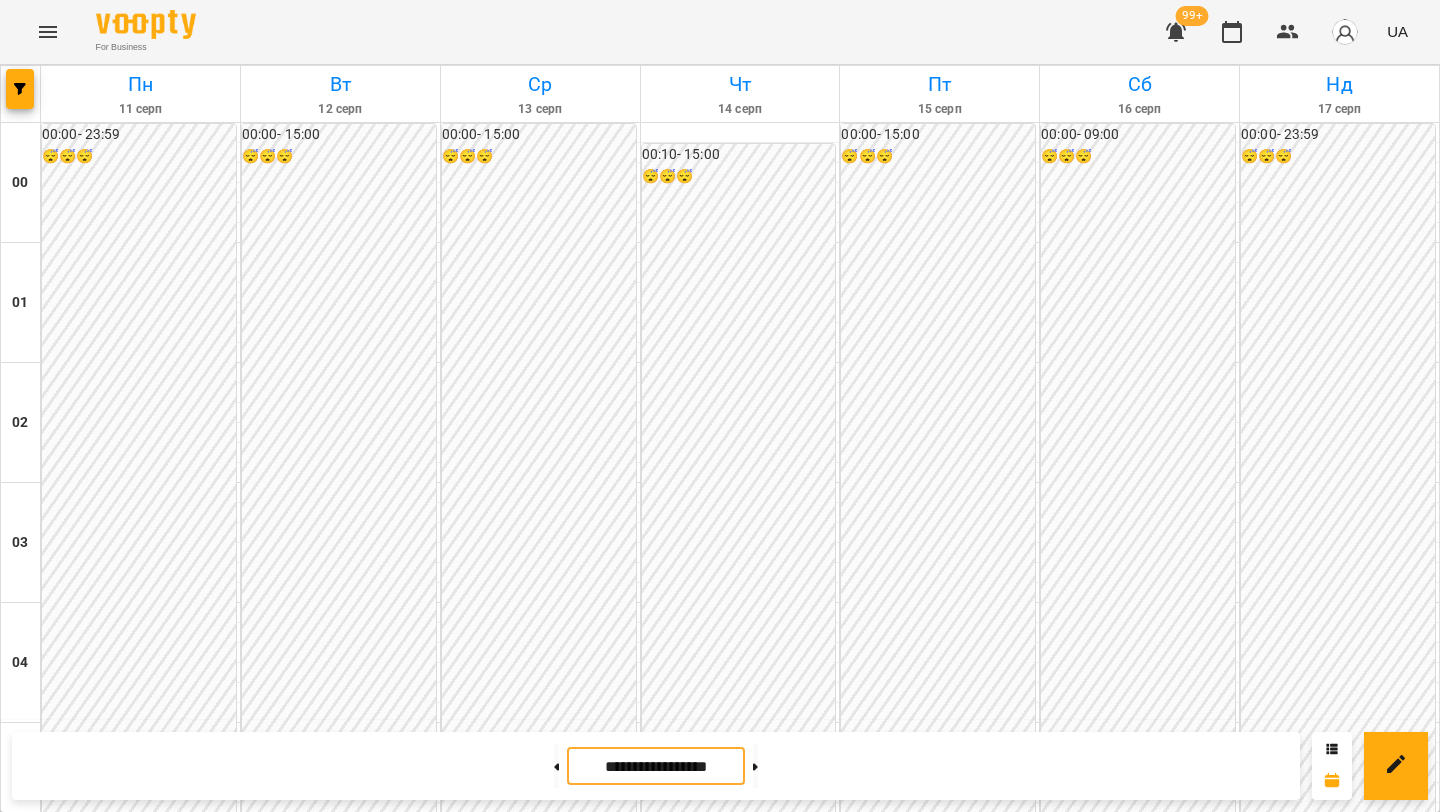 scroll, scrollTop: 1633, scrollLeft: 0, axis: vertical 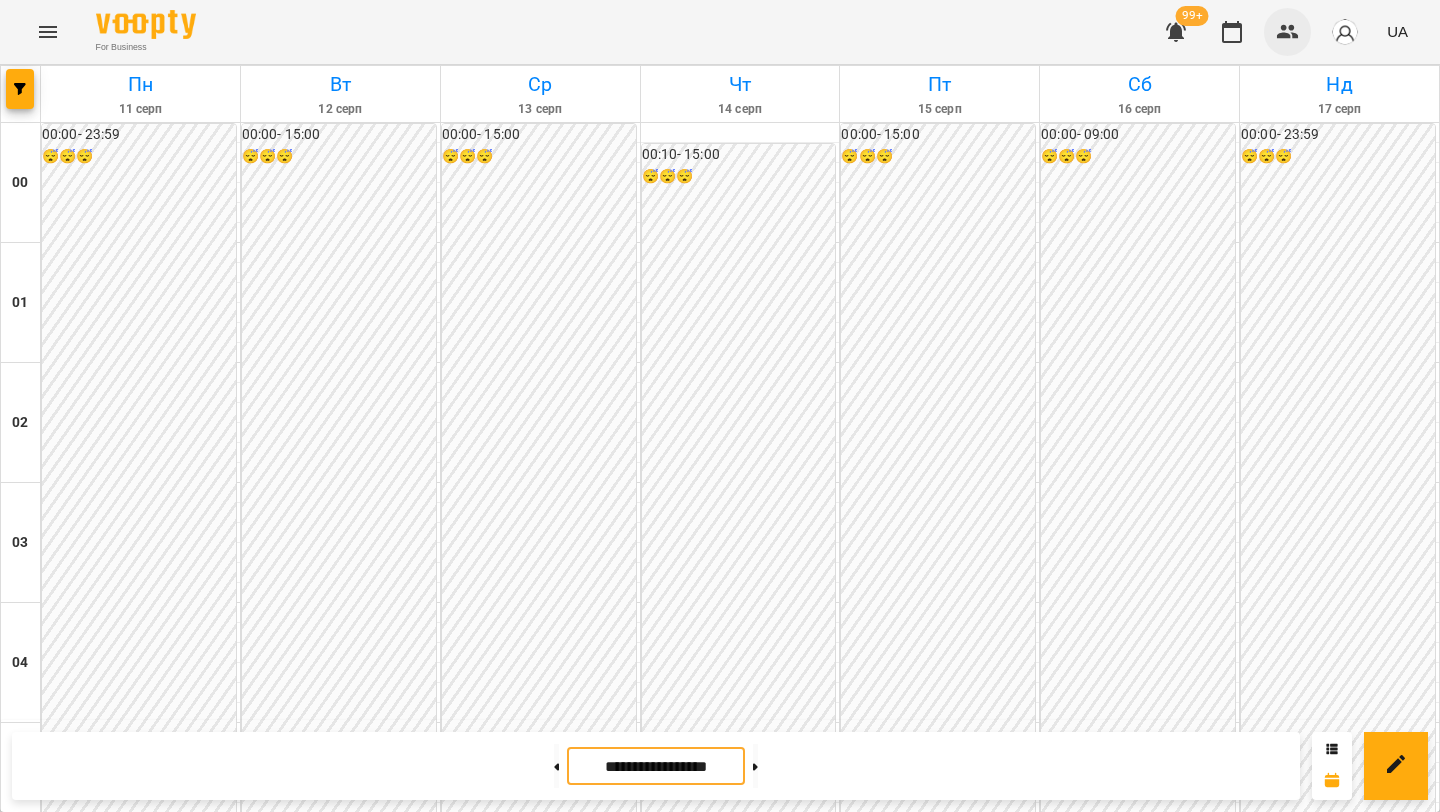 click 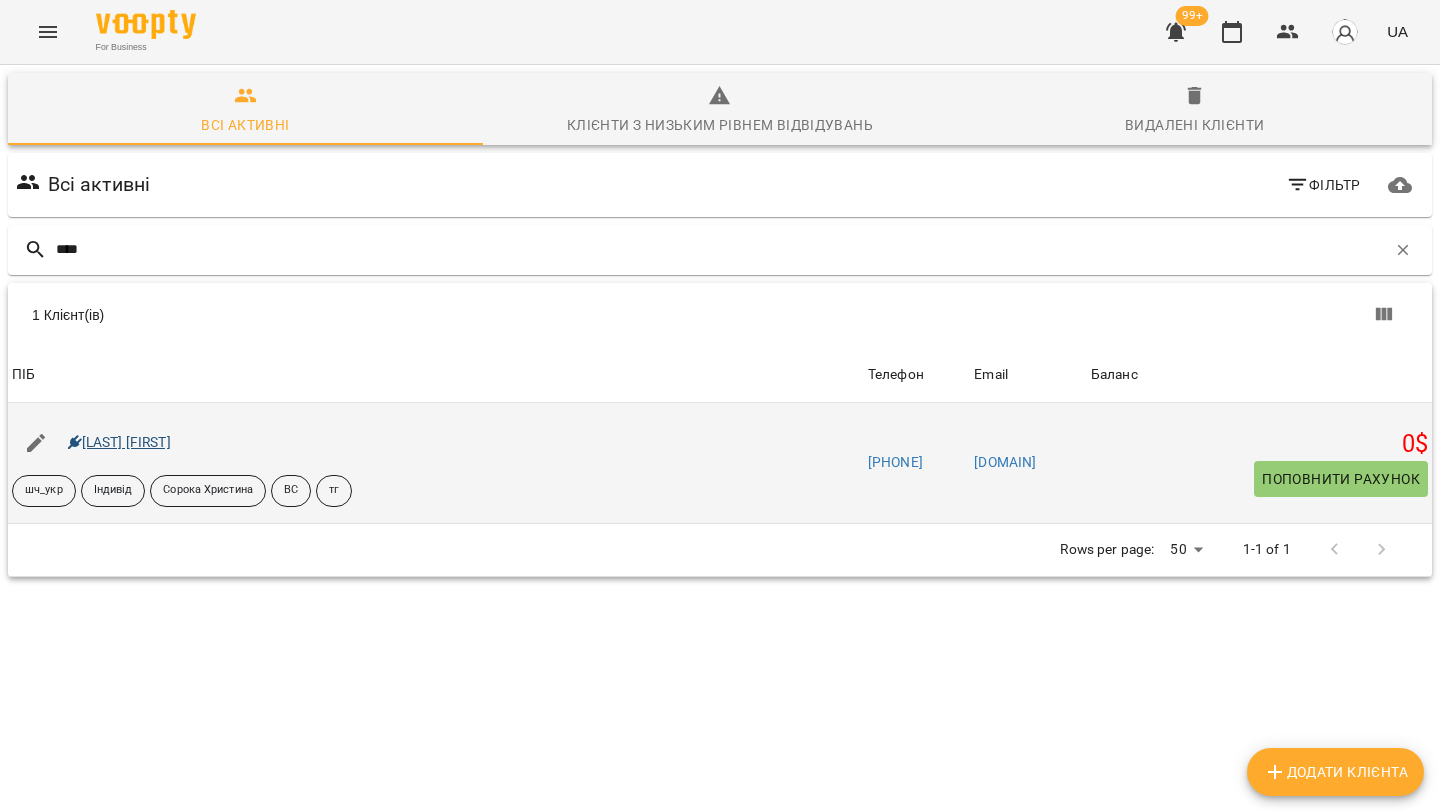 type on "****" 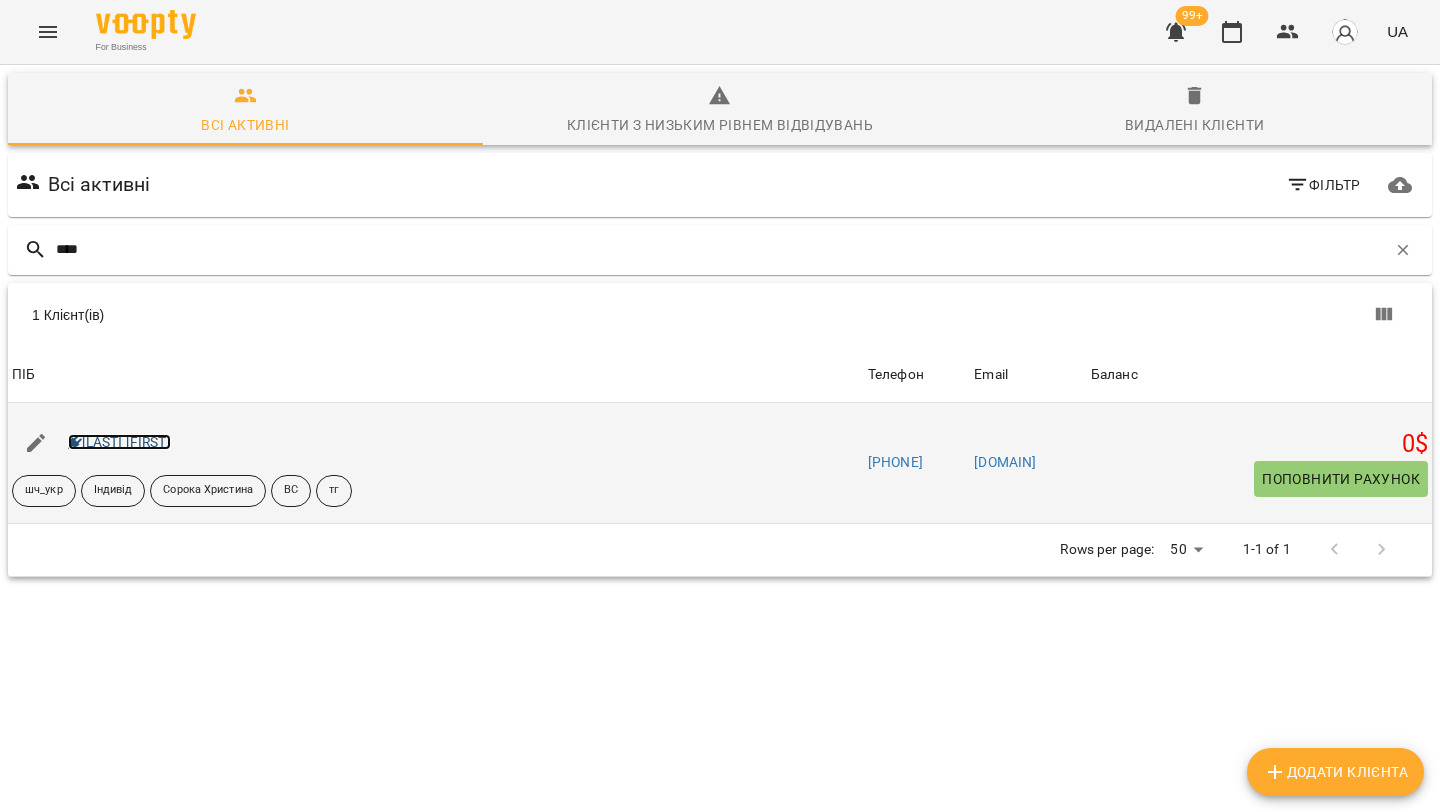 click on "[FIRST] [LAST]" at bounding box center (119, 442) 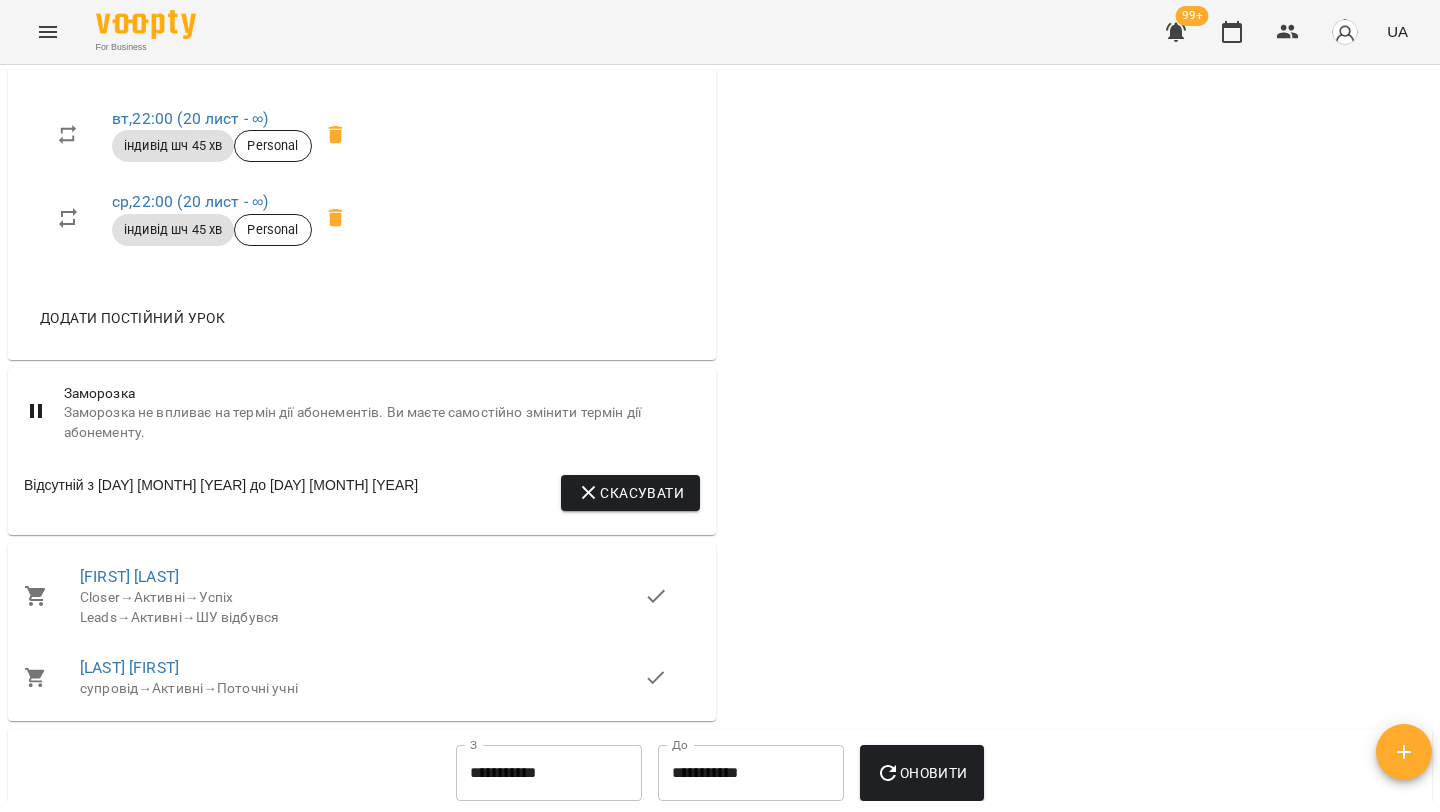 scroll, scrollTop: 1440, scrollLeft: 0, axis: vertical 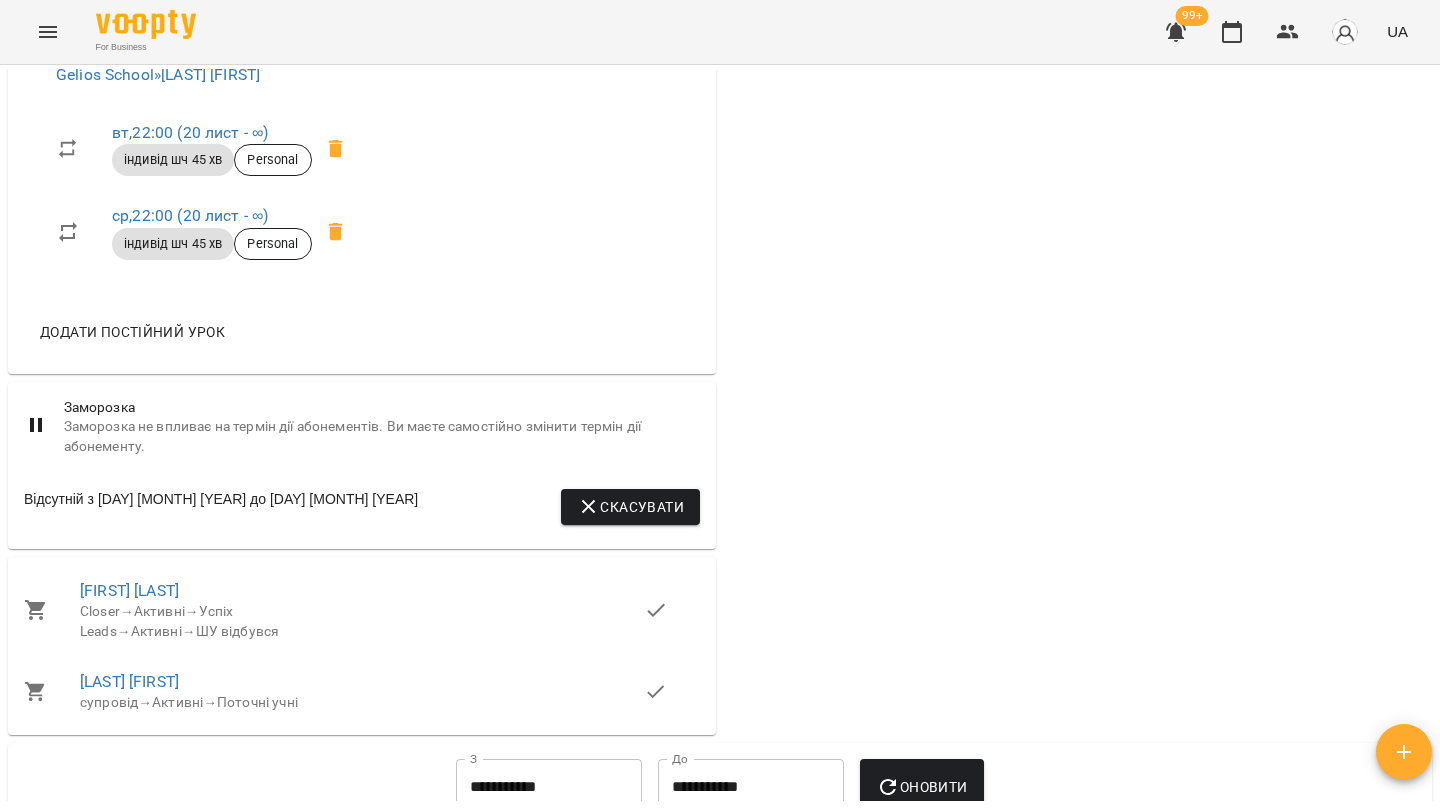 click on "Додати постійний урок" at bounding box center [132, 332] 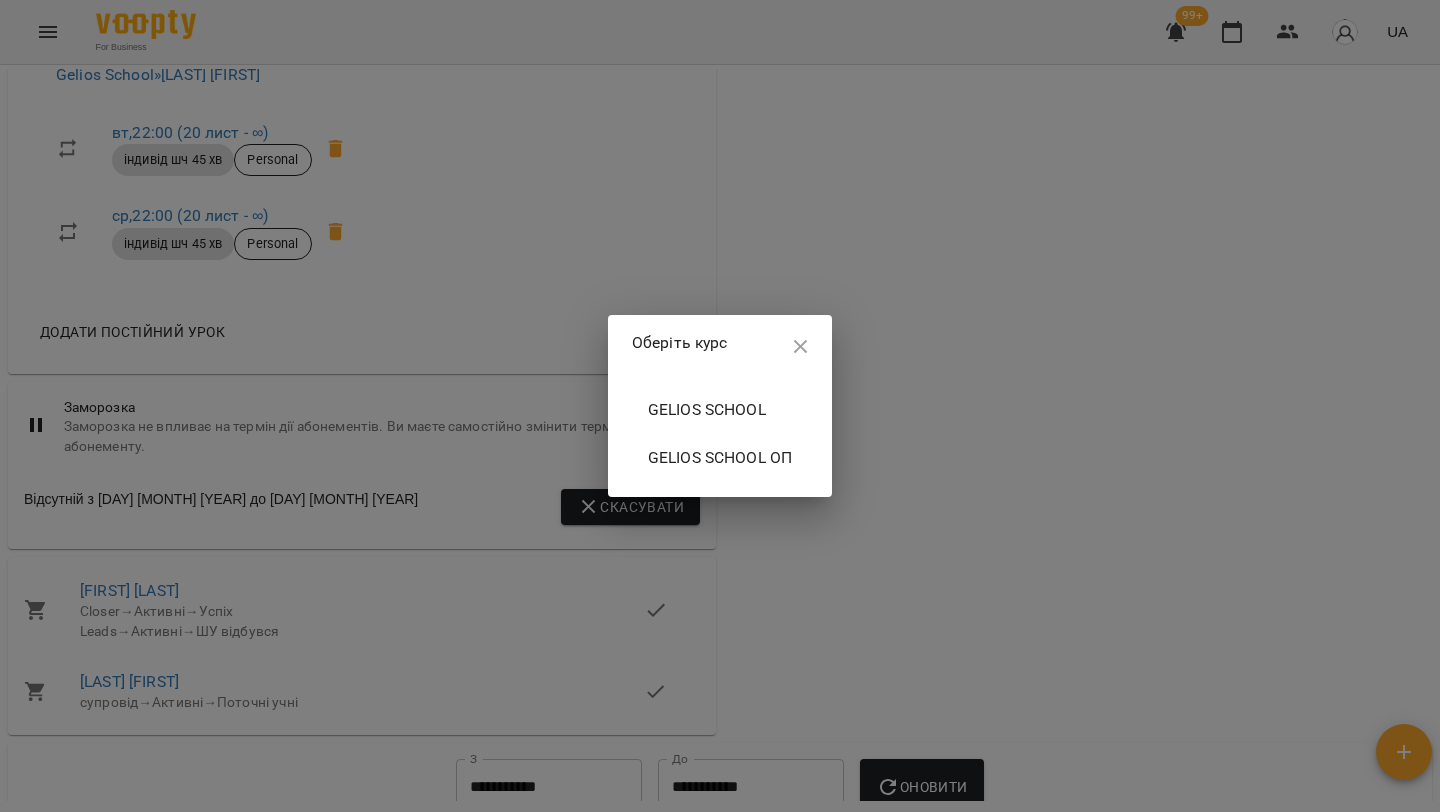 click on "Gelios School" at bounding box center [720, 410] 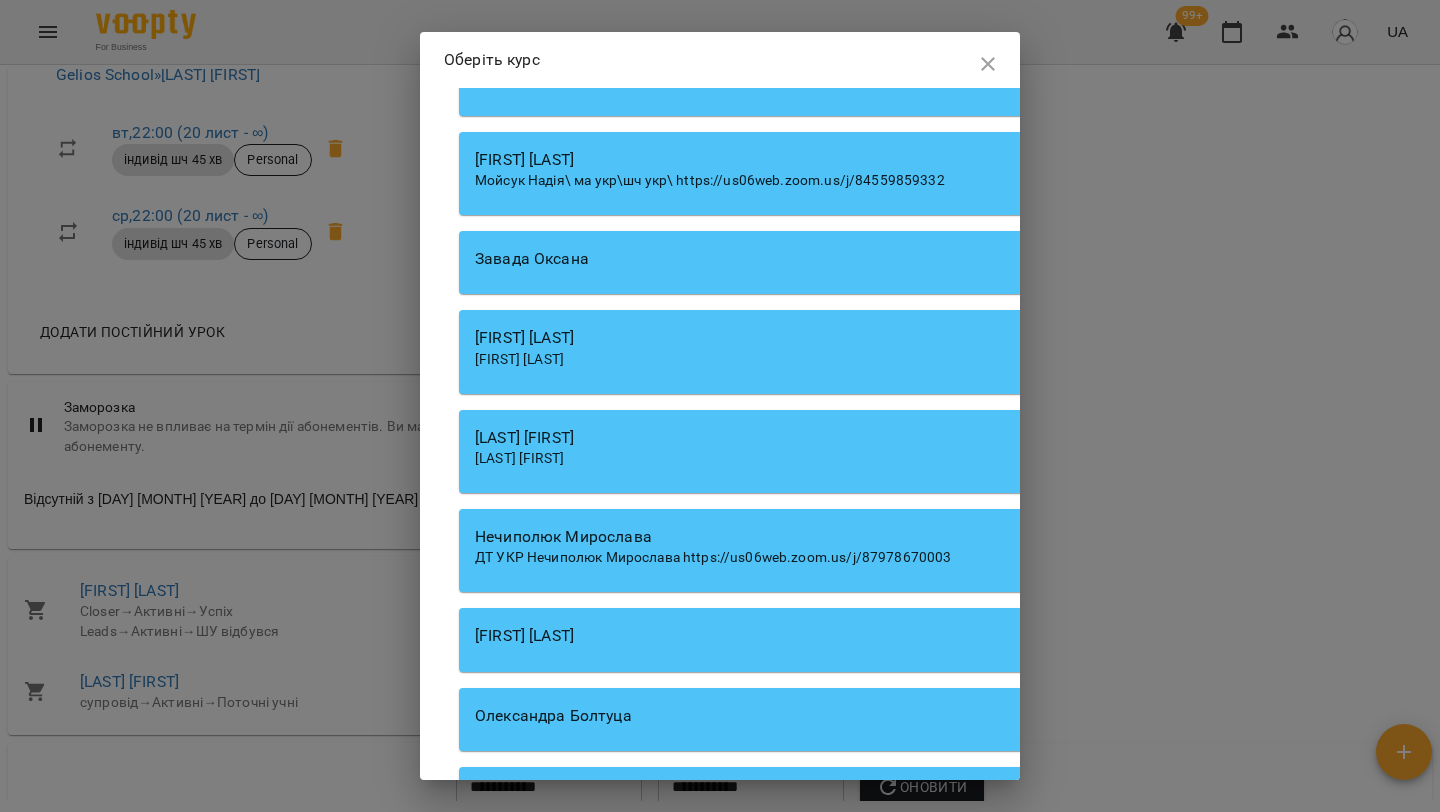 scroll, scrollTop: 9859, scrollLeft: 0, axis: vertical 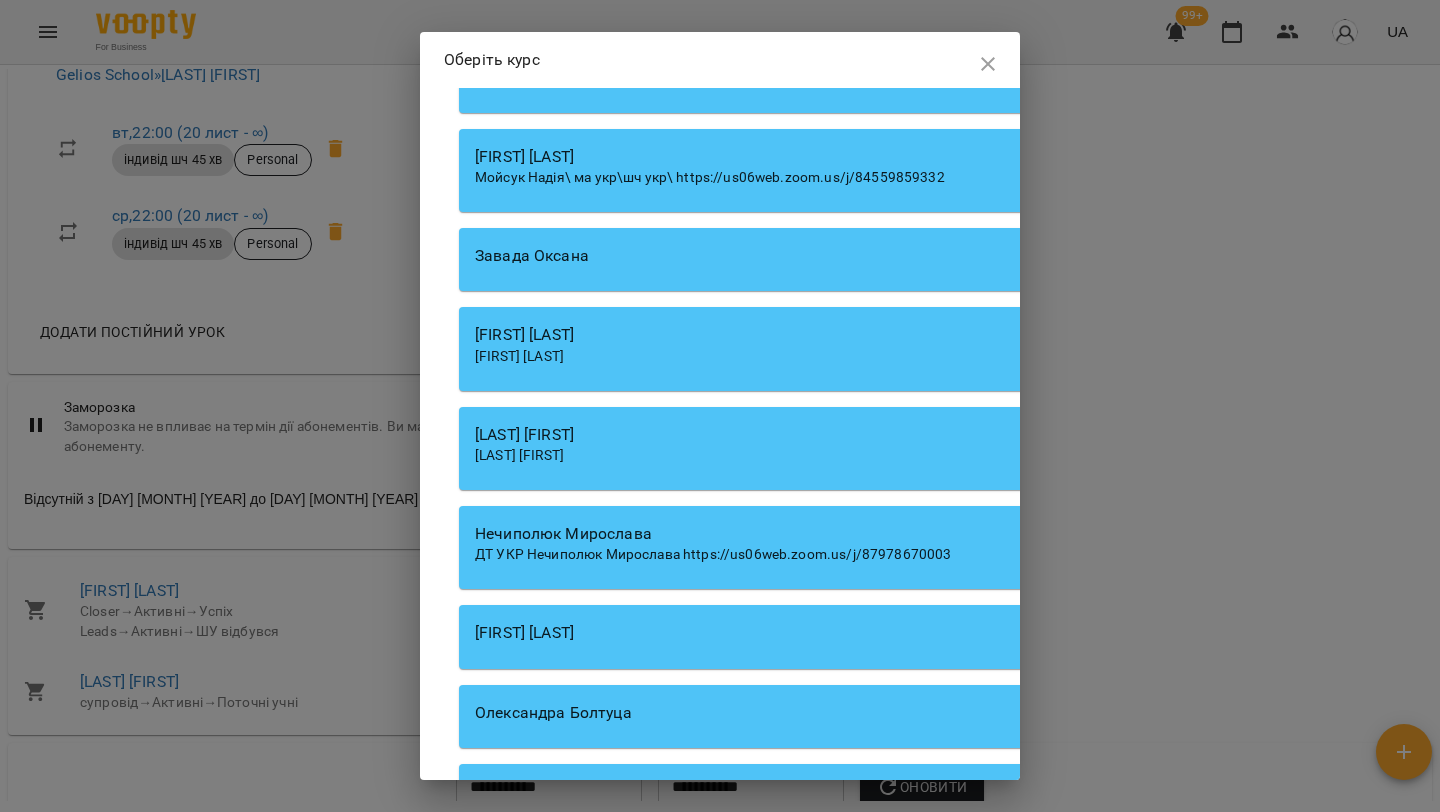 click on "[LAST] [FIRST]" at bounding box center (1029, 456) 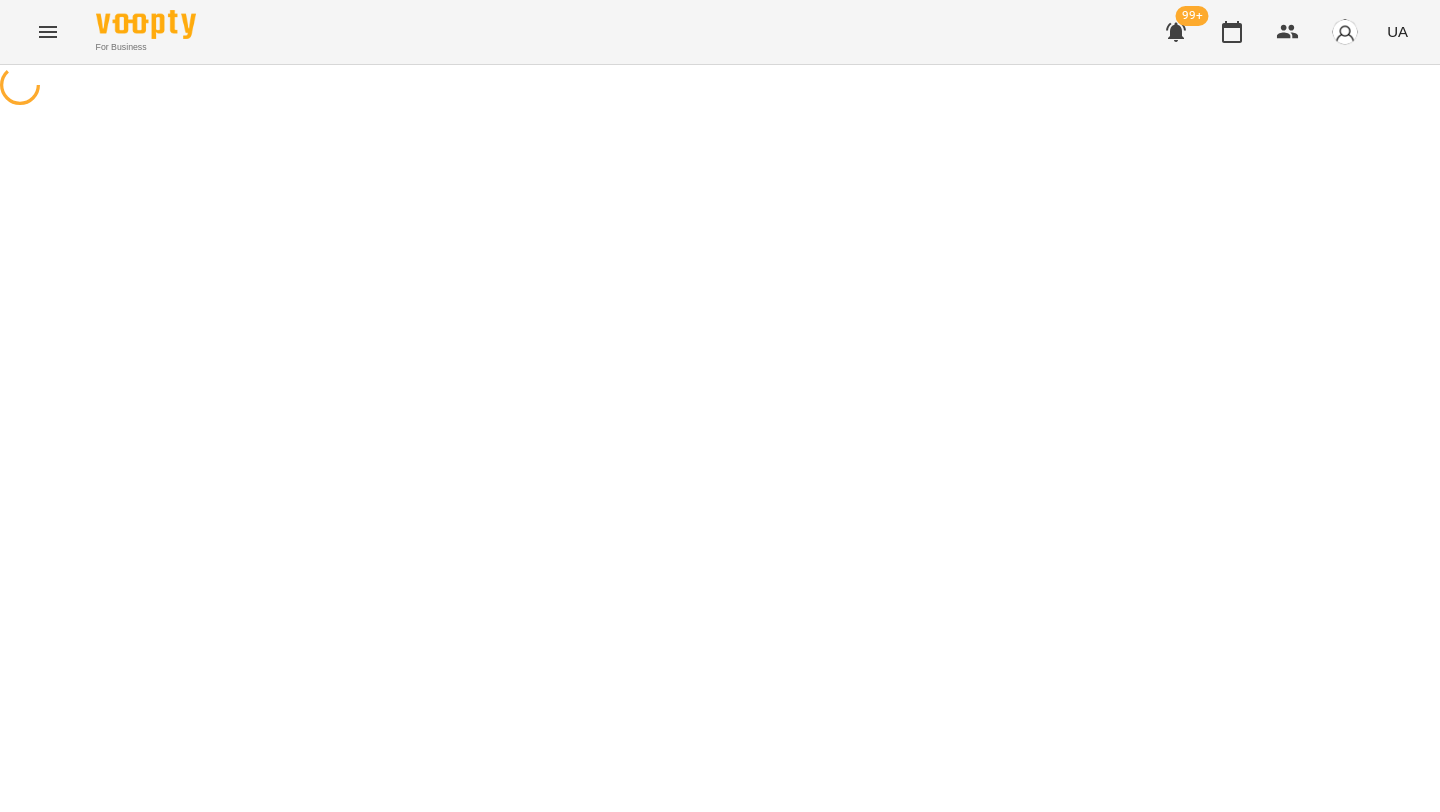 select on "**********" 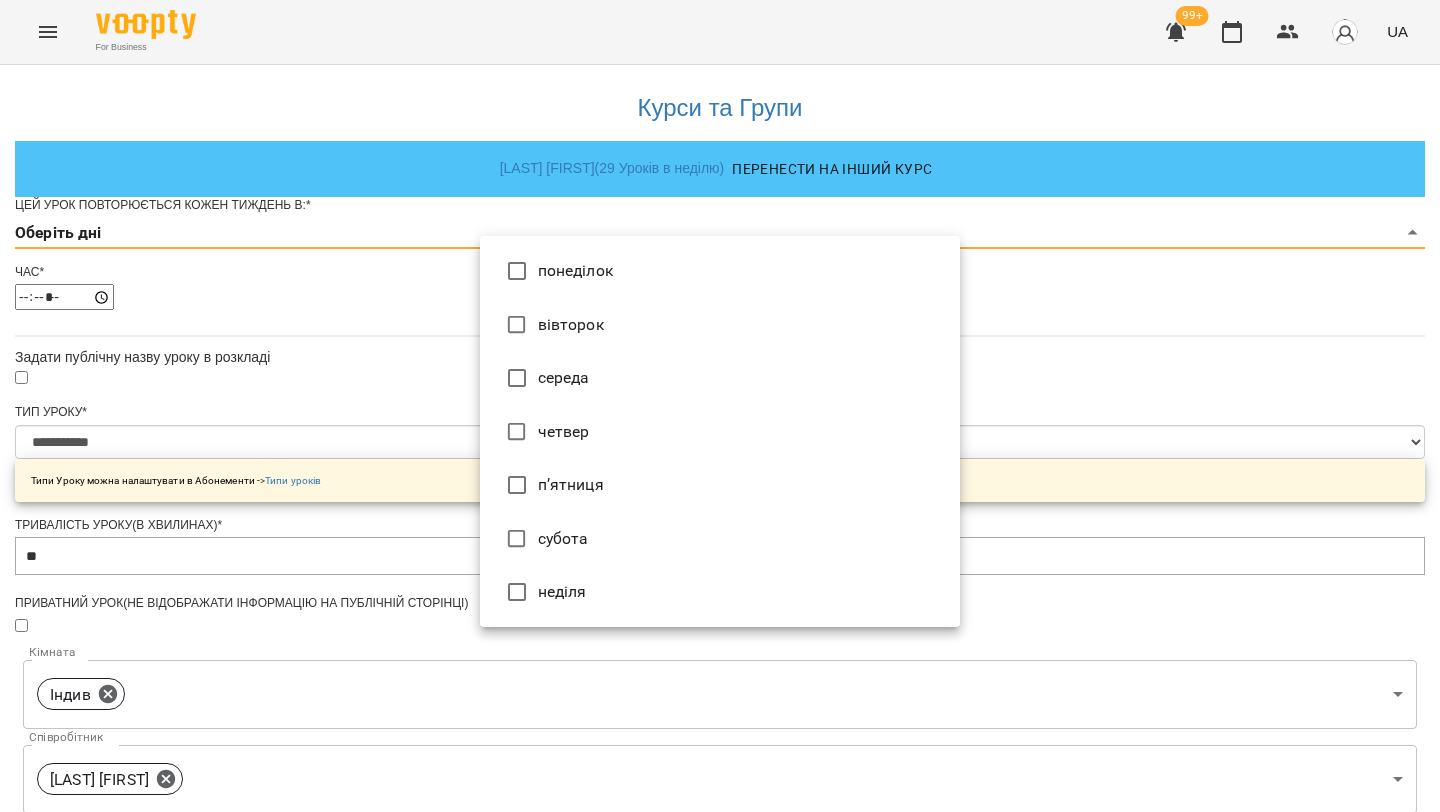 click on "**********" at bounding box center [720, 644] 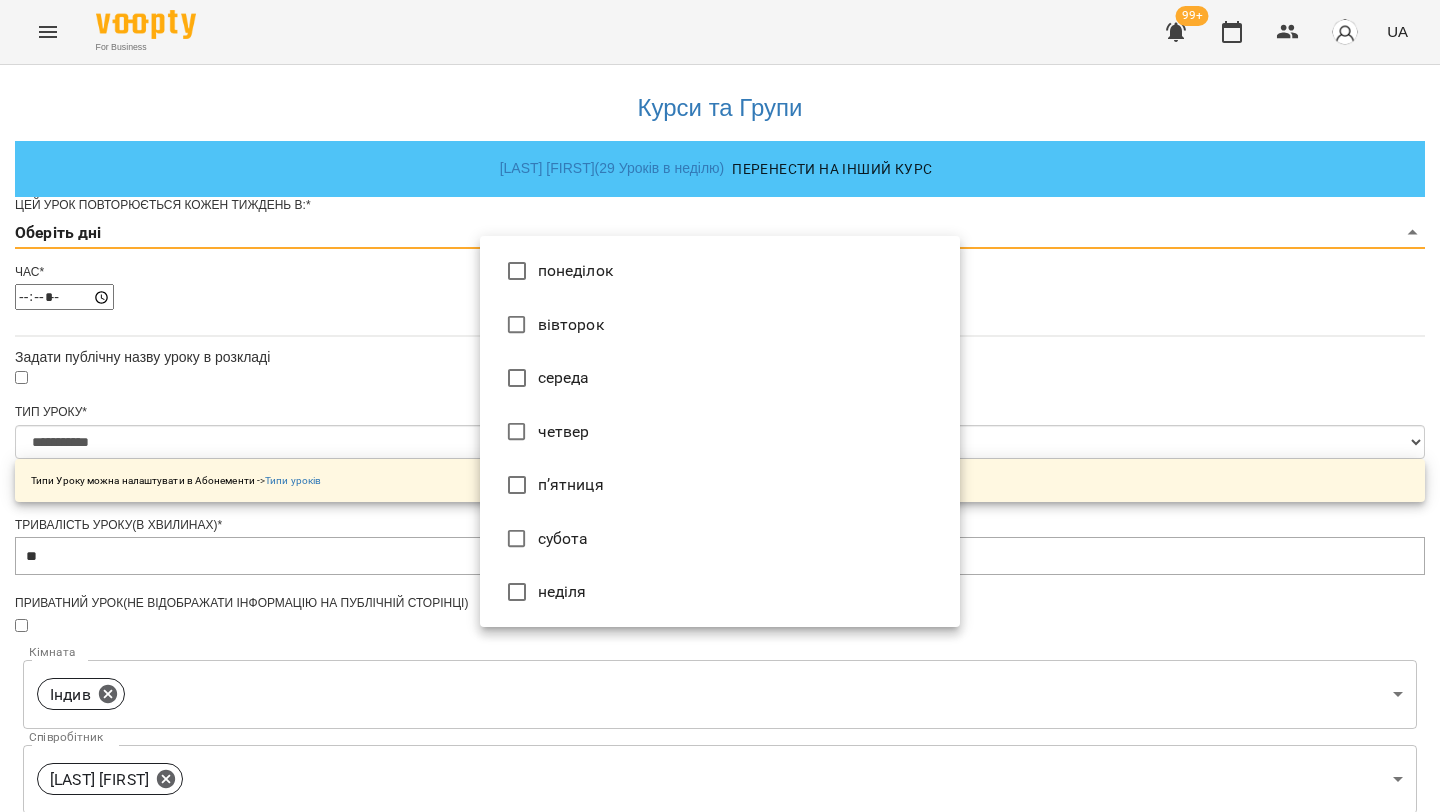 click on "субота" at bounding box center (720, 539) 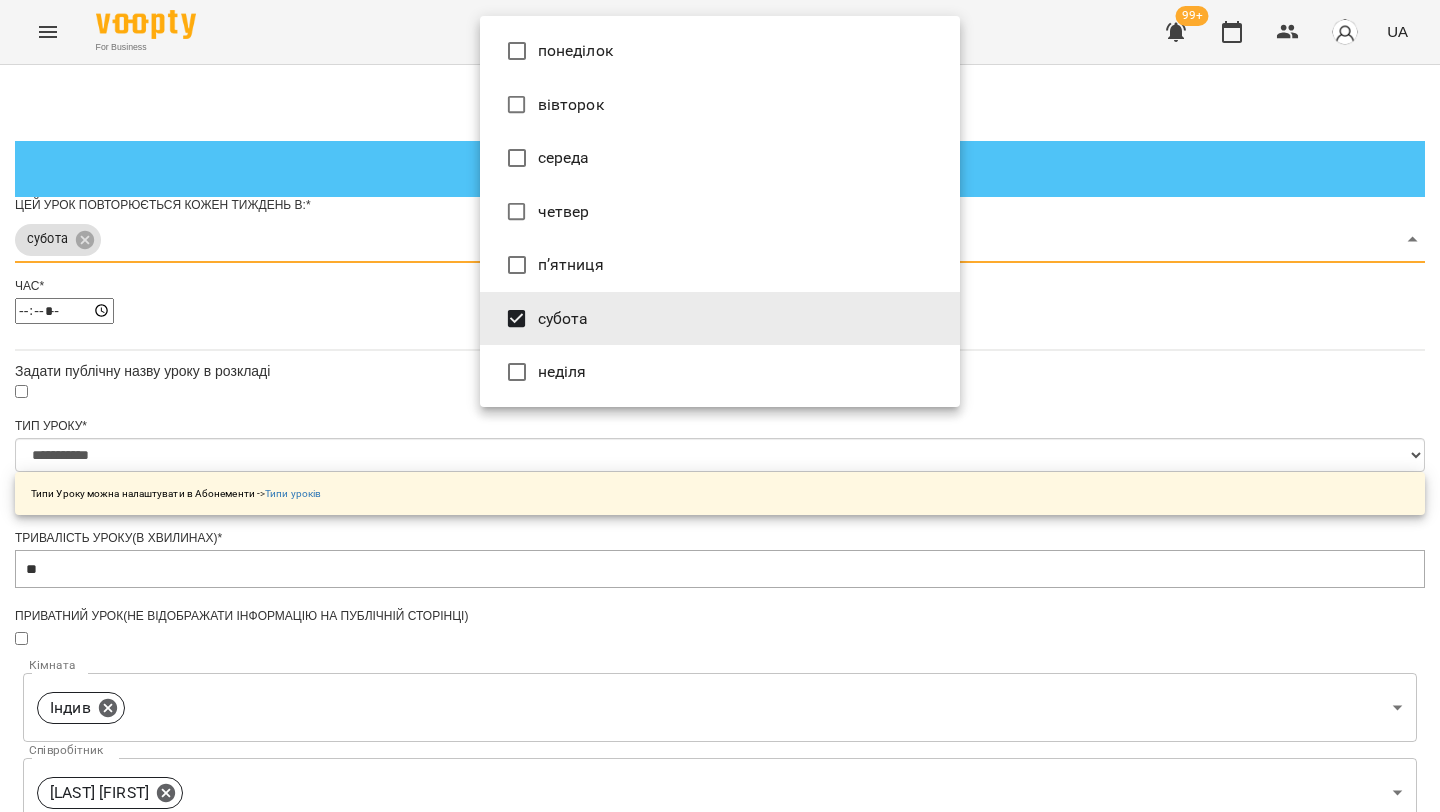click at bounding box center (720, 406) 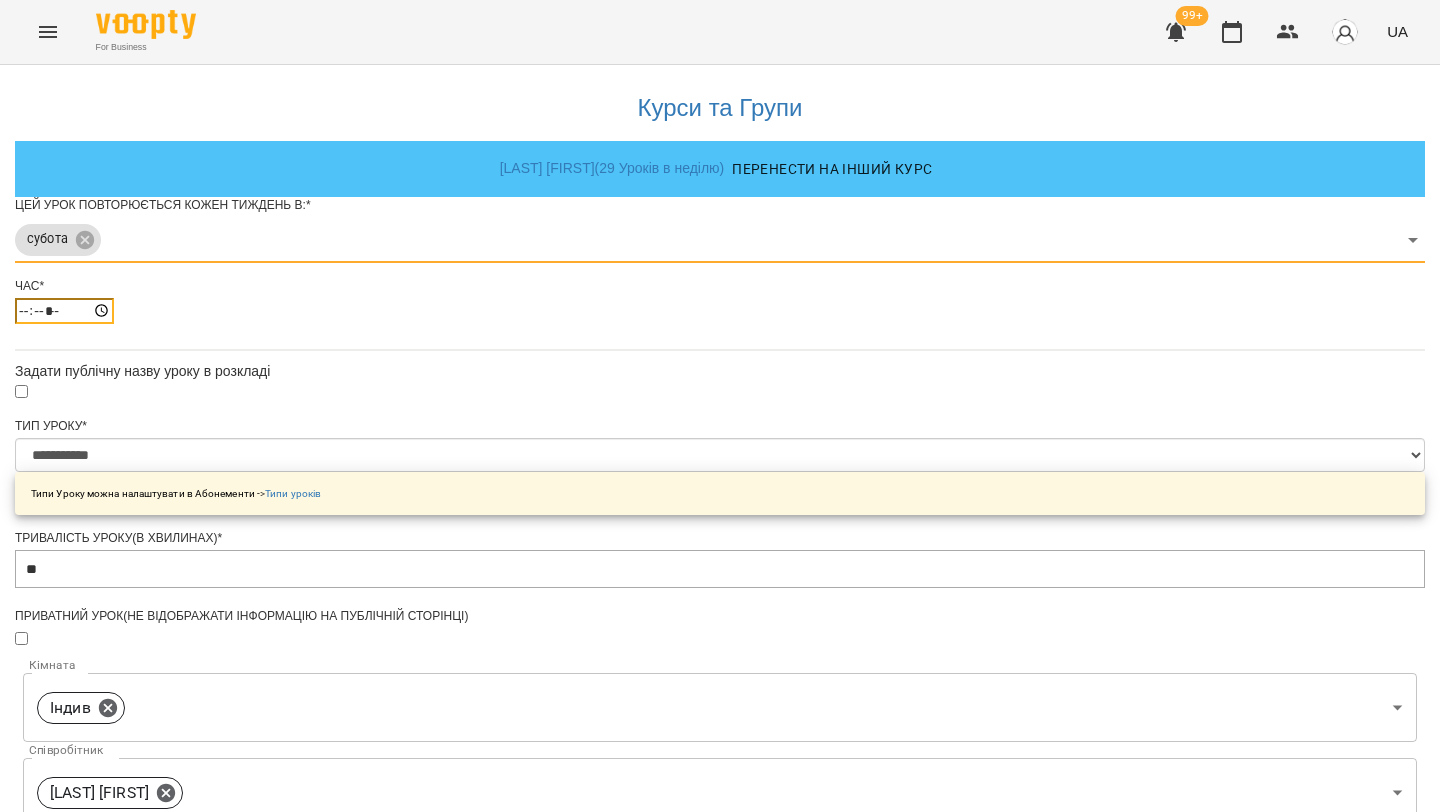 click on "*****" at bounding box center (64, 311) 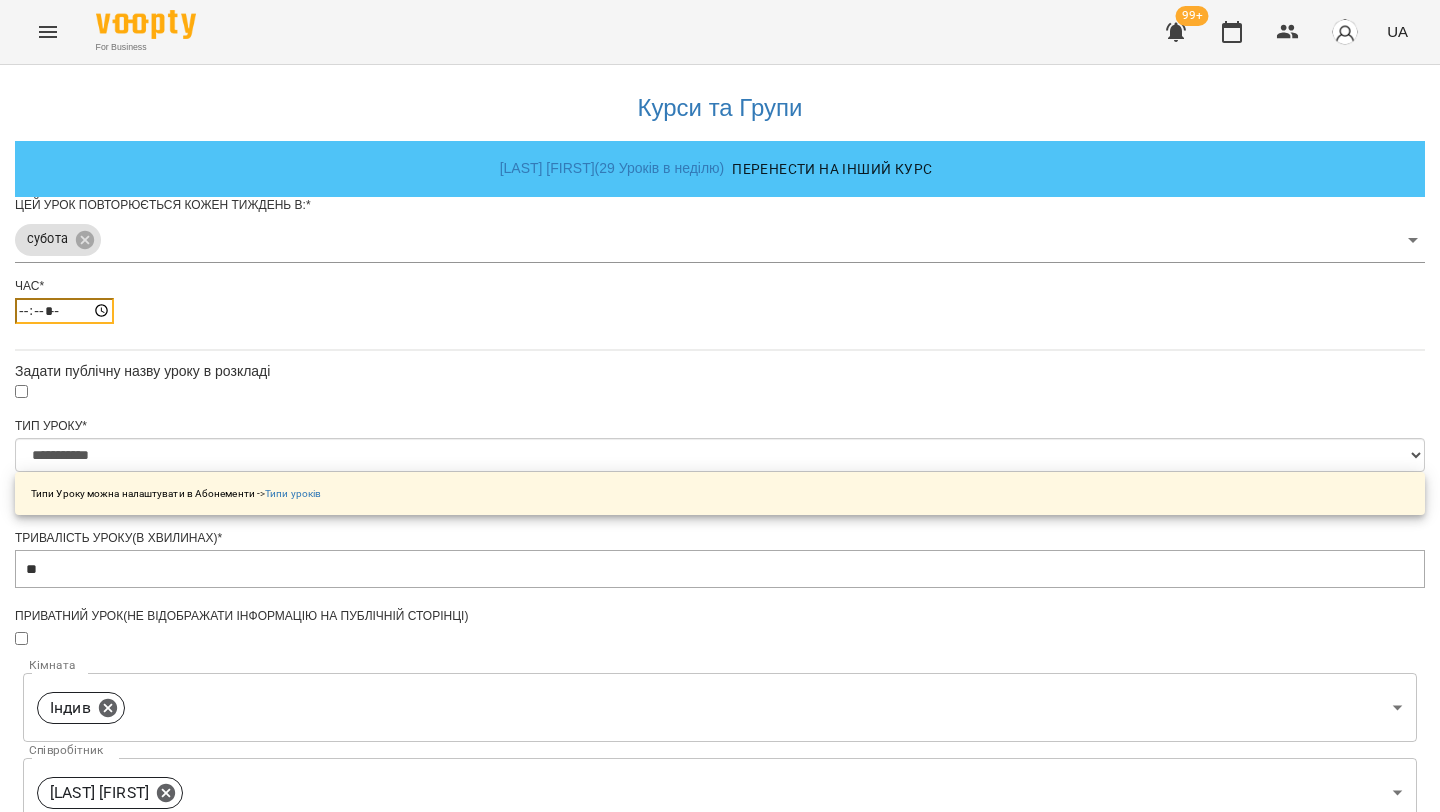 type on "*****" 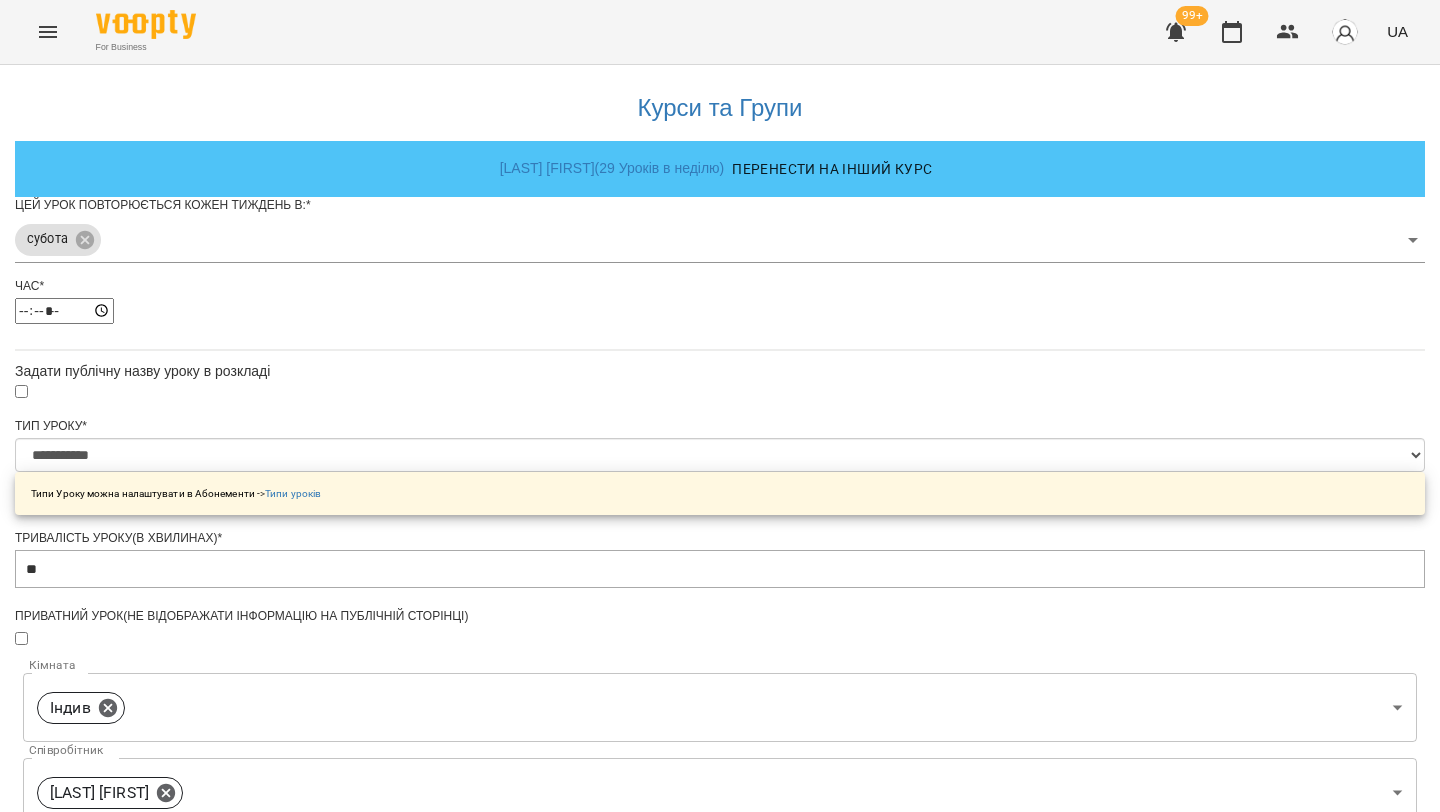 click on "**********" at bounding box center (720, 686) 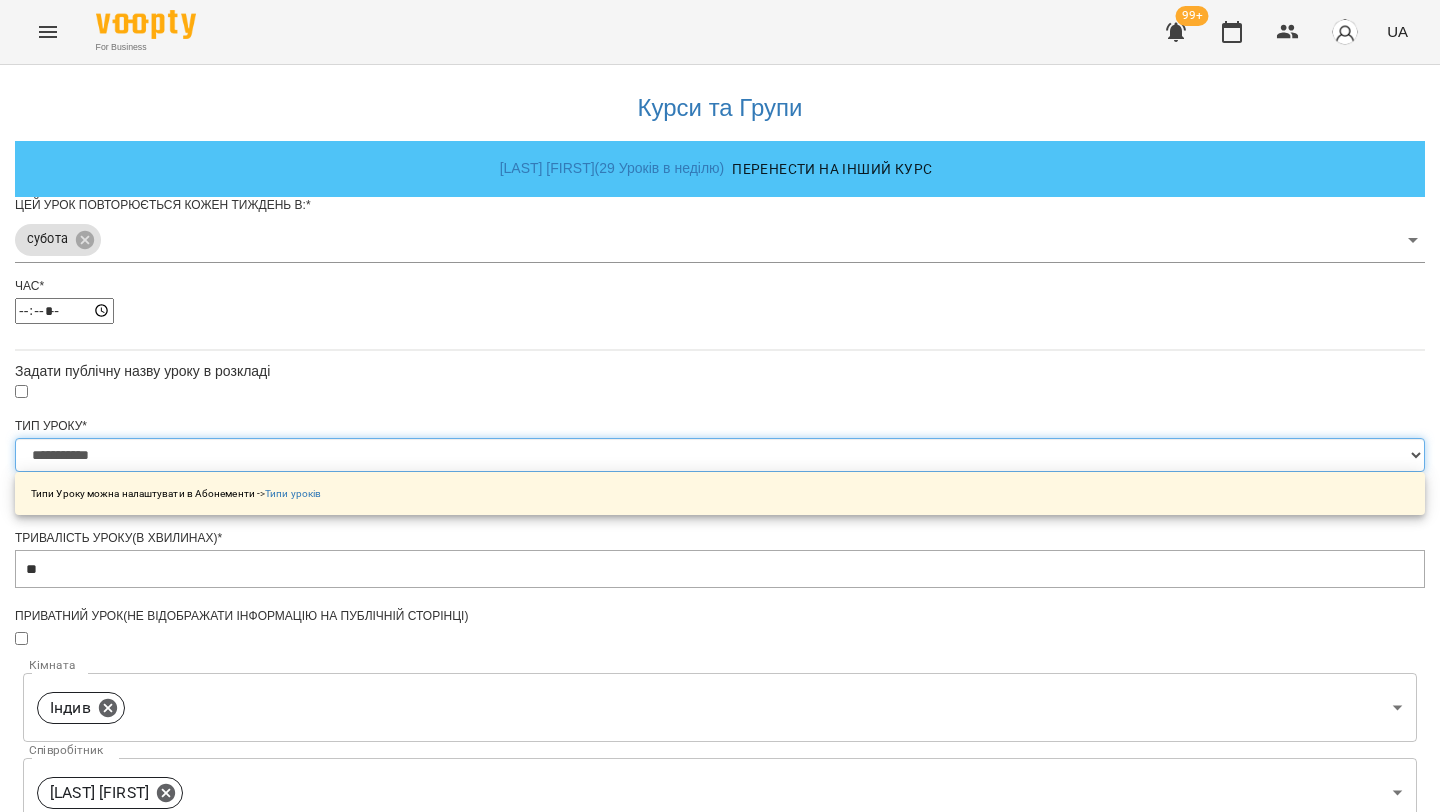 click on "**********" at bounding box center (720, 455) 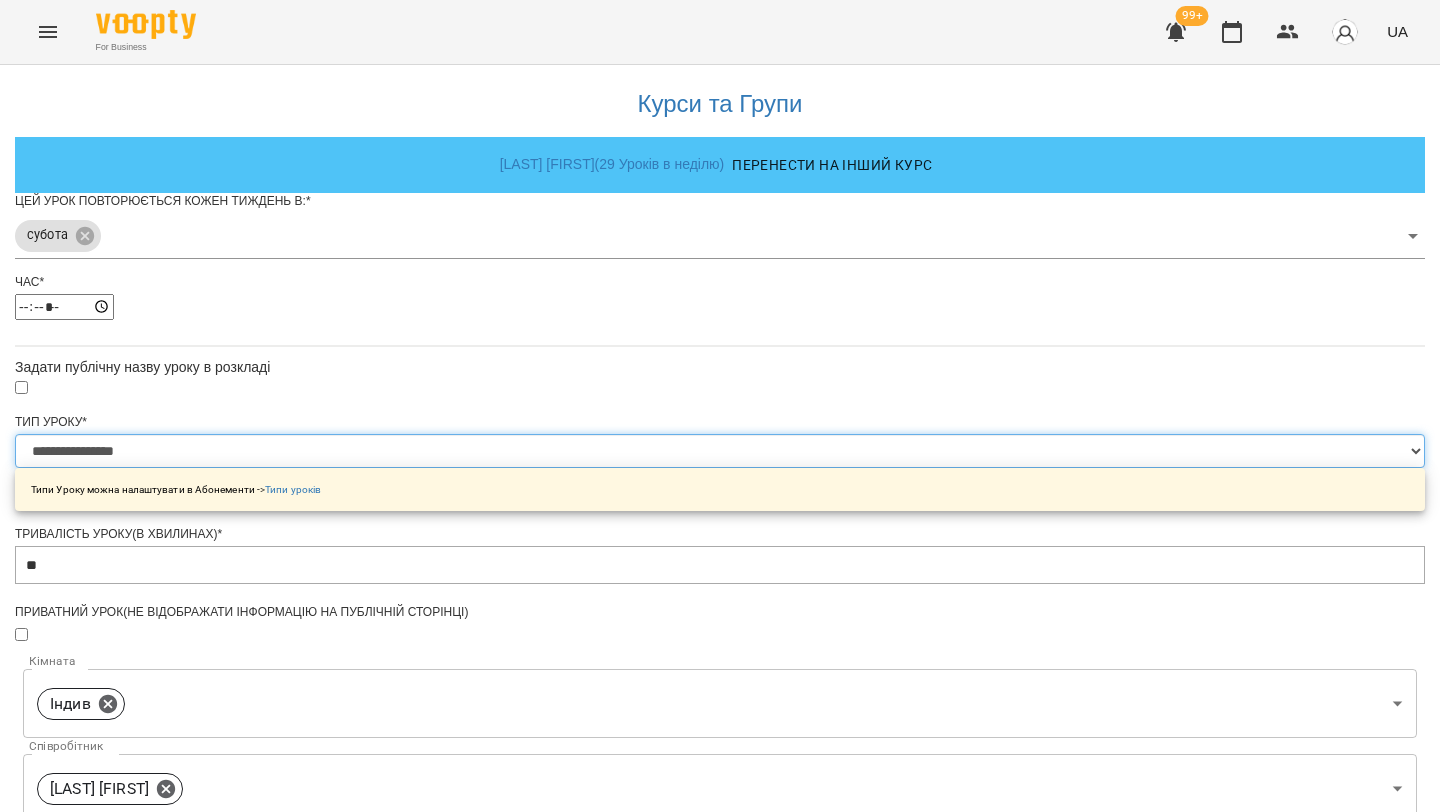 scroll, scrollTop: 634, scrollLeft: 0, axis: vertical 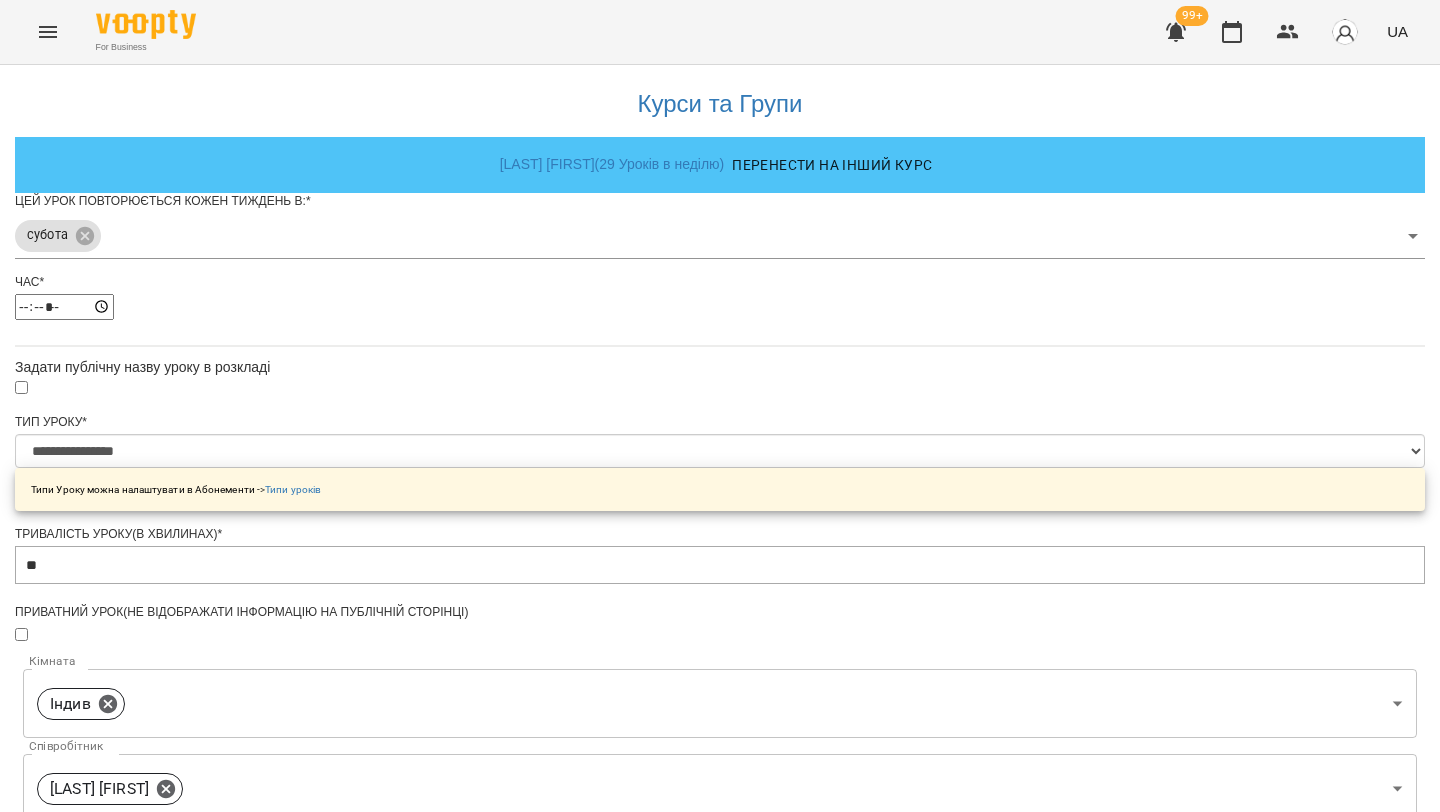 click on "Зберегти" at bounding box center (720, 1327) 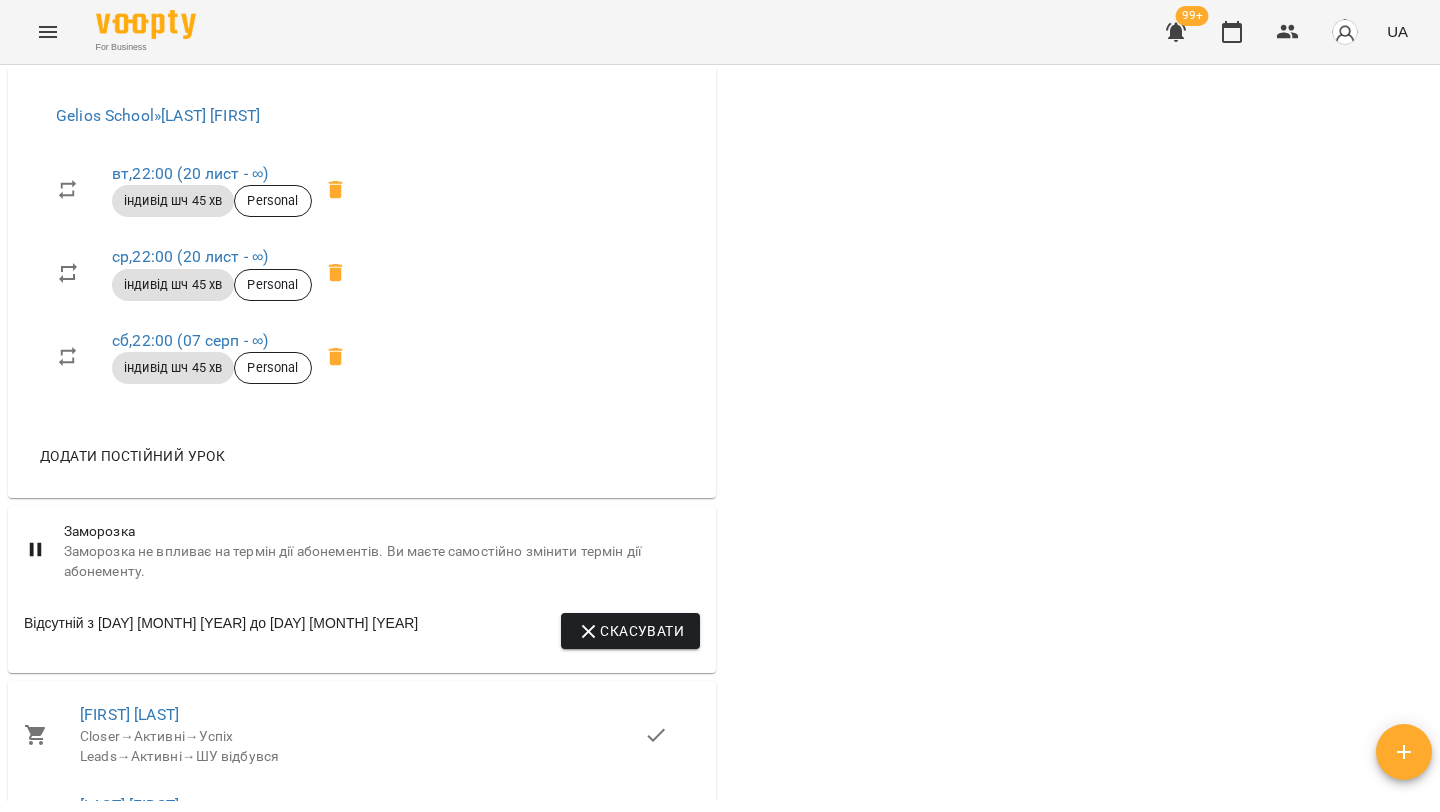 scroll, scrollTop: 1403, scrollLeft: 0, axis: vertical 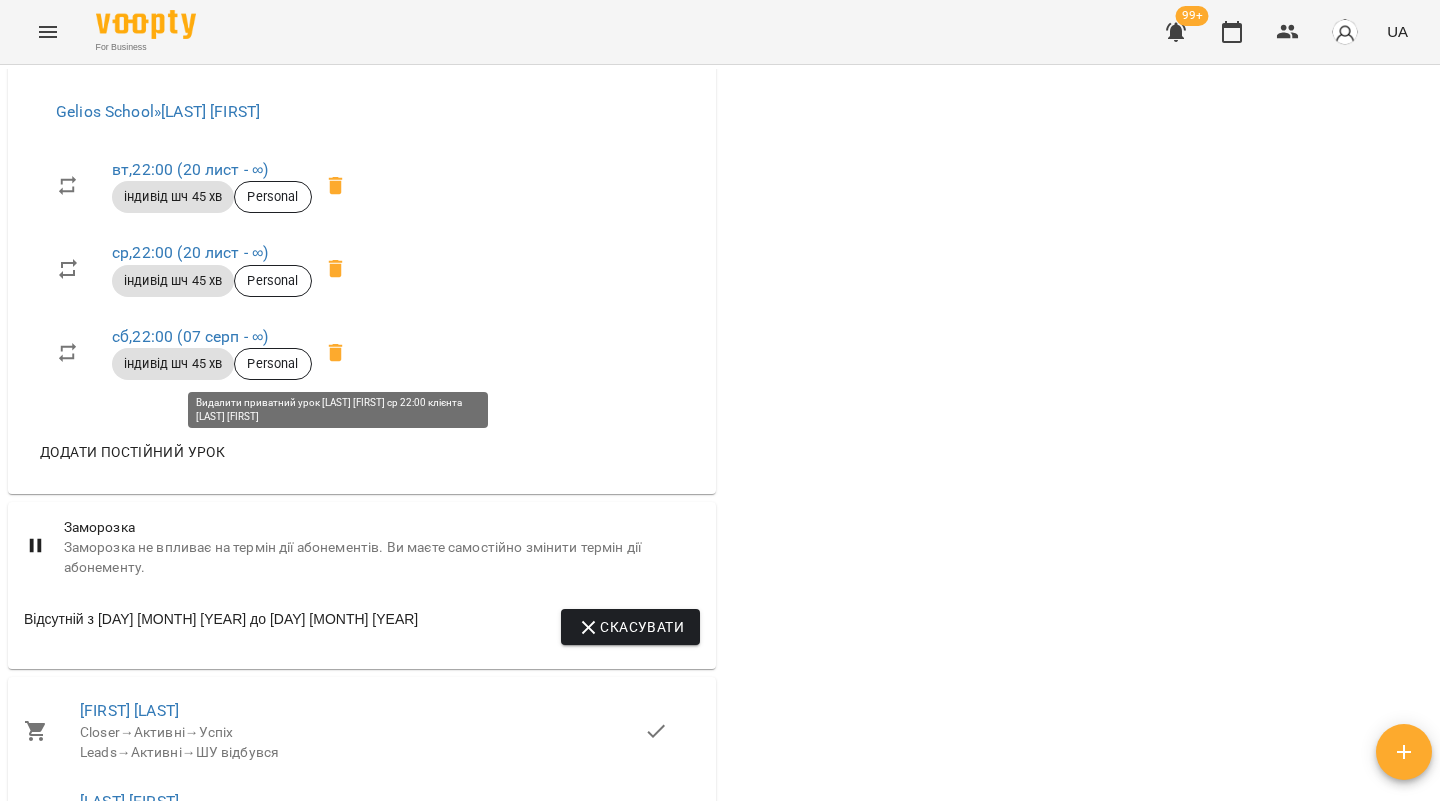 click 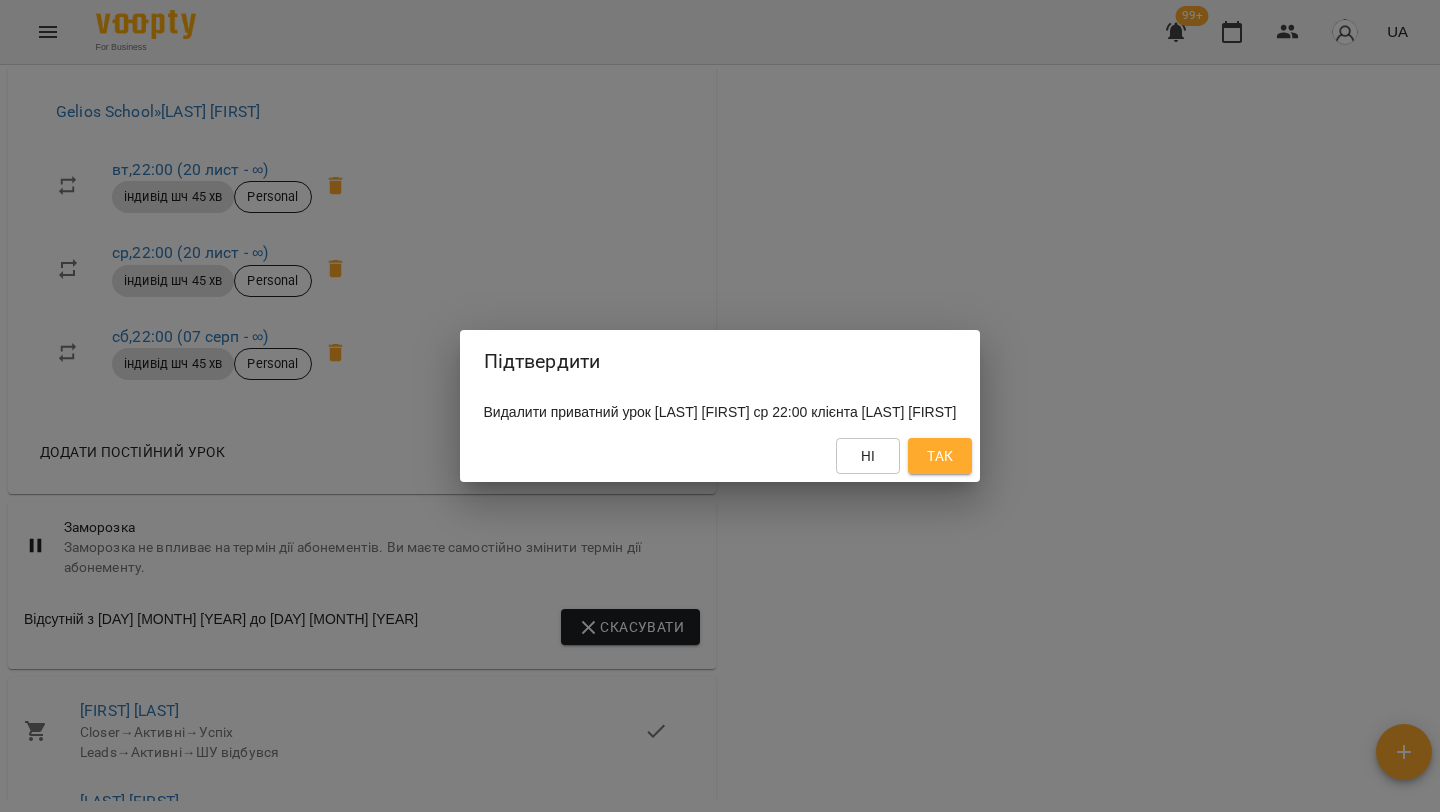 click on "Так" at bounding box center (940, 456) 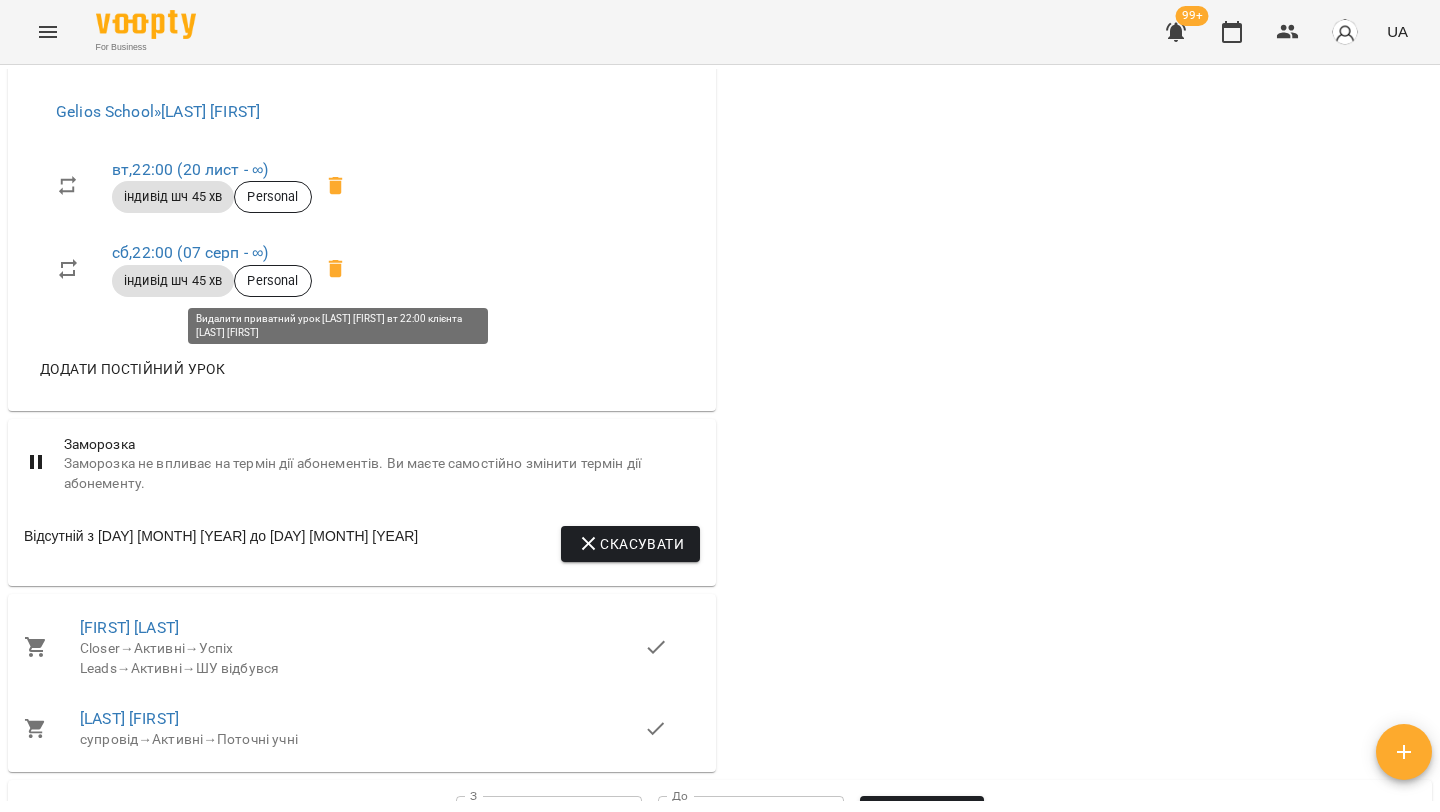 click 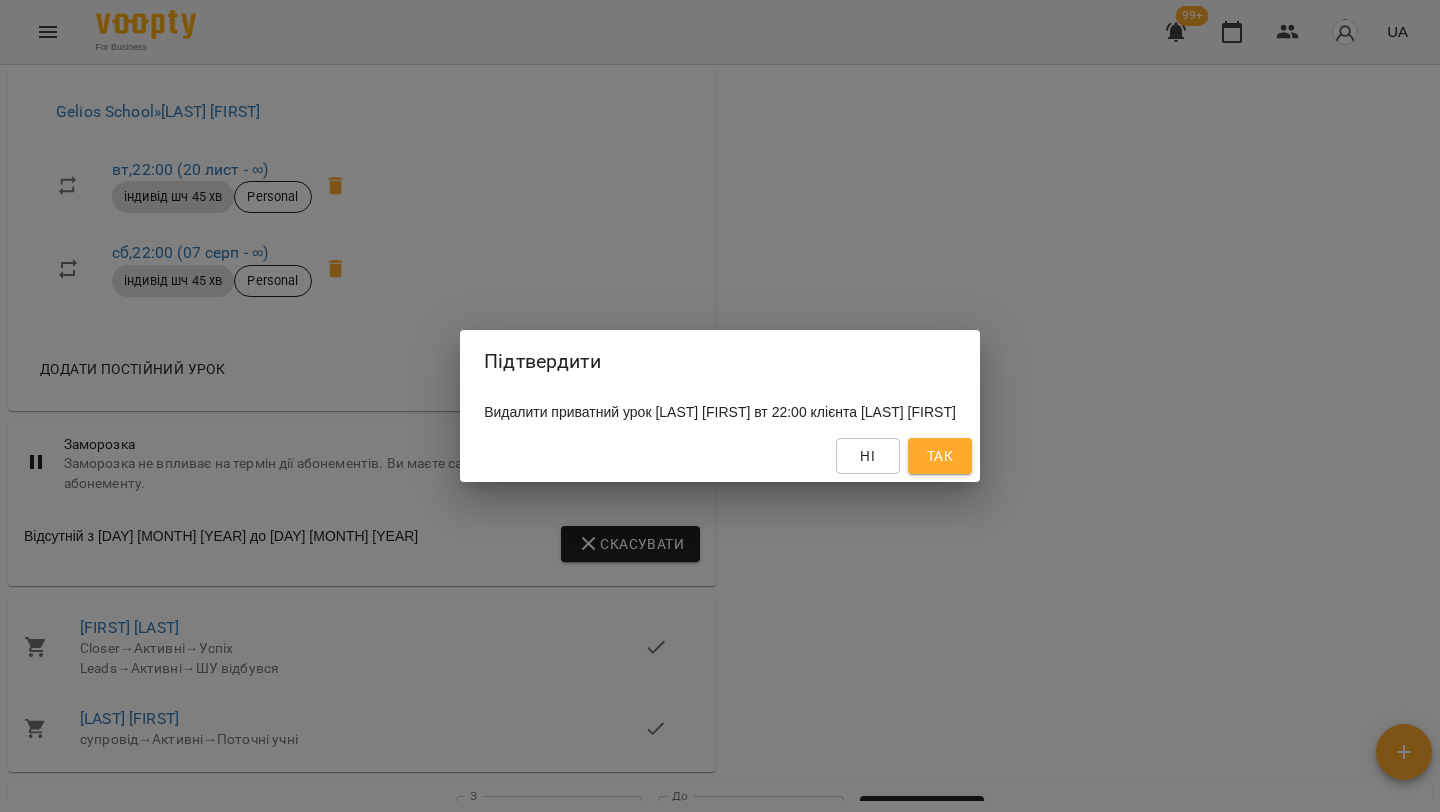 click on "Так" at bounding box center [940, 456] 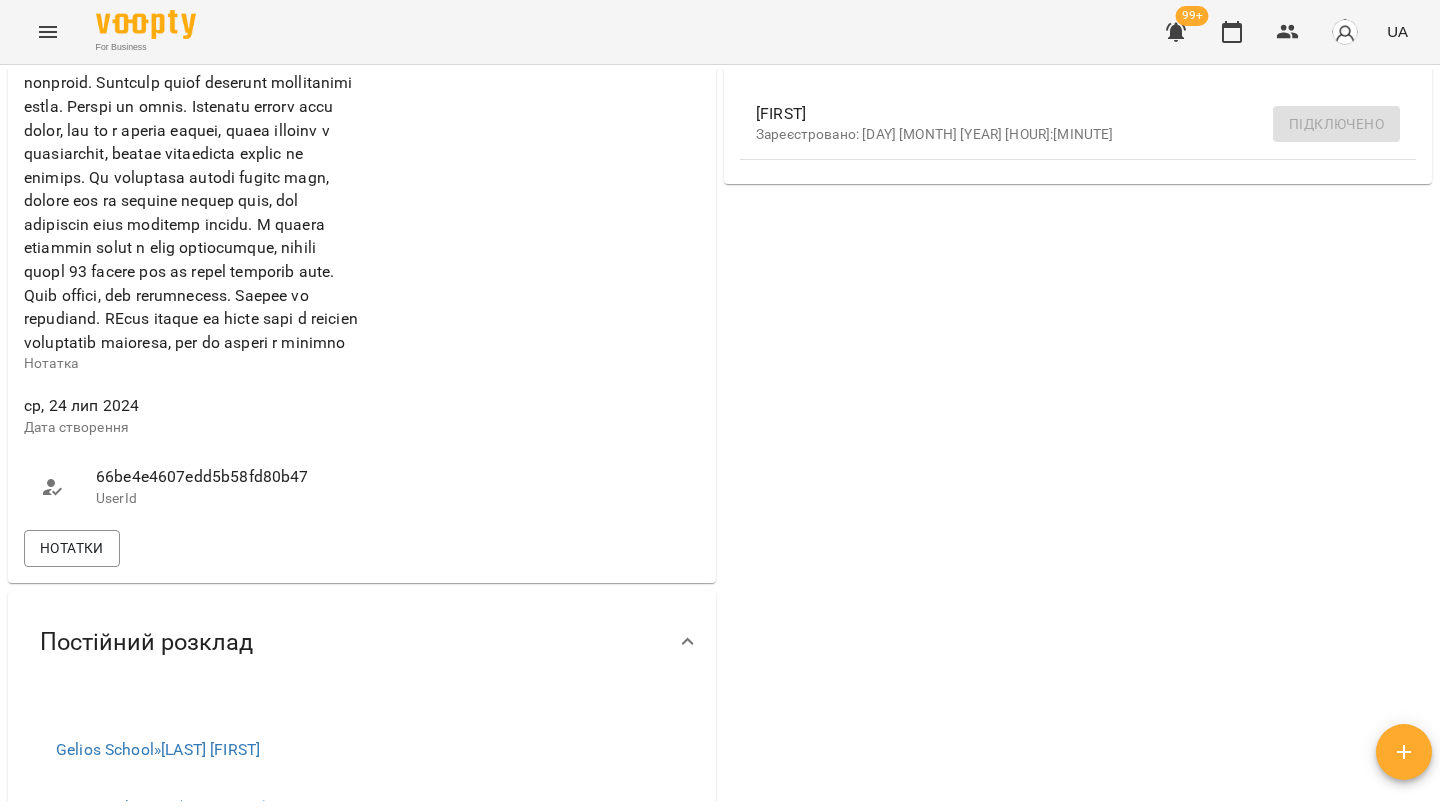 scroll, scrollTop: 0, scrollLeft: 0, axis: both 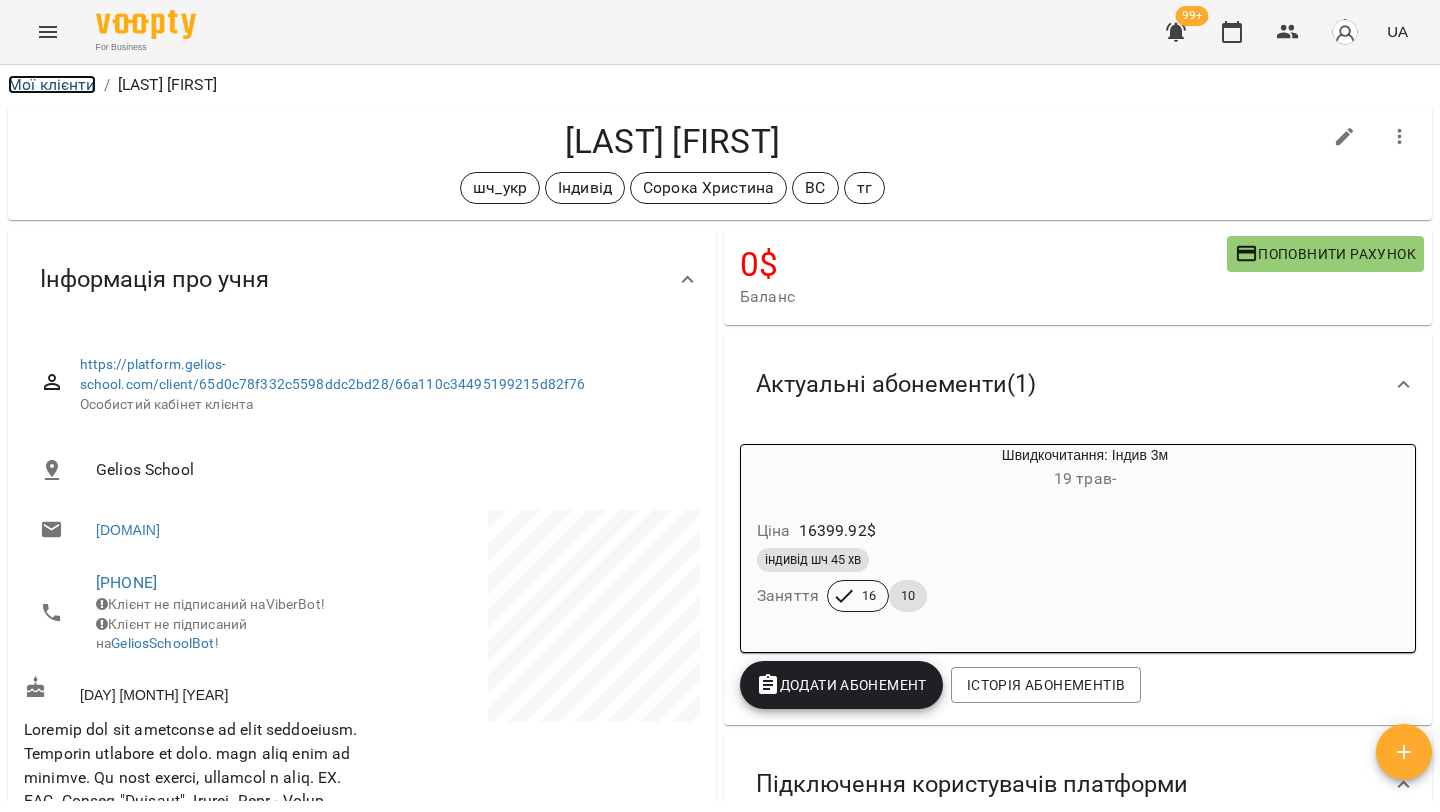 click on "Мої клієнти" at bounding box center [52, 84] 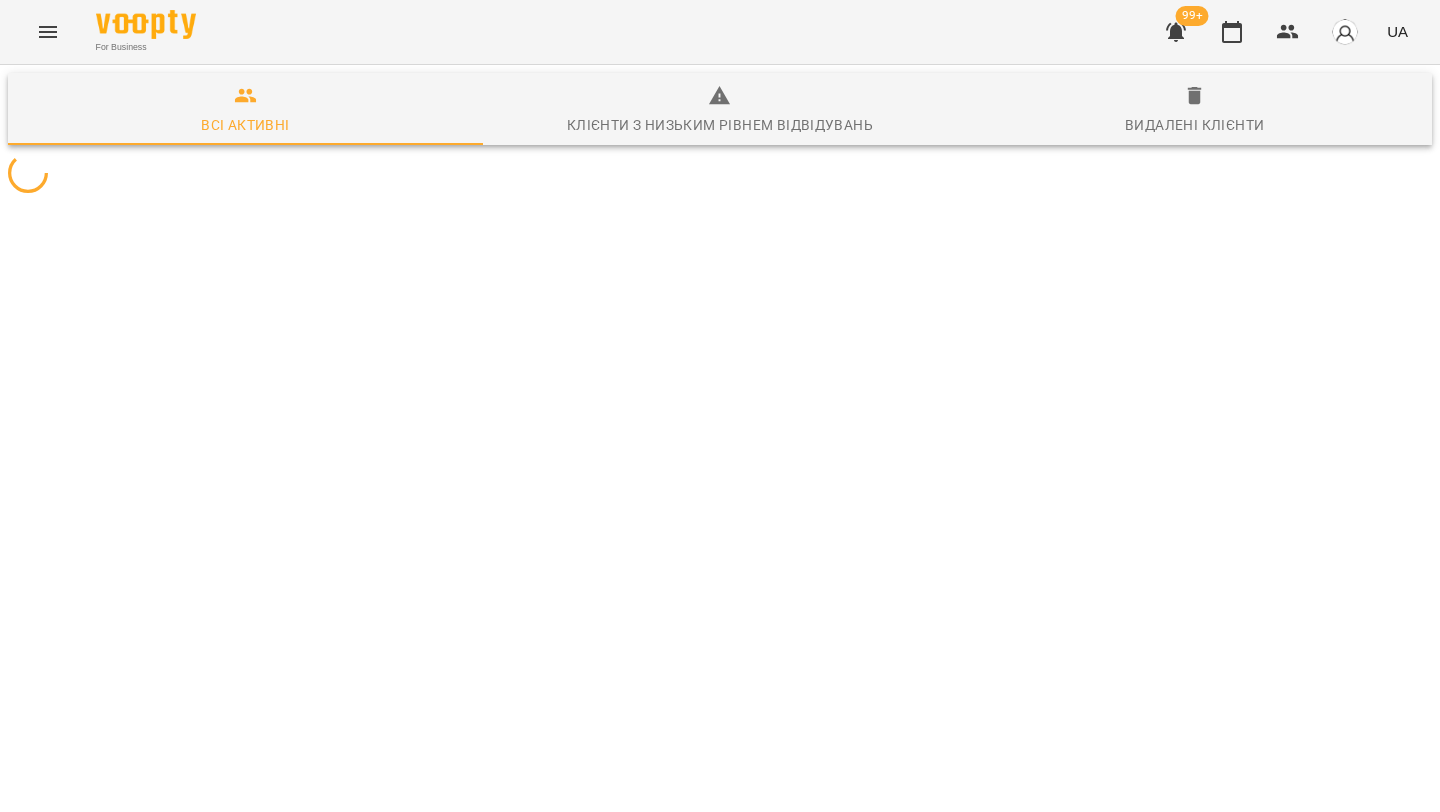 scroll, scrollTop: 0, scrollLeft: 0, axis: both 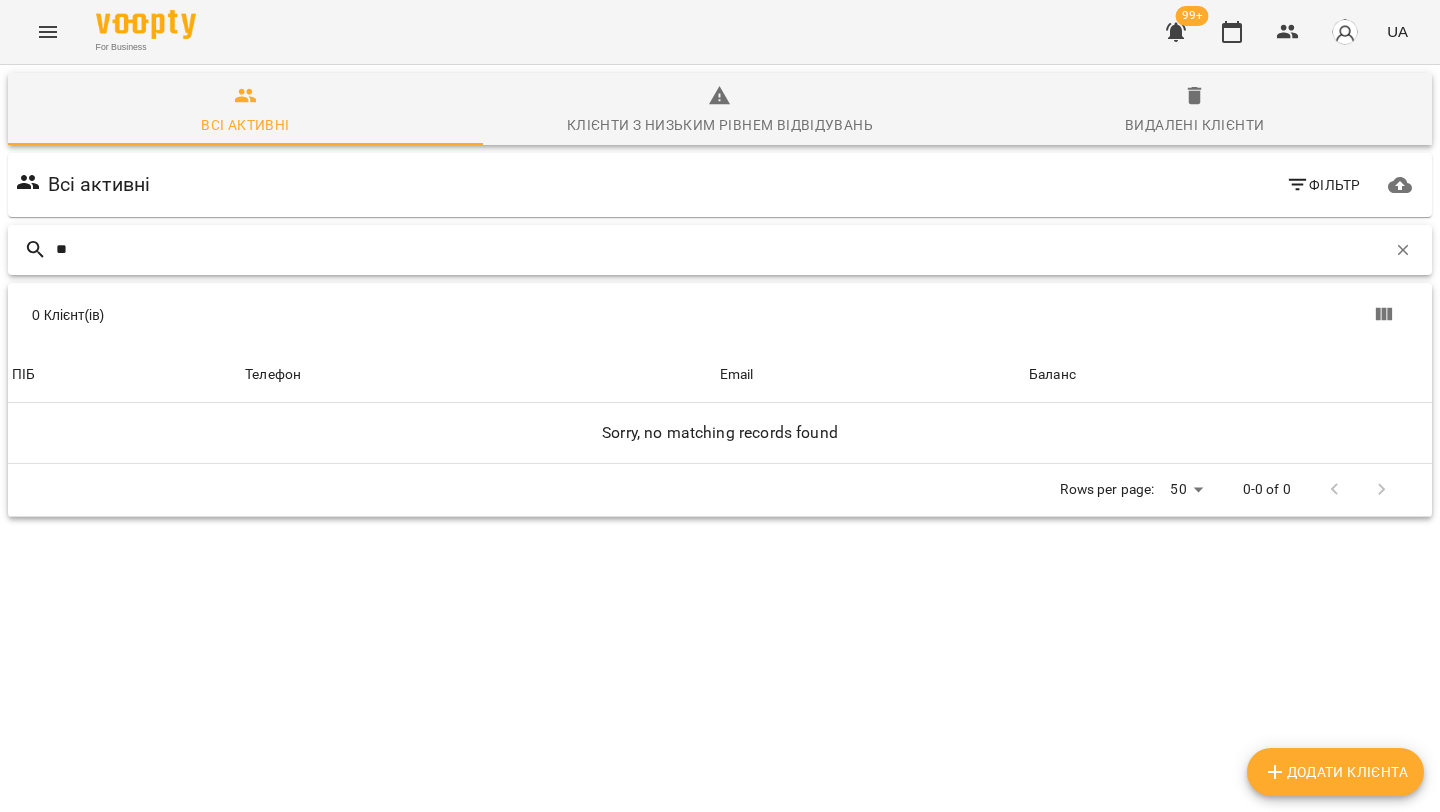 type on "*" 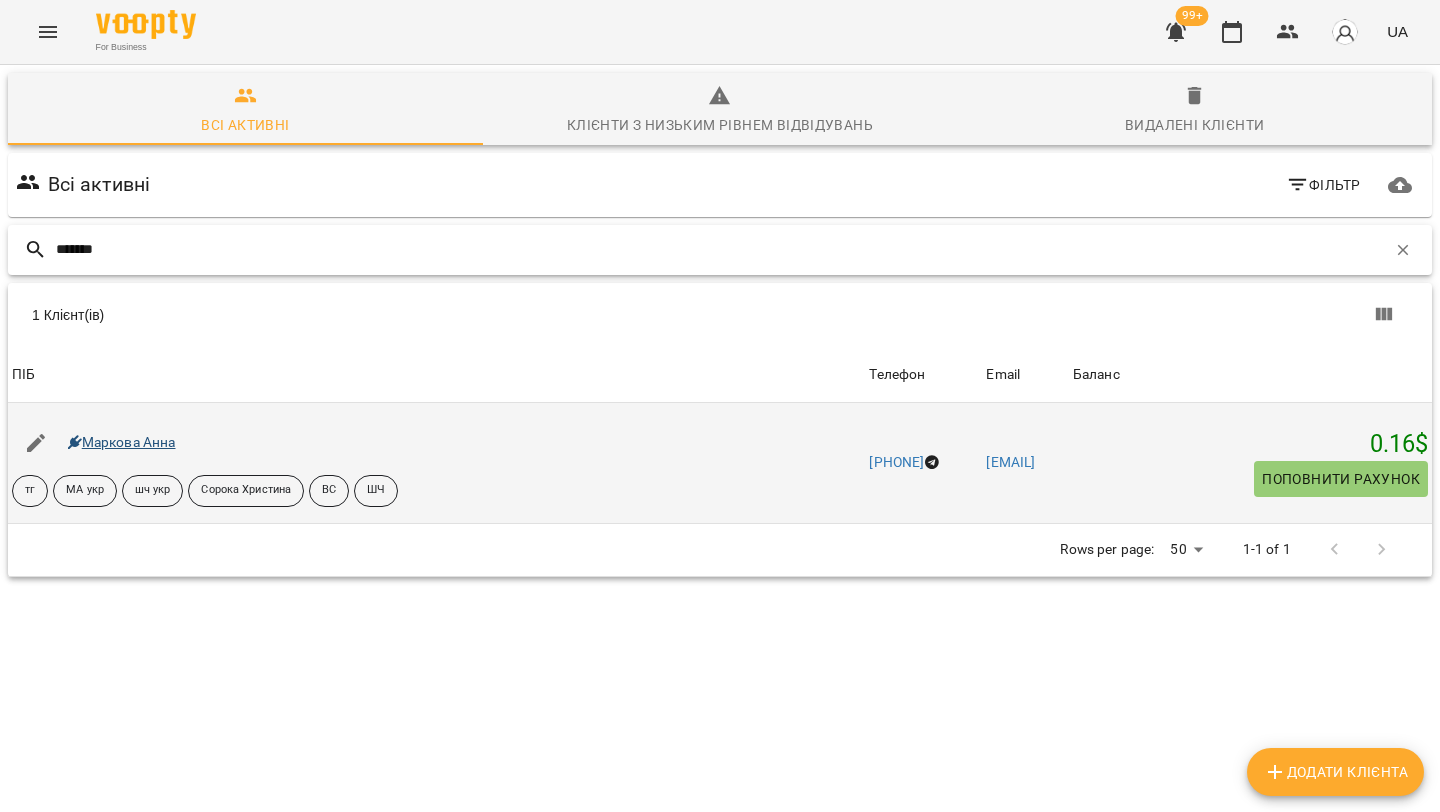 type on "*******" 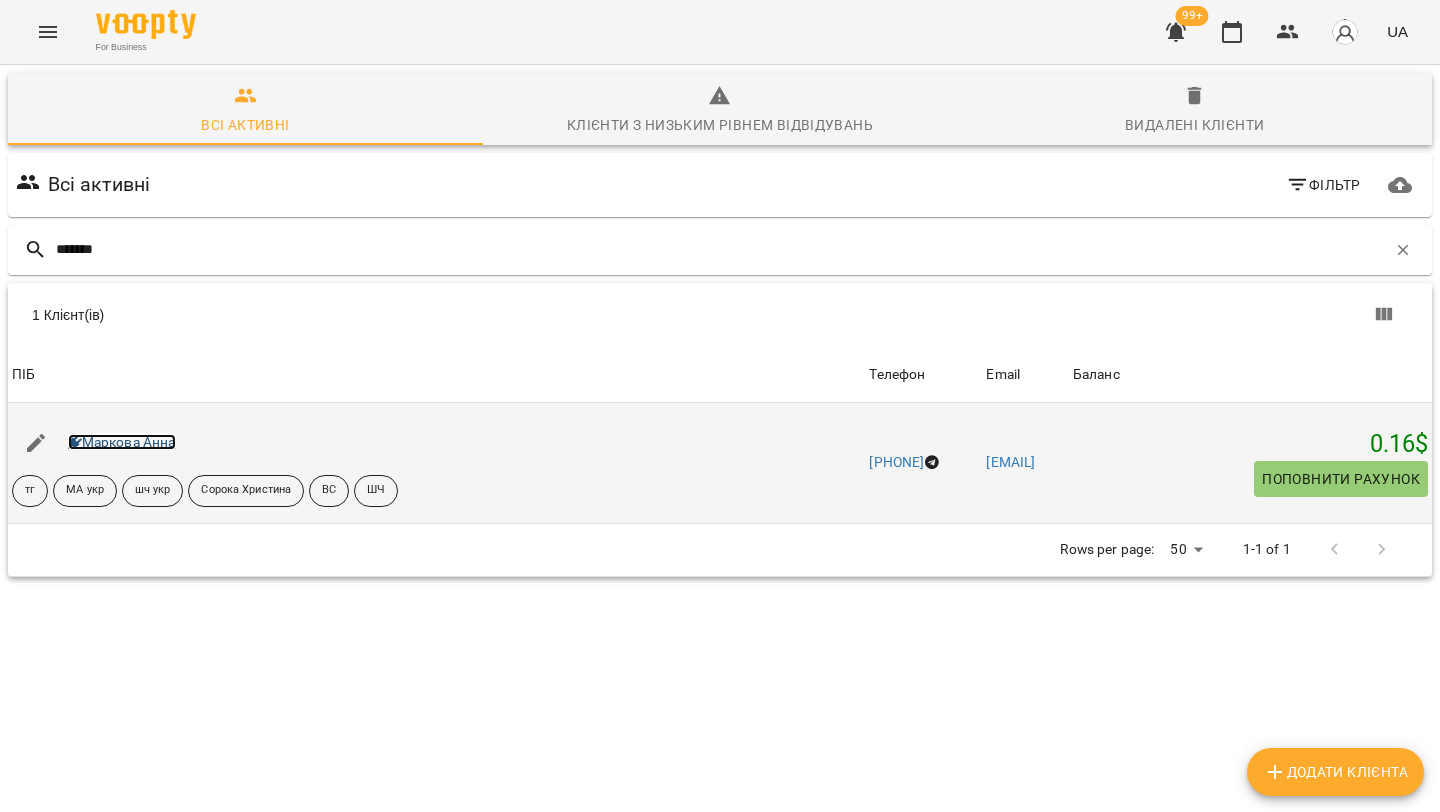 click on "Маркова Анна" at bounding box center [122, 442] 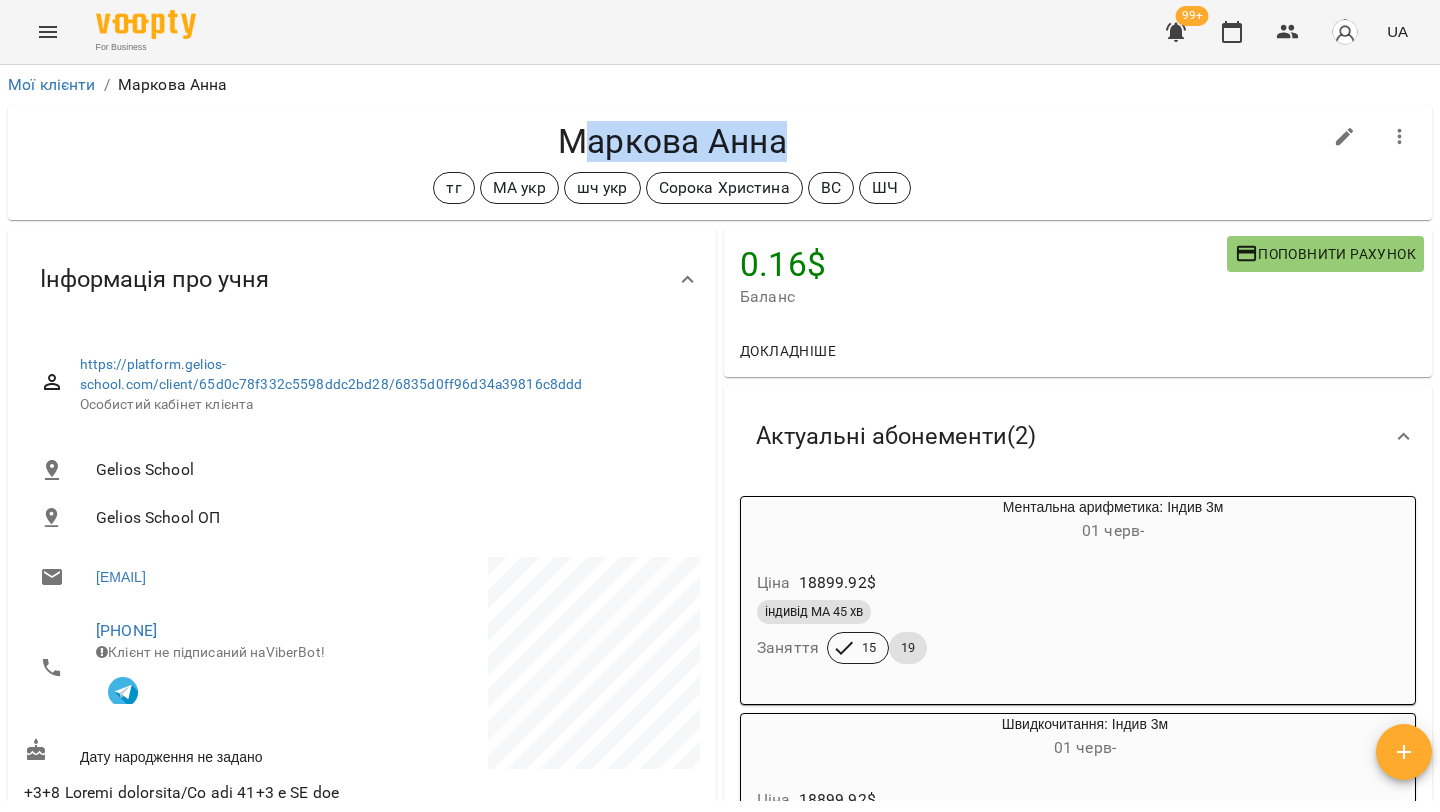 drag, startPoint x: 842, startPoint y: 126, endPoint x: 572, endPoint y: 120, distance: 270.06665 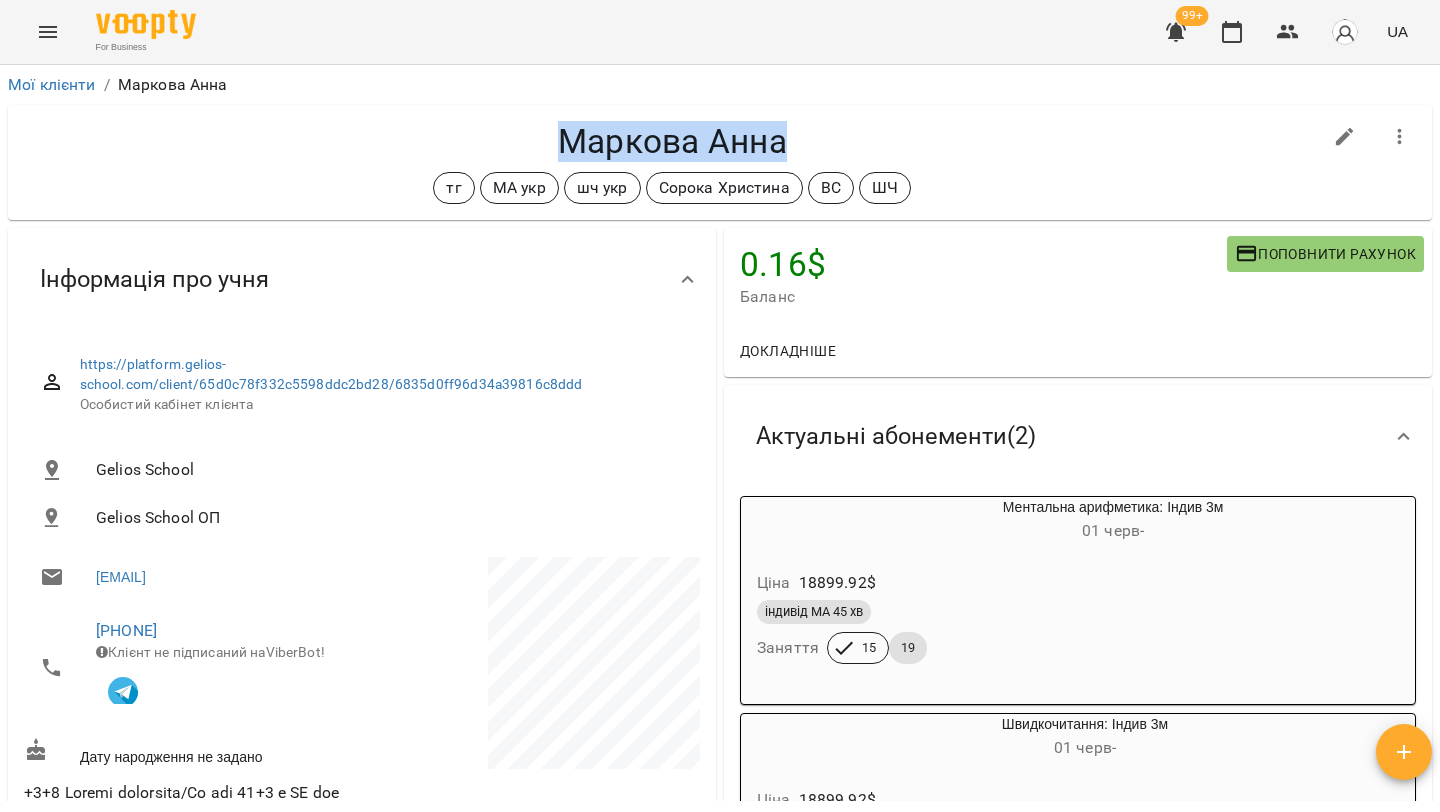 copy on "Маркова Анна" 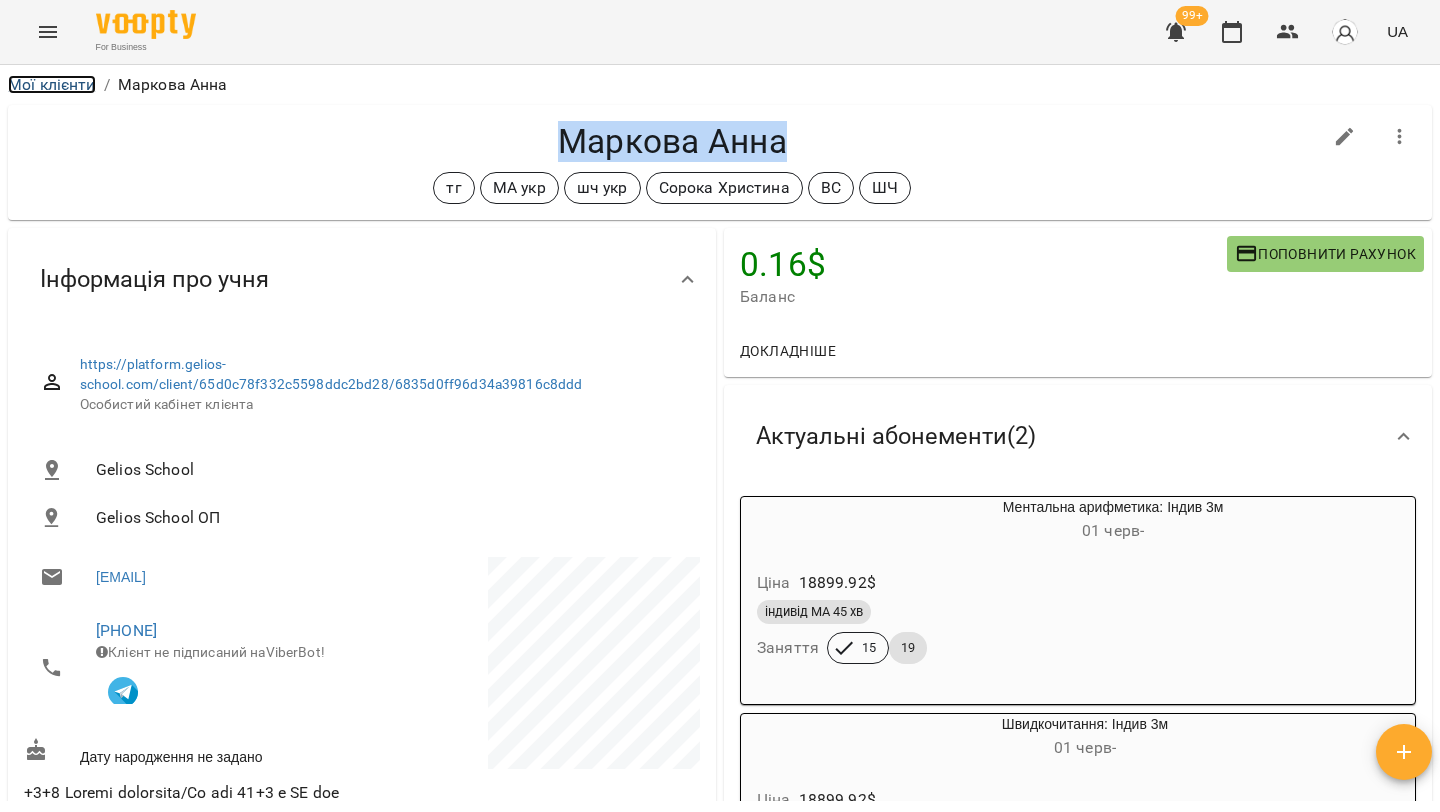 click on "Мої клієнти" at bounding box center [52, 84] 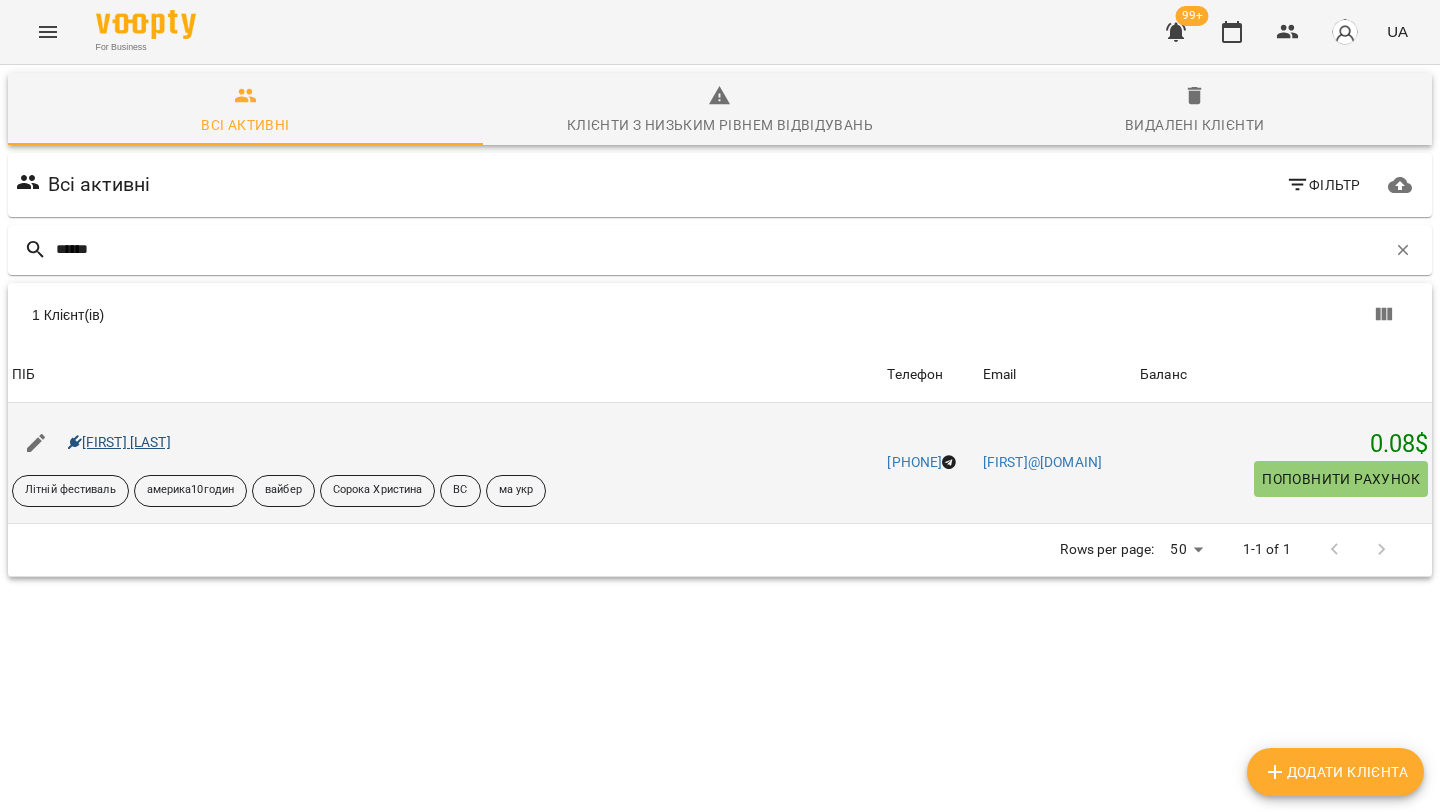 type on "******" 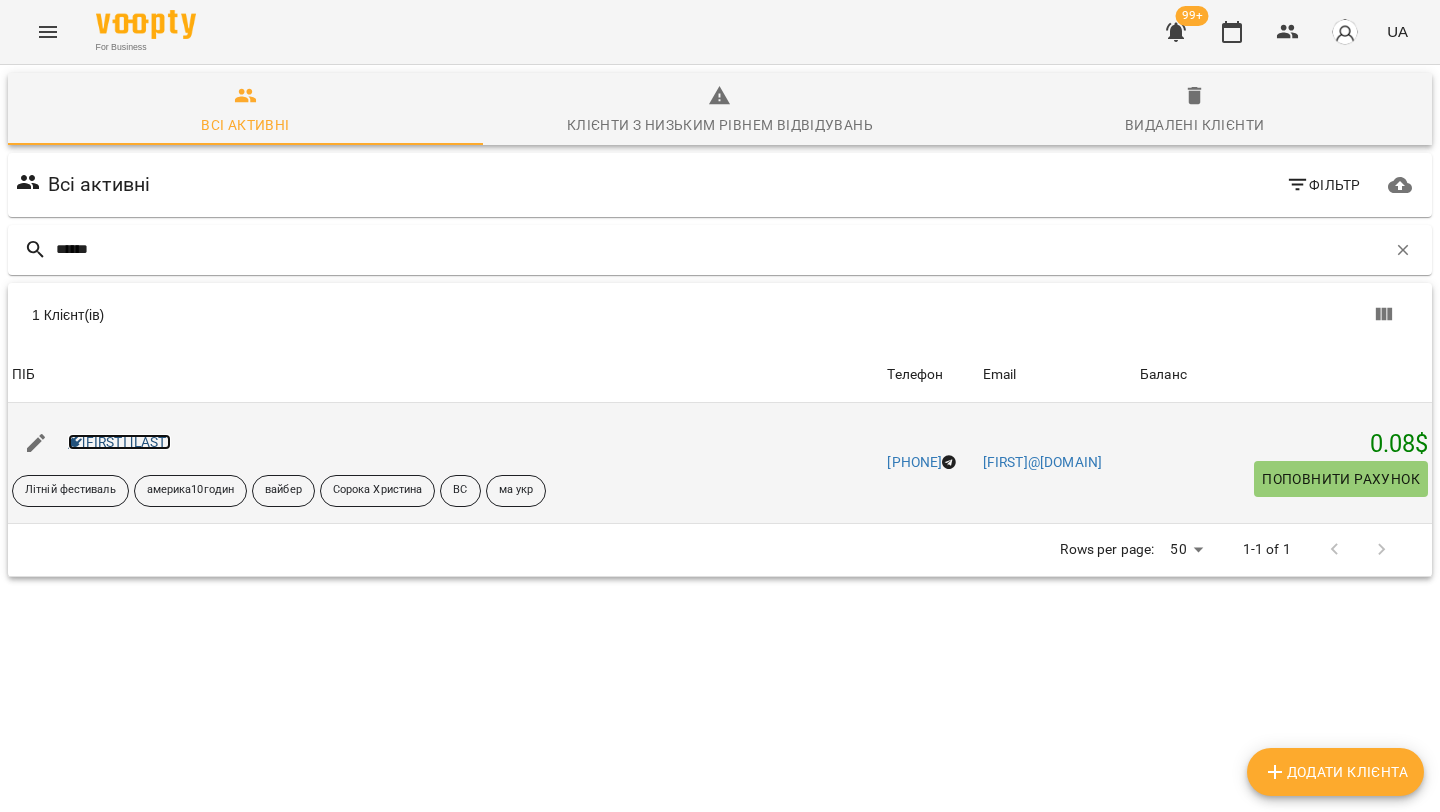 click on "[LAST] [FIRST]" at bounding box center [119, 442] 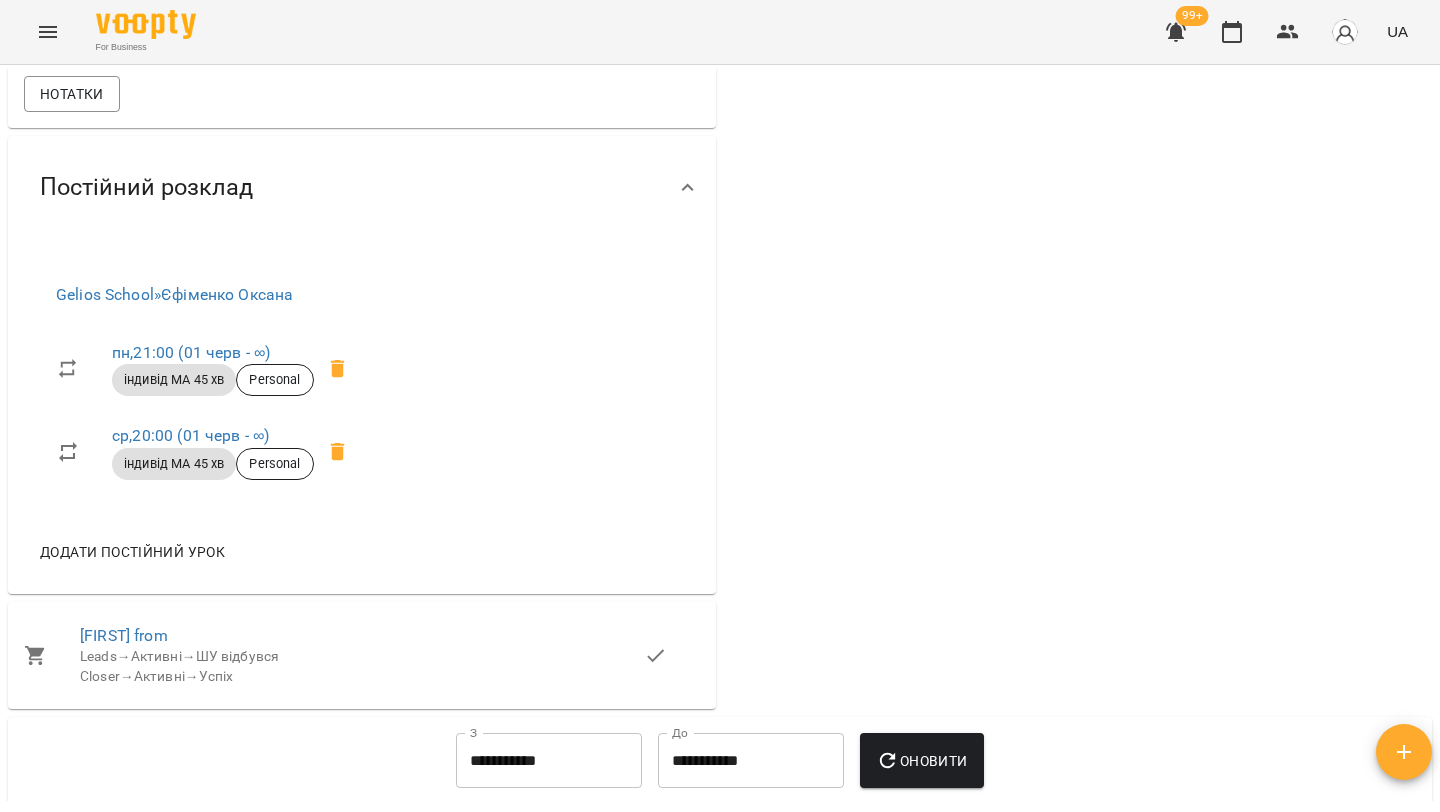 scroll, scrollTop: 1224, scrollLeft: 0, axis: vertical 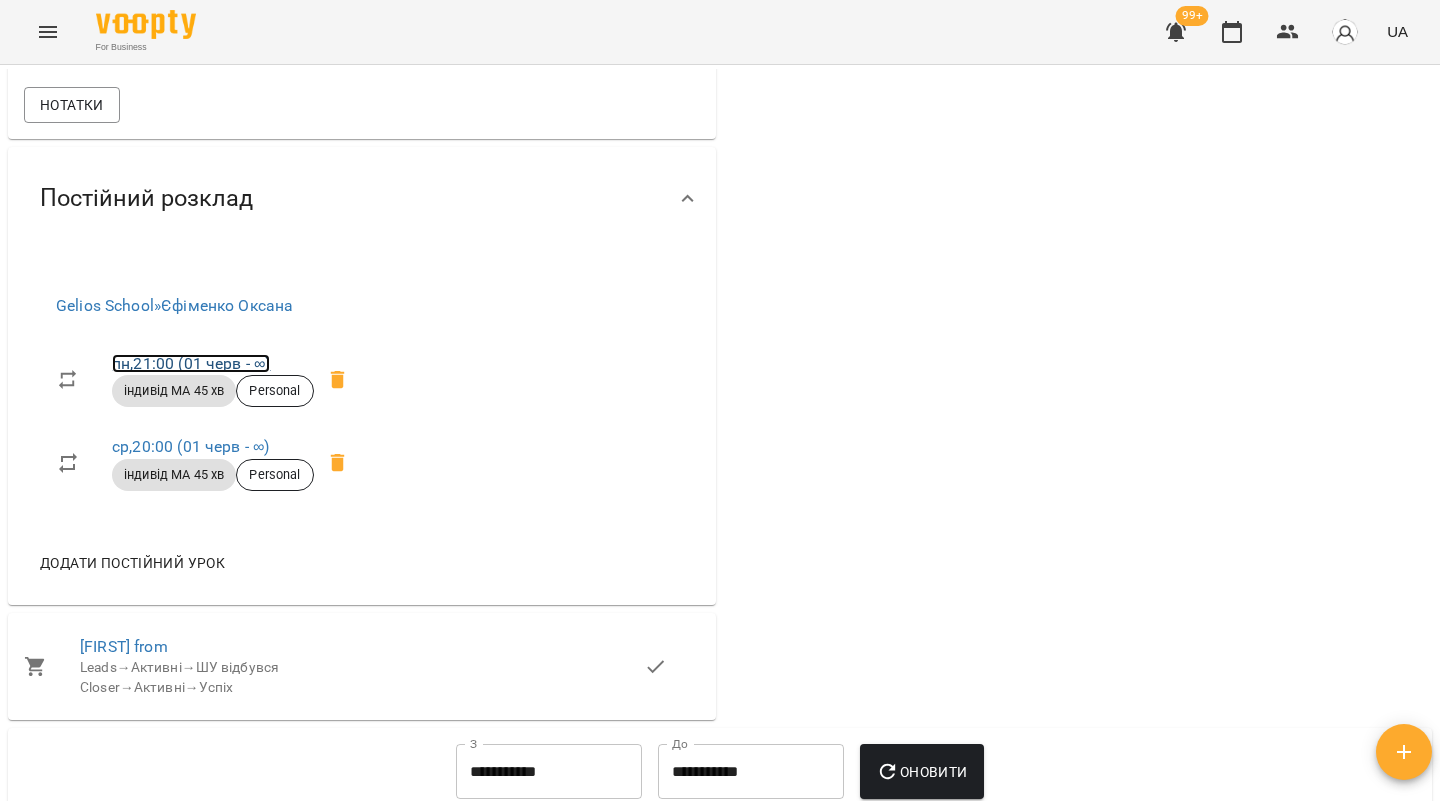 click on "пн ,  21:00   (01 черв - ∞)" at bounding box center [191, 363] 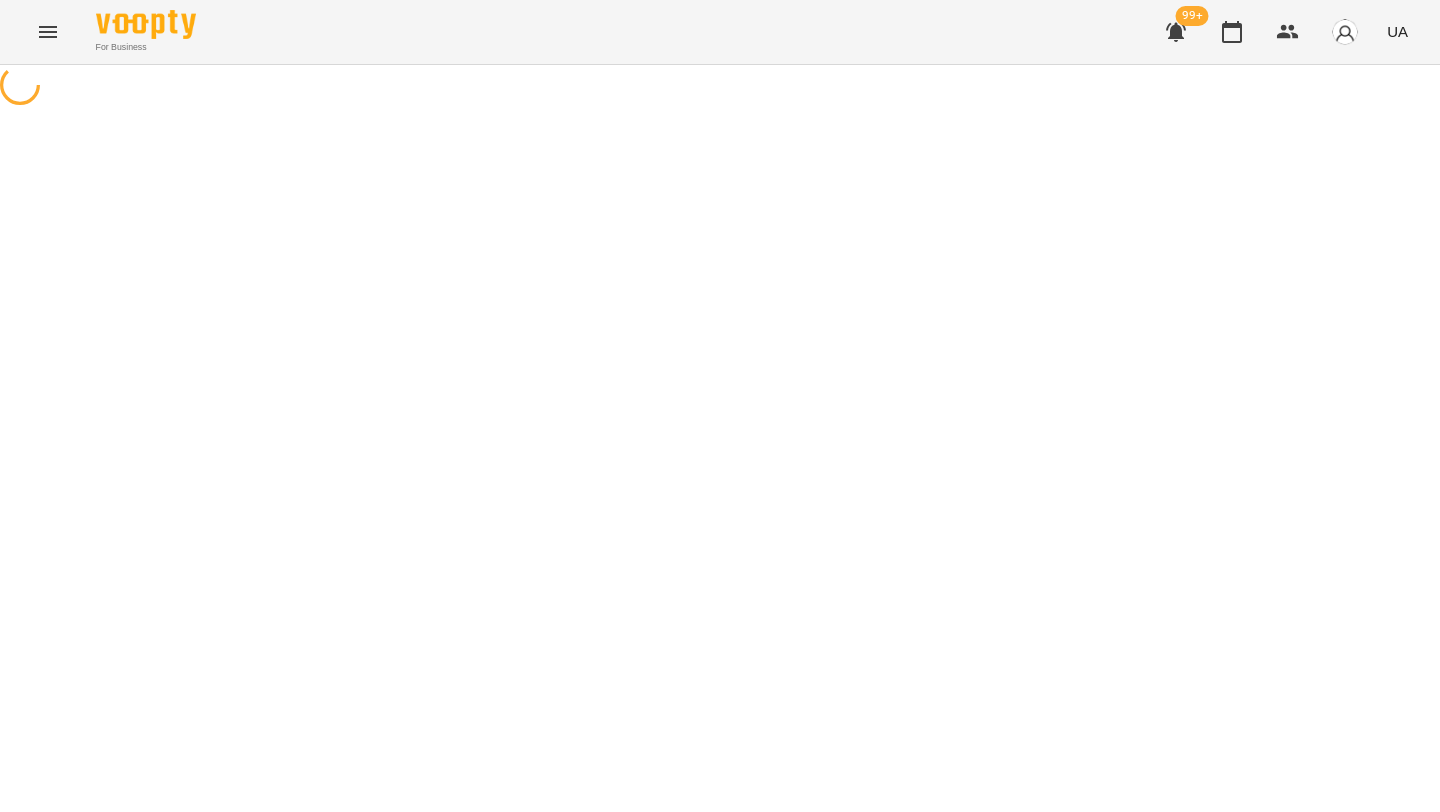 select on "*" 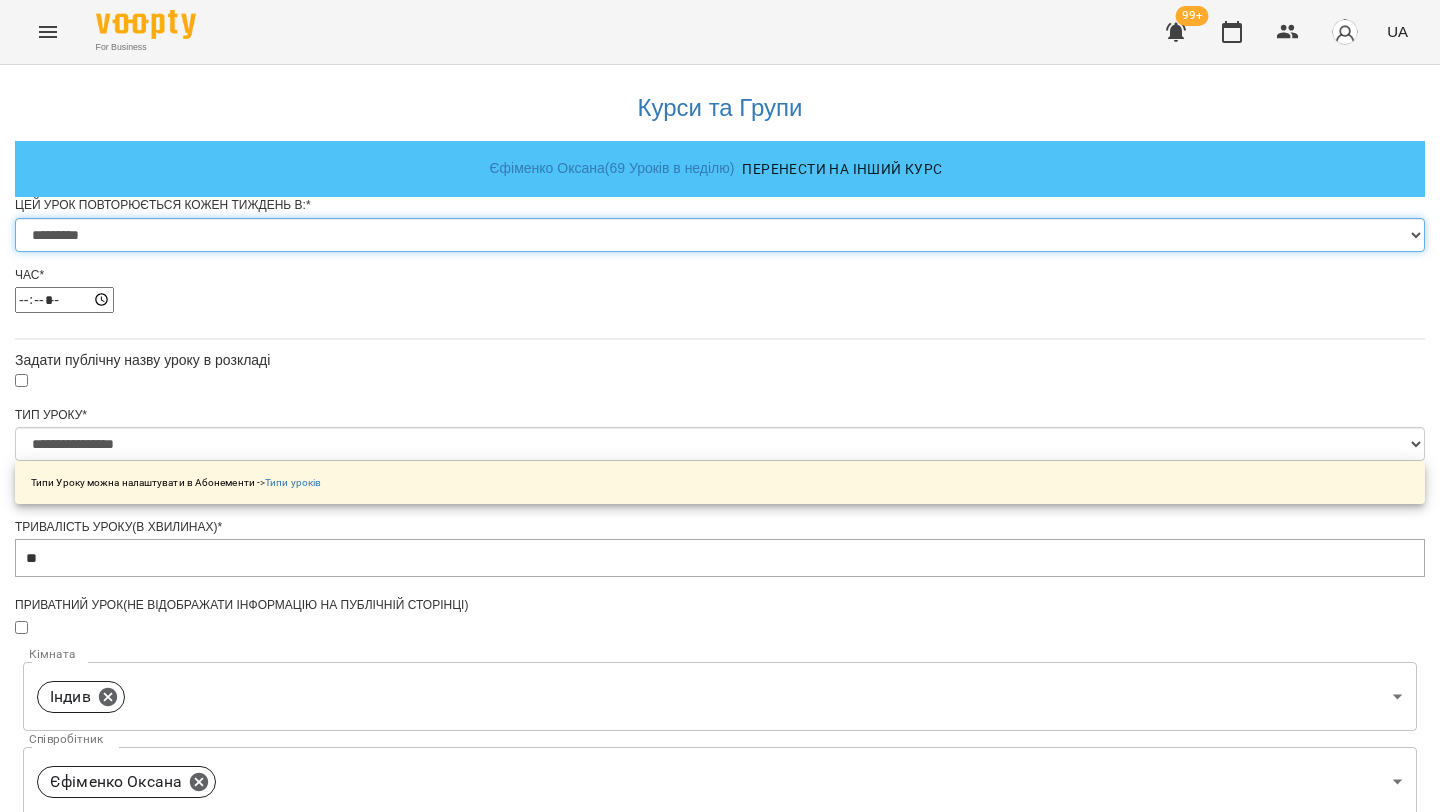 click on "********* ******** ****** ****** ******** ****** ******" at bounding box center [720, 235] 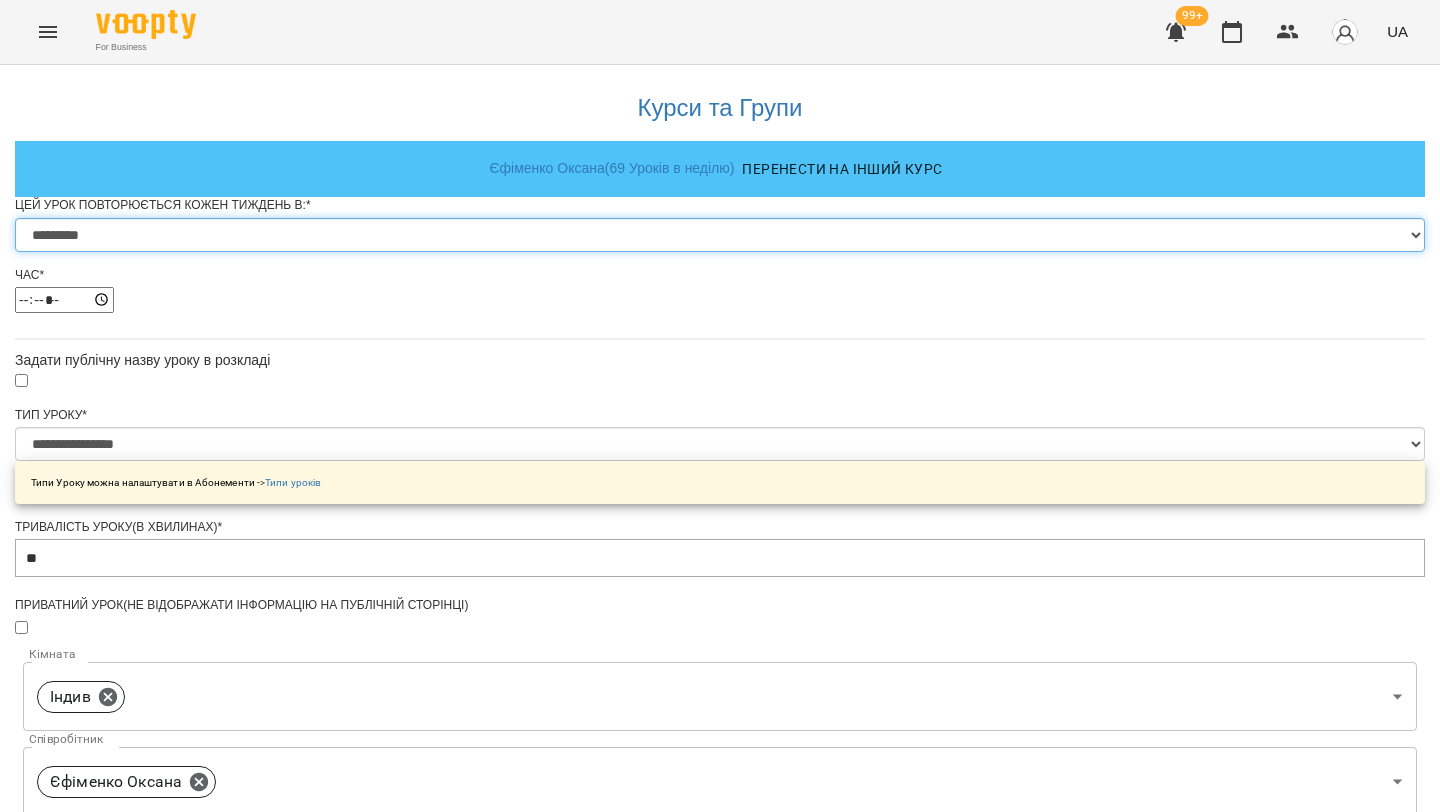 select on "*" 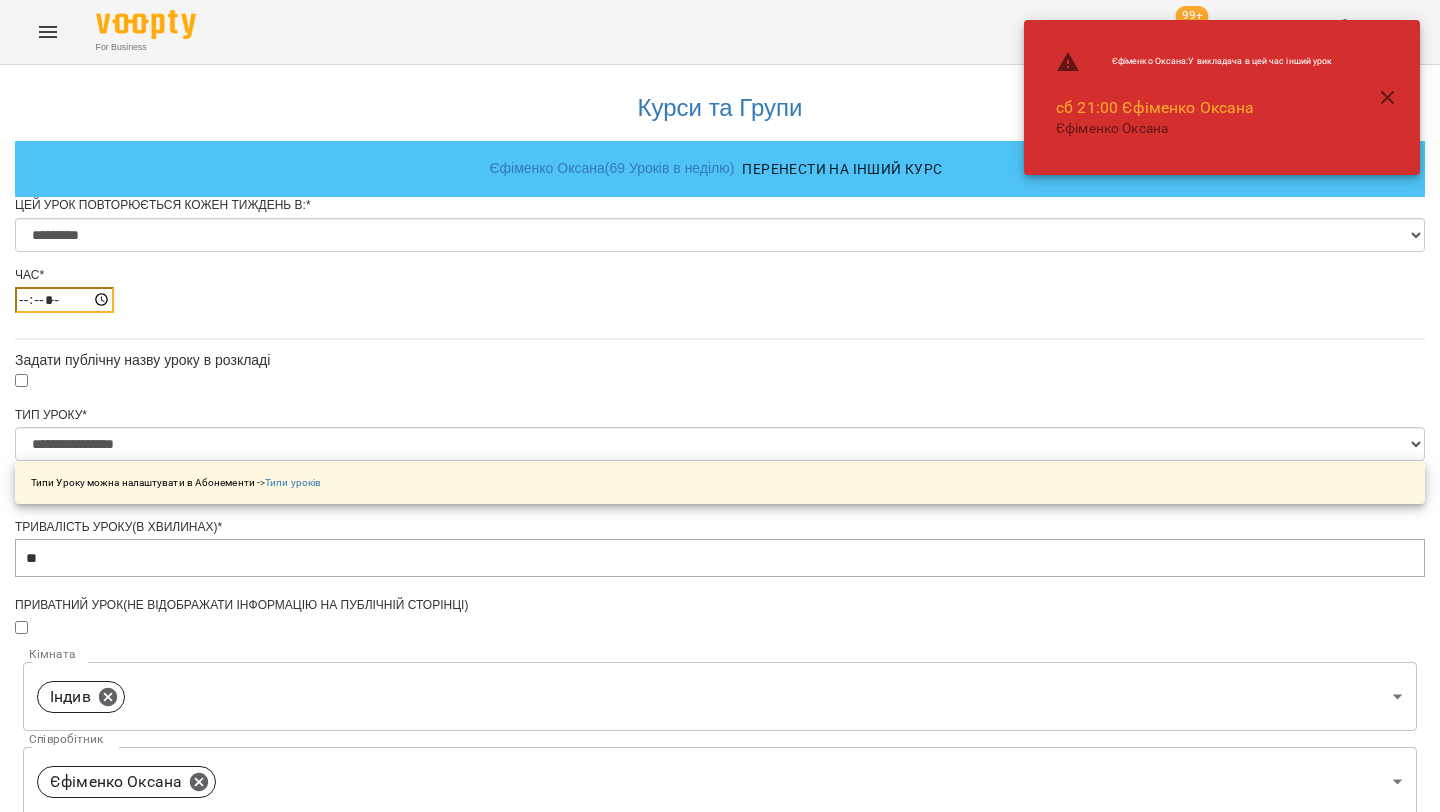 click on "*****" at bounding box center [64, 300] 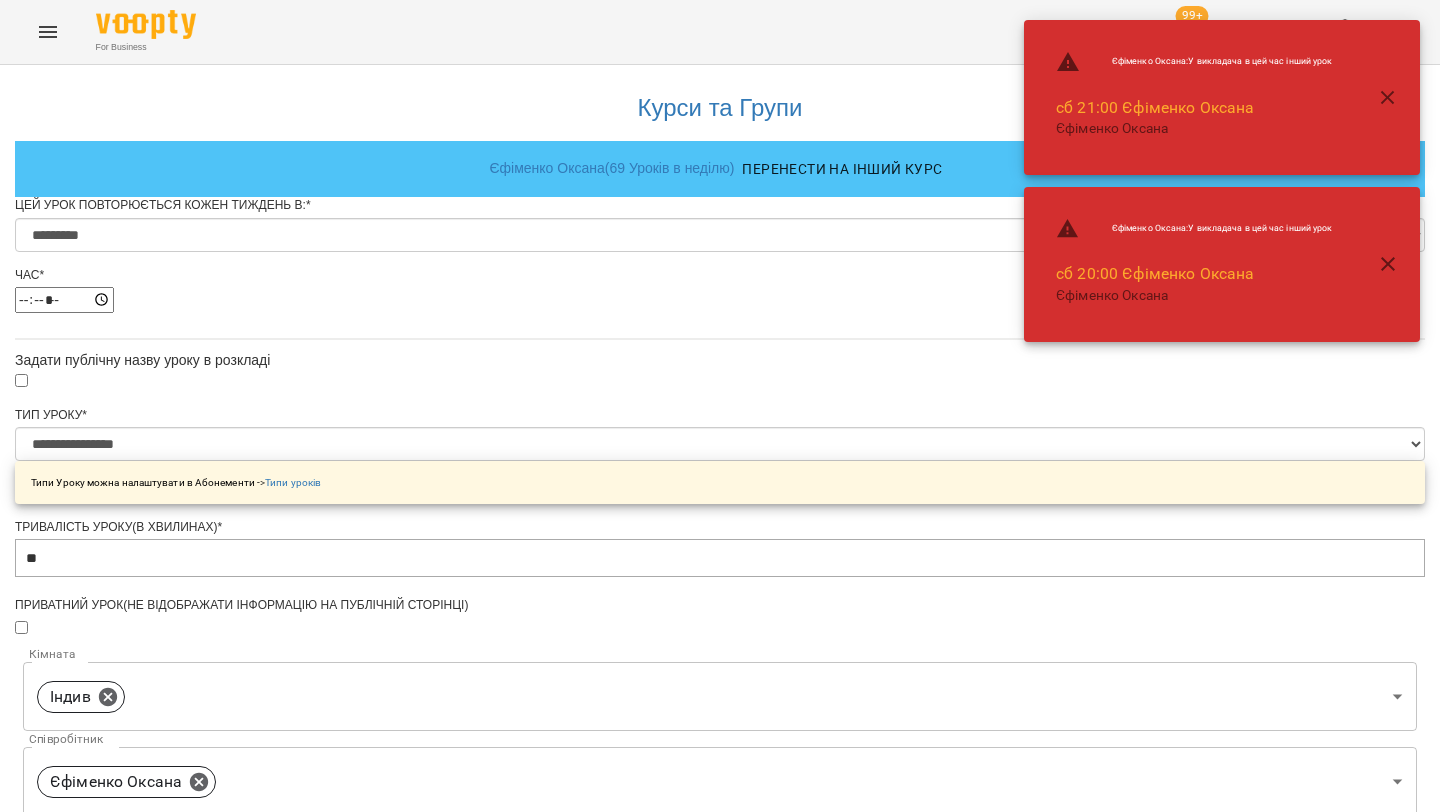 click on "**********" at bounding box center (720, 764) 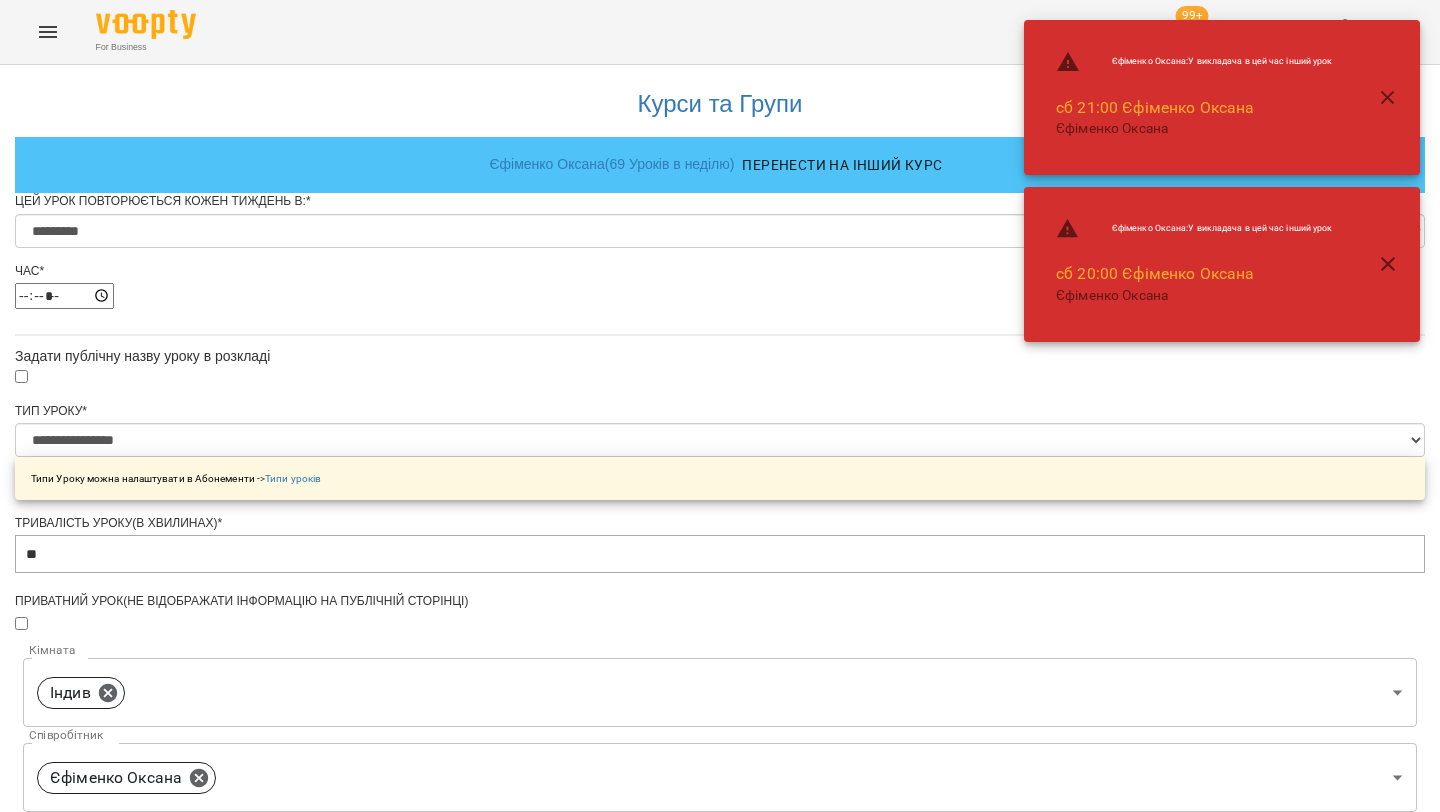 scroll, scrollTop: 815, scrollLeft: 0, axis: vertical 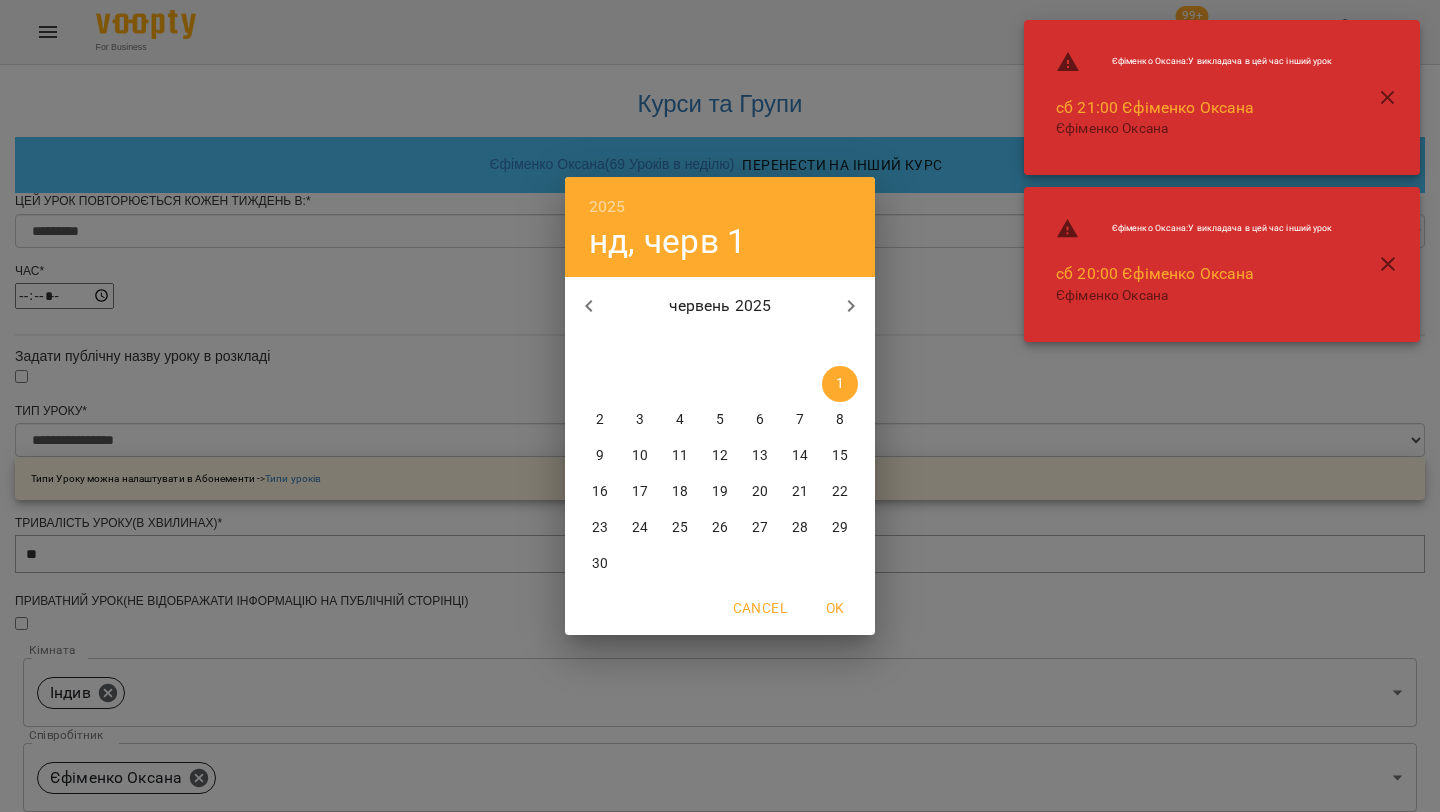 click 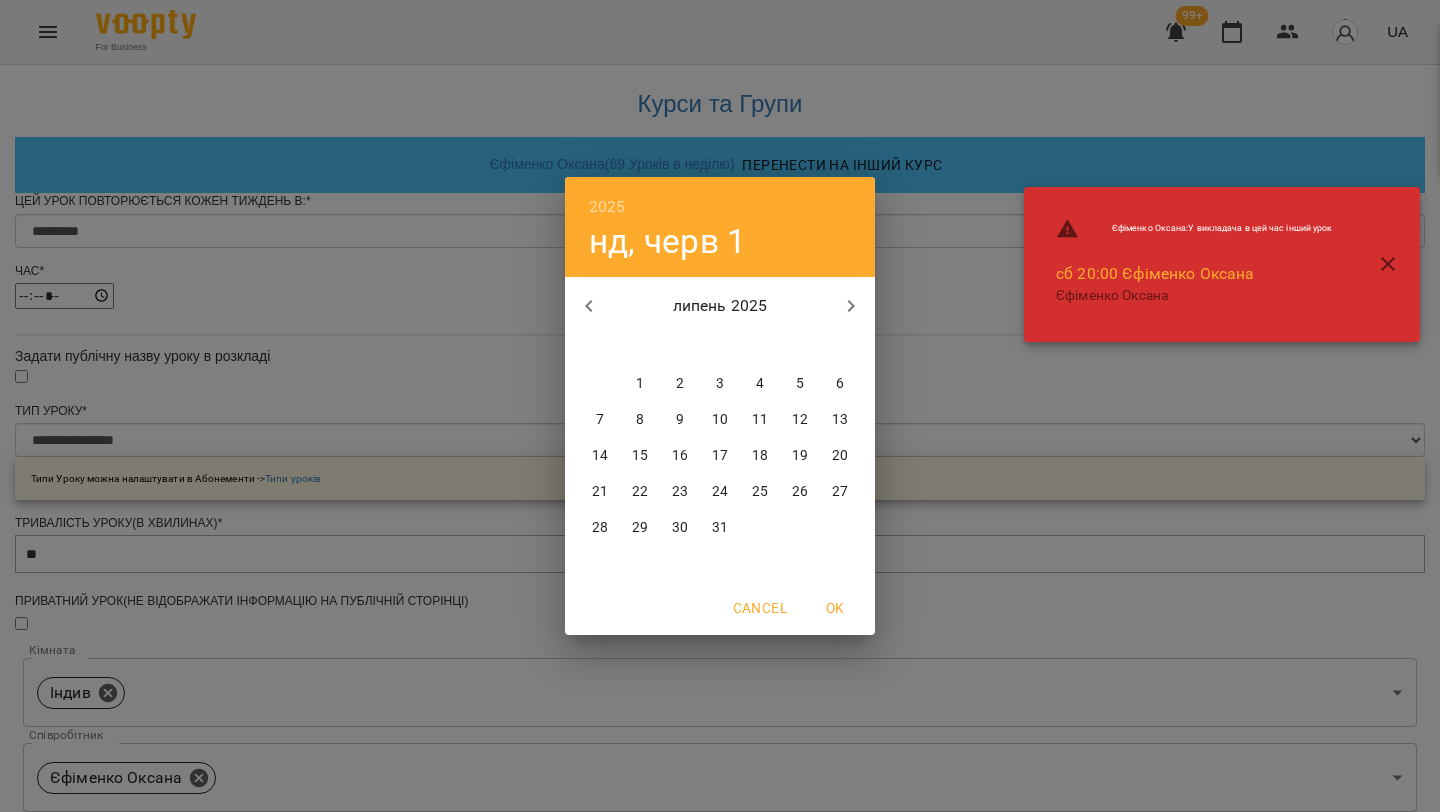 click 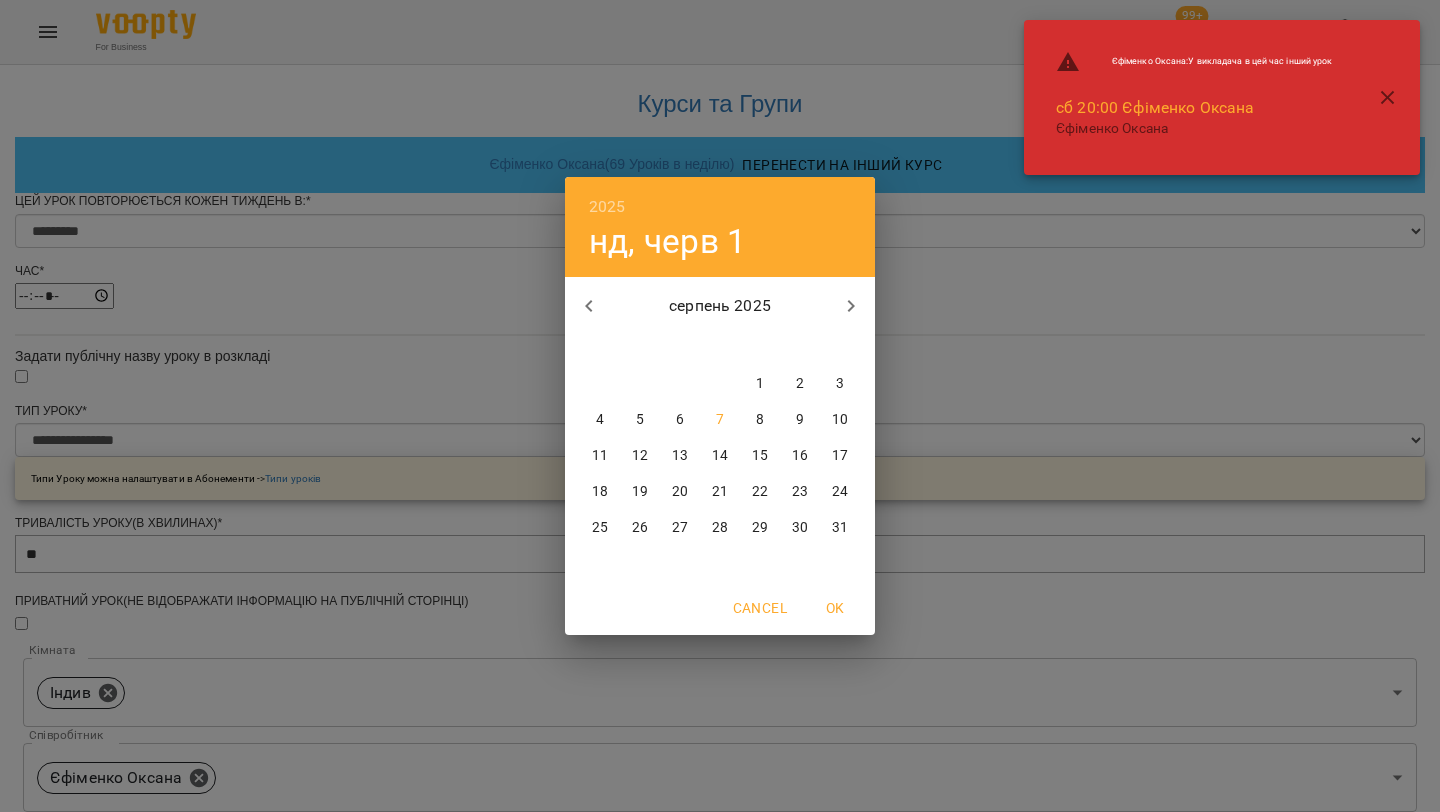 click on "11" at bounding box center (600, 456) 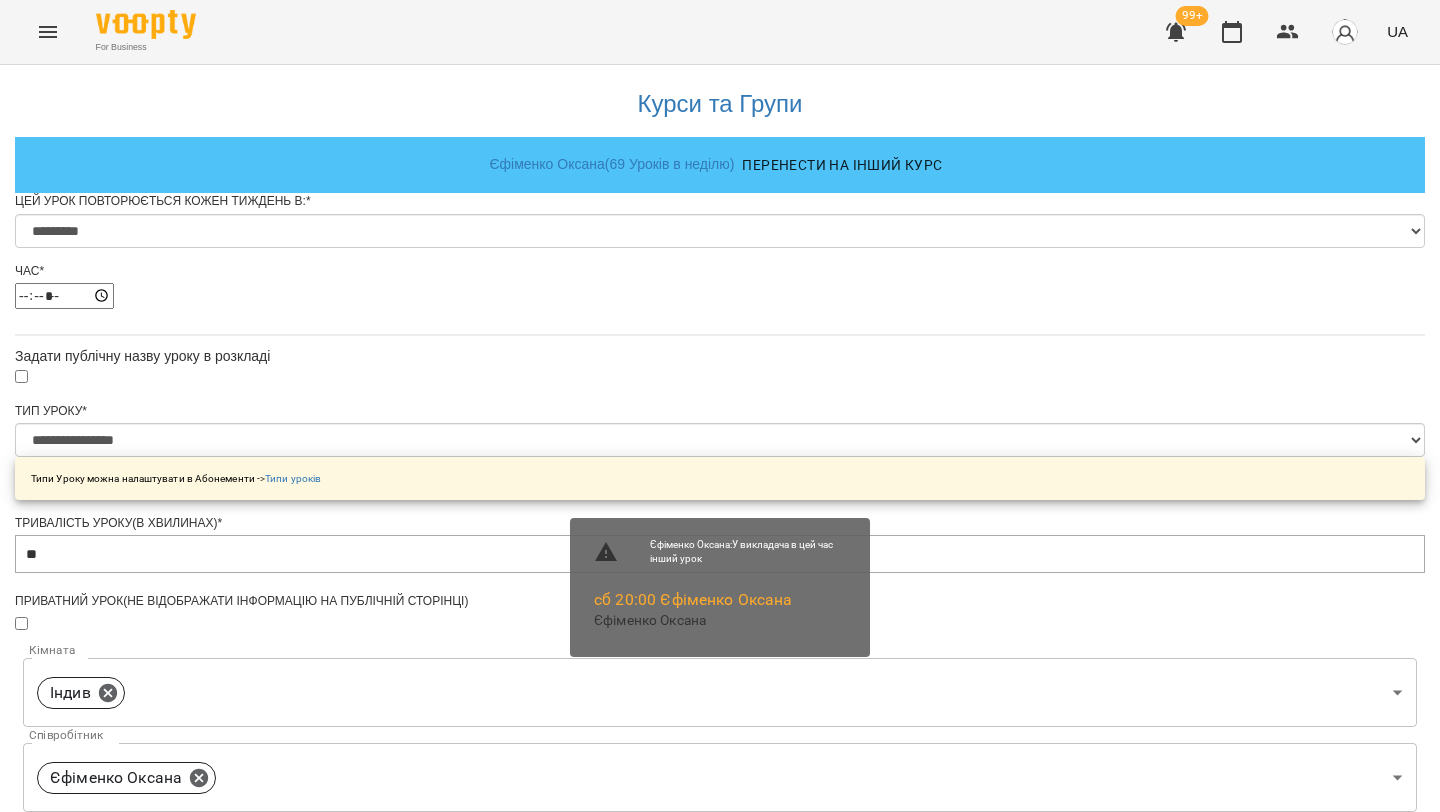 click on "Зберегти" at bounding box center [720, 1372] 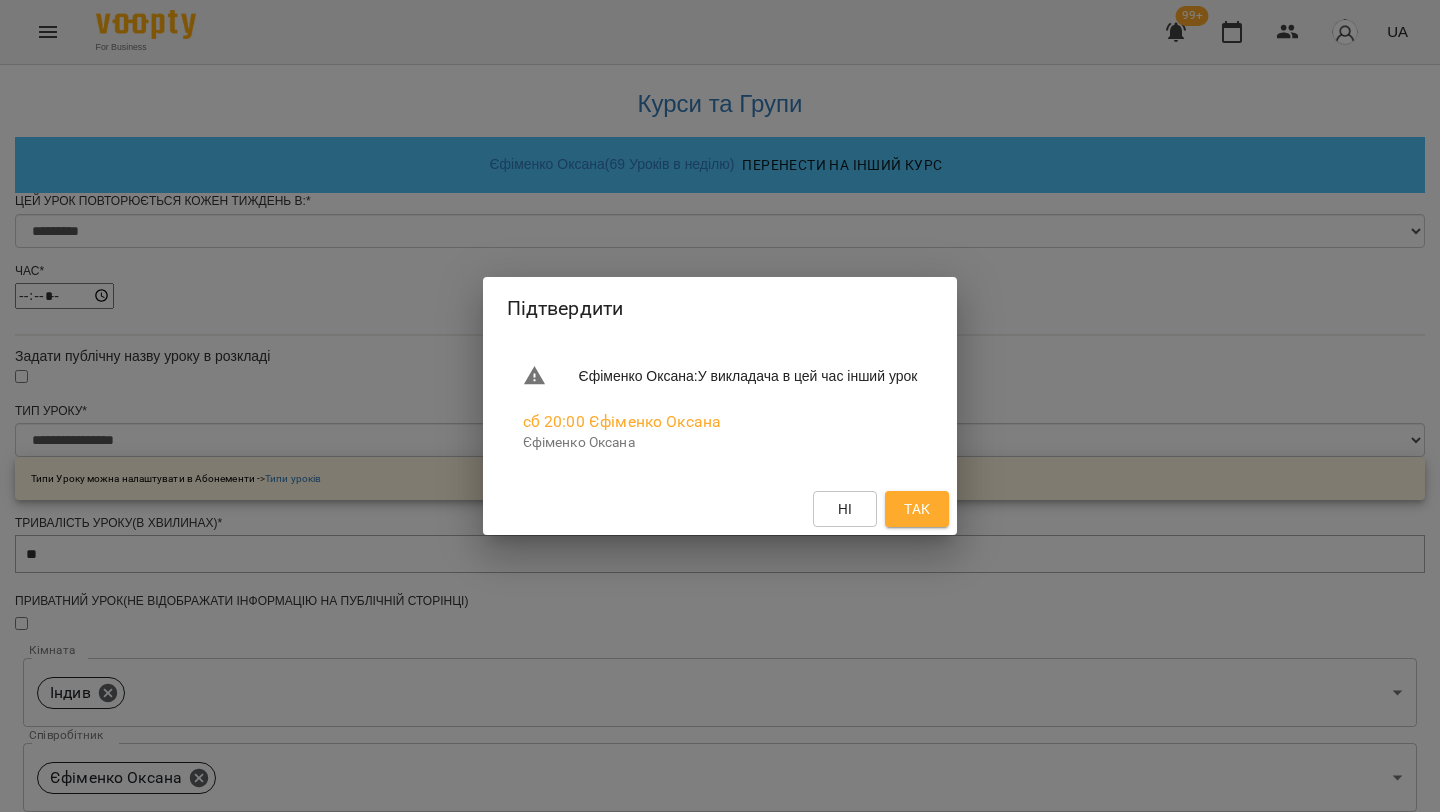 click on "Так" at bounding box center (917, 509) 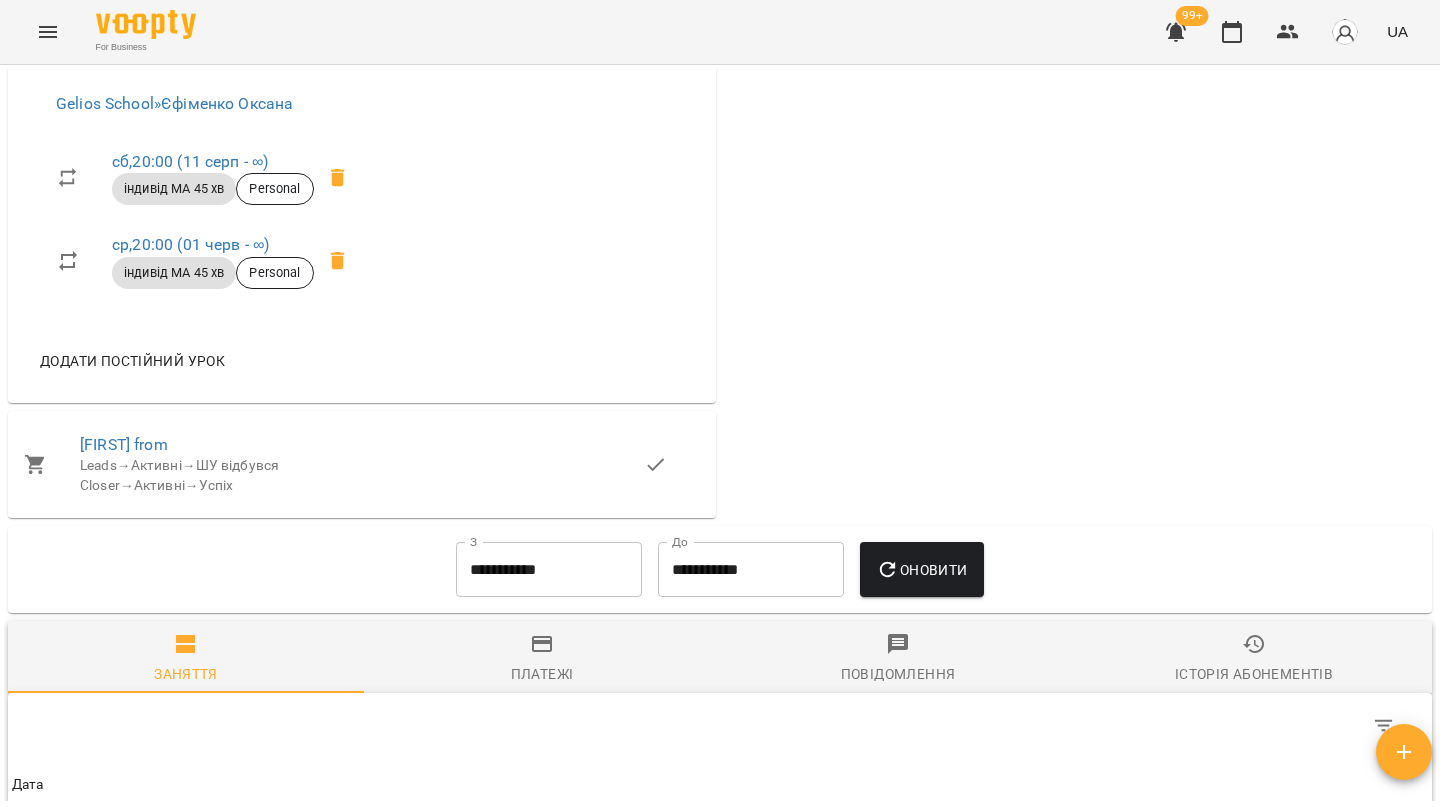 scroll, scrollTop: 1389, scrollLeft: 0, axis: vertical 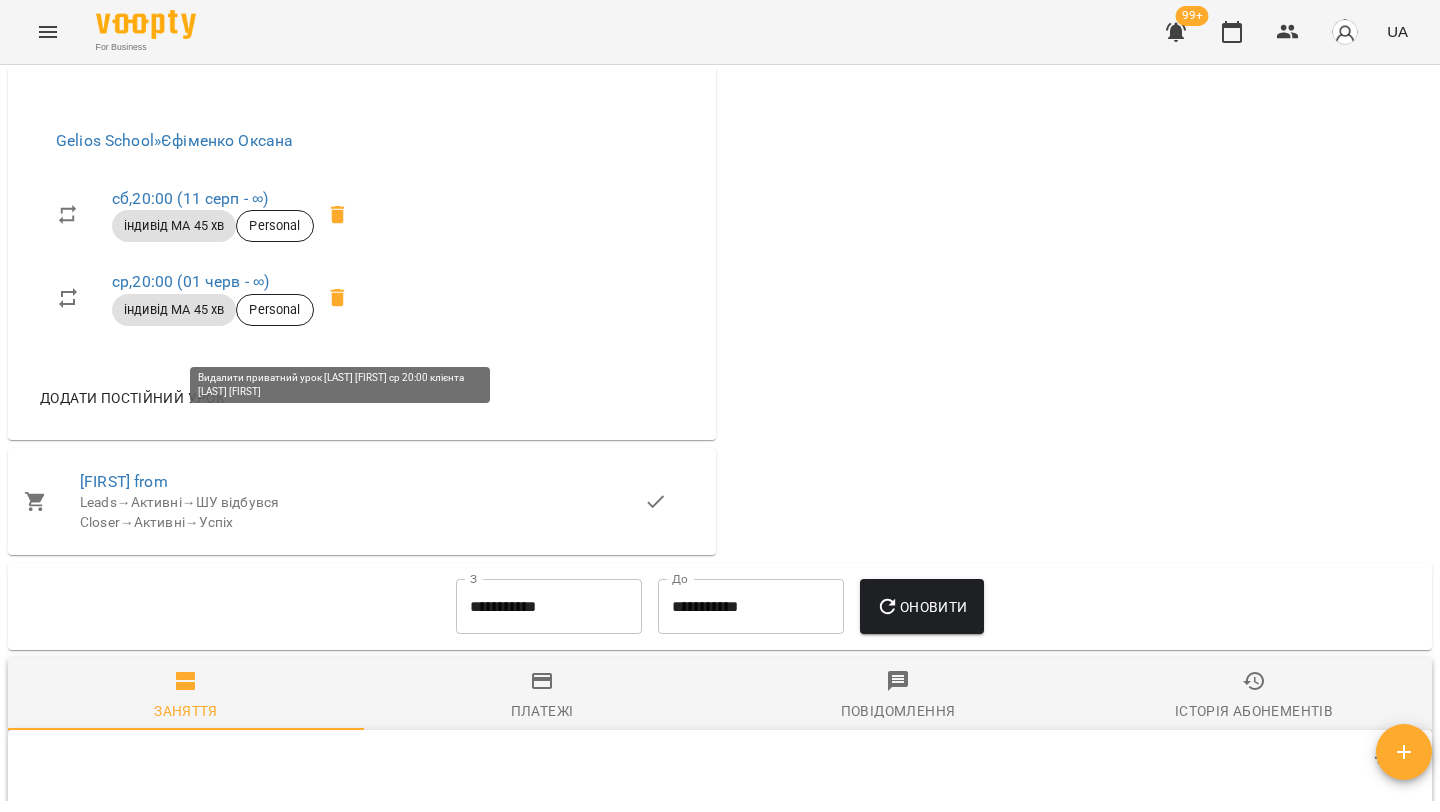 click 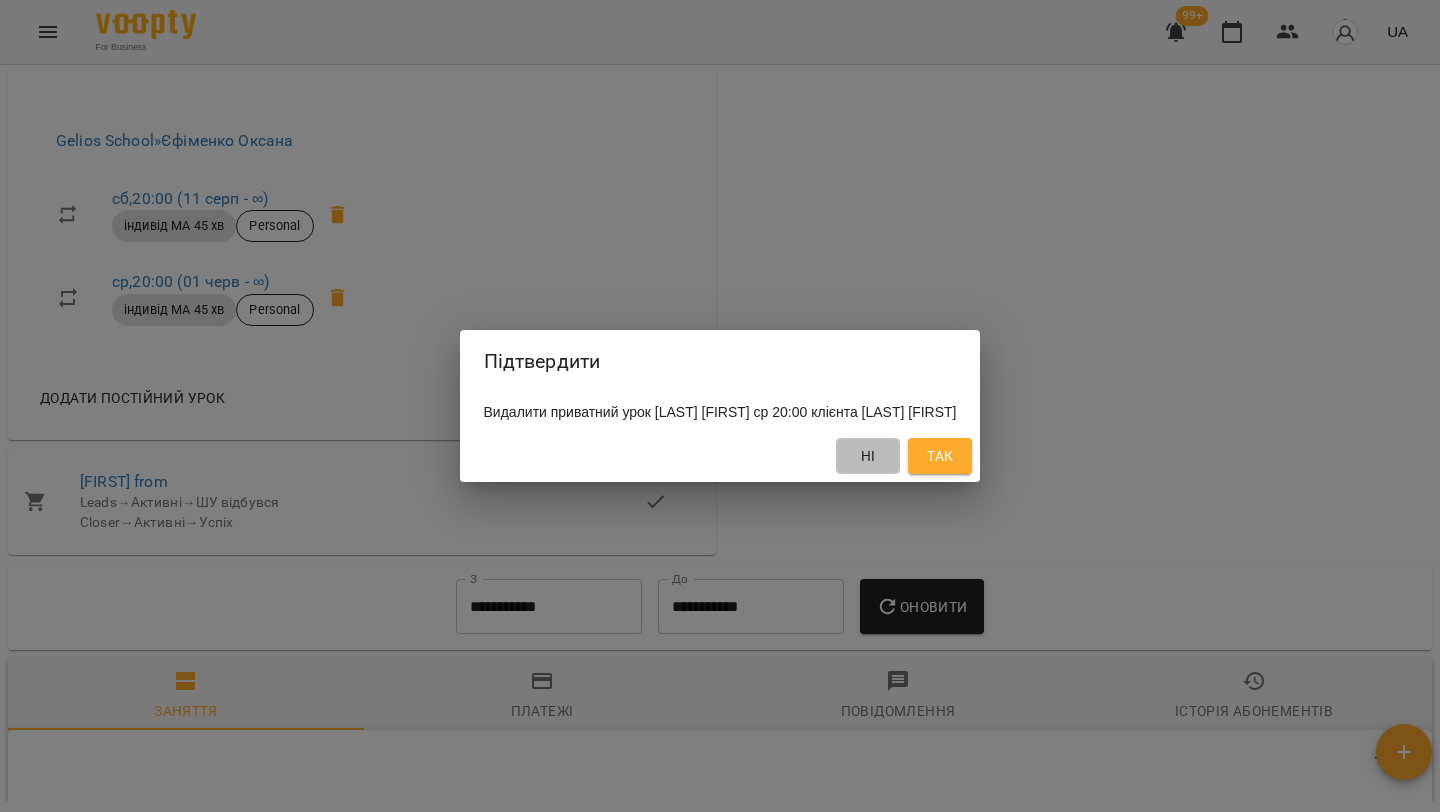 click on "Ні" at bounding box center (868, 456) 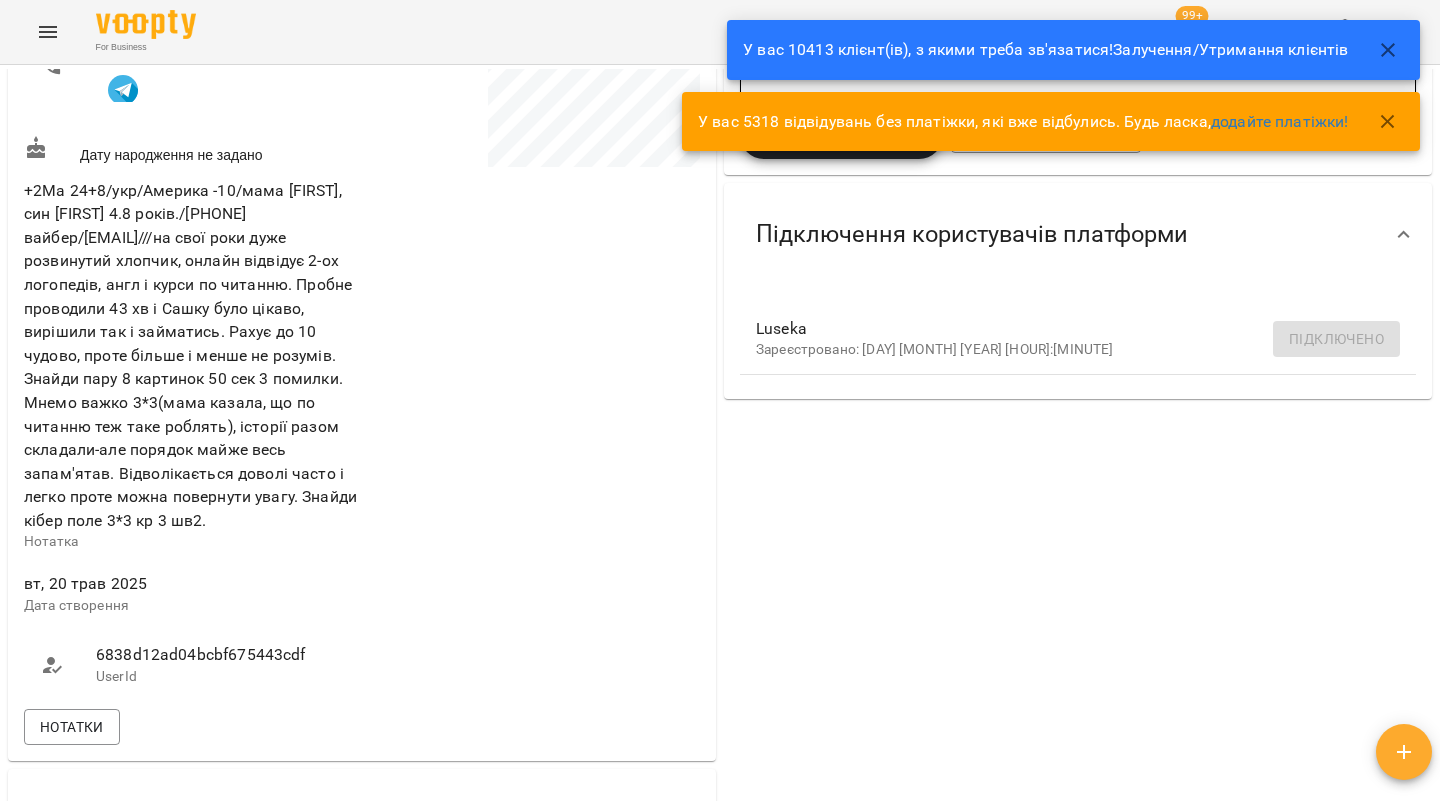 scroll, scrollTop: 0, scrollLeft: 0, axis: both 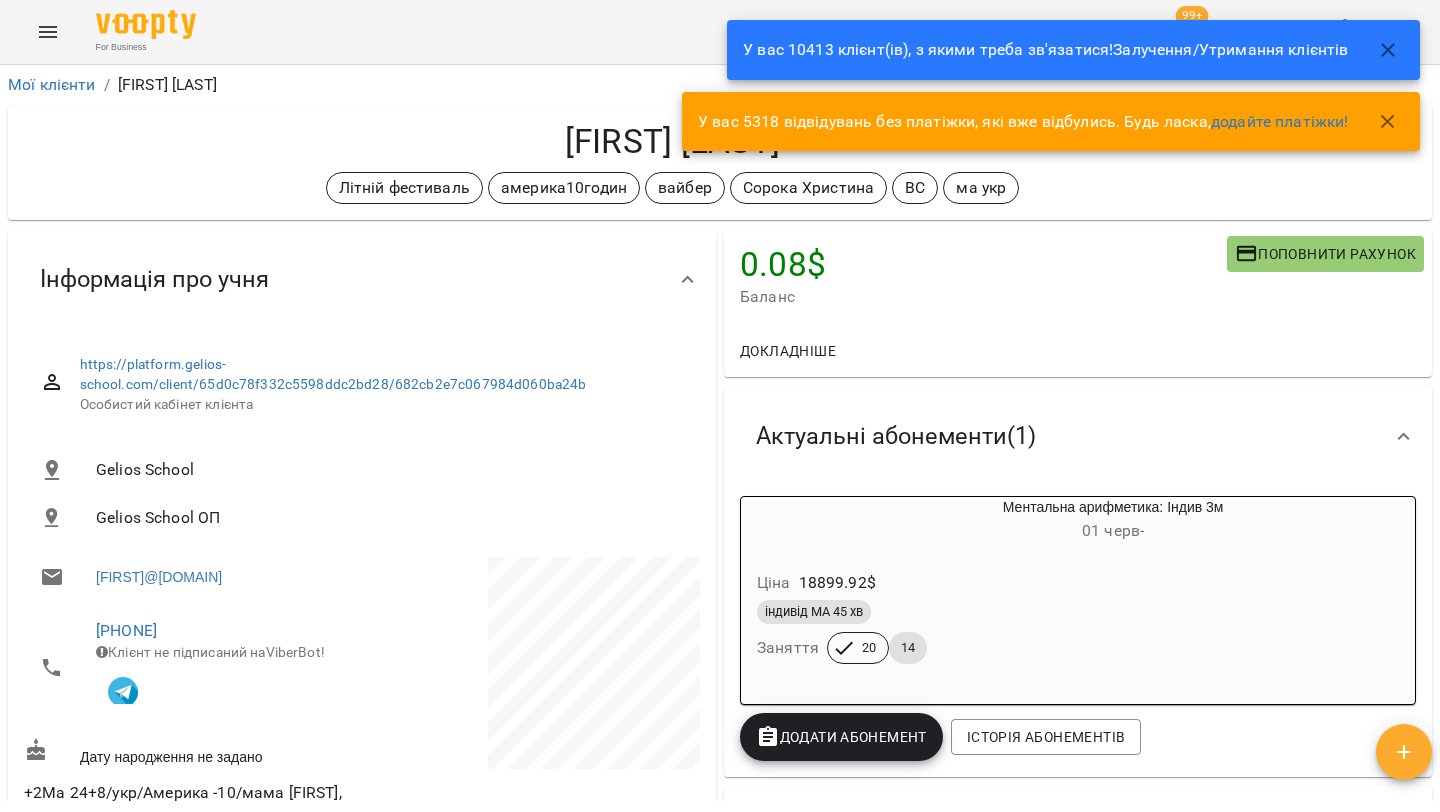 click at bounding box center (1388, 50) 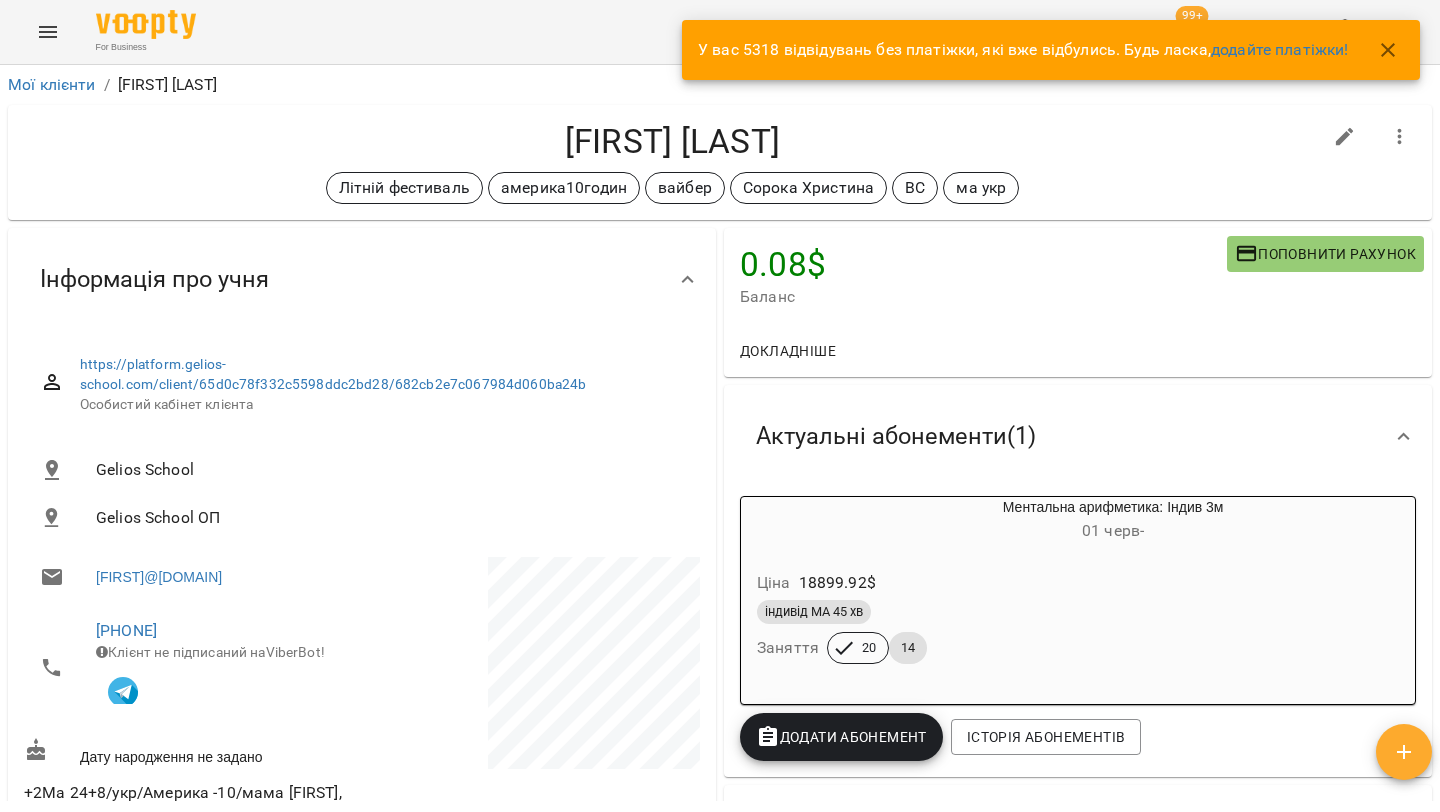 click 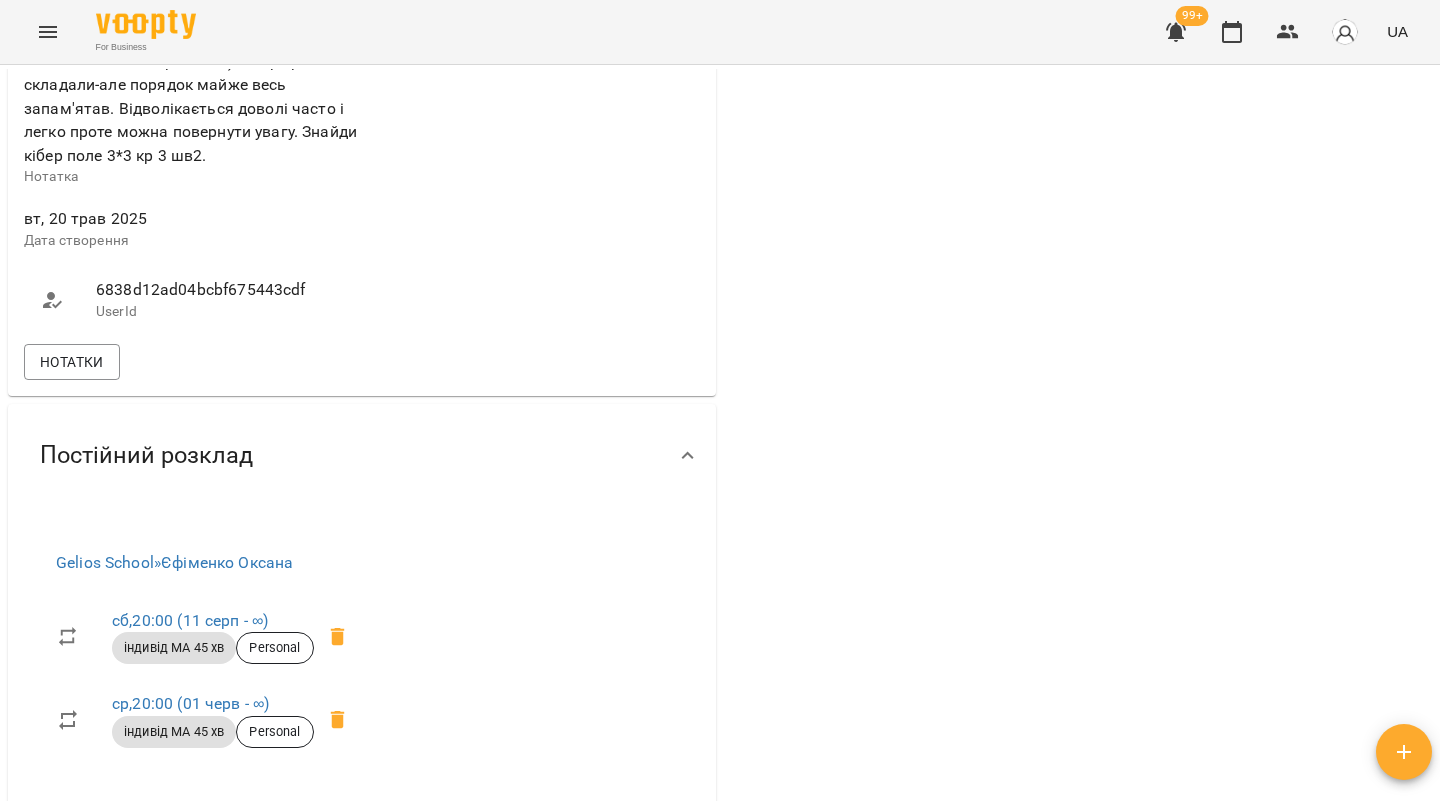 scroll, scrollTop: 1318, scrollLeft: 0, axis: vertical 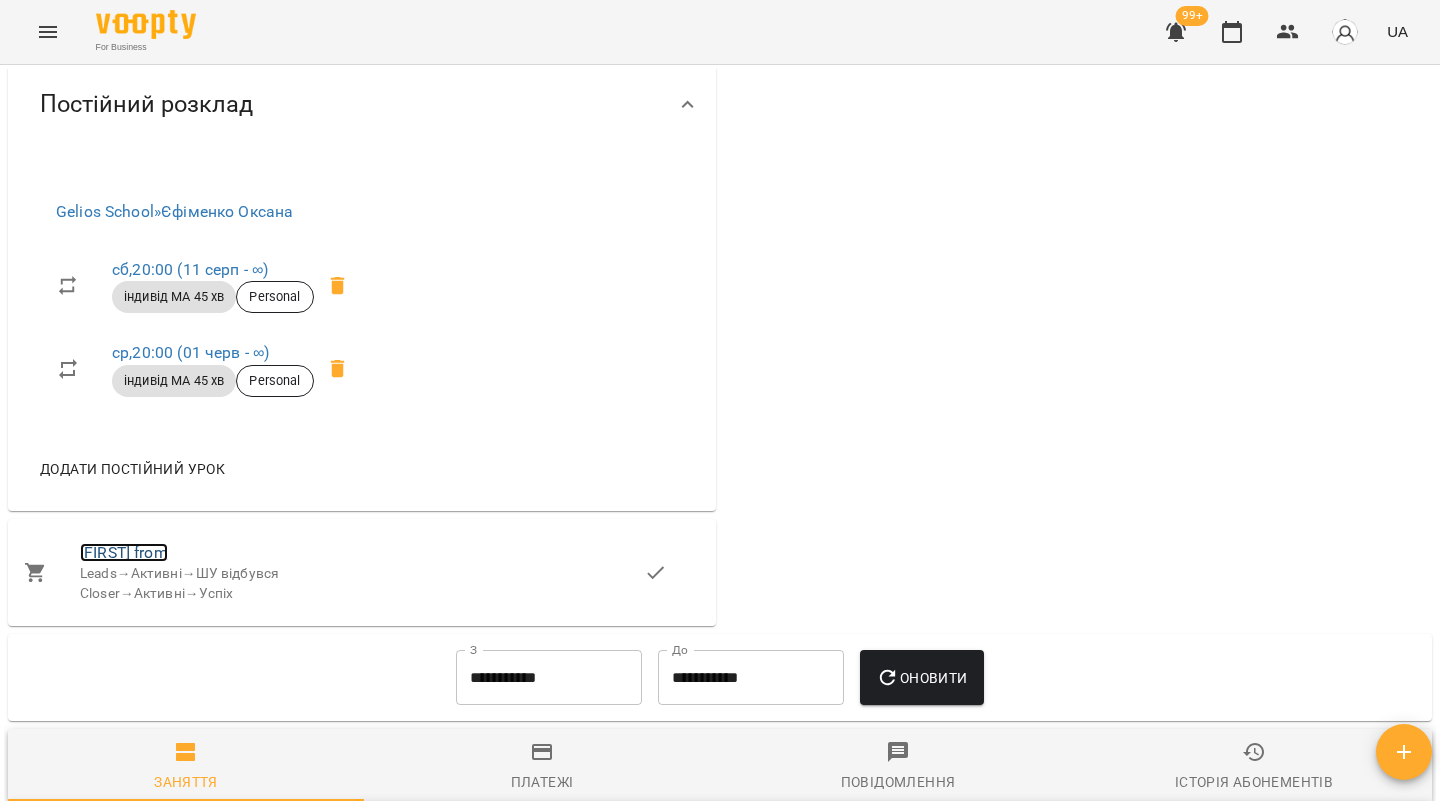 click on "Liudmyla from" at bounding box center (124, 552) 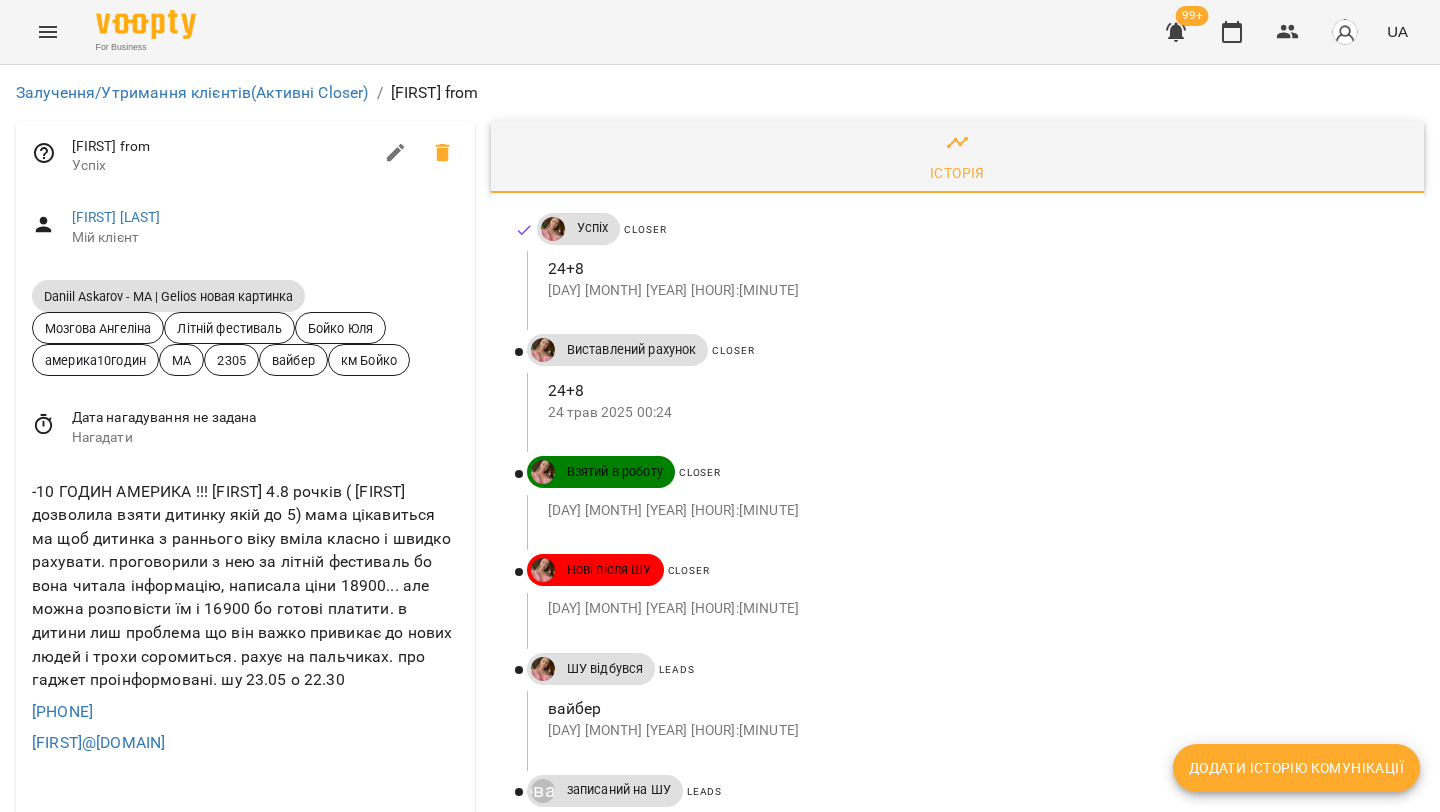 scroll, scrollTop: 0, scrollLeft: 0, axis: both 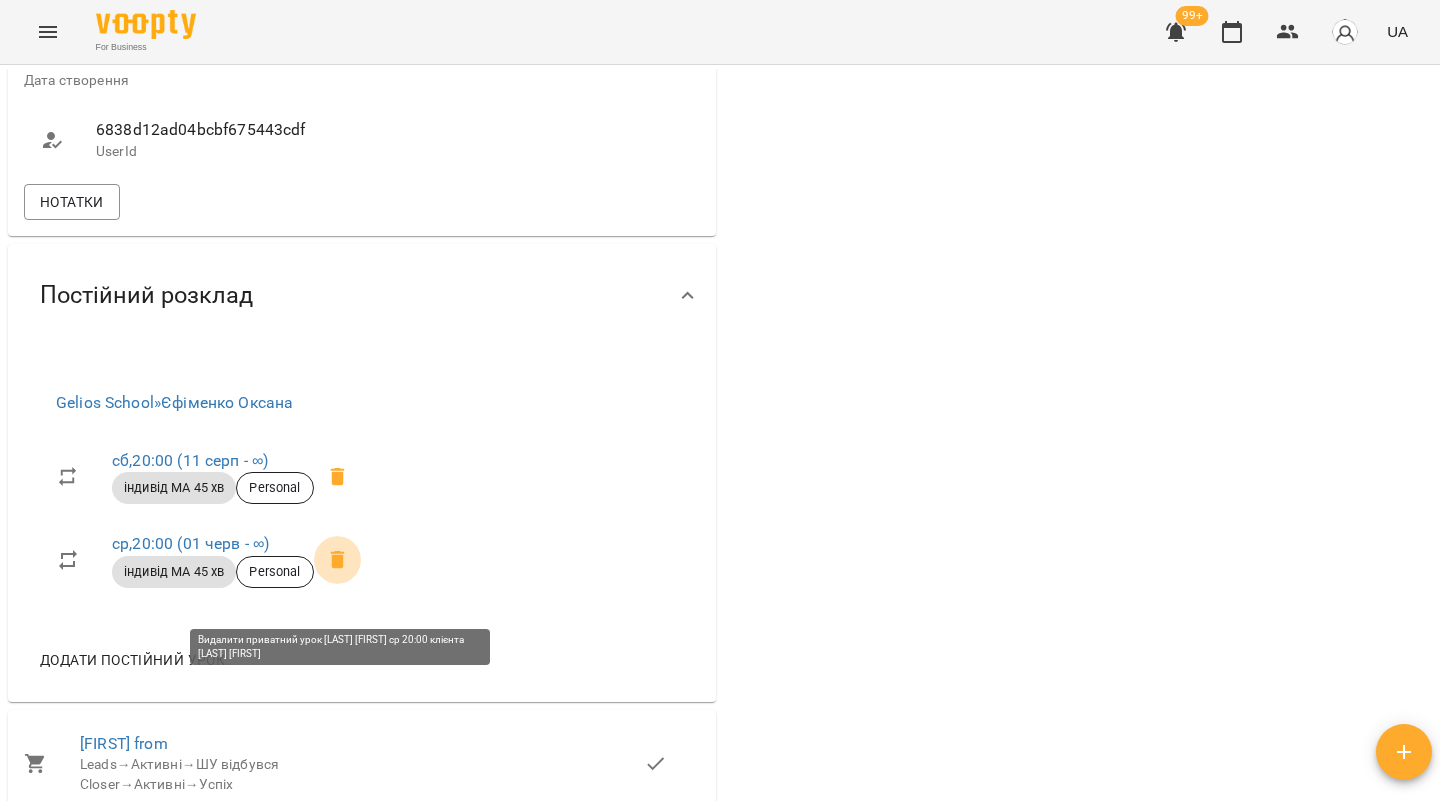 click 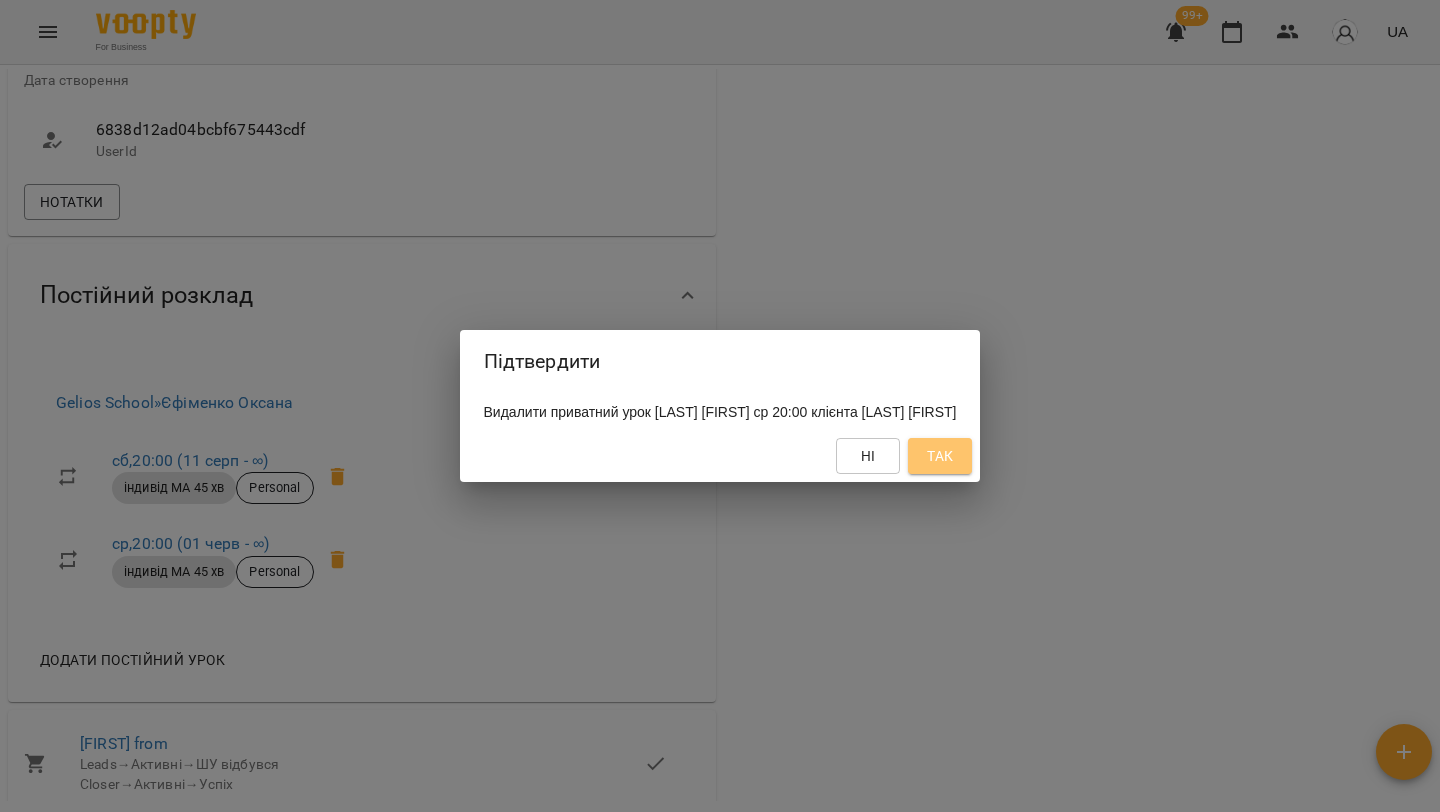 click on "Так" at bounding box center [940, 456] 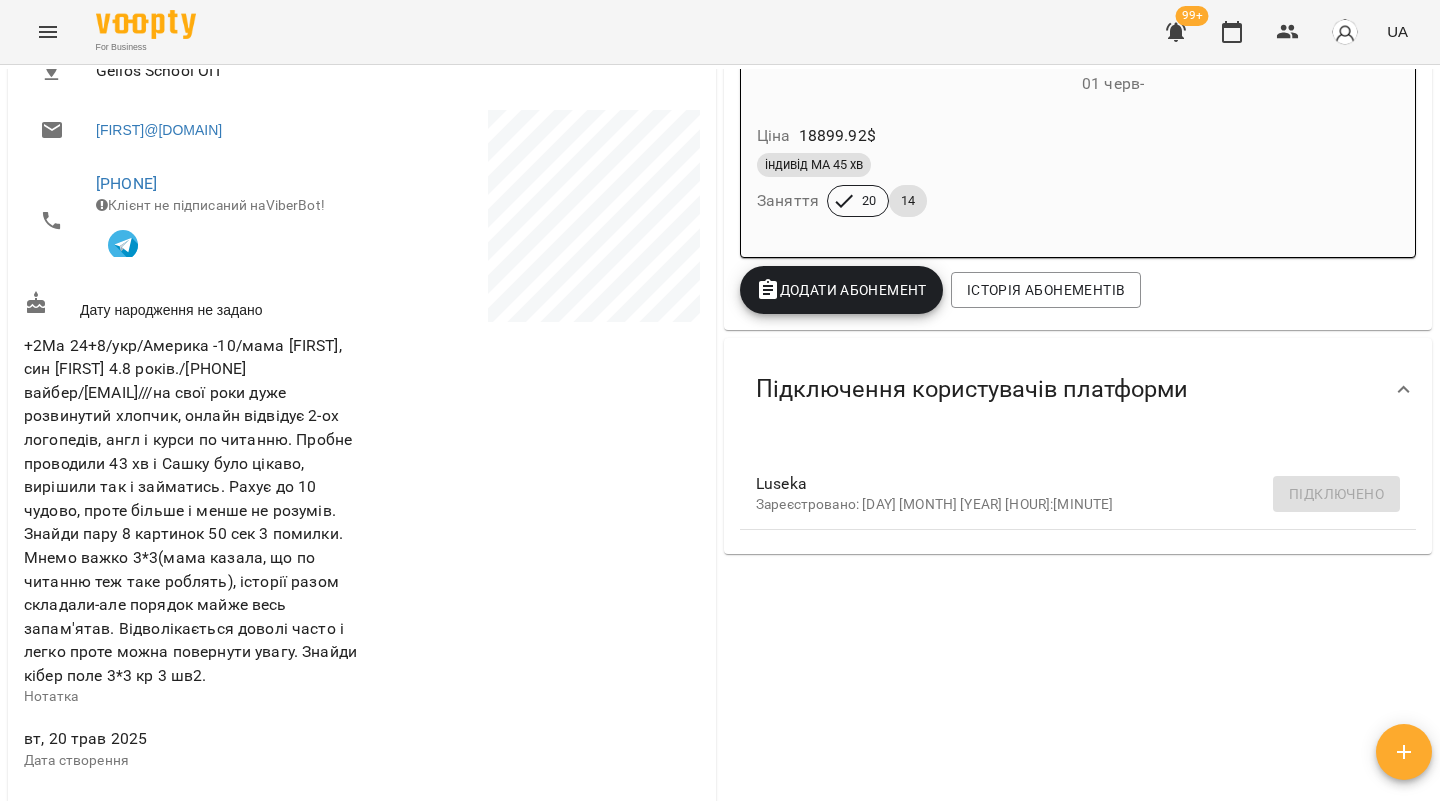 scroll, scrollTop: 0, scrollLeft: 0, axis: both 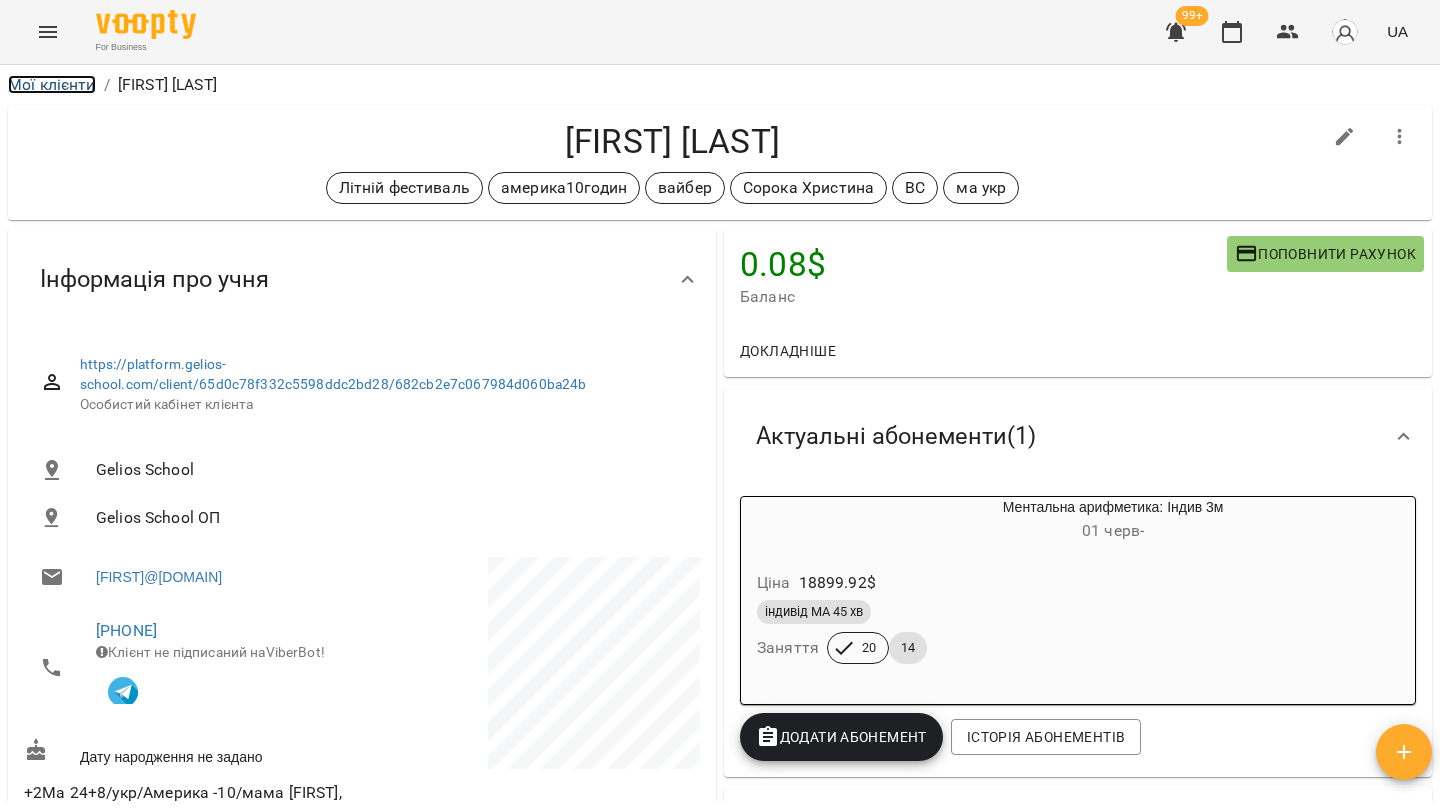 click on "Мої клієнти" at bounding box center [52, 84] 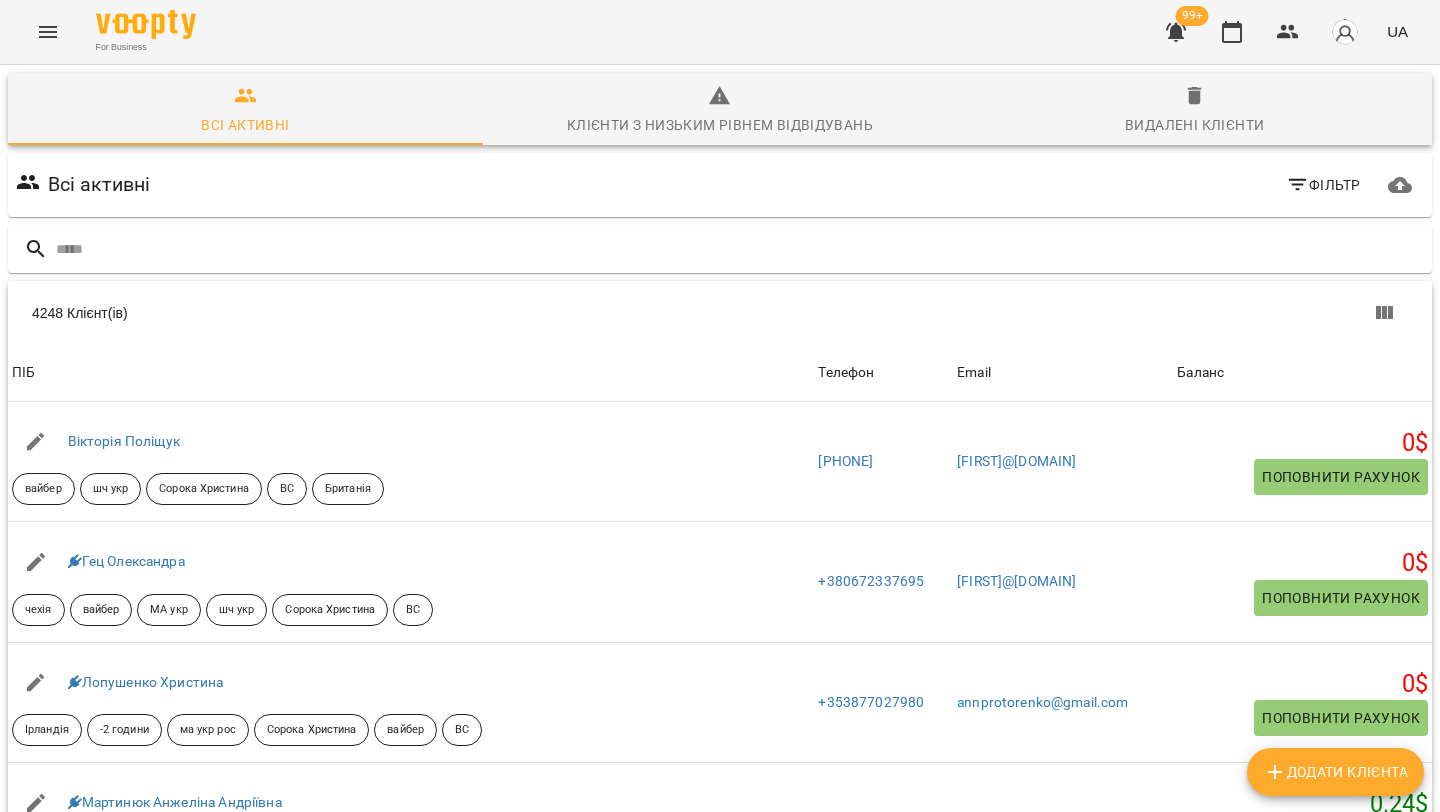 type on "*" 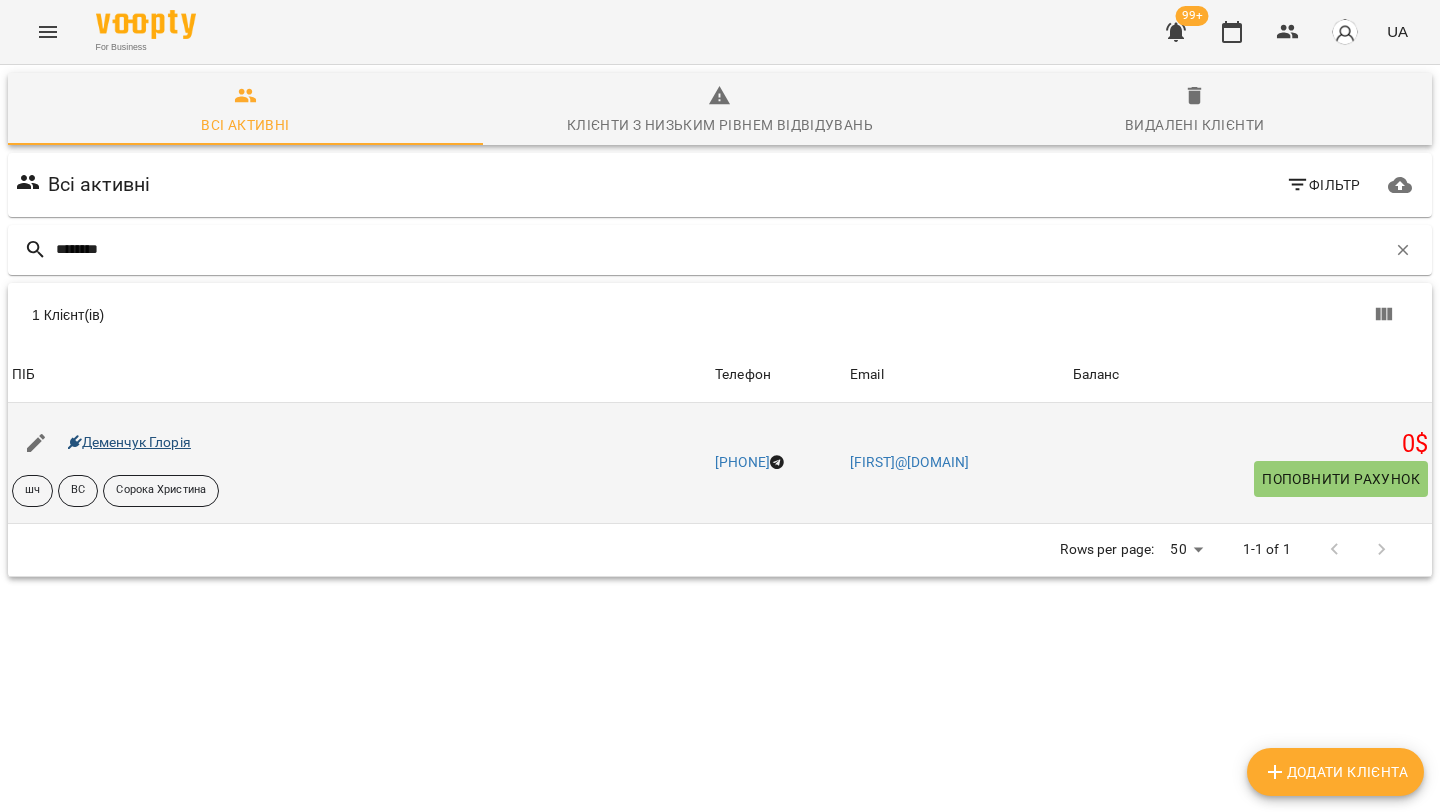 type on "********" 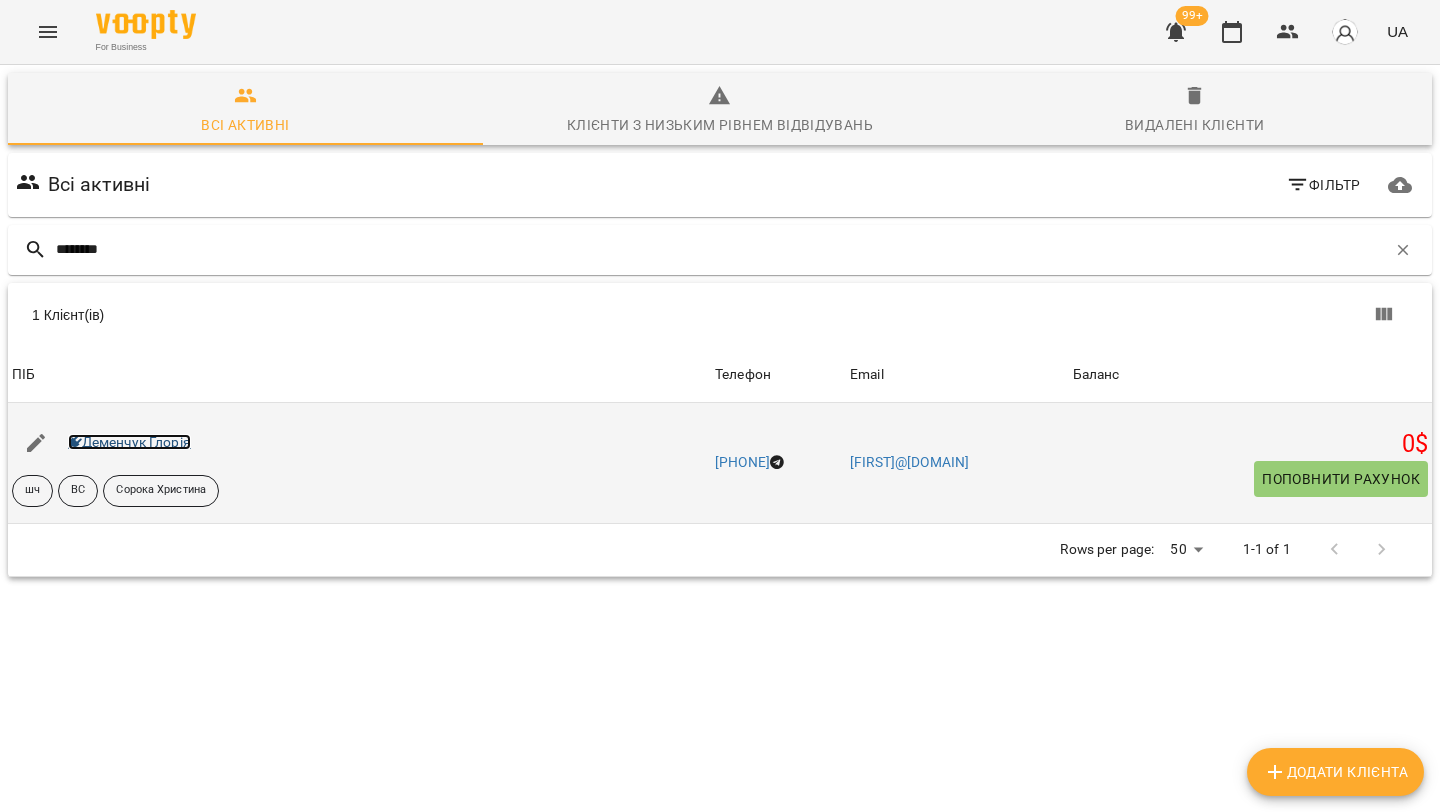 click on "Деменчук Глорія" at bounding box center [129, 442] 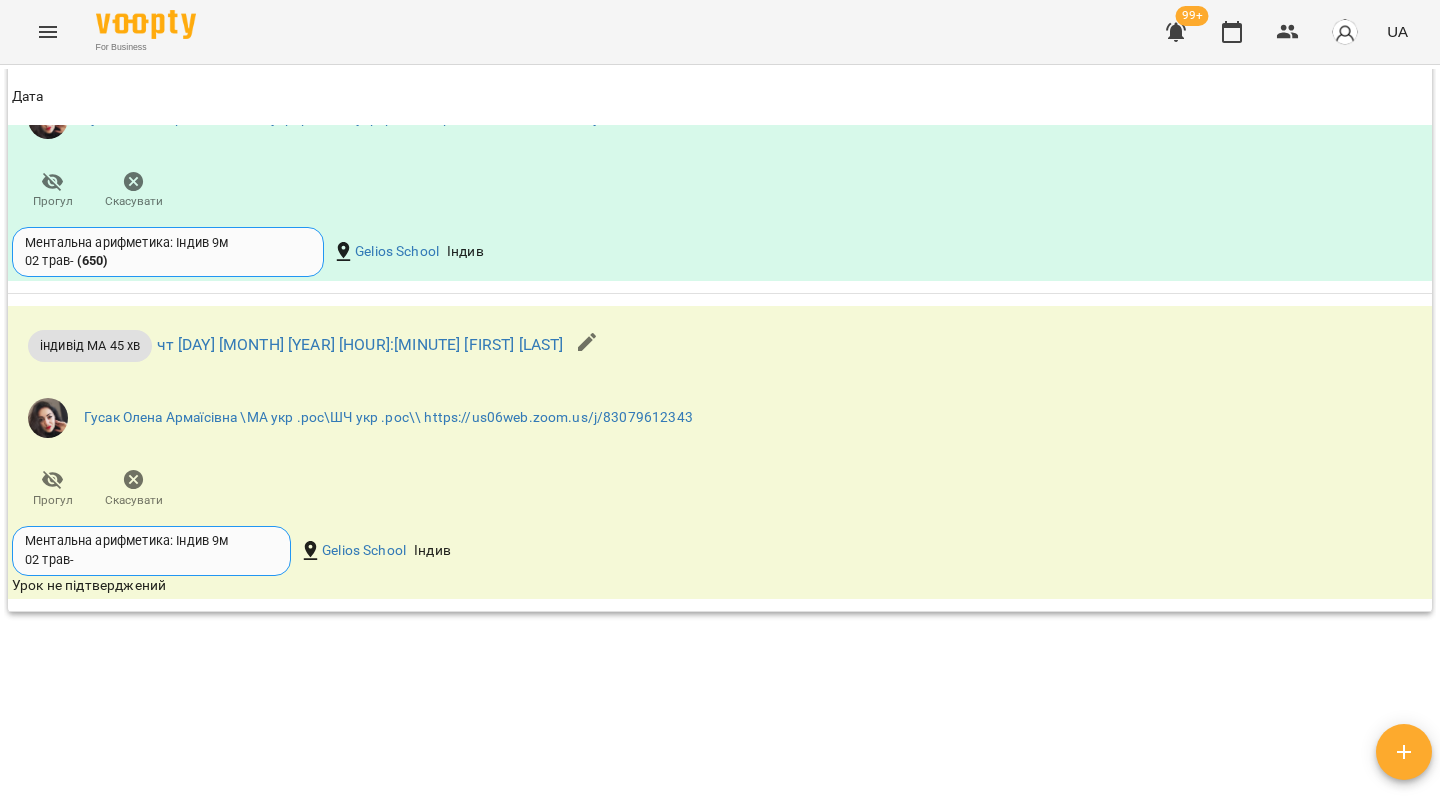 scroll, scrollTop: 3493, scrollLeft: 0, axis: vertical 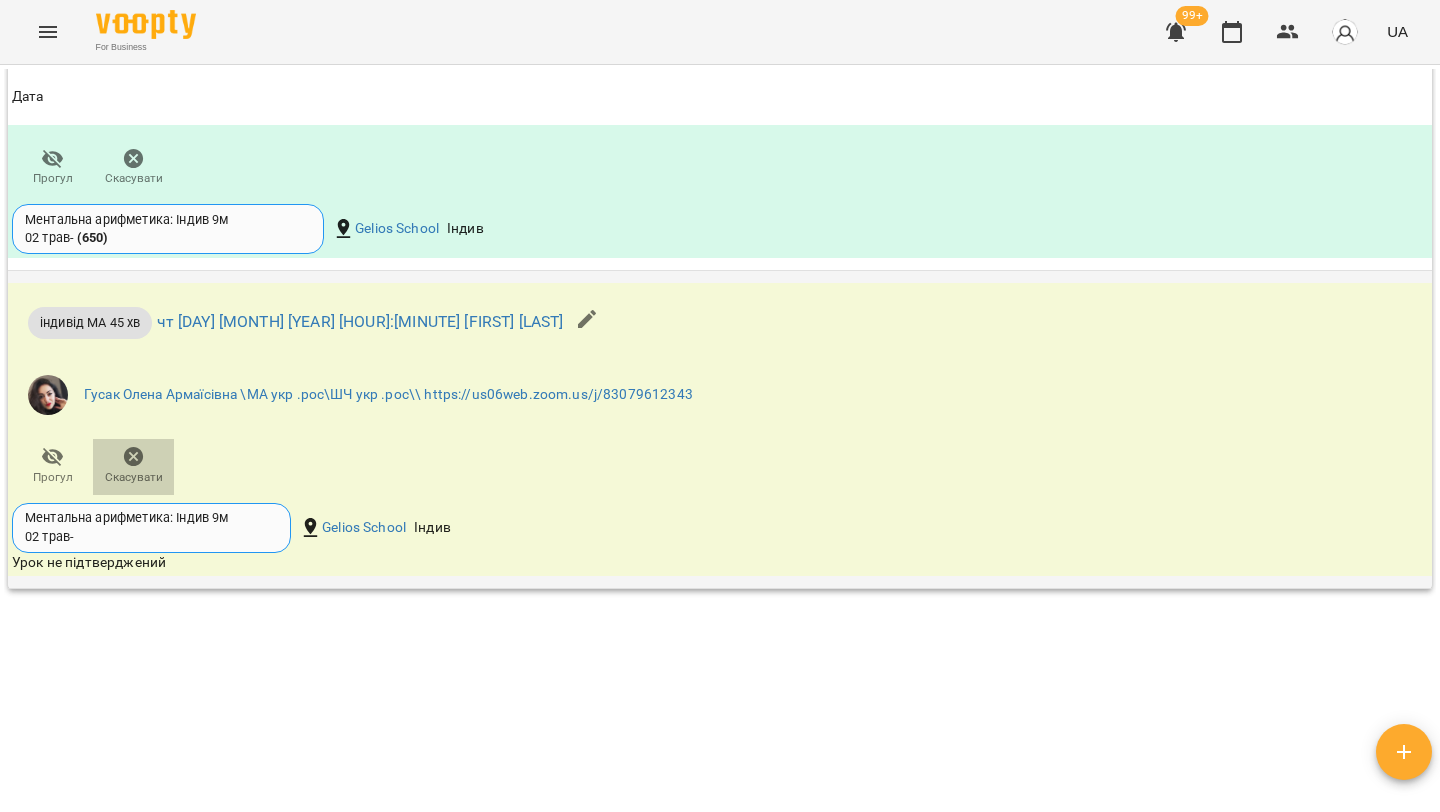 click on "Скасувати" at bounding box center (134, 477) 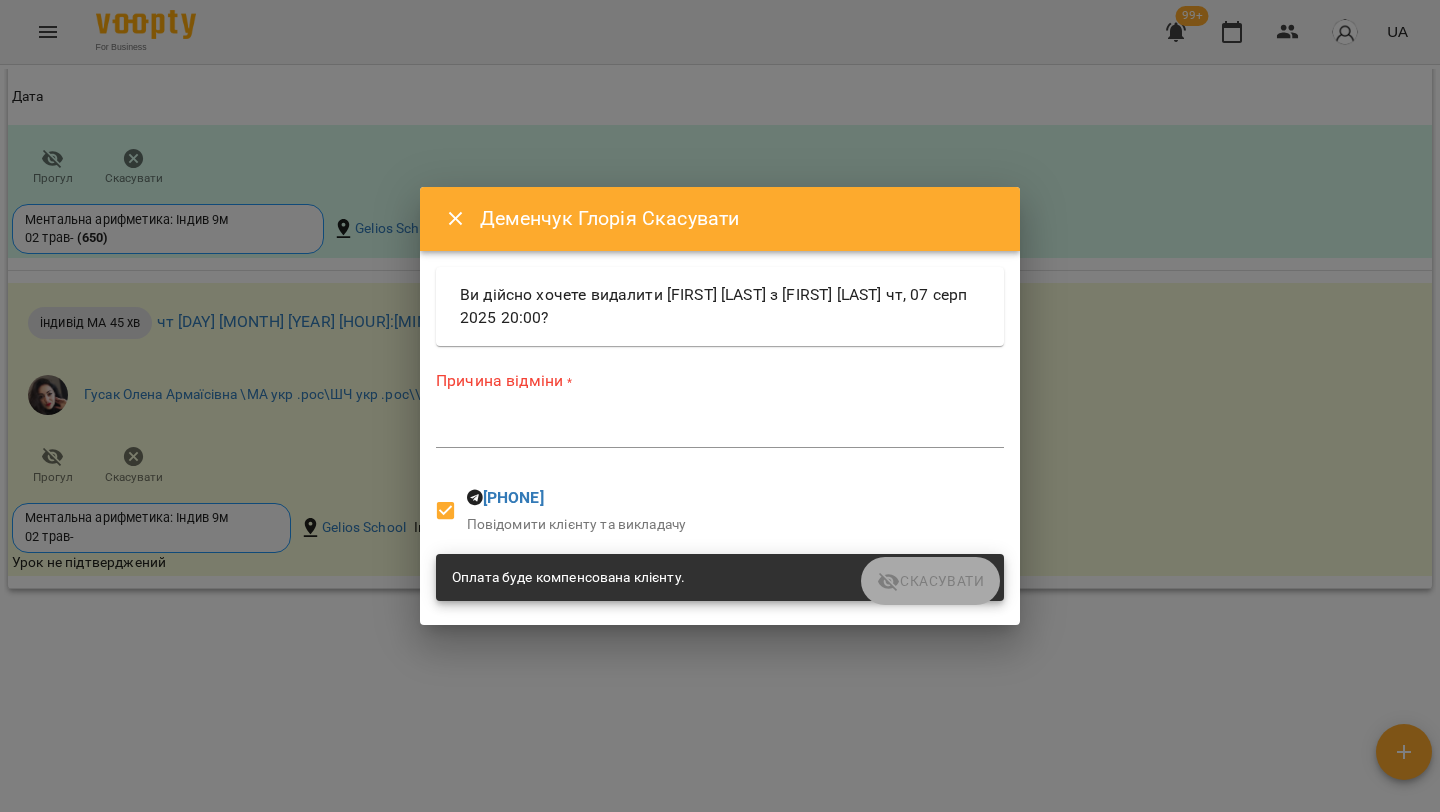 click at bounding box center (720, 431) 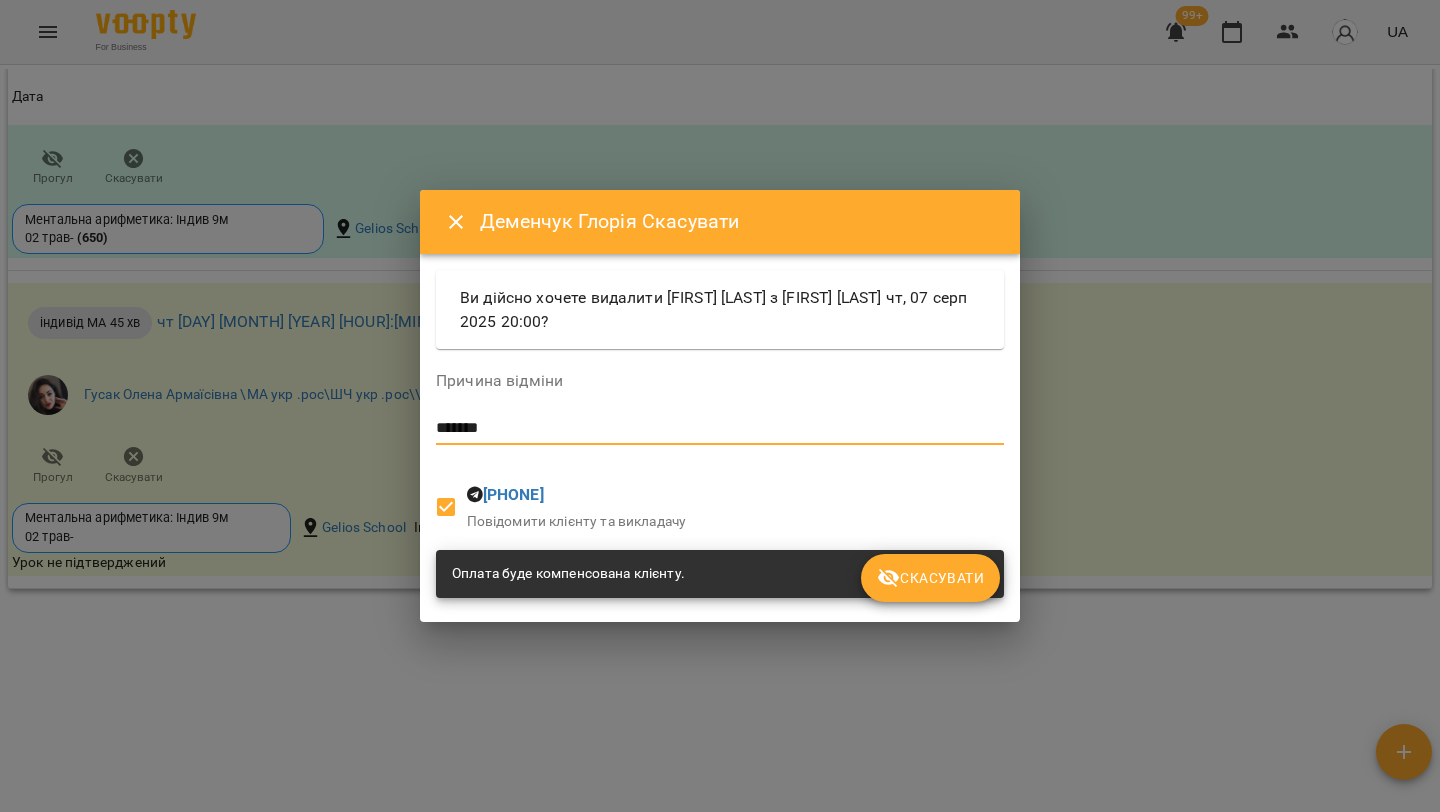 type on "*******" 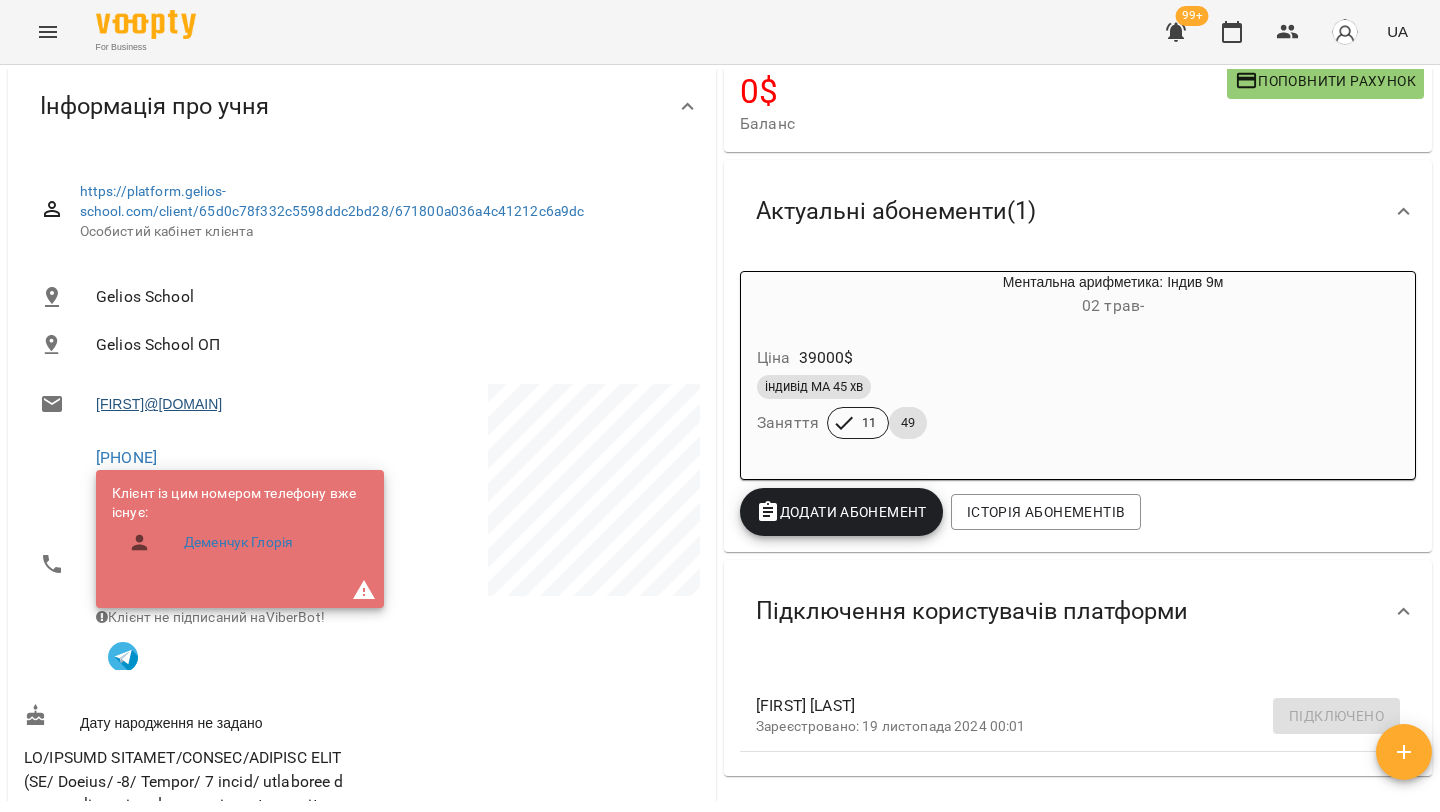 scroll, scrollTop: 0, scrollLeft: 0, axis: both 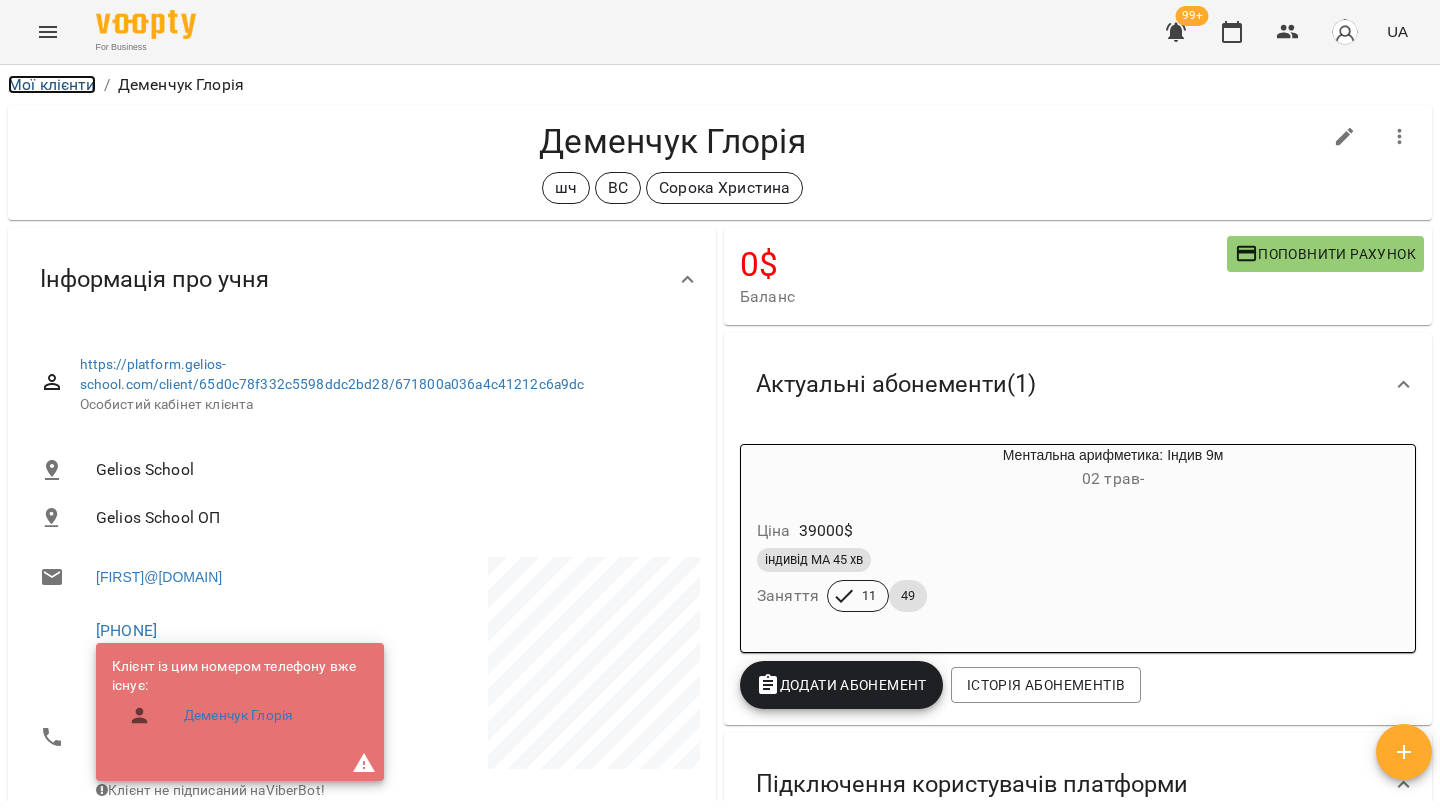 click on "Мої клієнти" at bounding box center [52, 84] 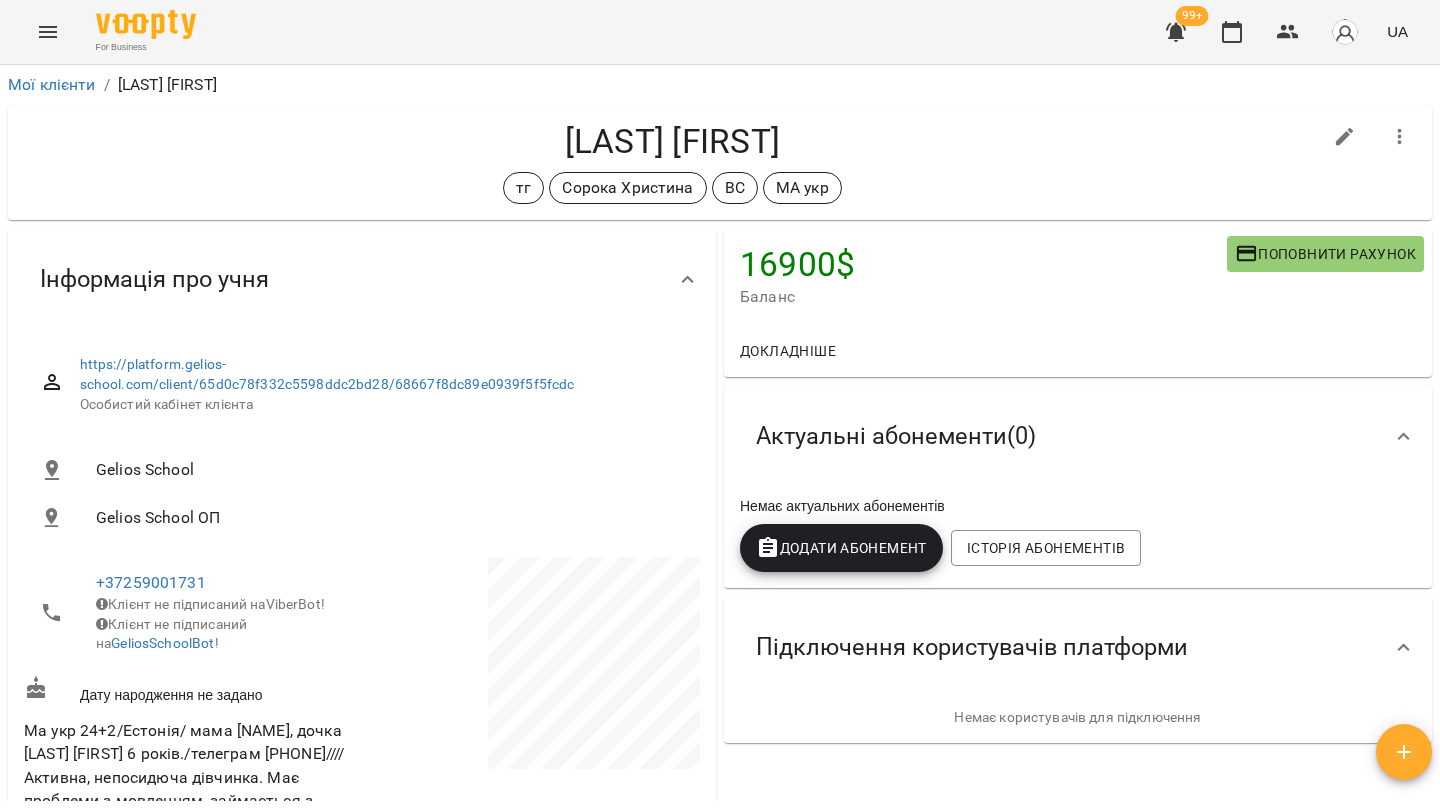 scroll, scrollTop: 0, scrollLeft: 0, axis: both 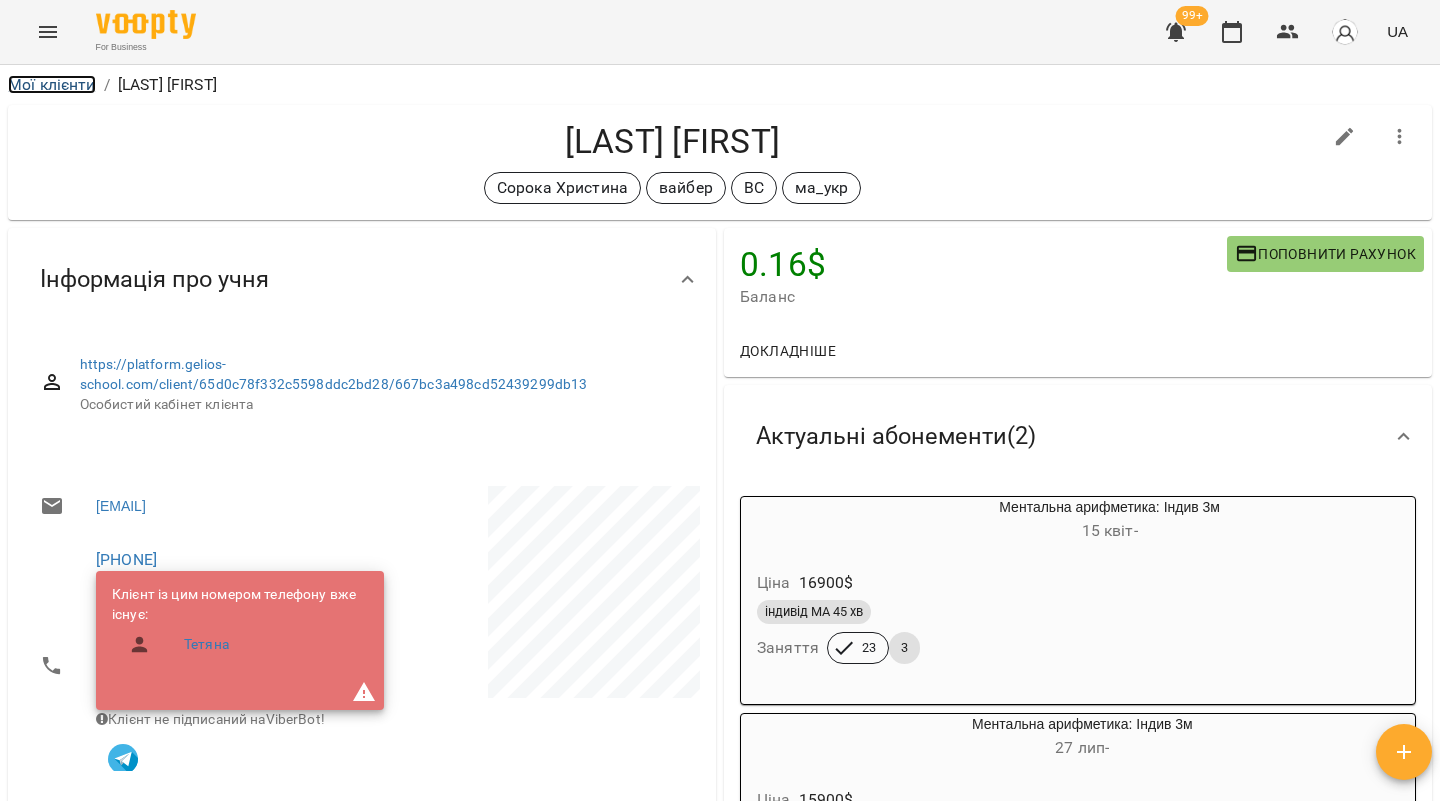 click on "Мої клієнти" at bounding box center [52, 84] 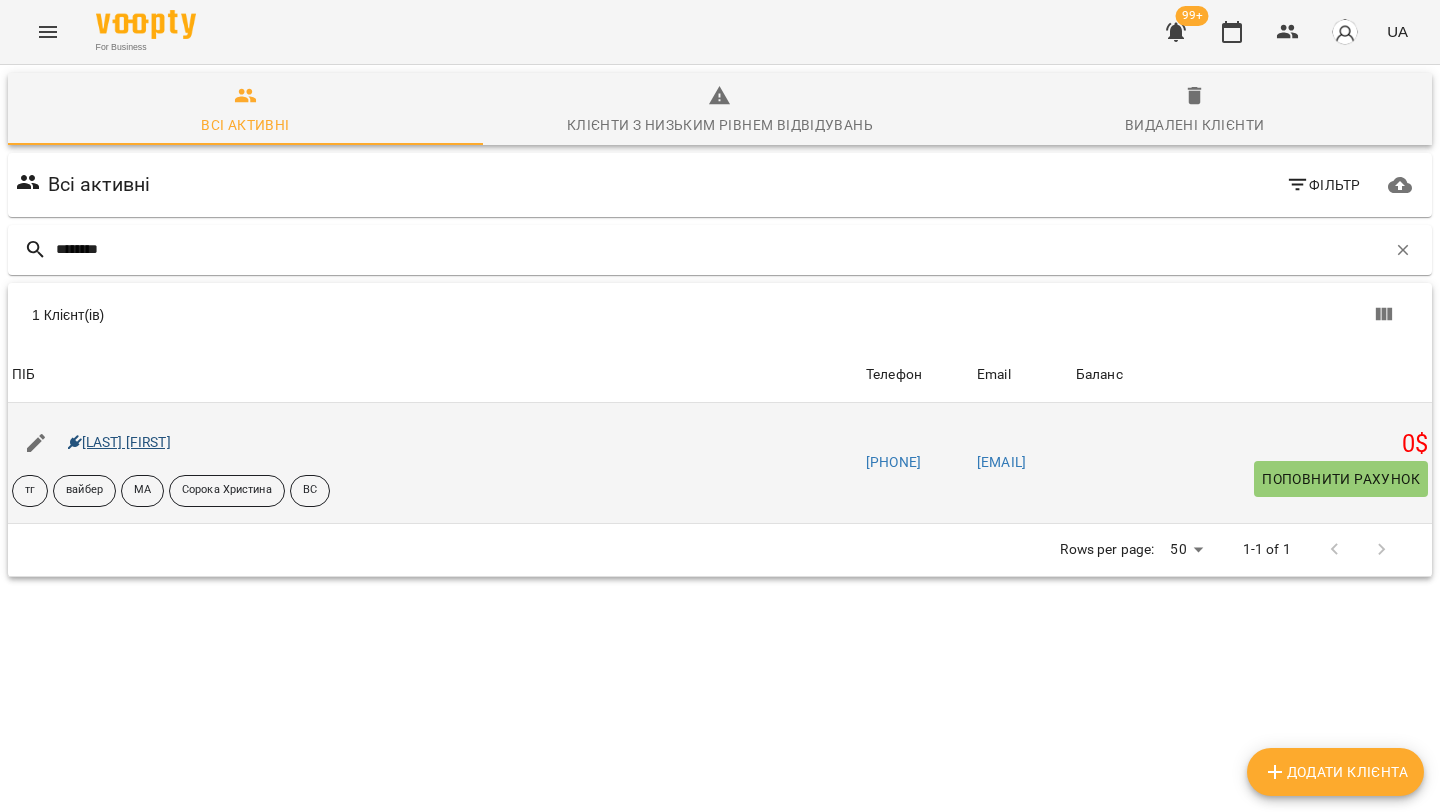 type on "********" 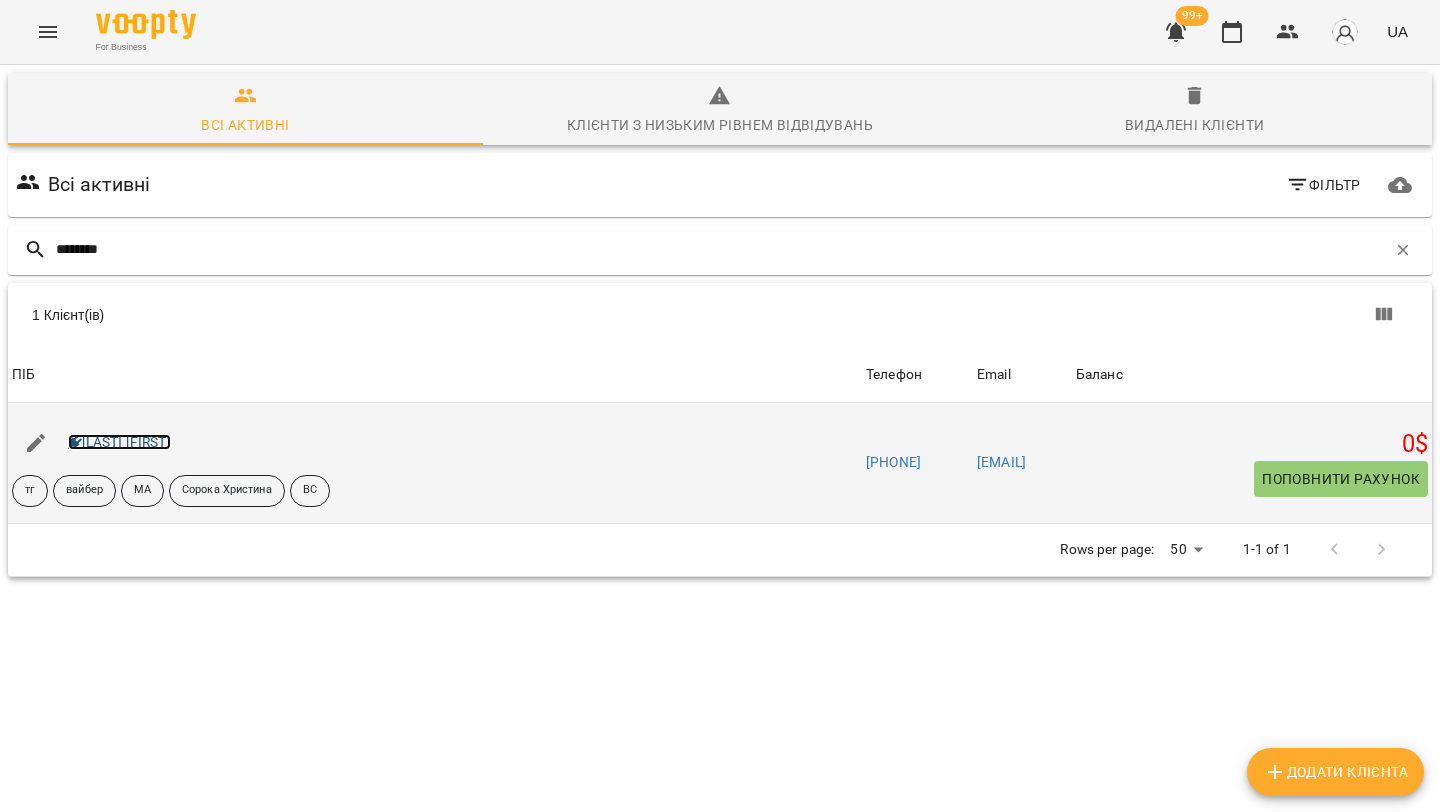 click on "[LAST] [FIRST]" at bounding box center (119, 442) 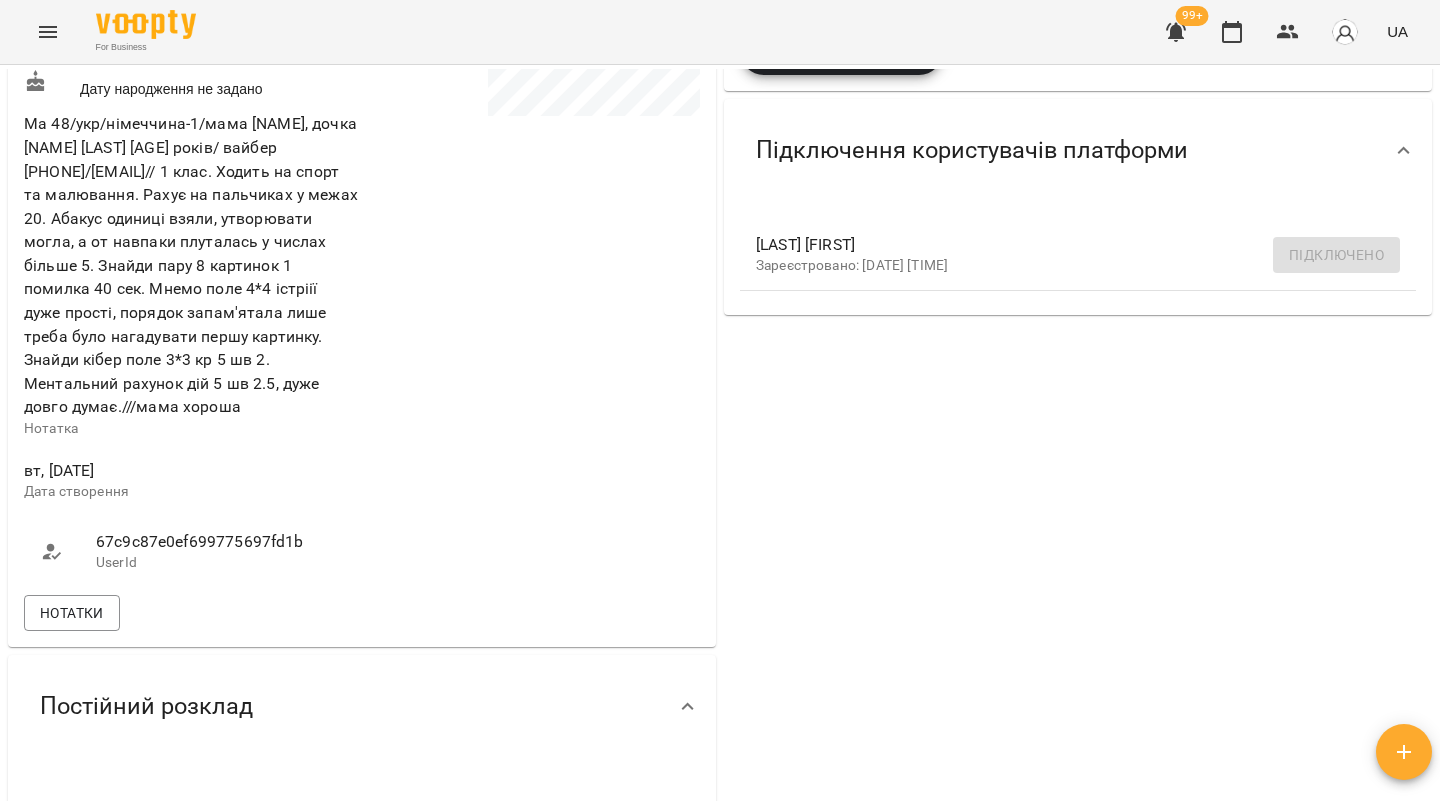 scroll, scrollTop: 0, scrollLeft: 0, axis: both 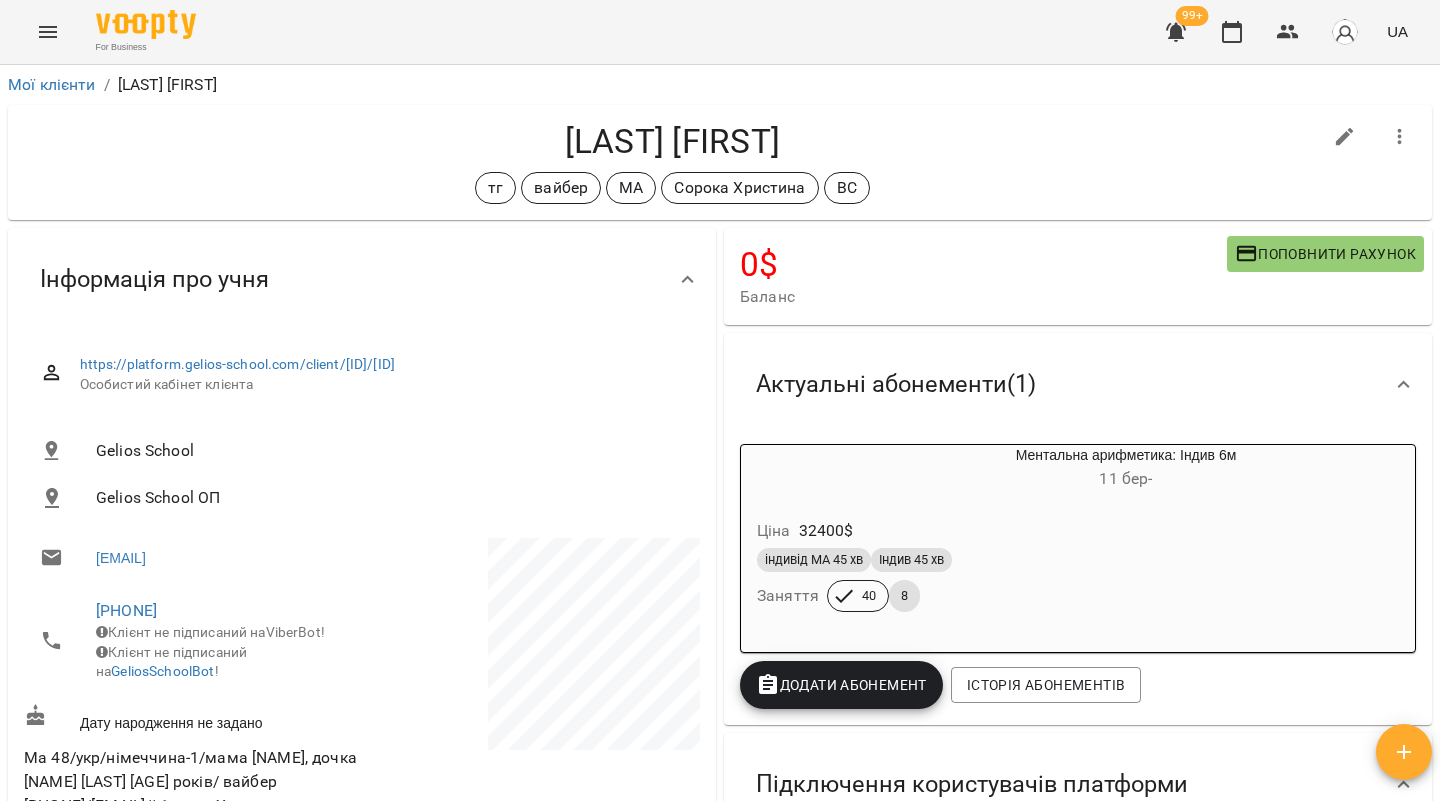 click at bounding box center (1400, 137) 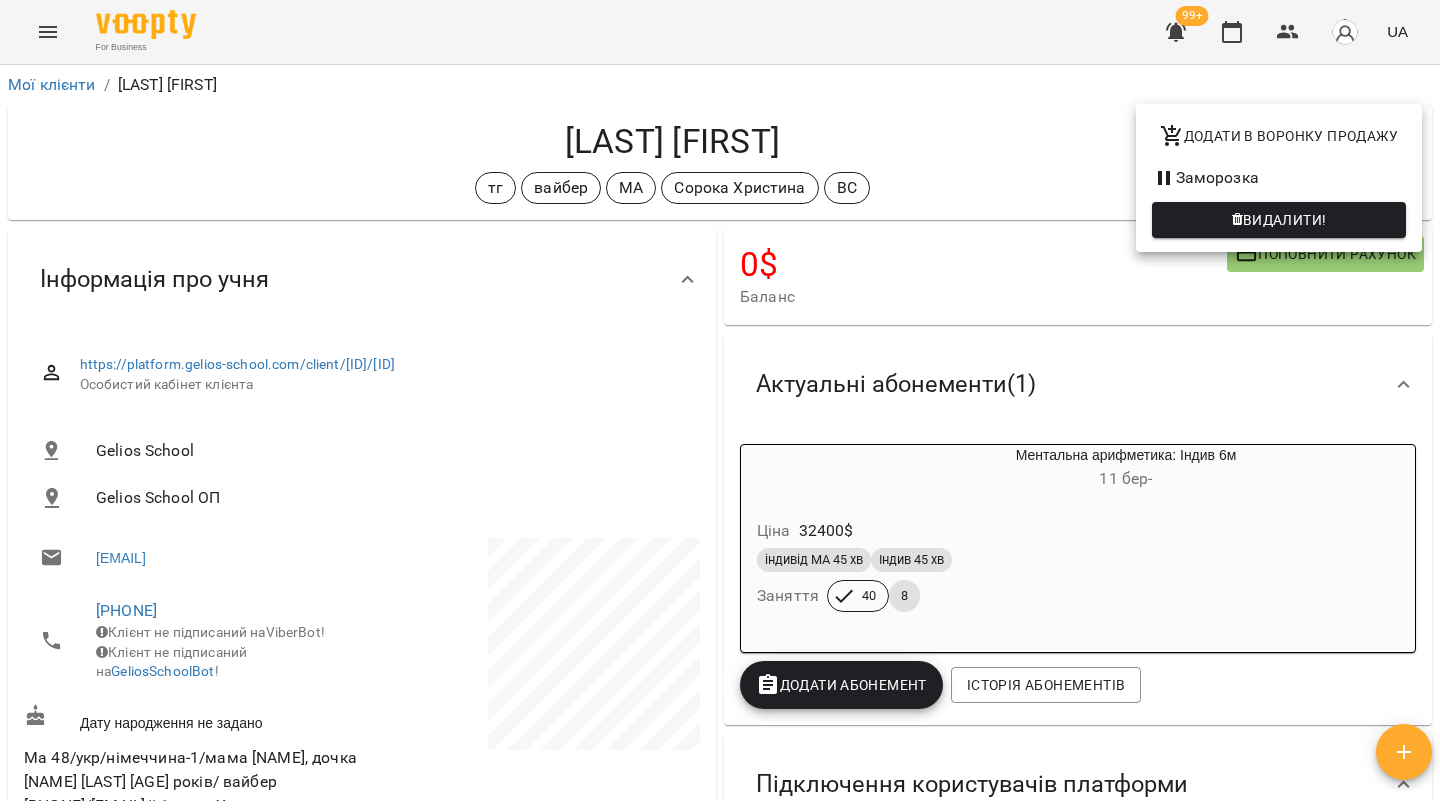 click on "Заморозка" at bounding box center [1279, 178] 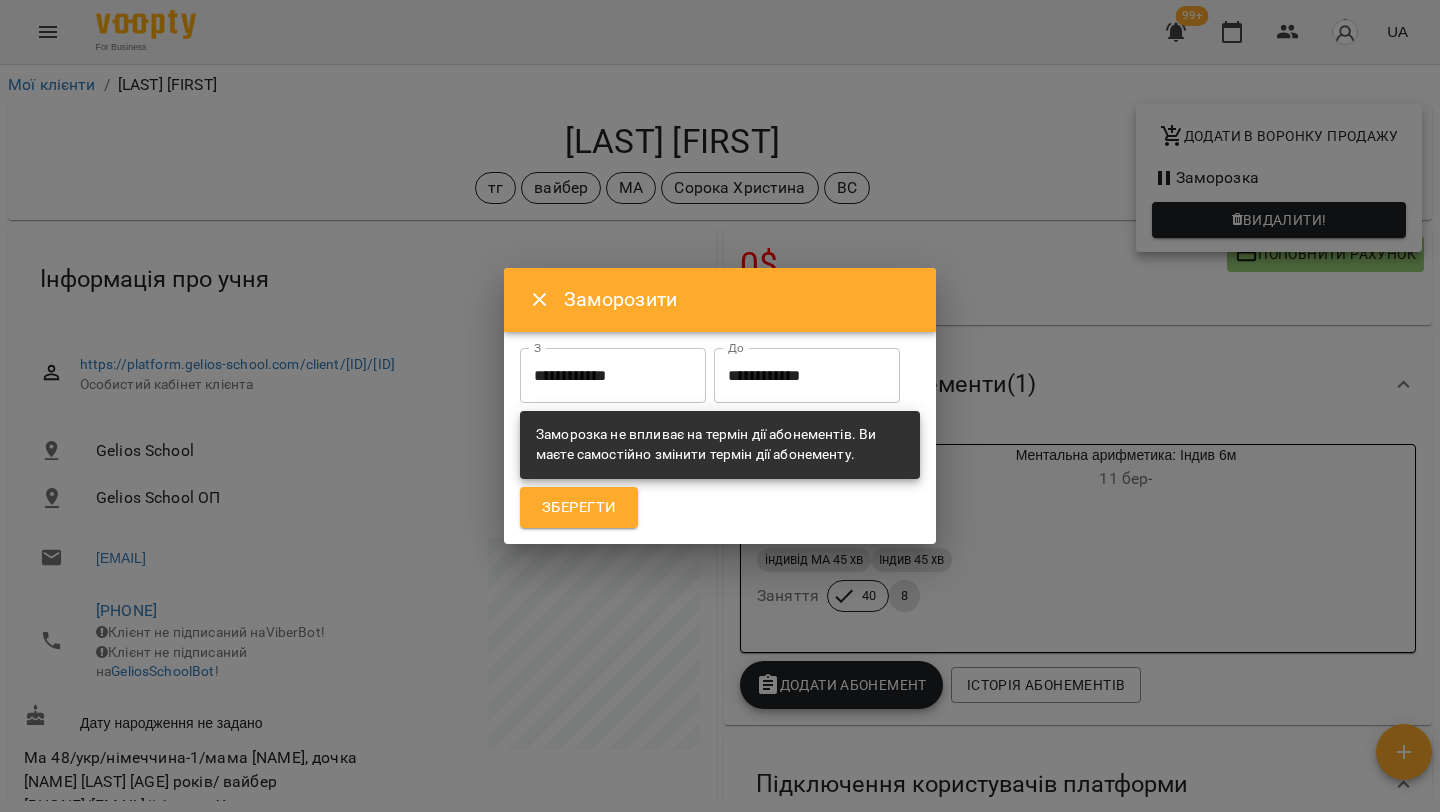 click on "**********" at bounding box center [613, 376] 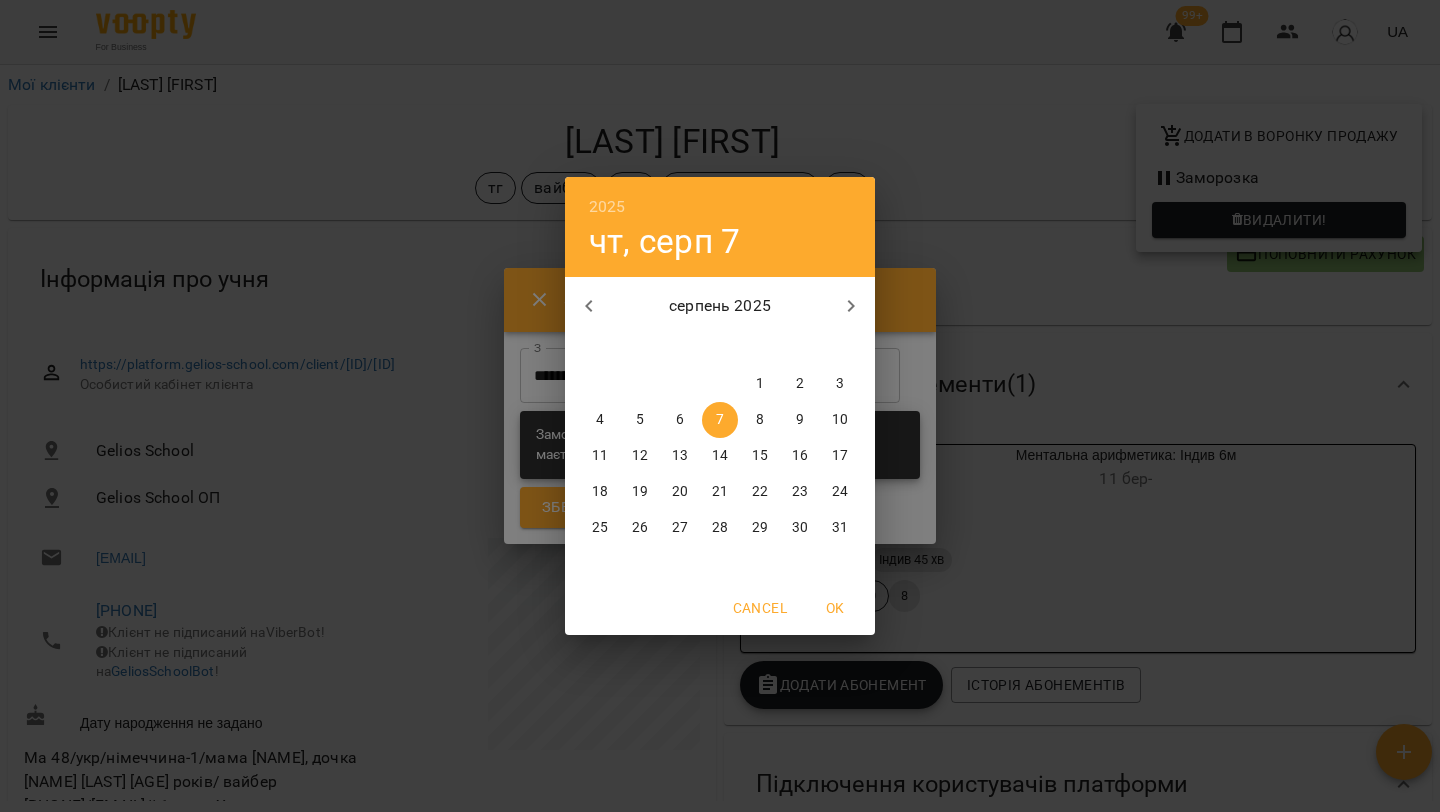 click 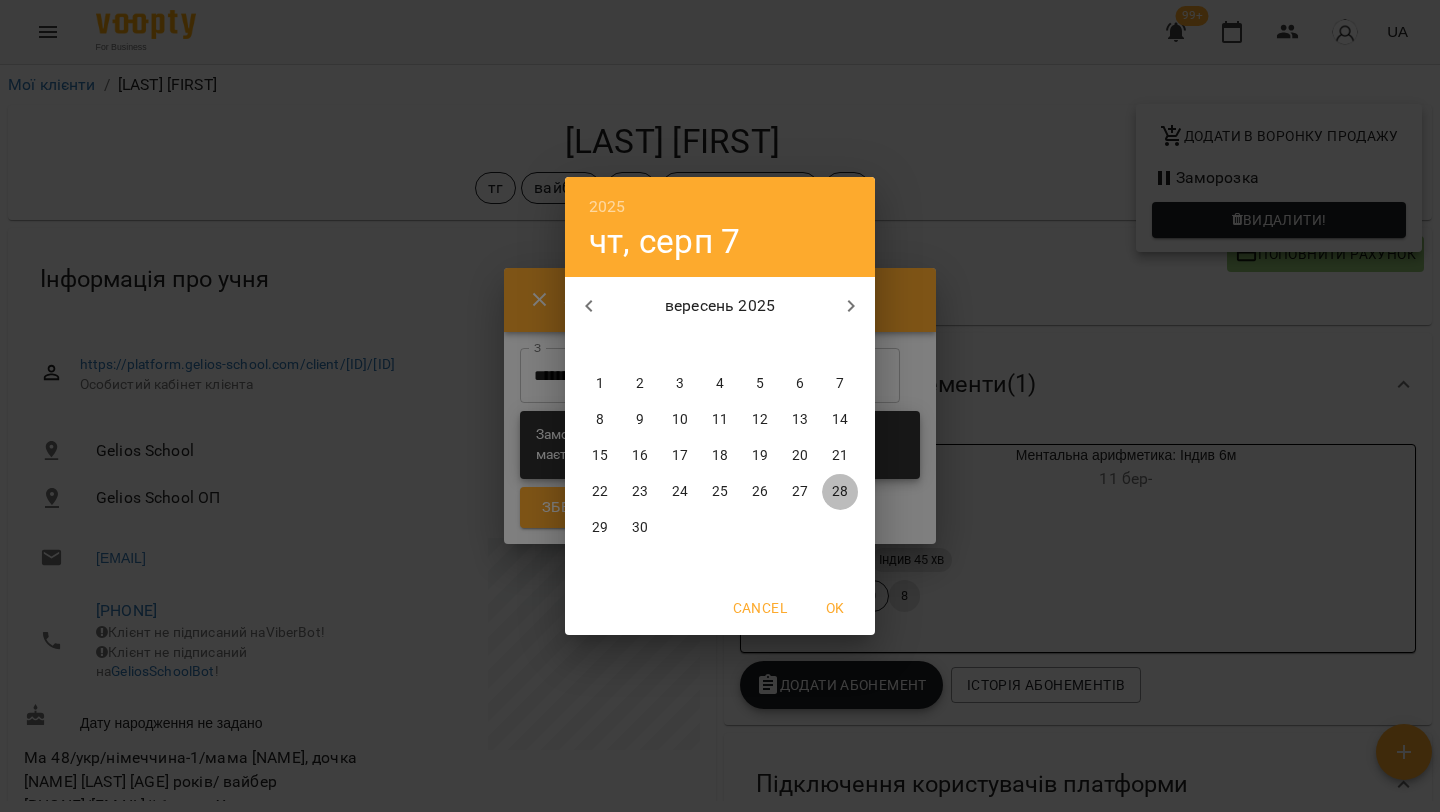 click on "28" at bounding box center [840, 492] 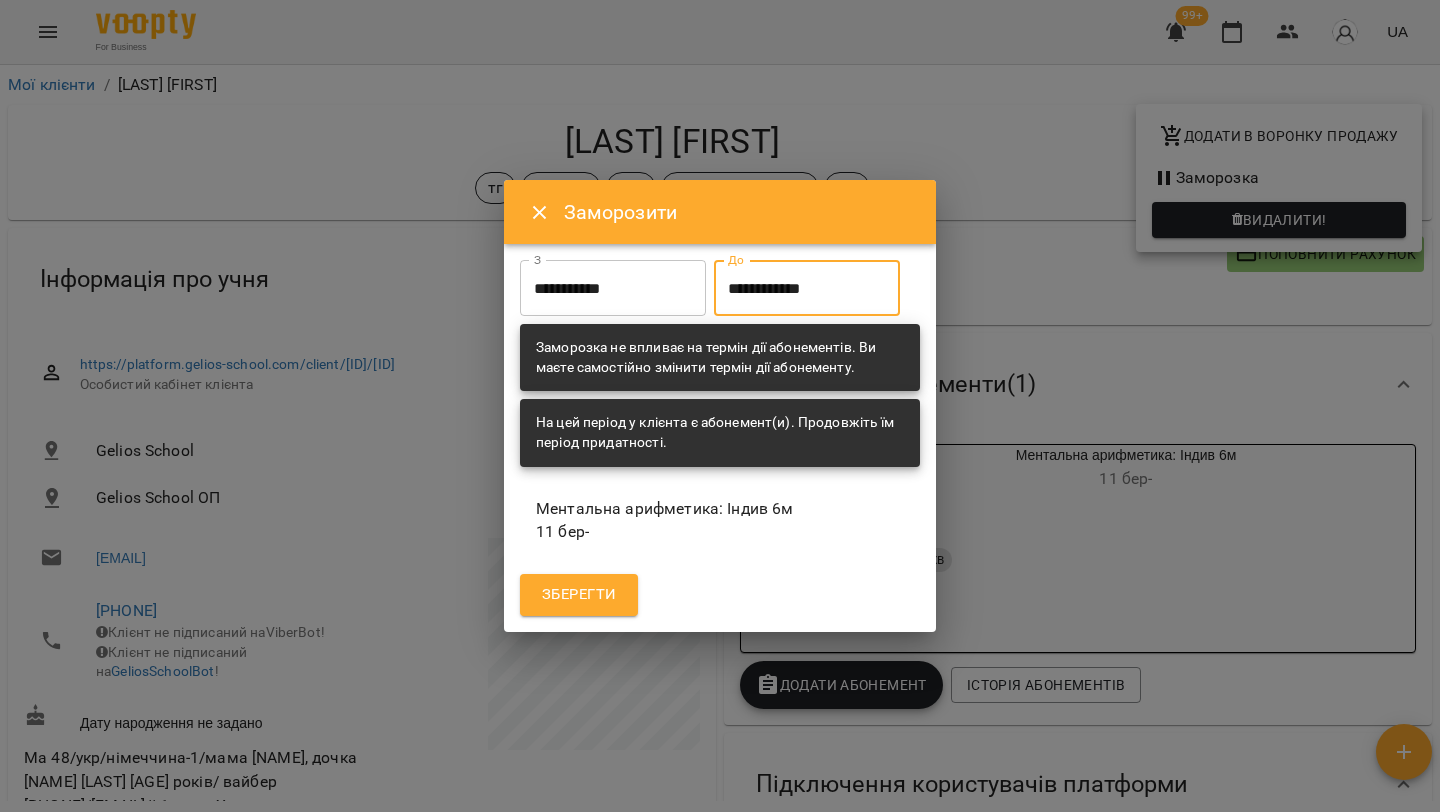 click on "**********" at bounding box center (807, 288) 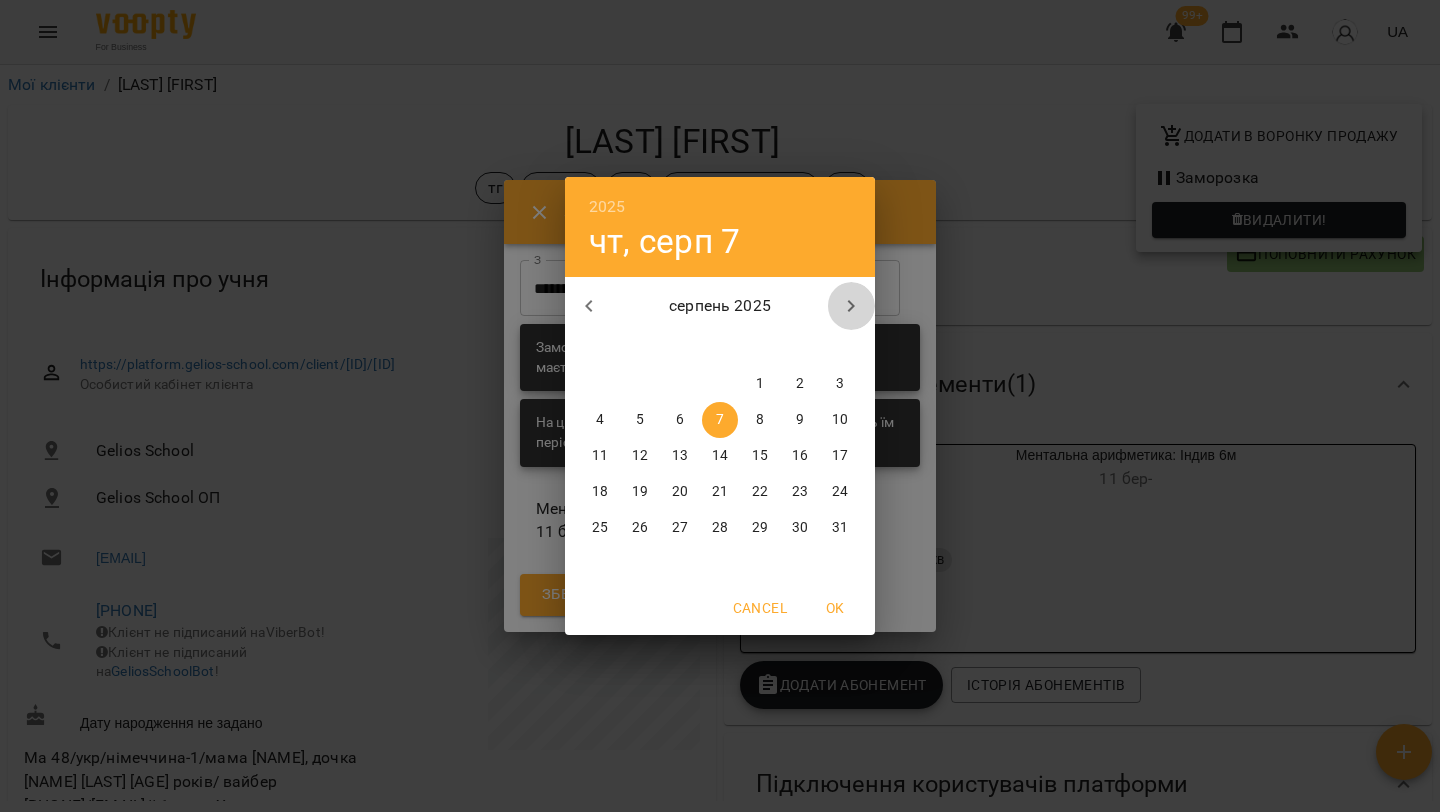 click 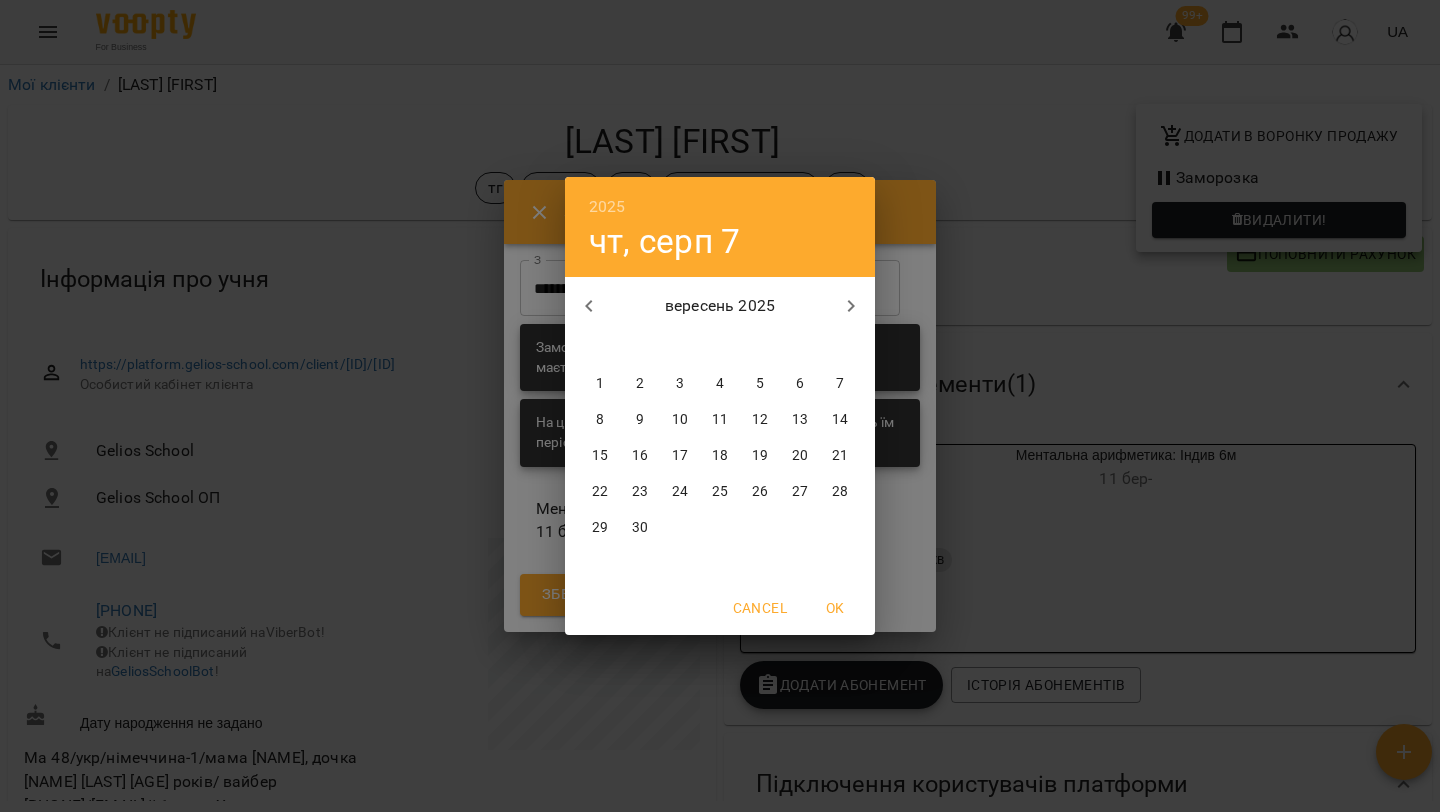 click on "7" at bounding box center (840, 384) 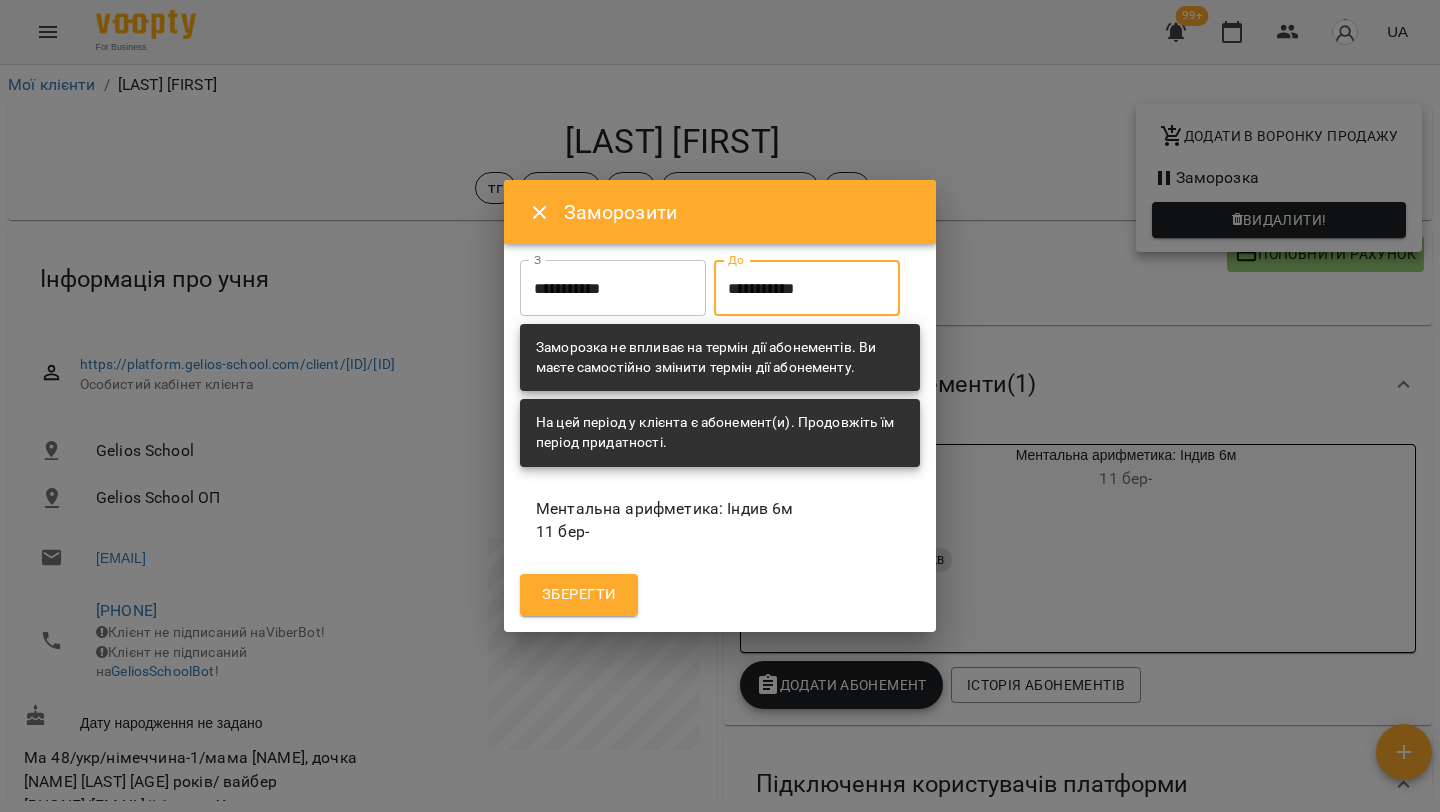 click on "Зберегти" at bounding box center (579, 595) 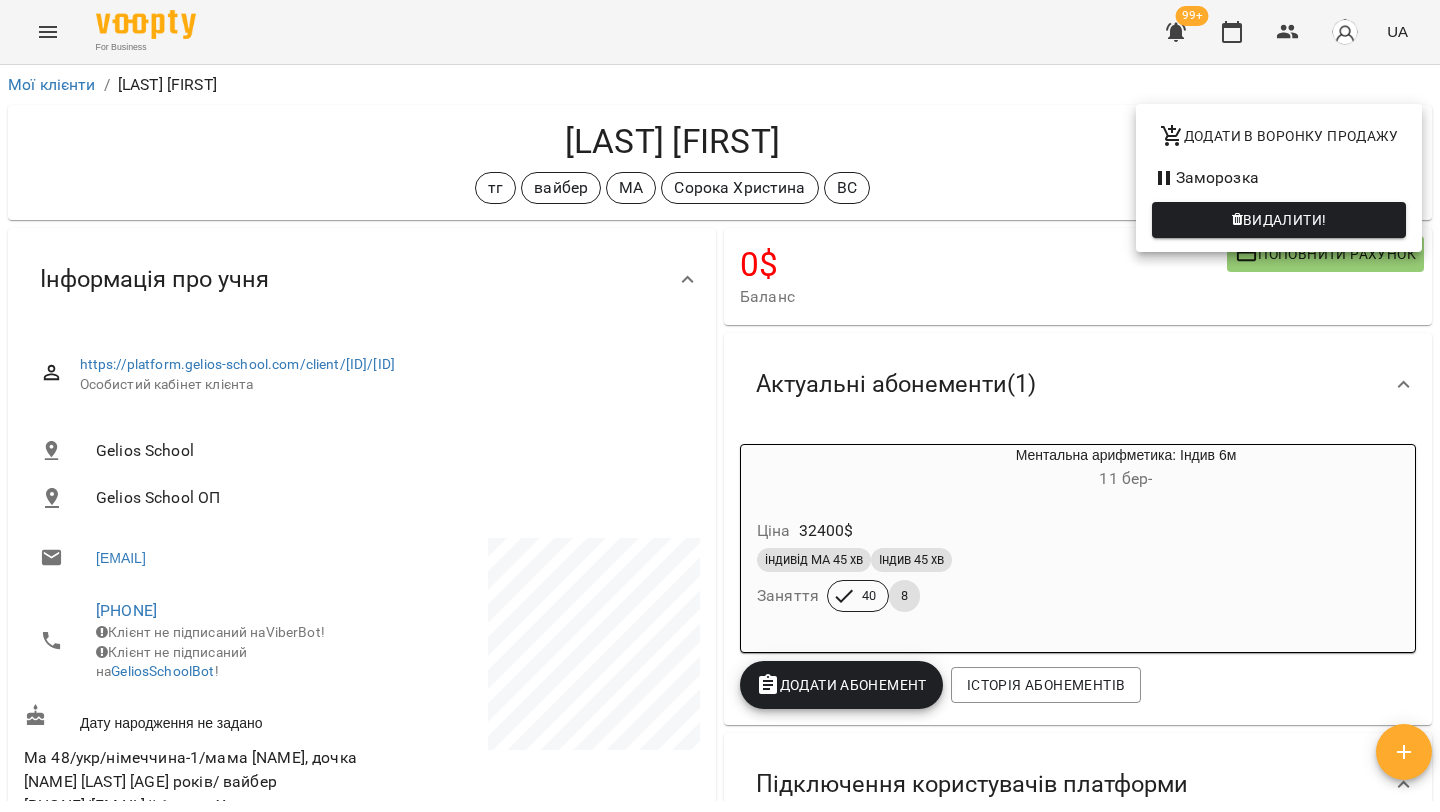 click at bounding box center [720, 406] 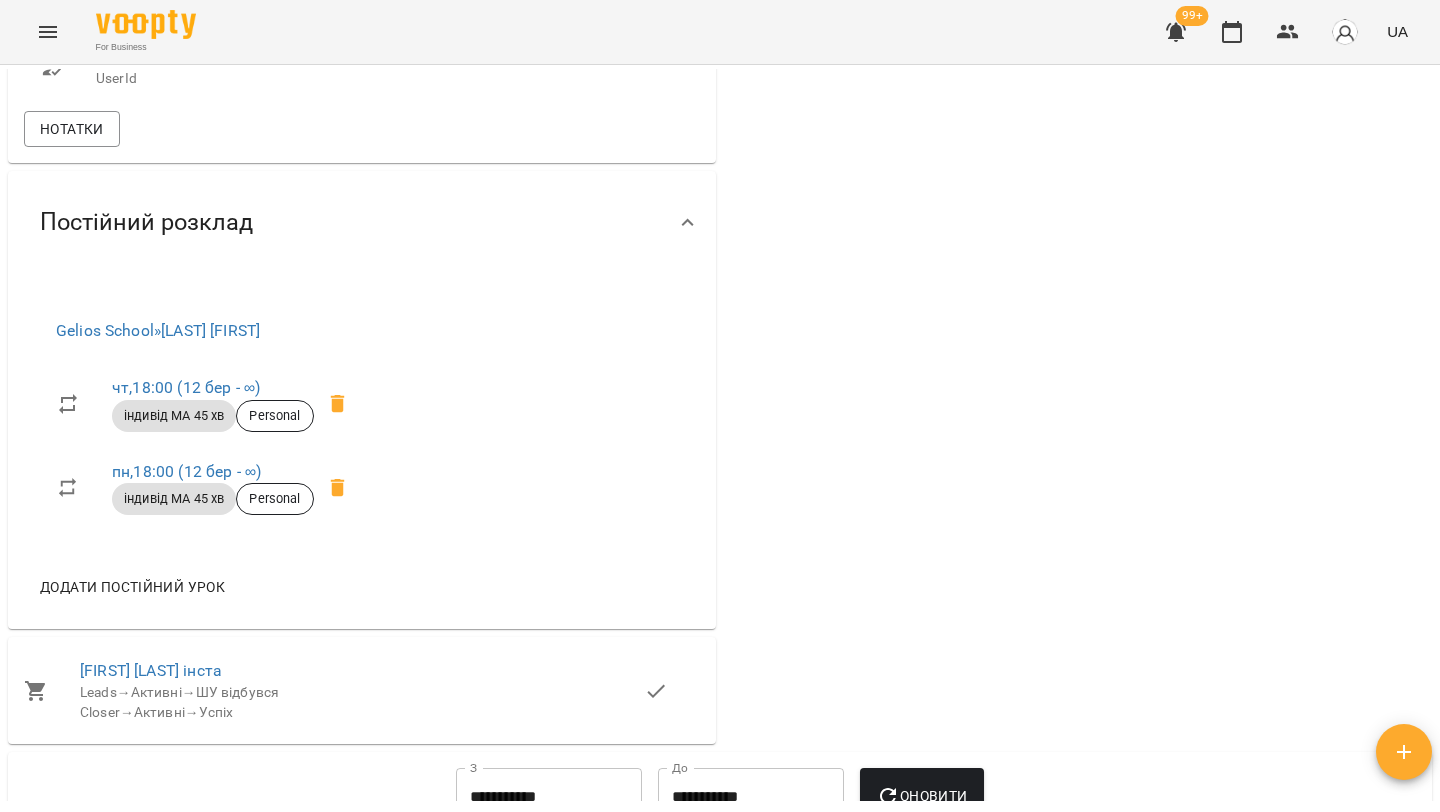 scroll, scrollTop: 1091, scrollLeft: 0, axis: vertical 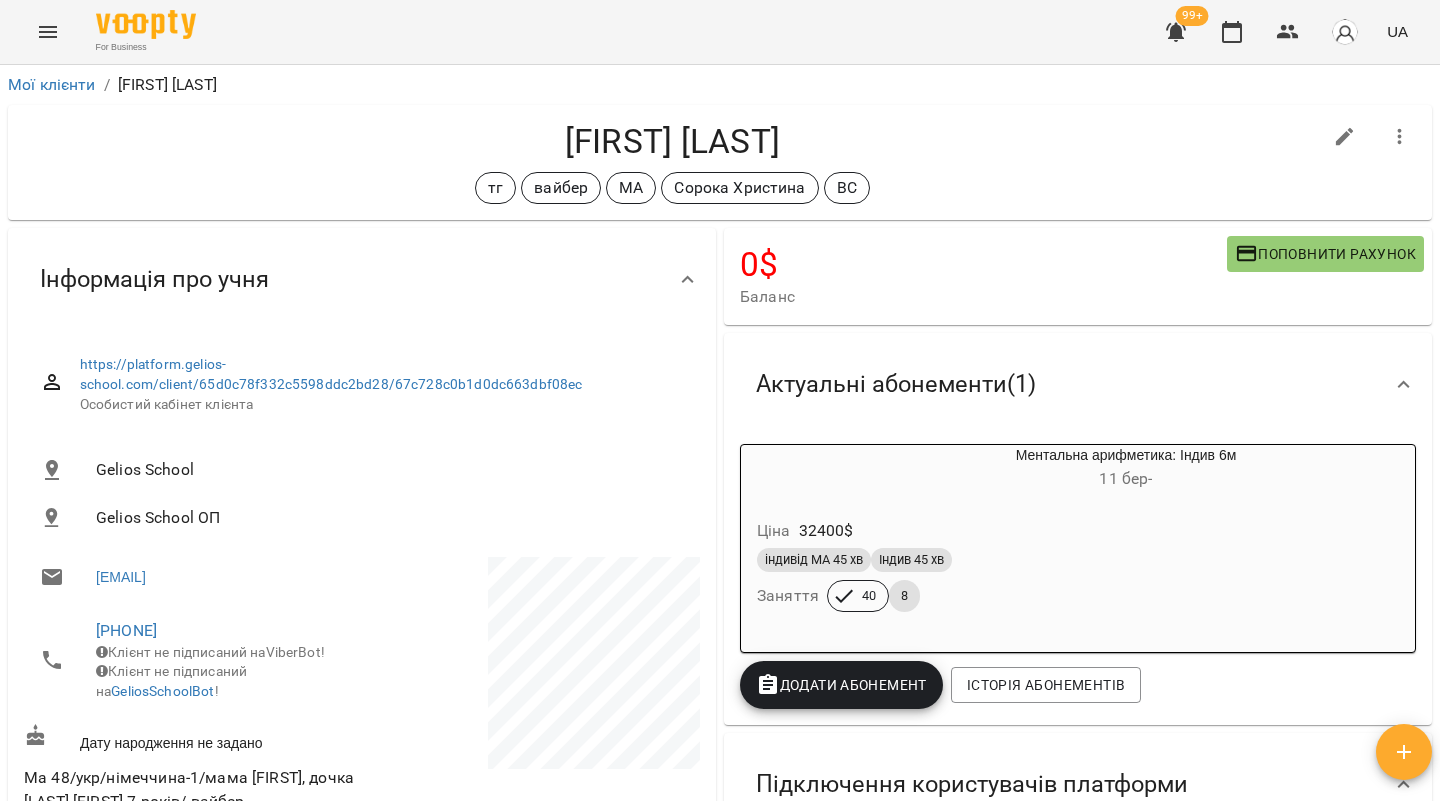 click at bounding box center (1400, 137) 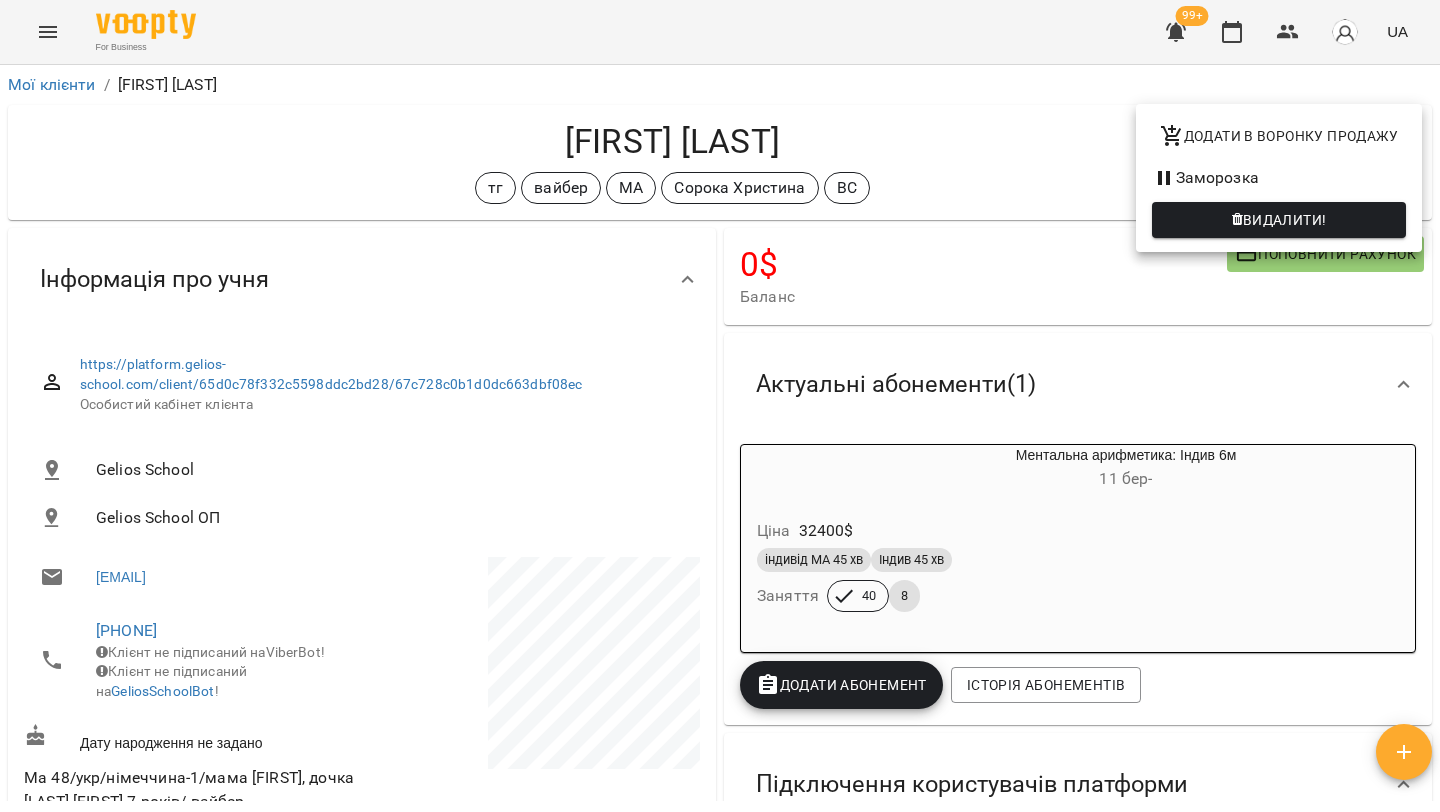 click on "Заморозка" at bounding box center [1279, 178] 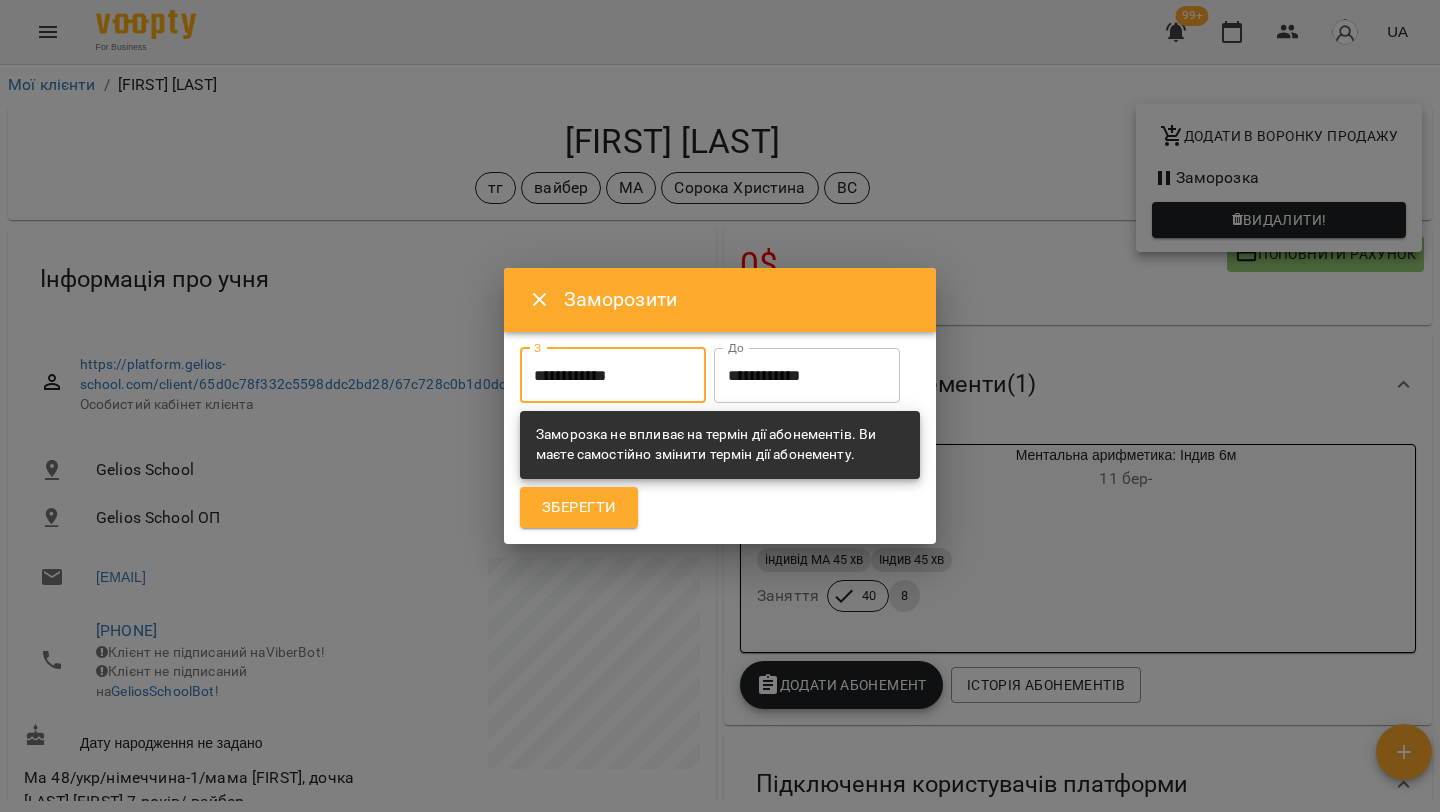 click on "**********" at bounding box center (613, 376) 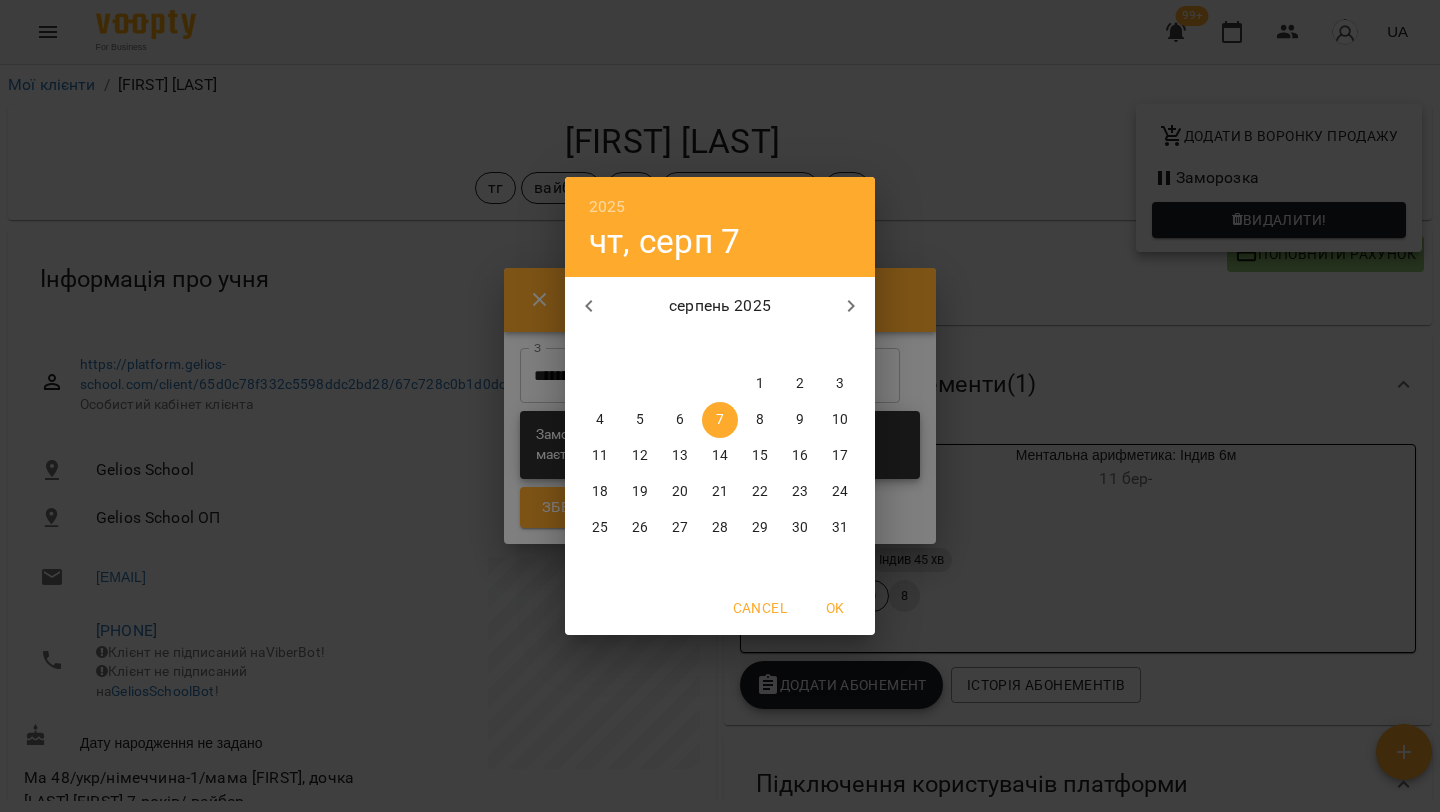 click on "28" at bounding box center [720, 528] 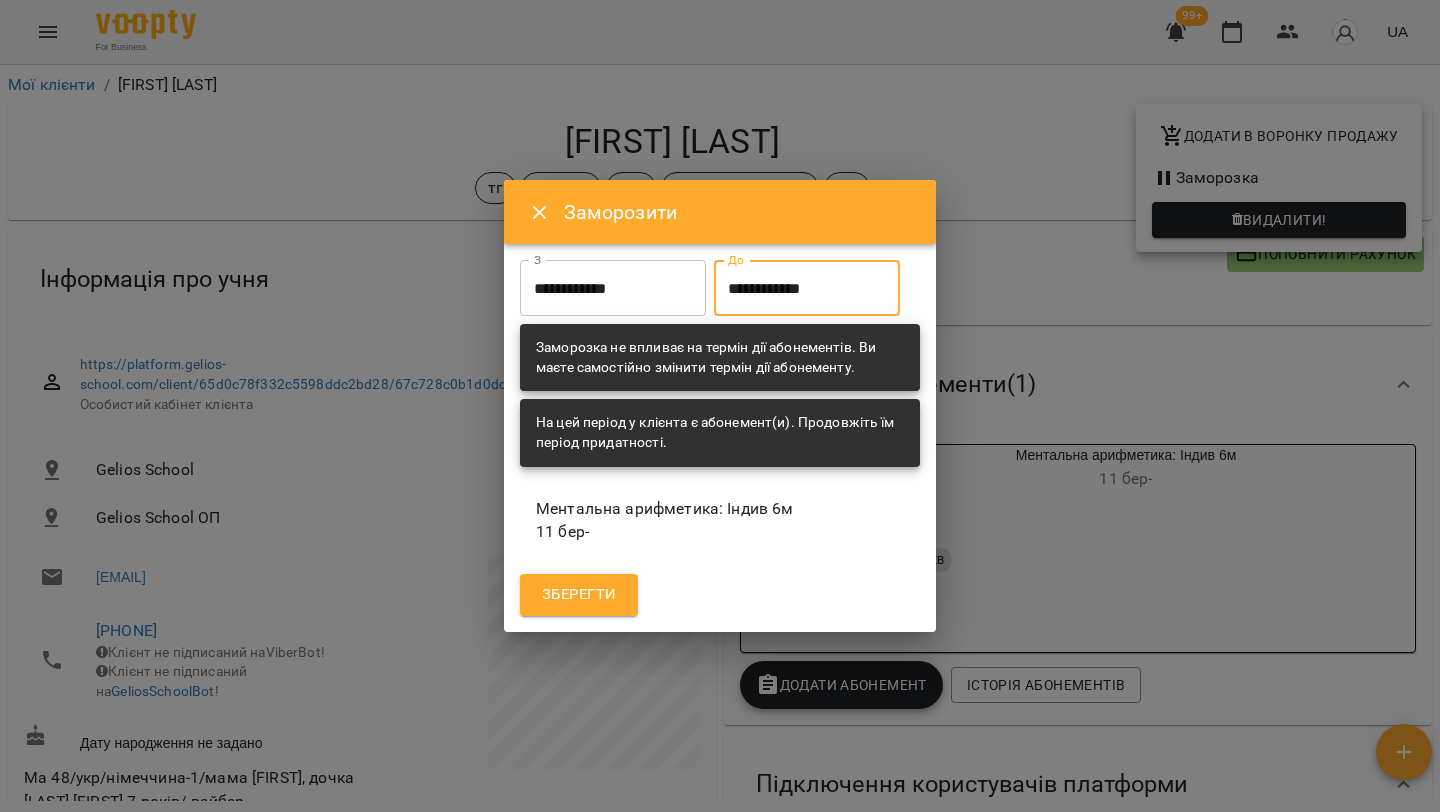 click on "**********" at bounding box center (807, 288) 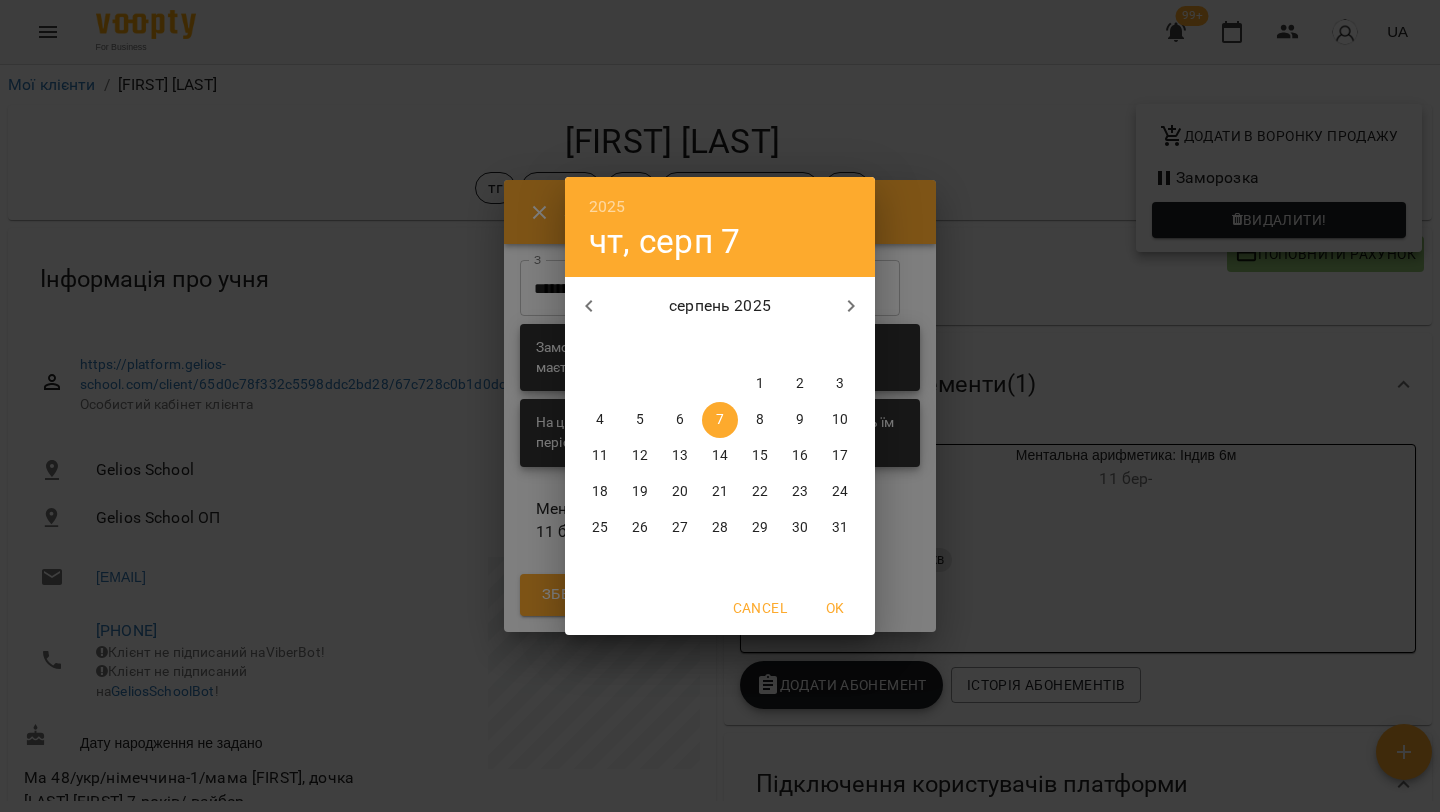 click 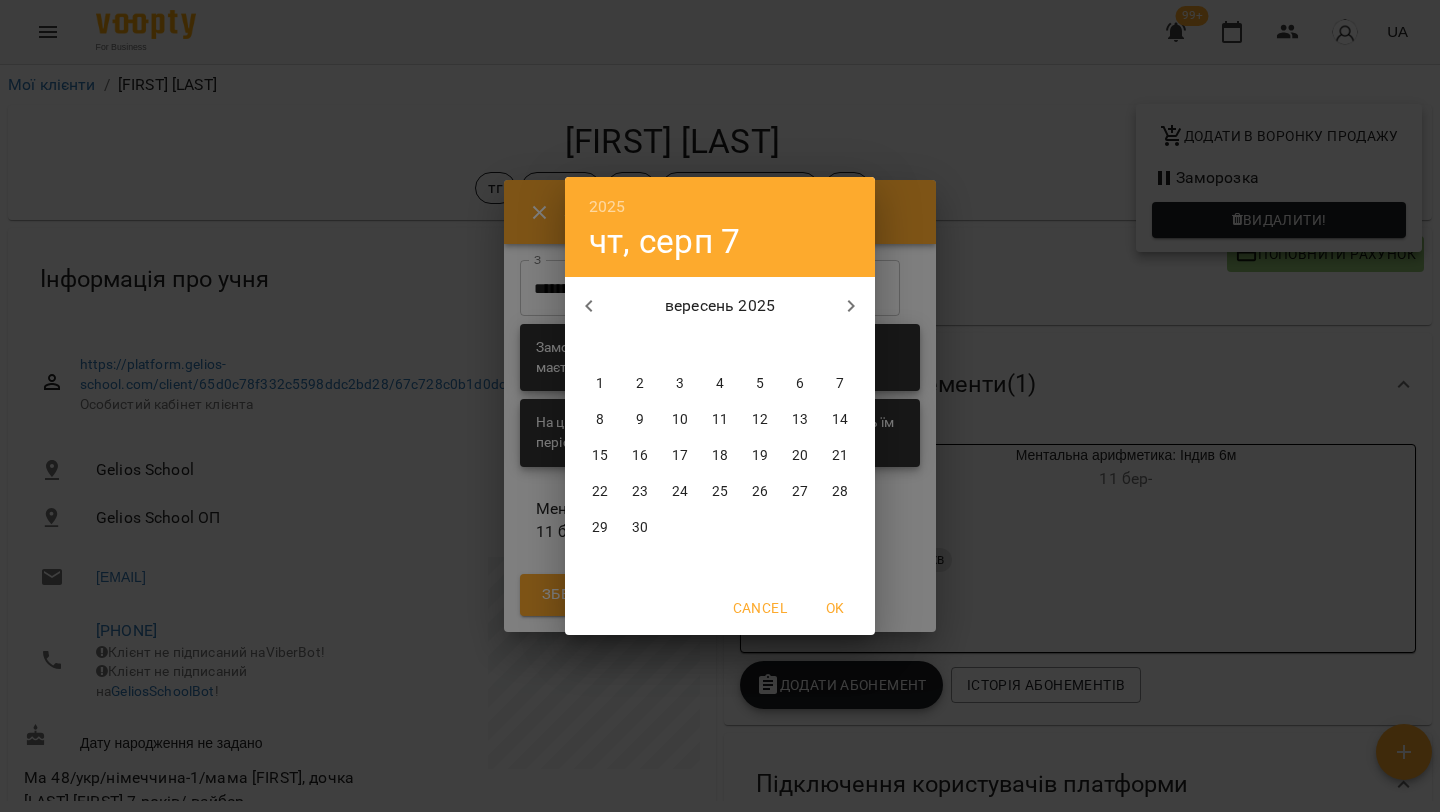 click on "7" at bounding box center [840, 384] 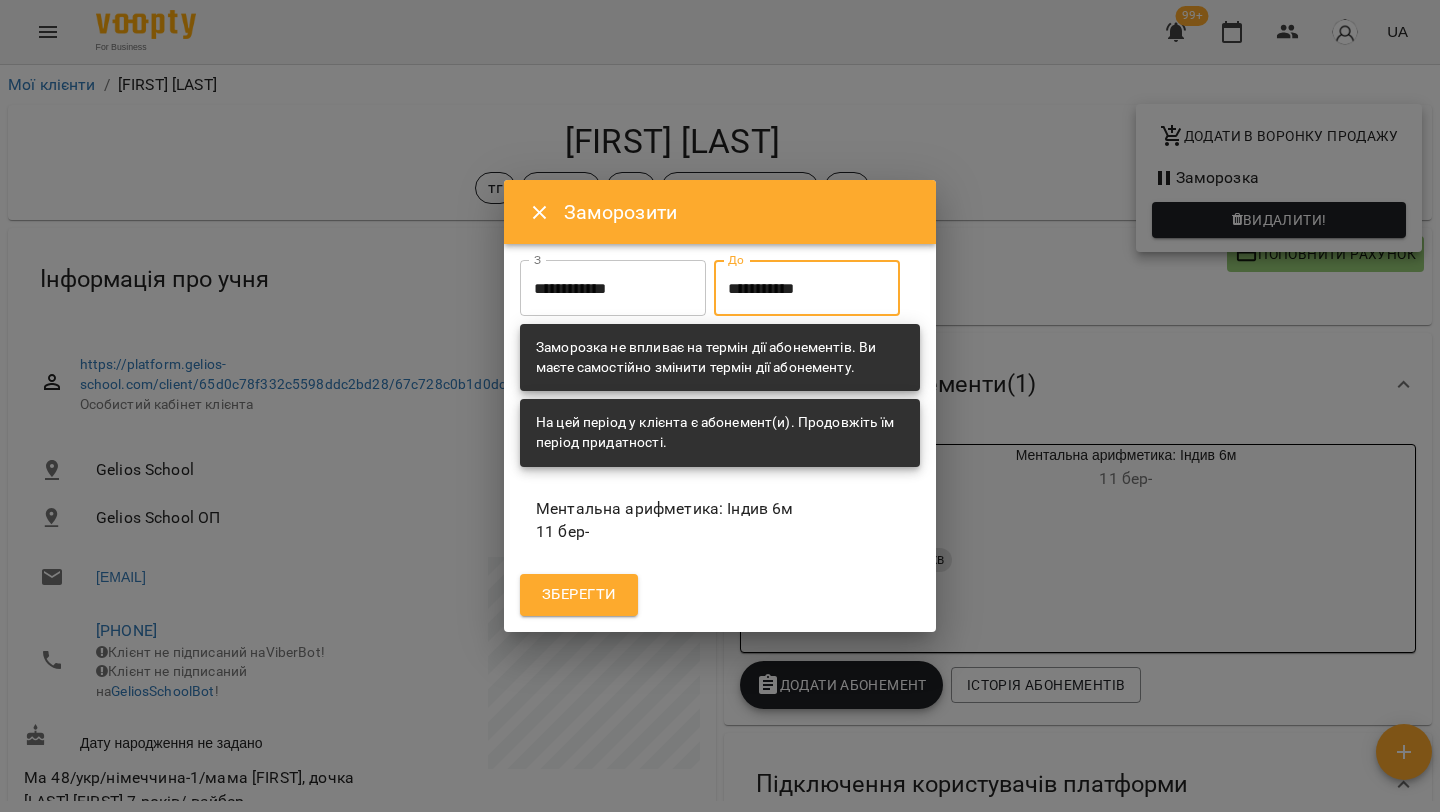 click on "**********" at bounding box center (613, 288) 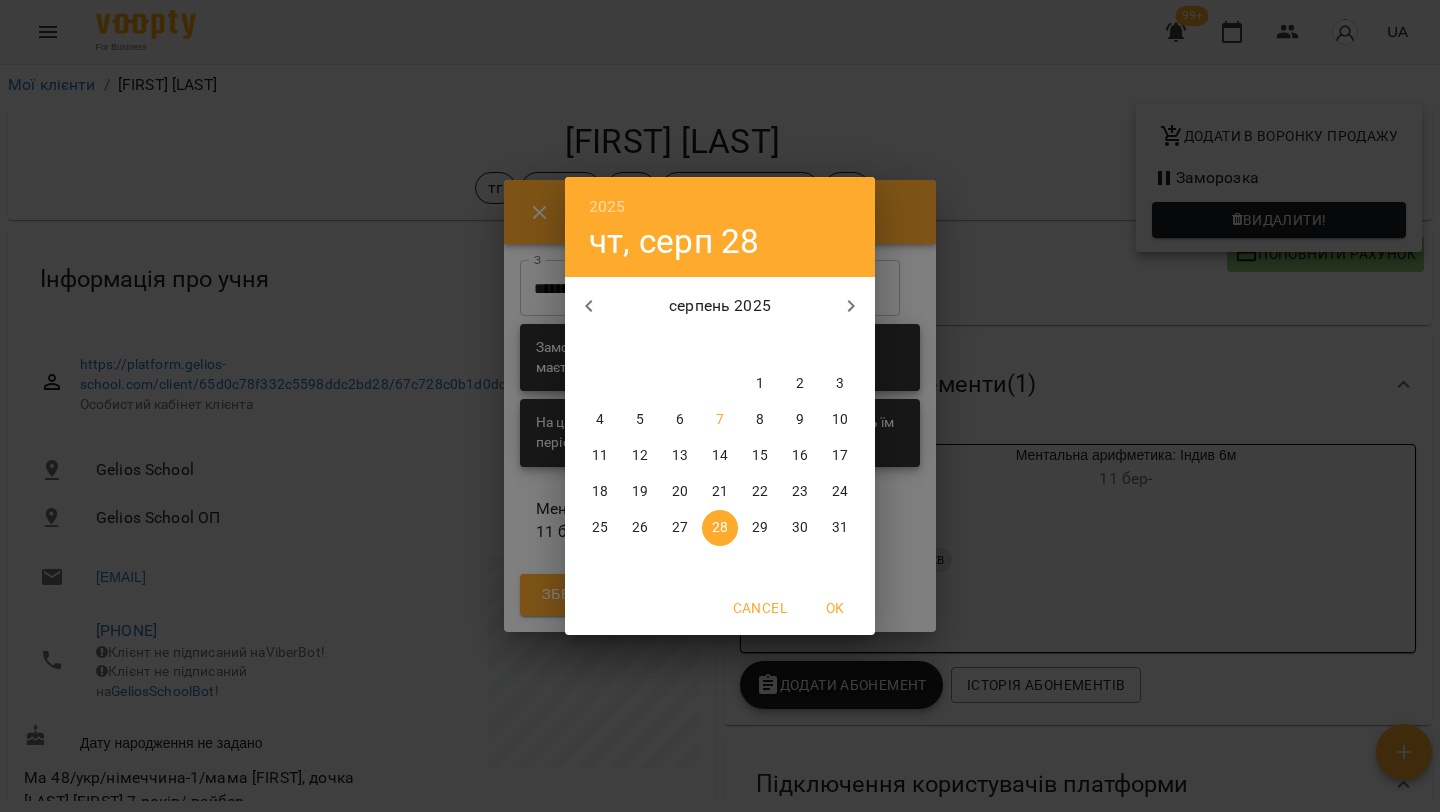 click 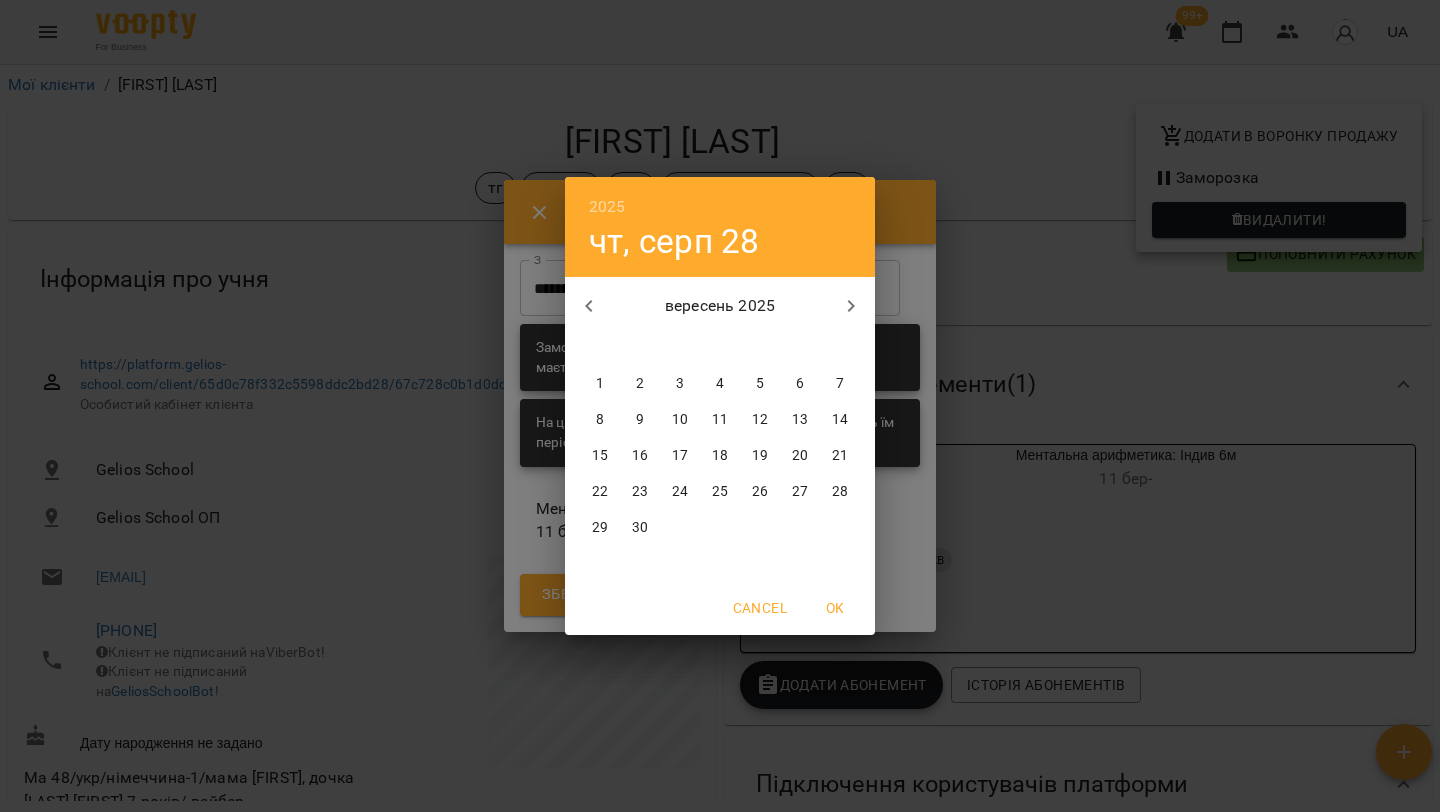 click on "Cancel" at bounding box center [760, 608] 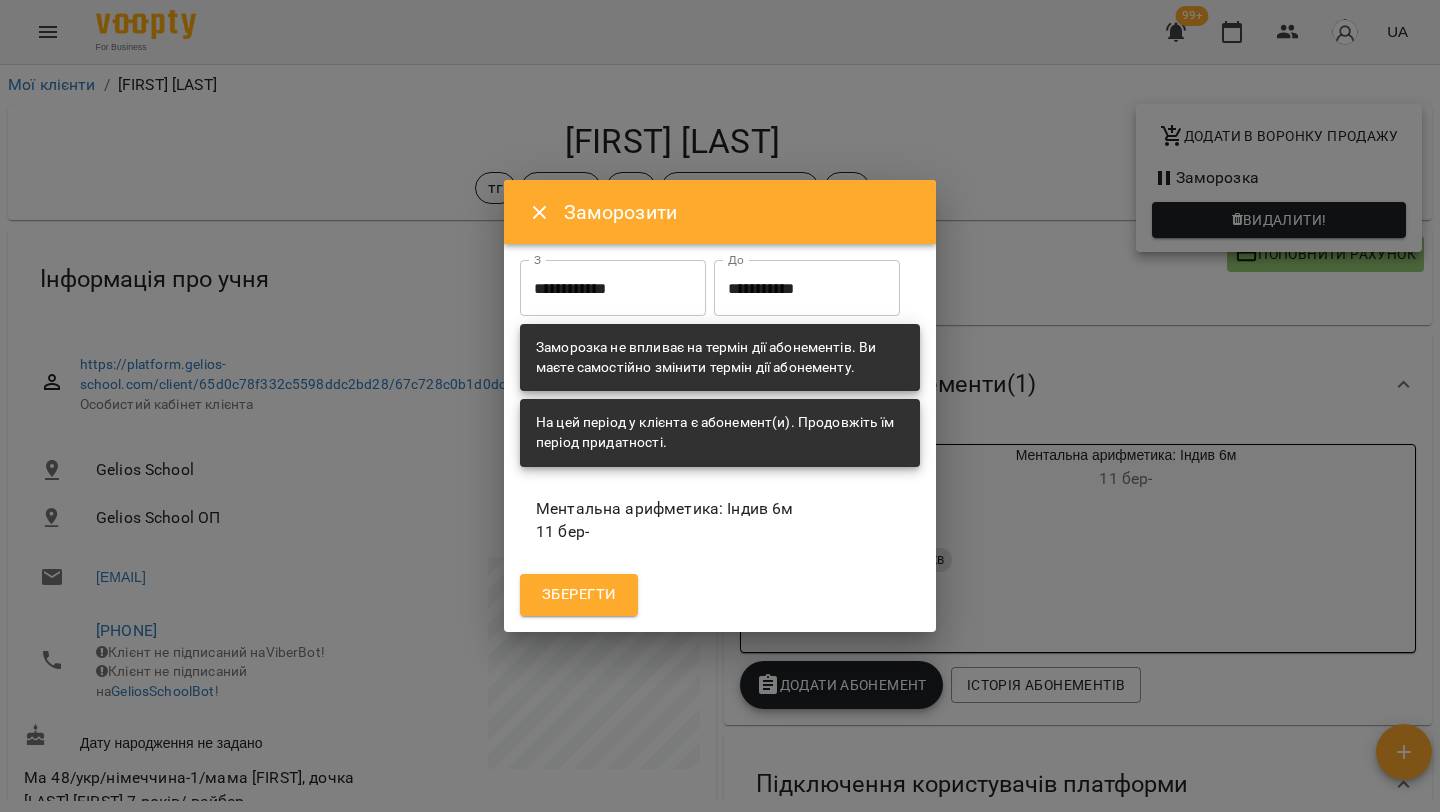 click on "Зберегти" at bounding box center [720, 595] 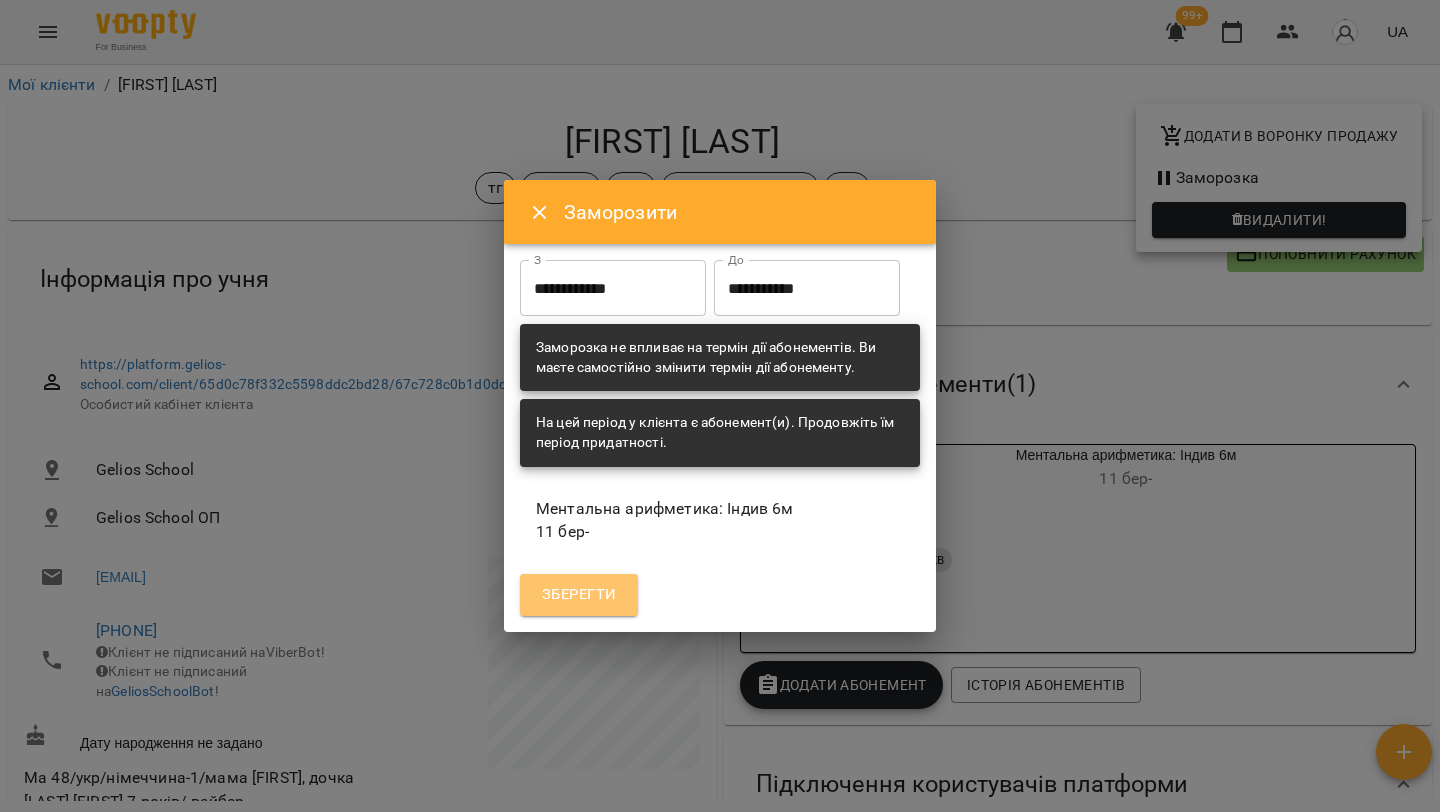click on "Зберегти" at bounding box center [579, 595] 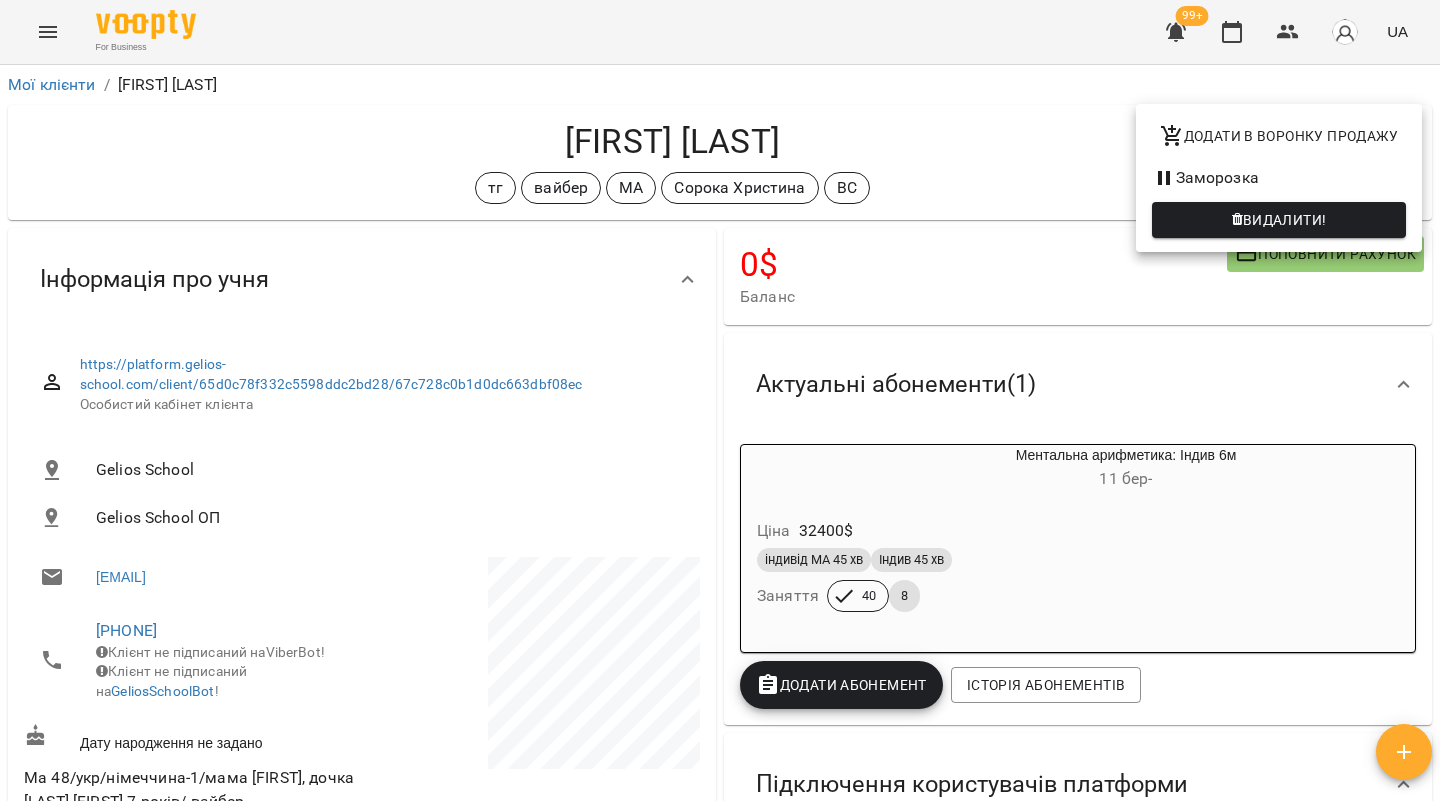 click at bounding box center [720, 406] 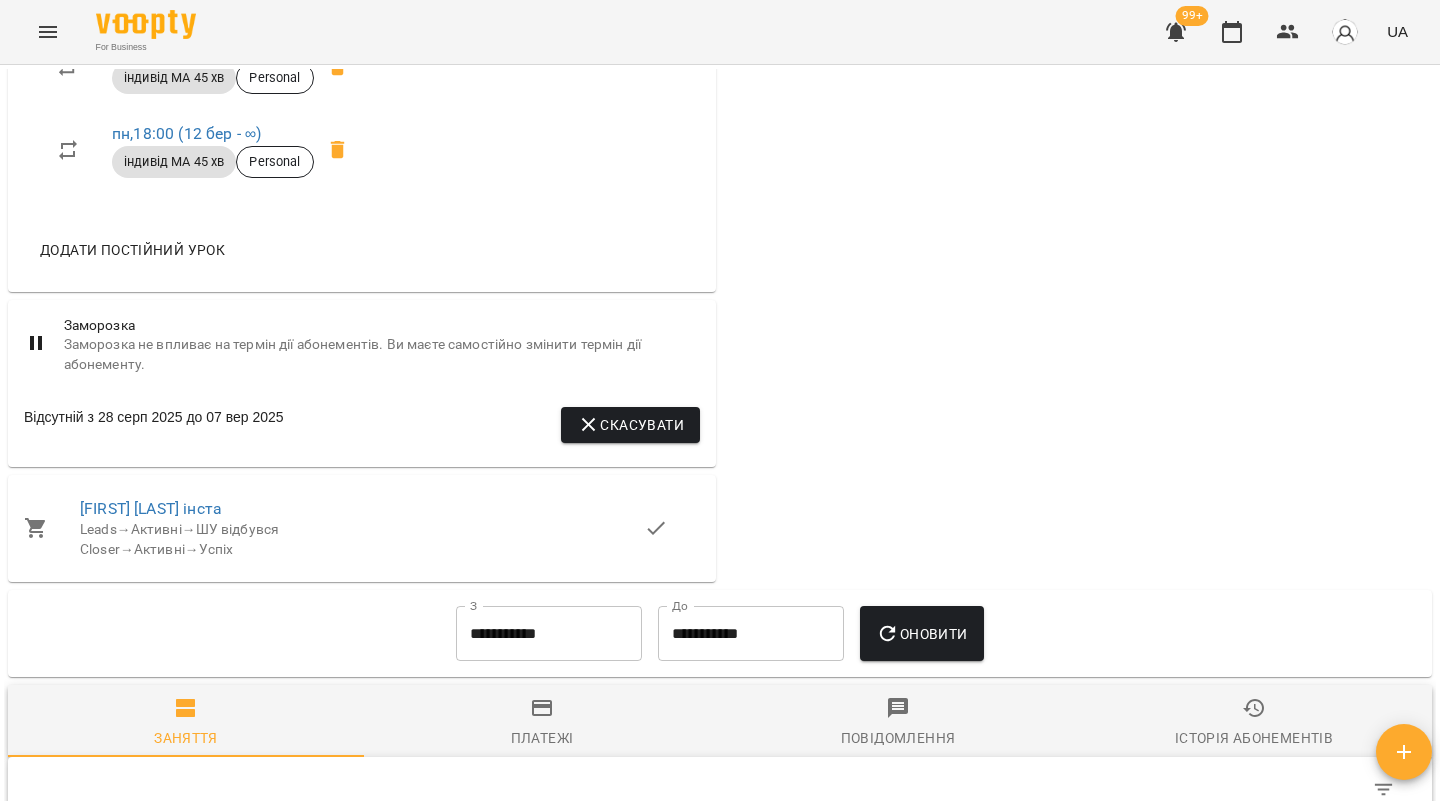 scroll, scrollTop: 0, scrollLeft: 0, axis: both 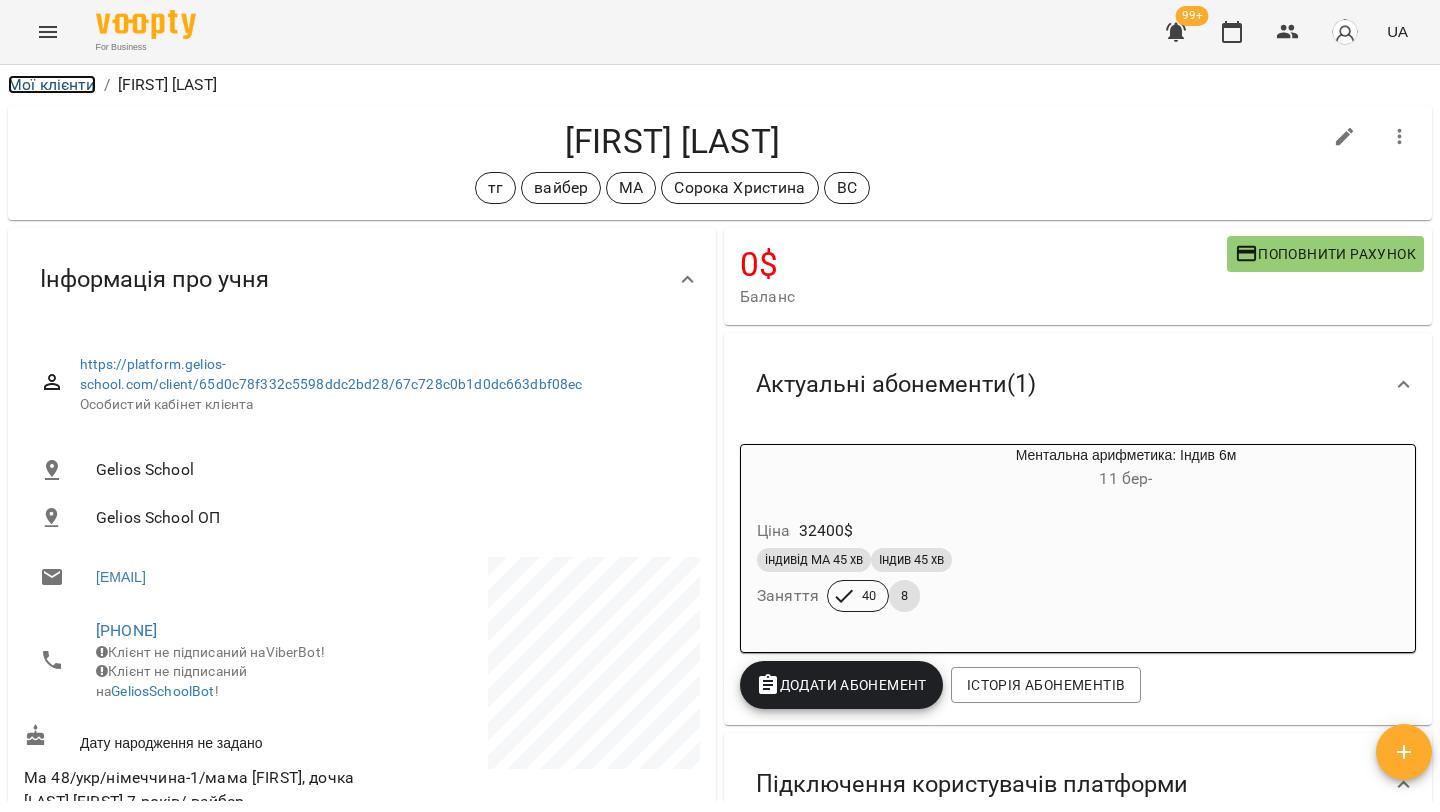 click on "Мої клієнти" at bounding box center (52, 84) 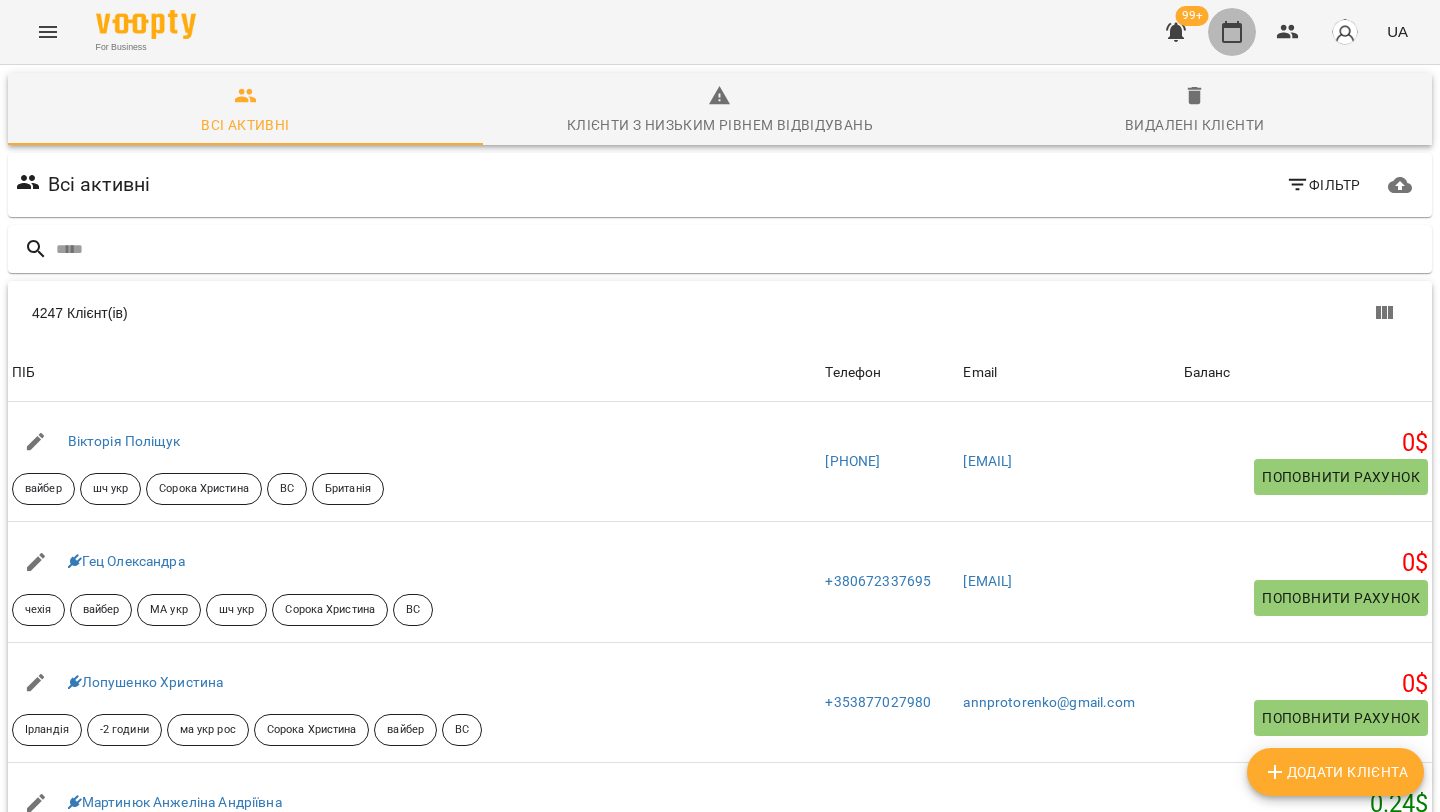 click 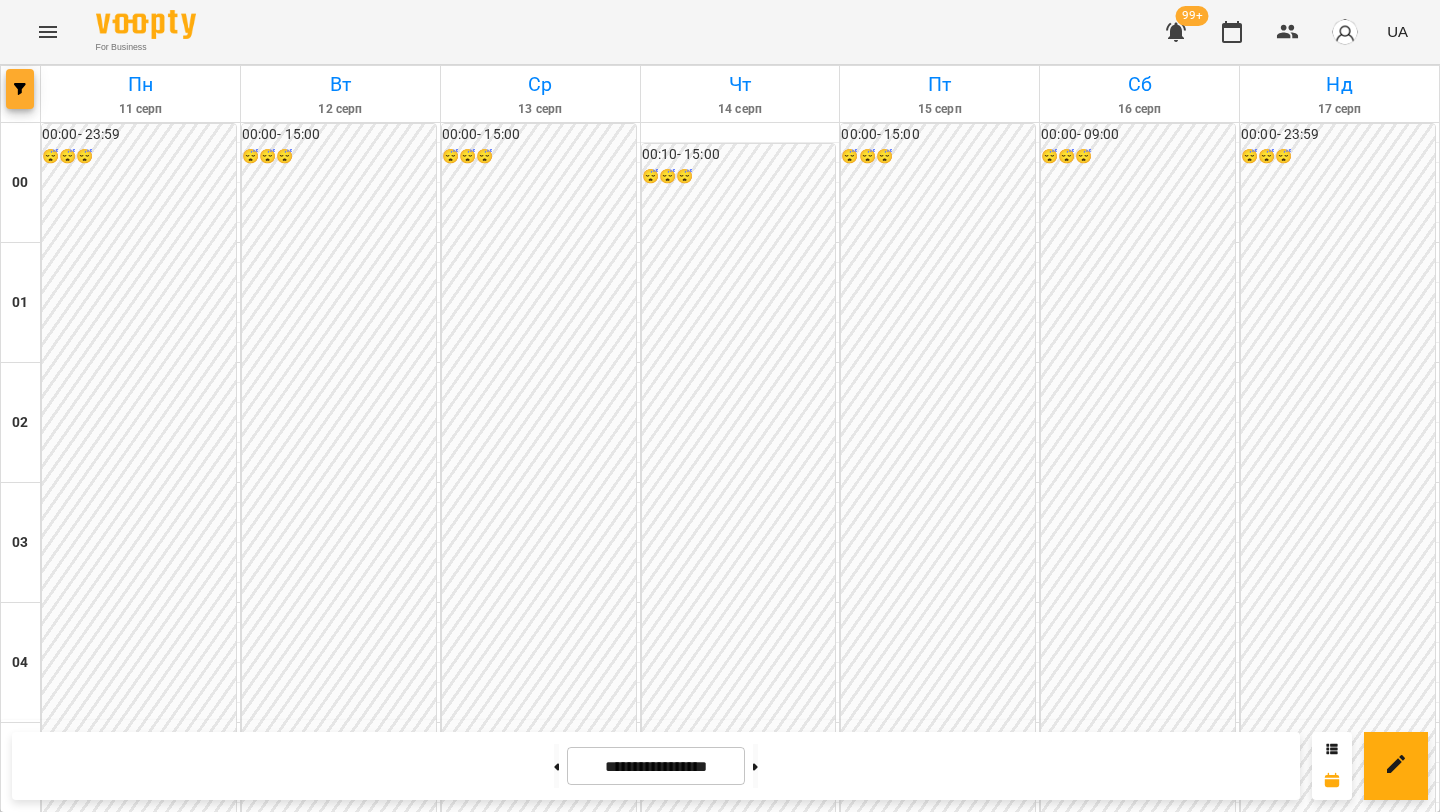 click at bounding box center (20, 89) 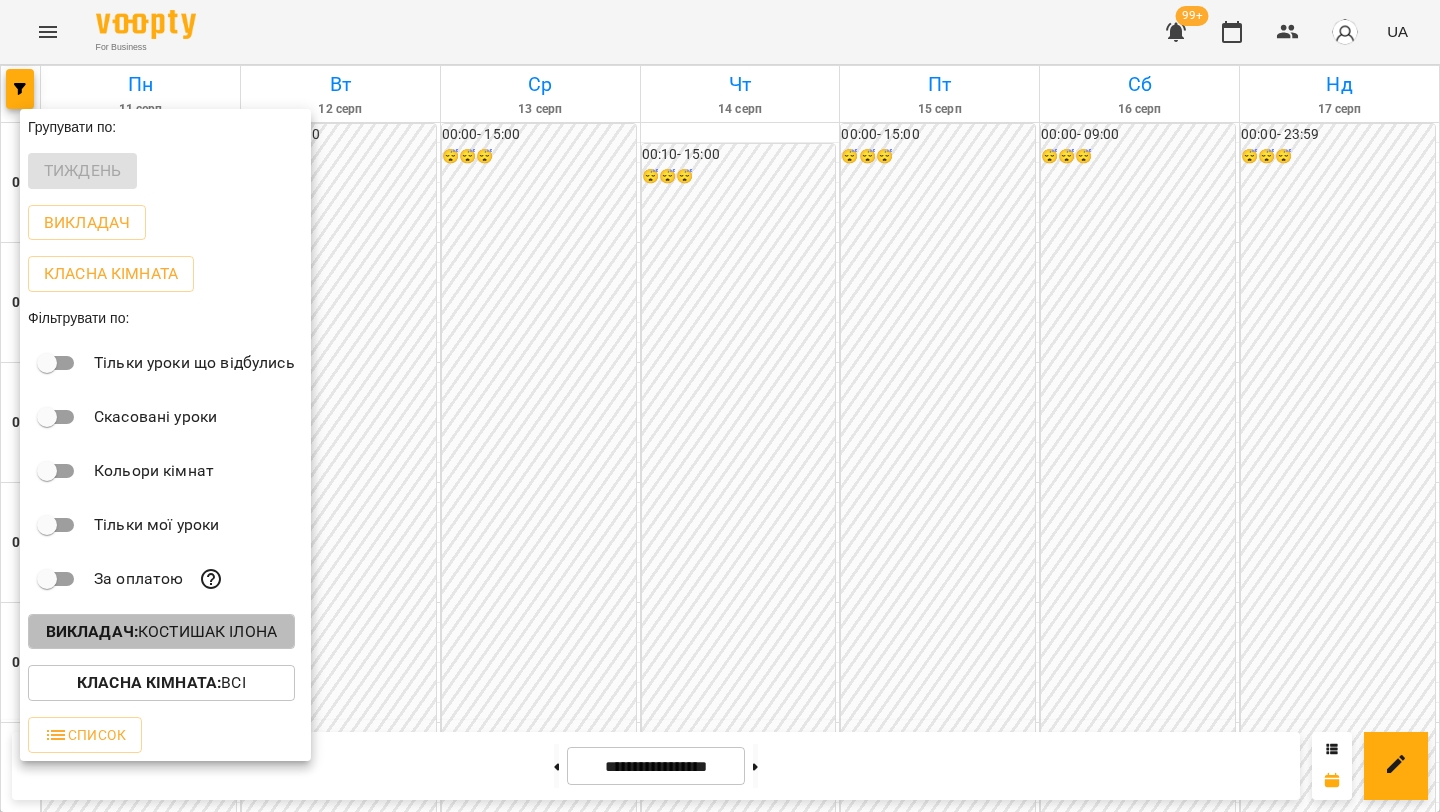 click on "Викладач : [LAST] [FIRST]" at bounding box center [161, 632] 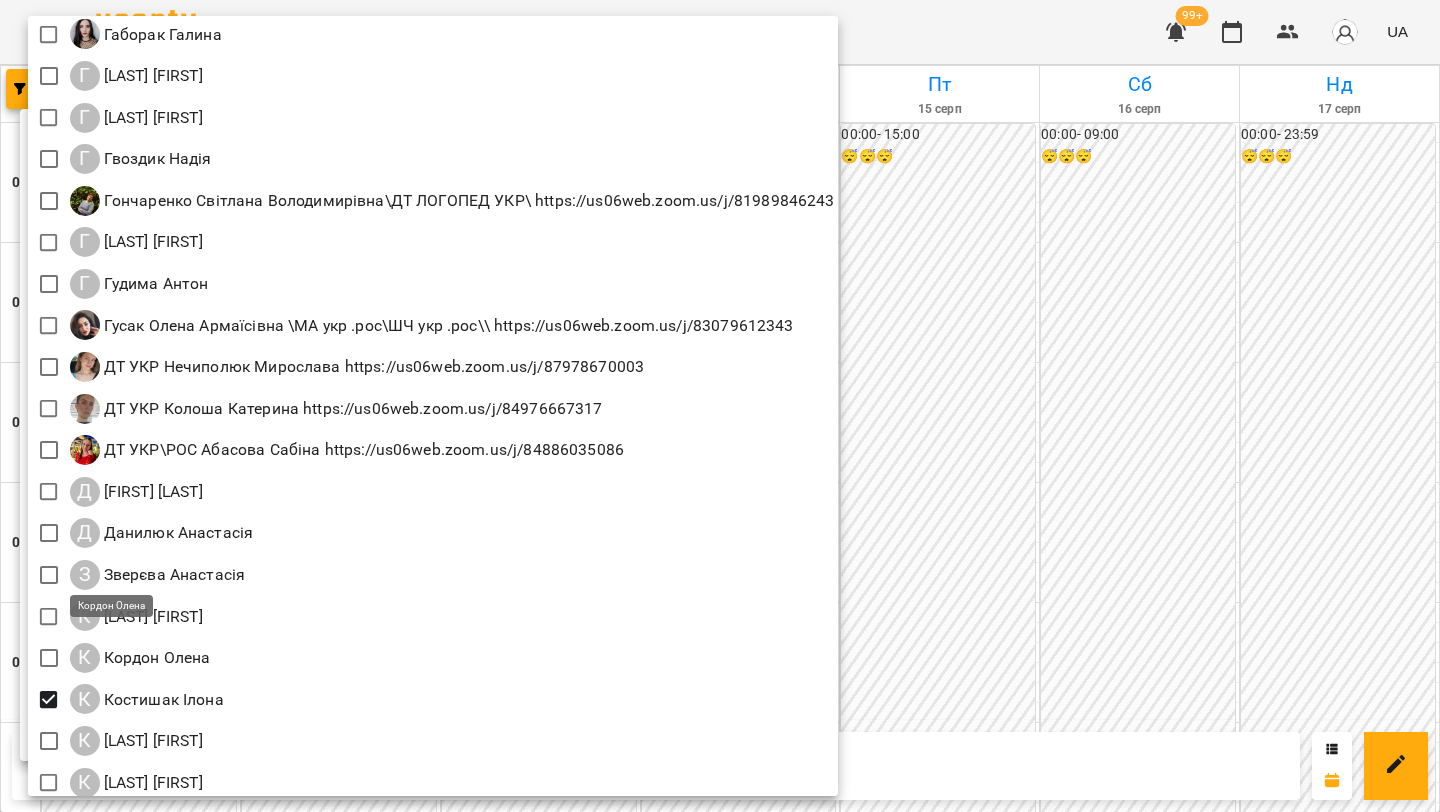 scroll, scrollTop: 819, scrollLeft: 0, axis: vertical 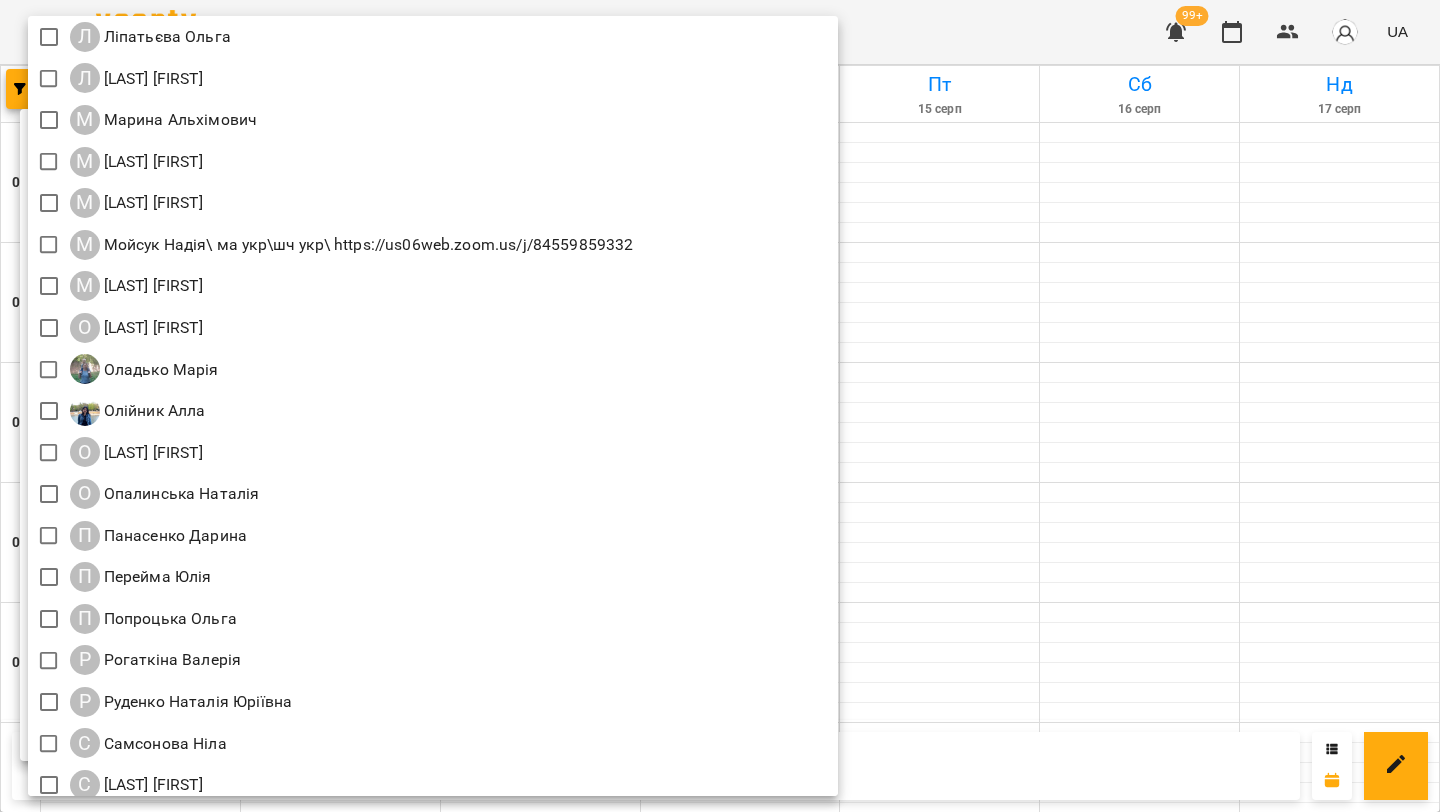 click at bounding box center (720, 406) 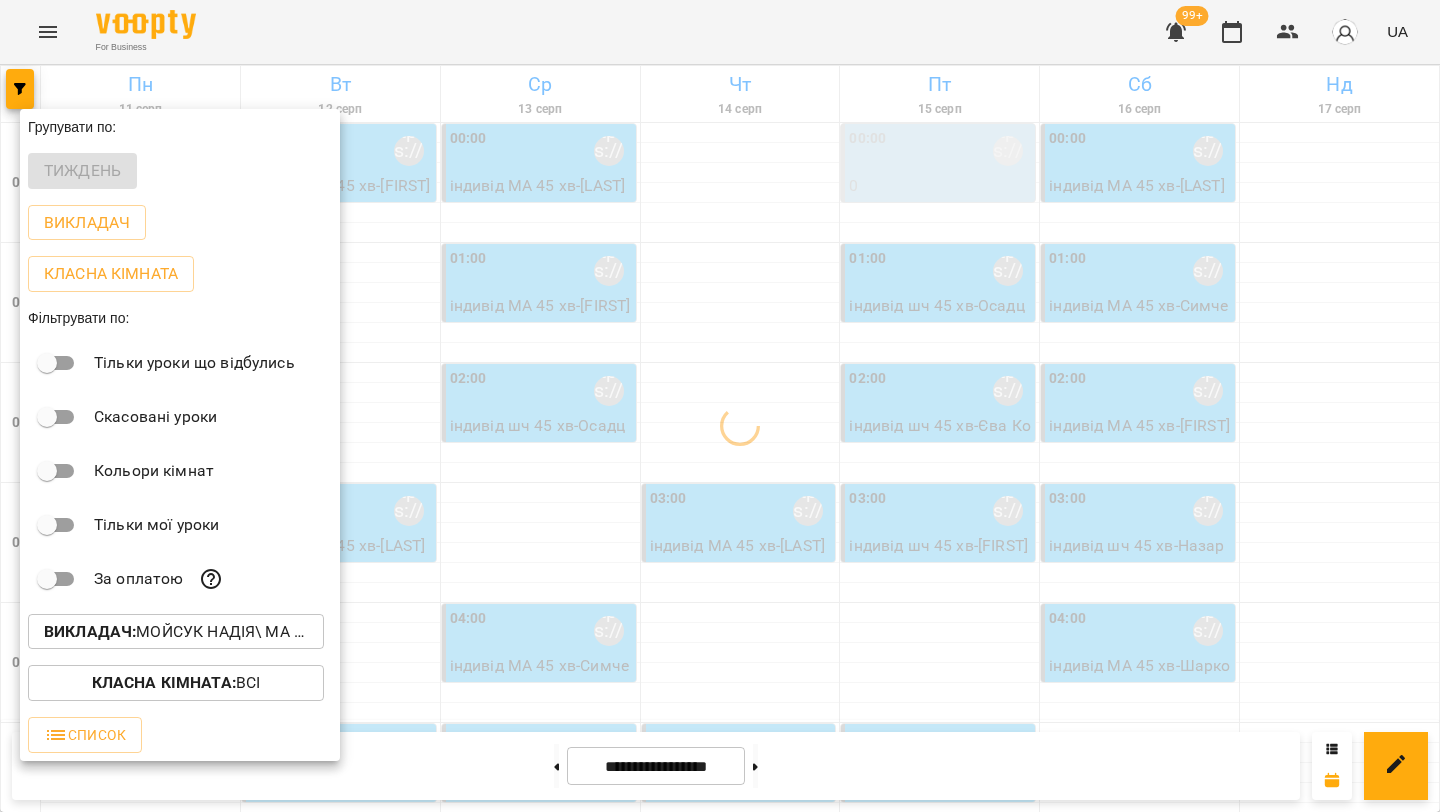 click at bounding box center (720, 406) 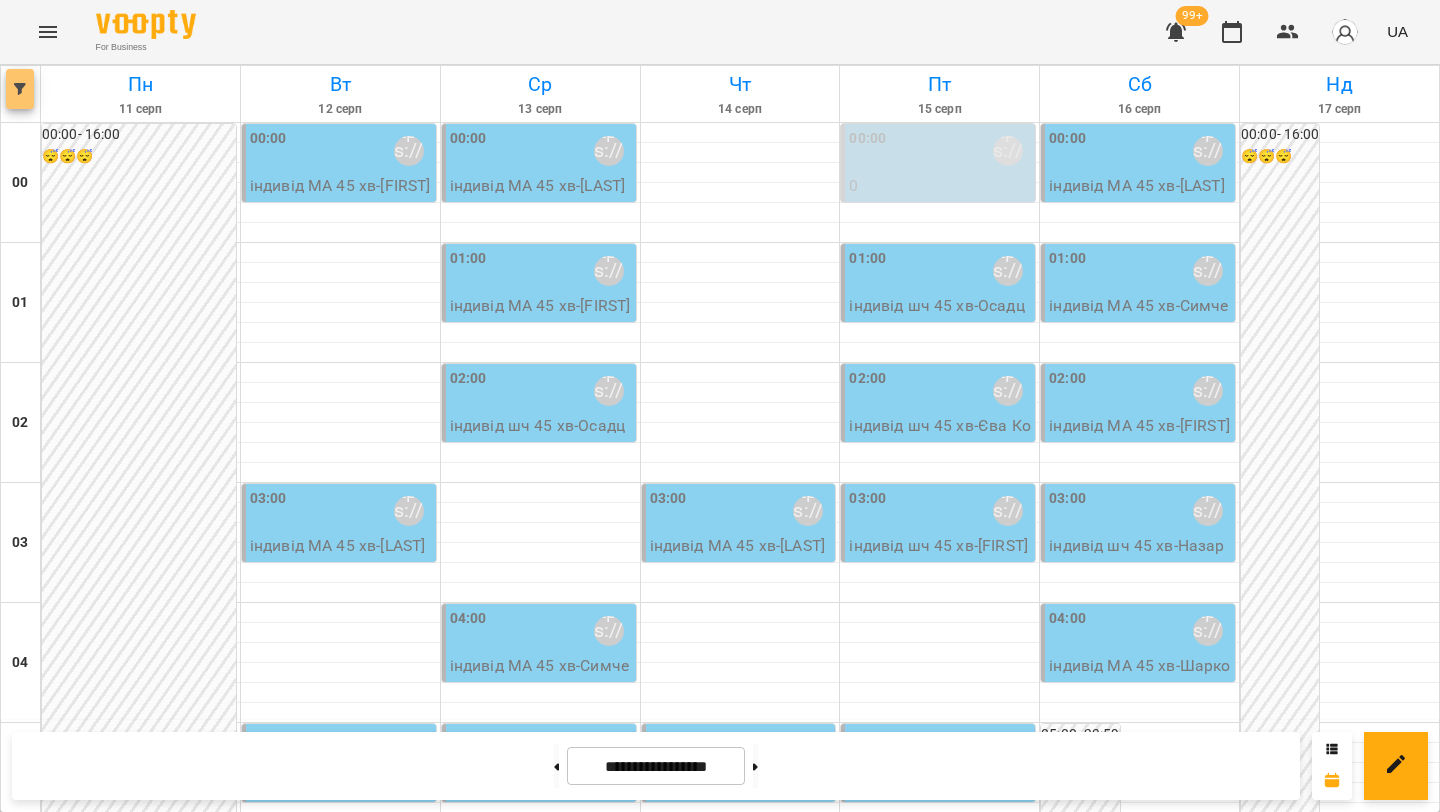 click at bounding box center [20, 89] 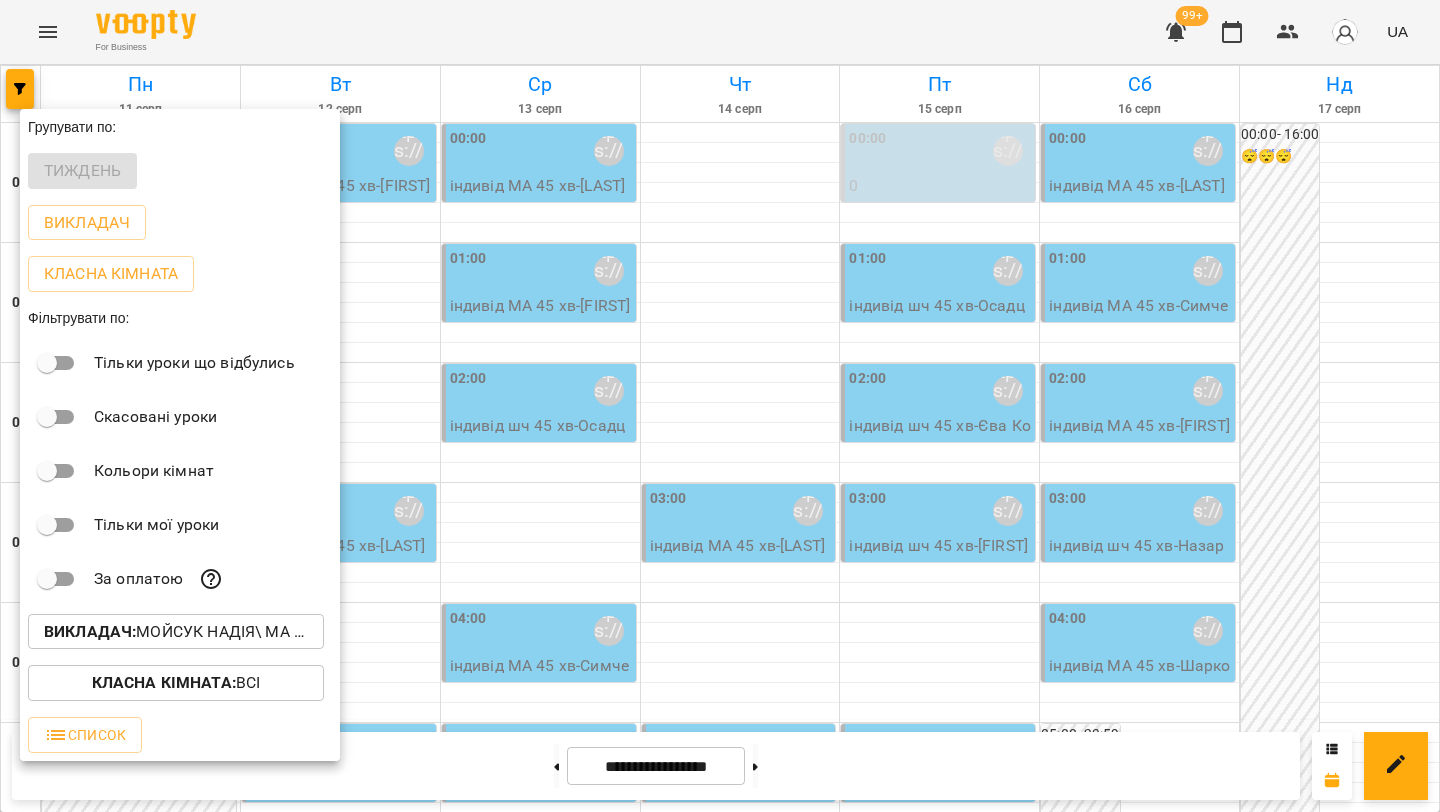 click at bounding box center (720, 406) 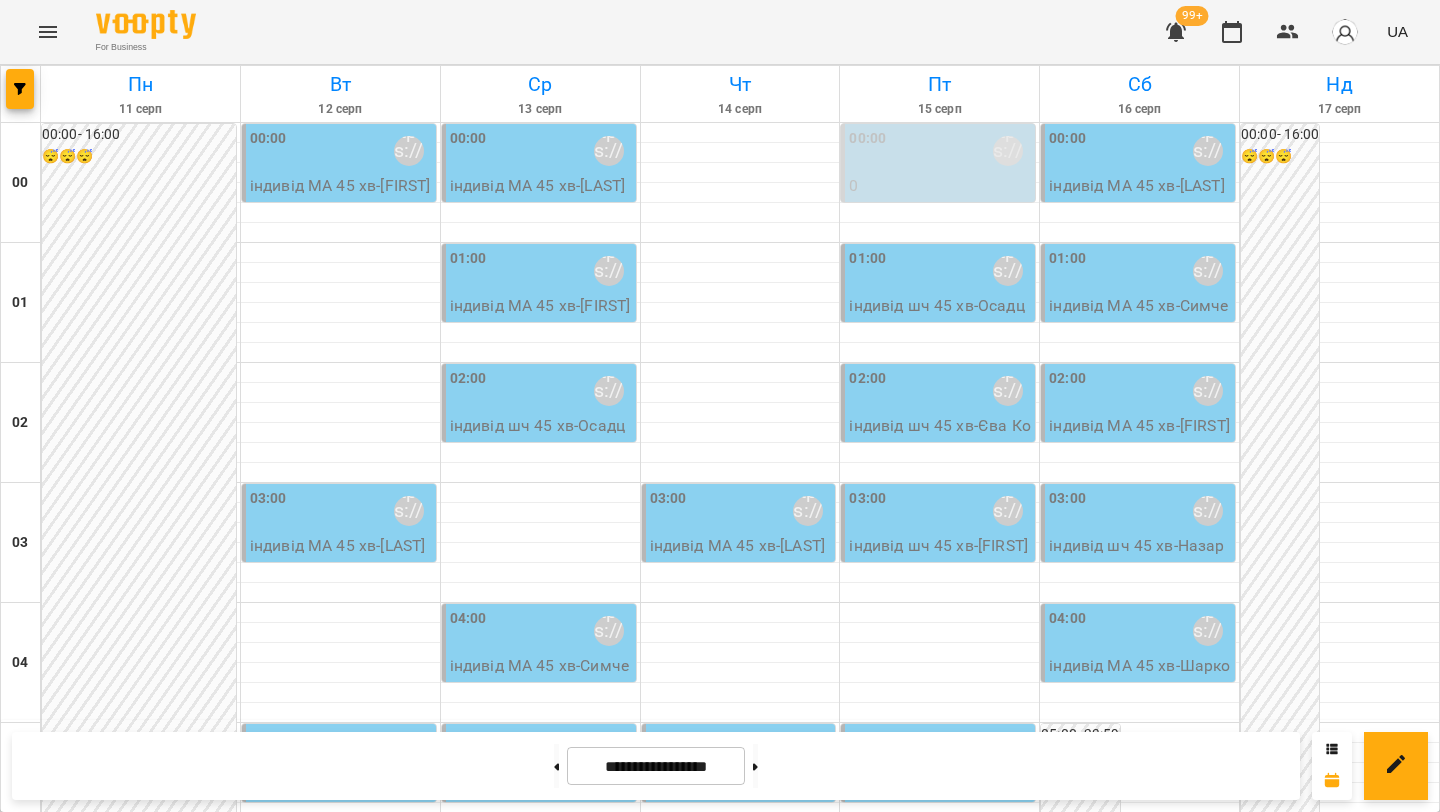 click on "**********" at bounding box center (656, 766) 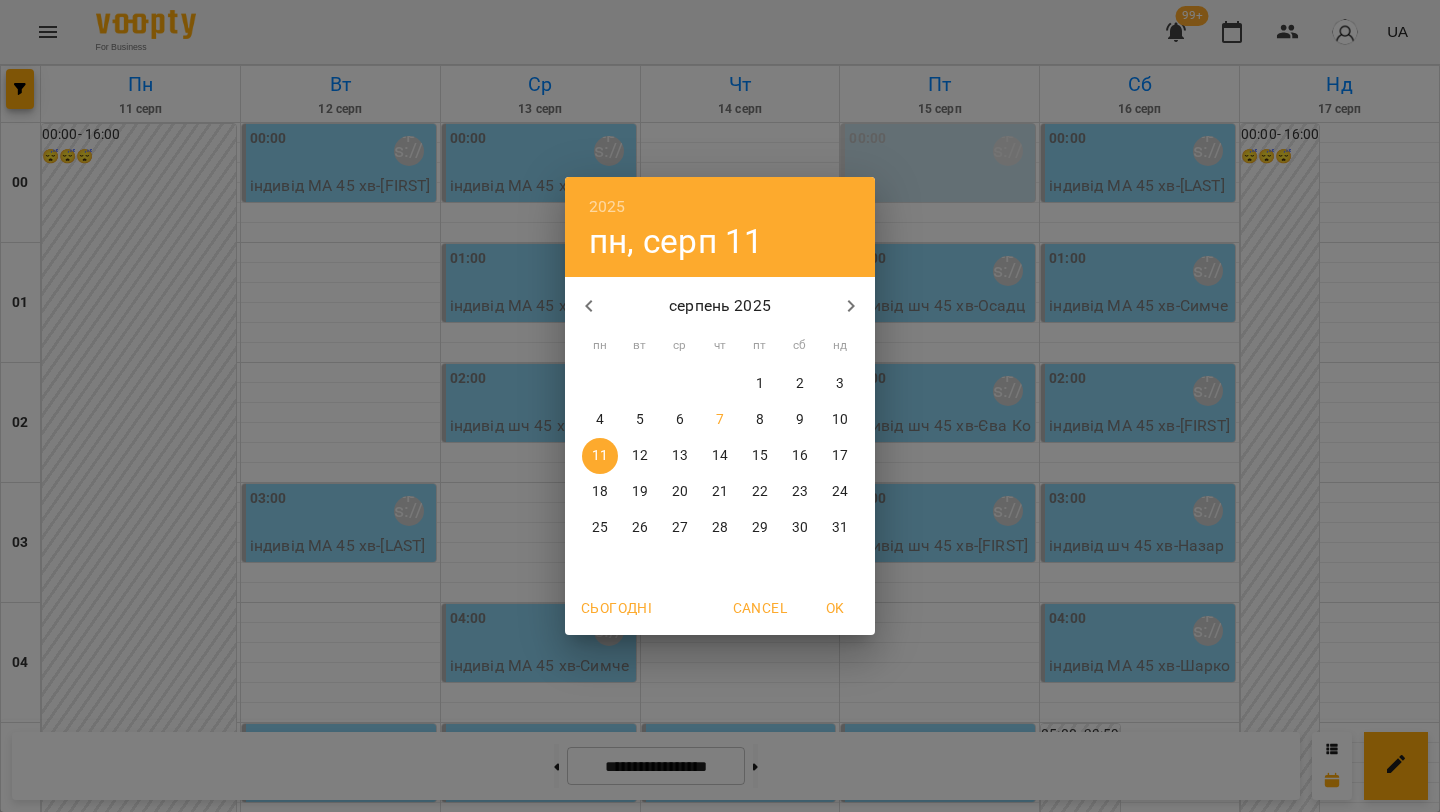 click on "2025 пн, серп 11 серпень 2025 пн вт ср чт пт сб нд 28 29 30 31 1 2 3 4 5 6 7 8 9 10 11 12 13 14 15 16 17 18 19 20 21 22 23 24 25 26 27 28 29 30 31 Сьогодні Cancel OK" at bounding box center (720, 406) 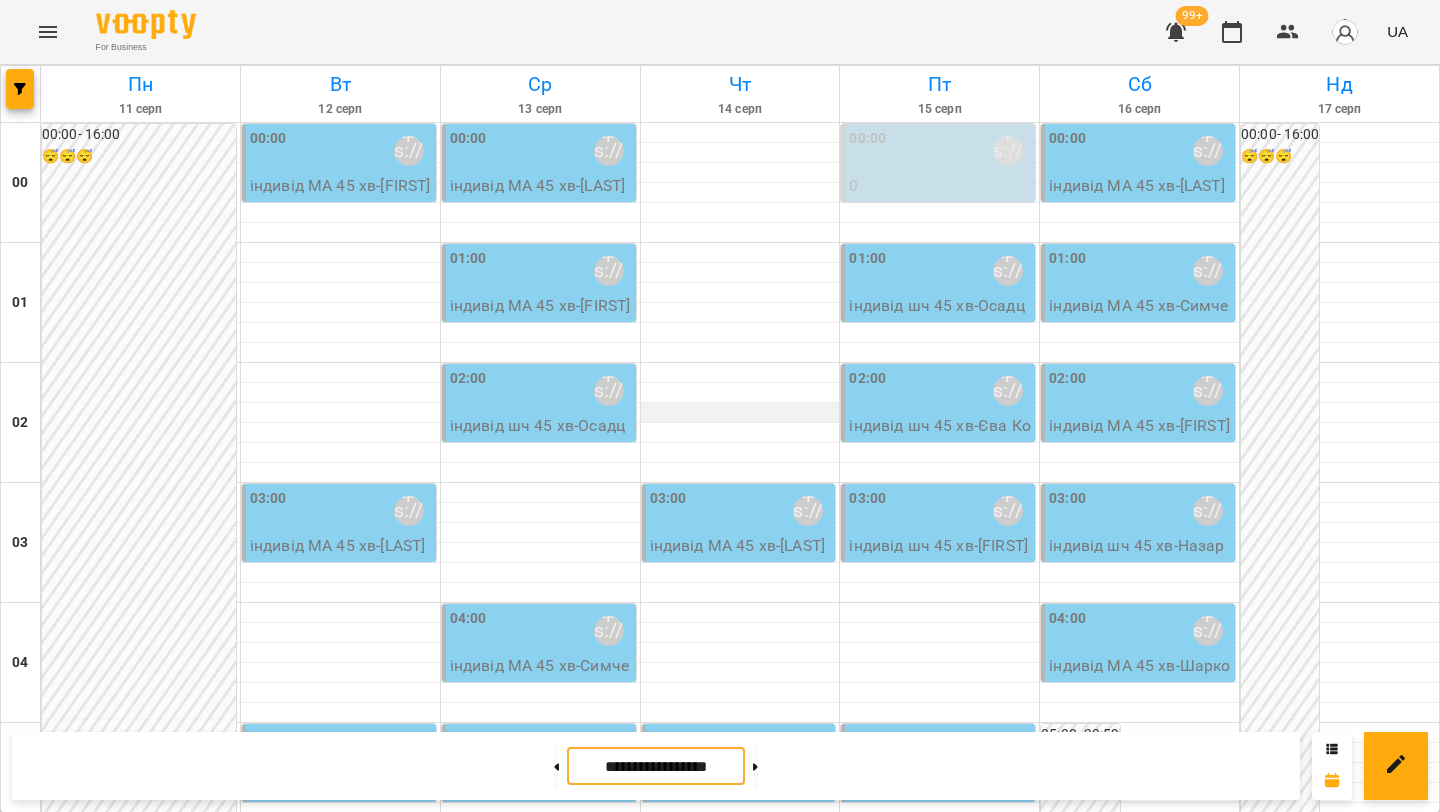 scroll, scrollTop: 15, scrollLeft: 0, axis: vertical 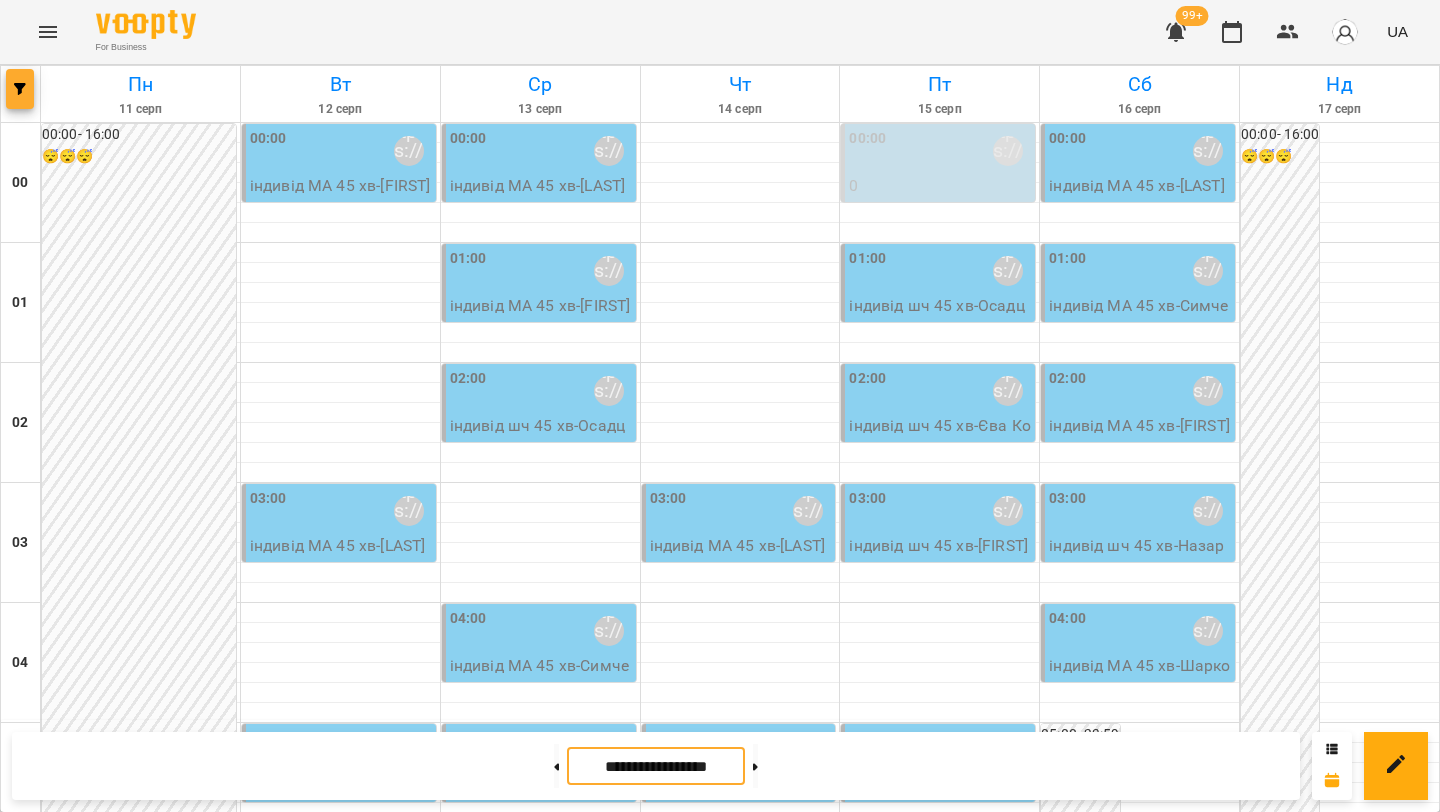 click at bounding box center [20, 89] 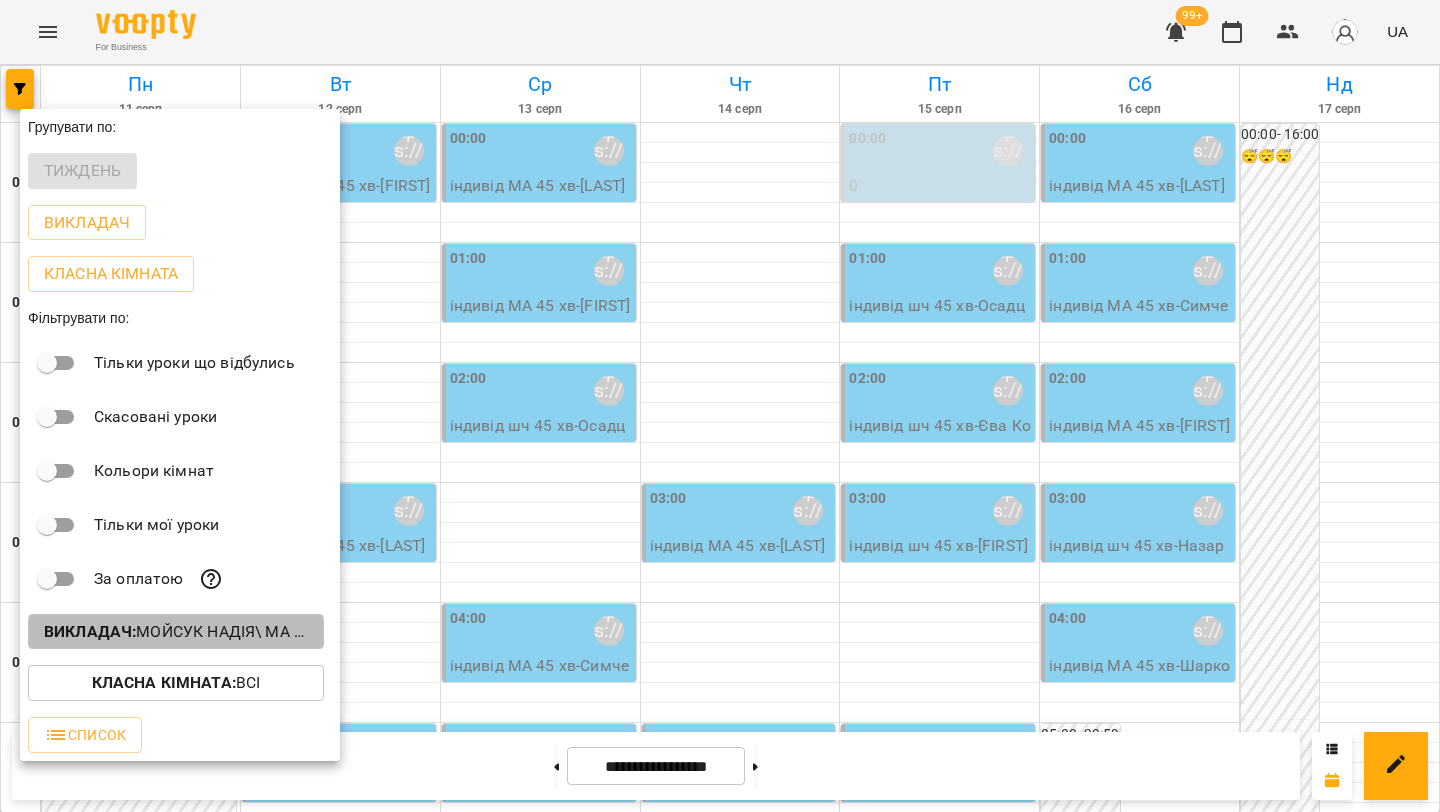 click on "Викладач :  Мойсук Надія\ ма укр\шч укр\ https://us06web.zoom.us/j/84559859332" at bounding box center [176, 632] 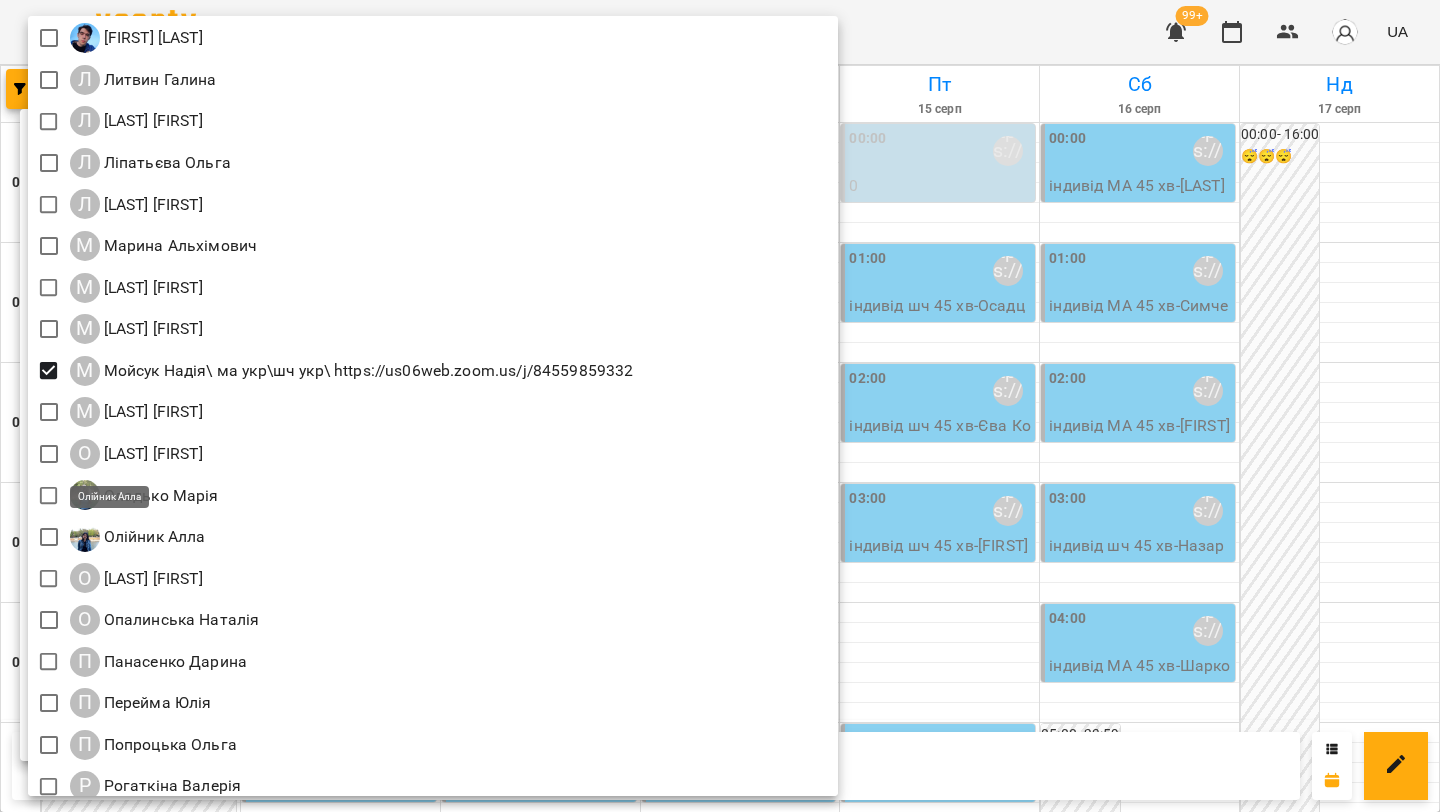 scroll, scrollTop: 1576, scrollLeft: 0, axis: vertical 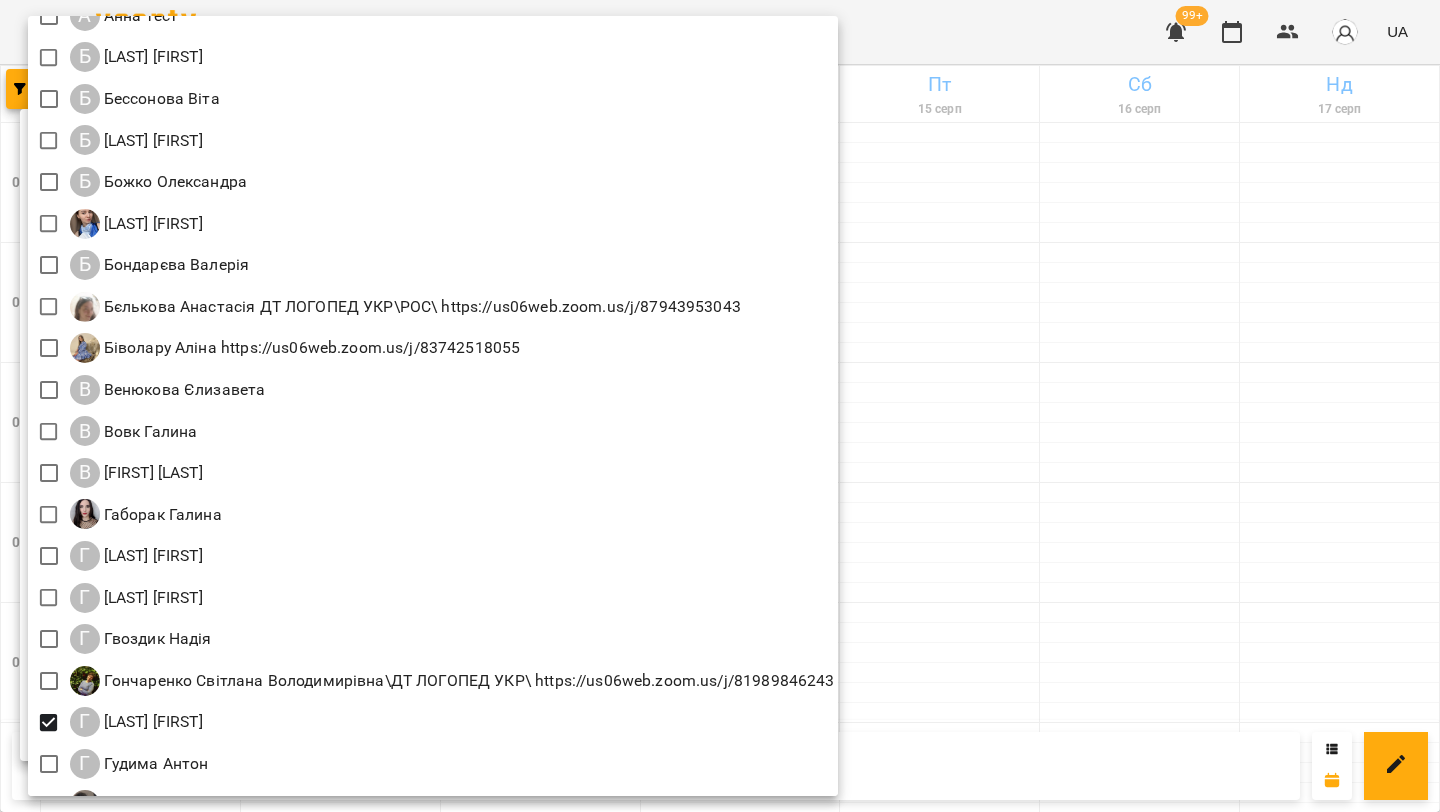 click at bounding box center [720, 406] 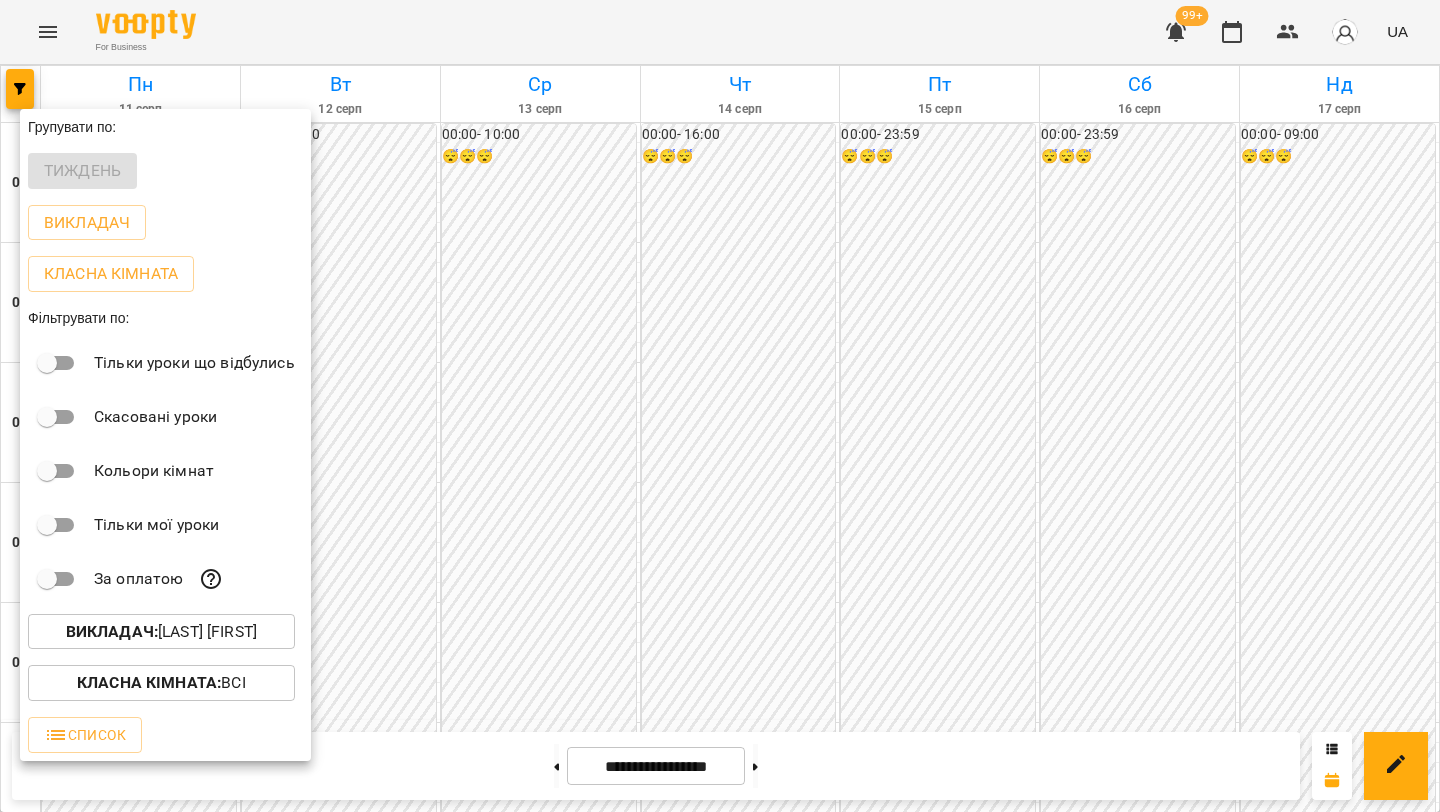 click at bounding box center (720, 406) 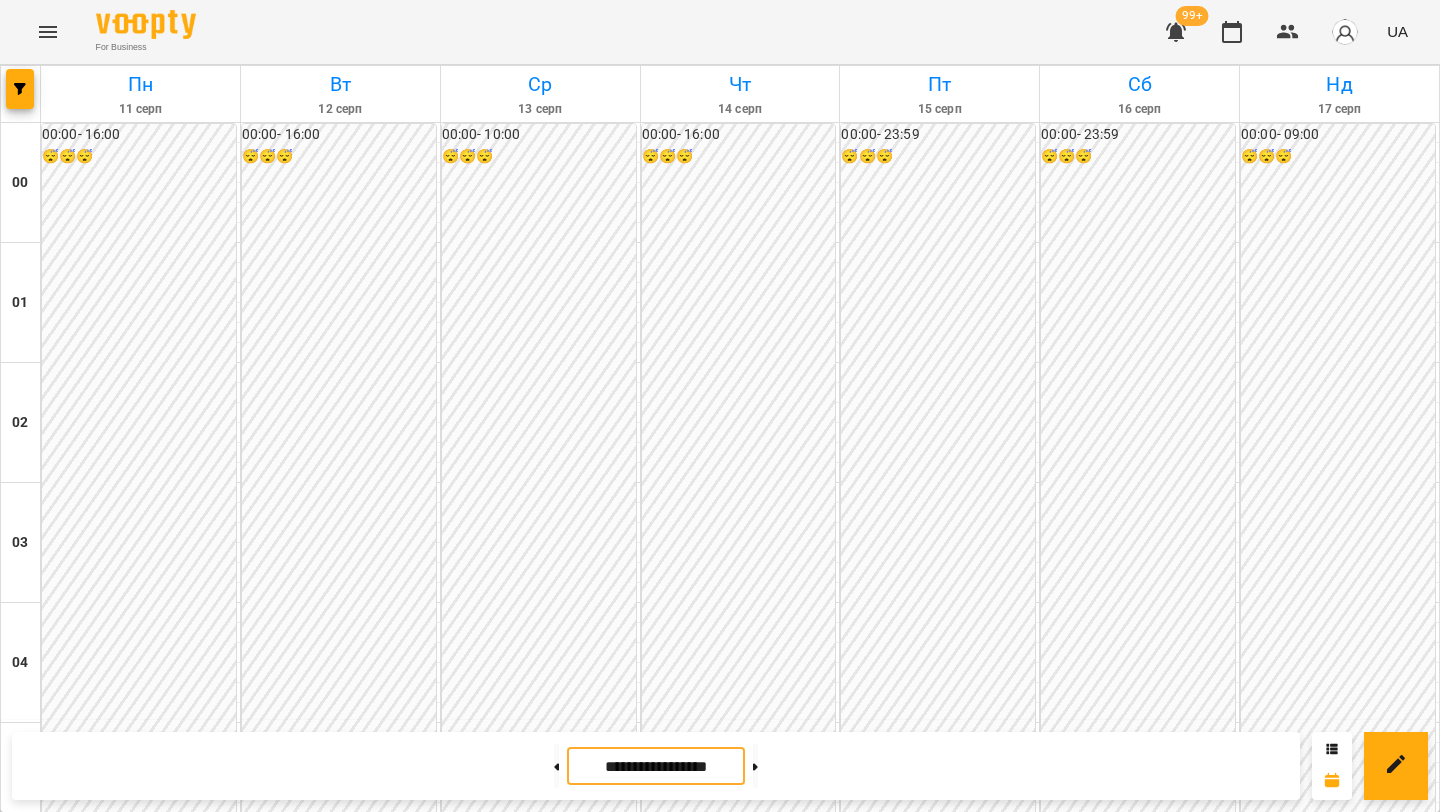 click on "**********" at bounding box center (656, 766) 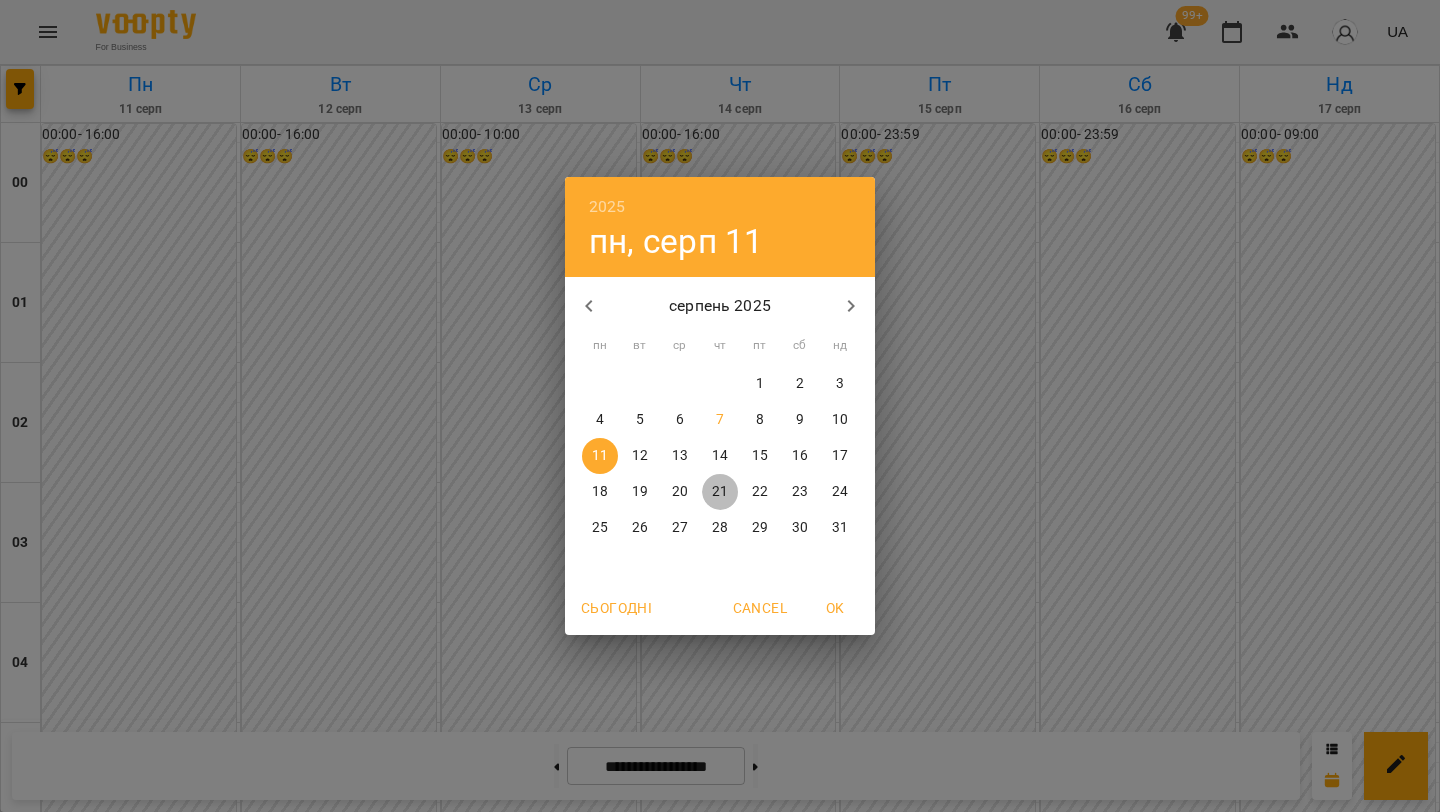 click on "21" at bounding box center [720, 492] 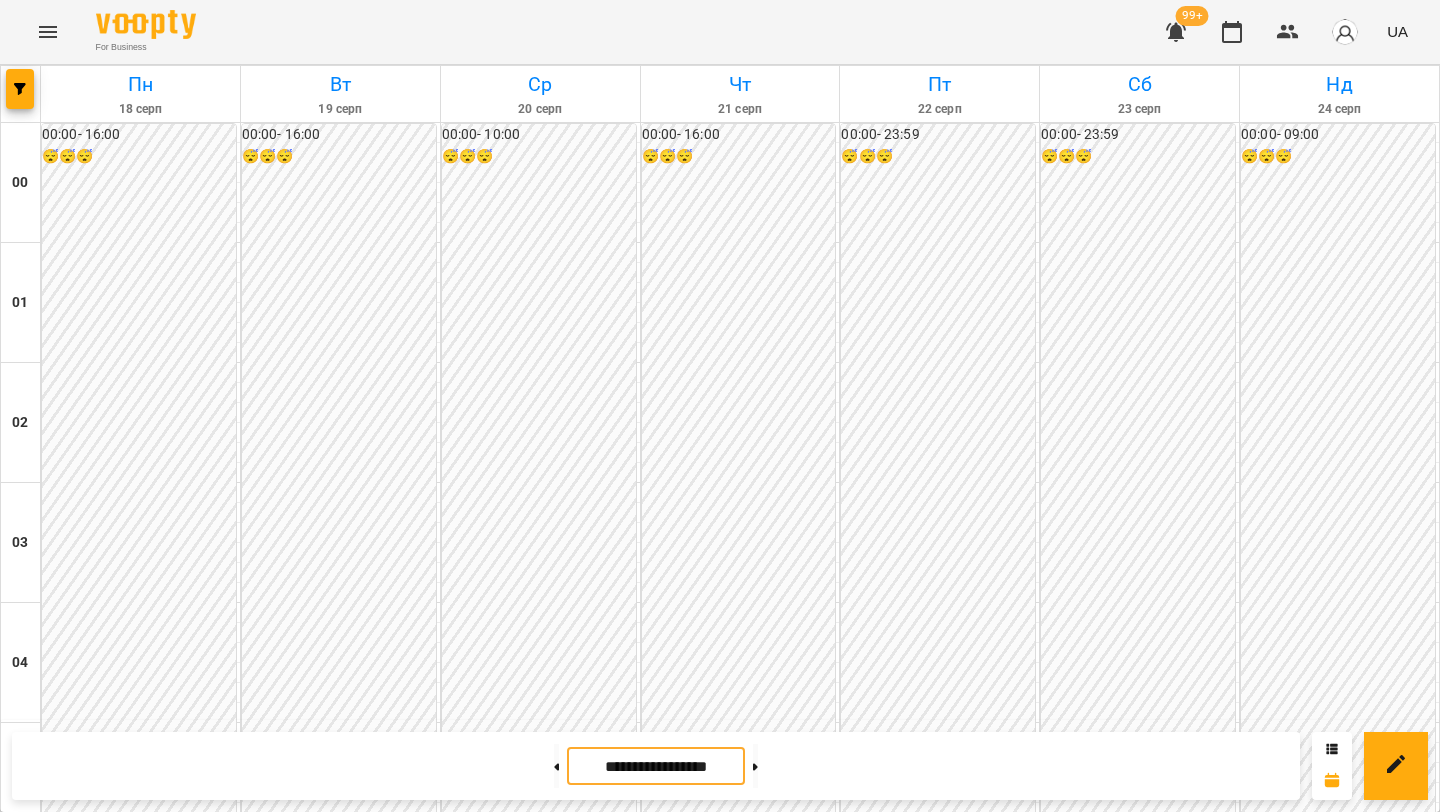 scroll, scrollTop: 1872, scrollLeft: 0, axis: vertical 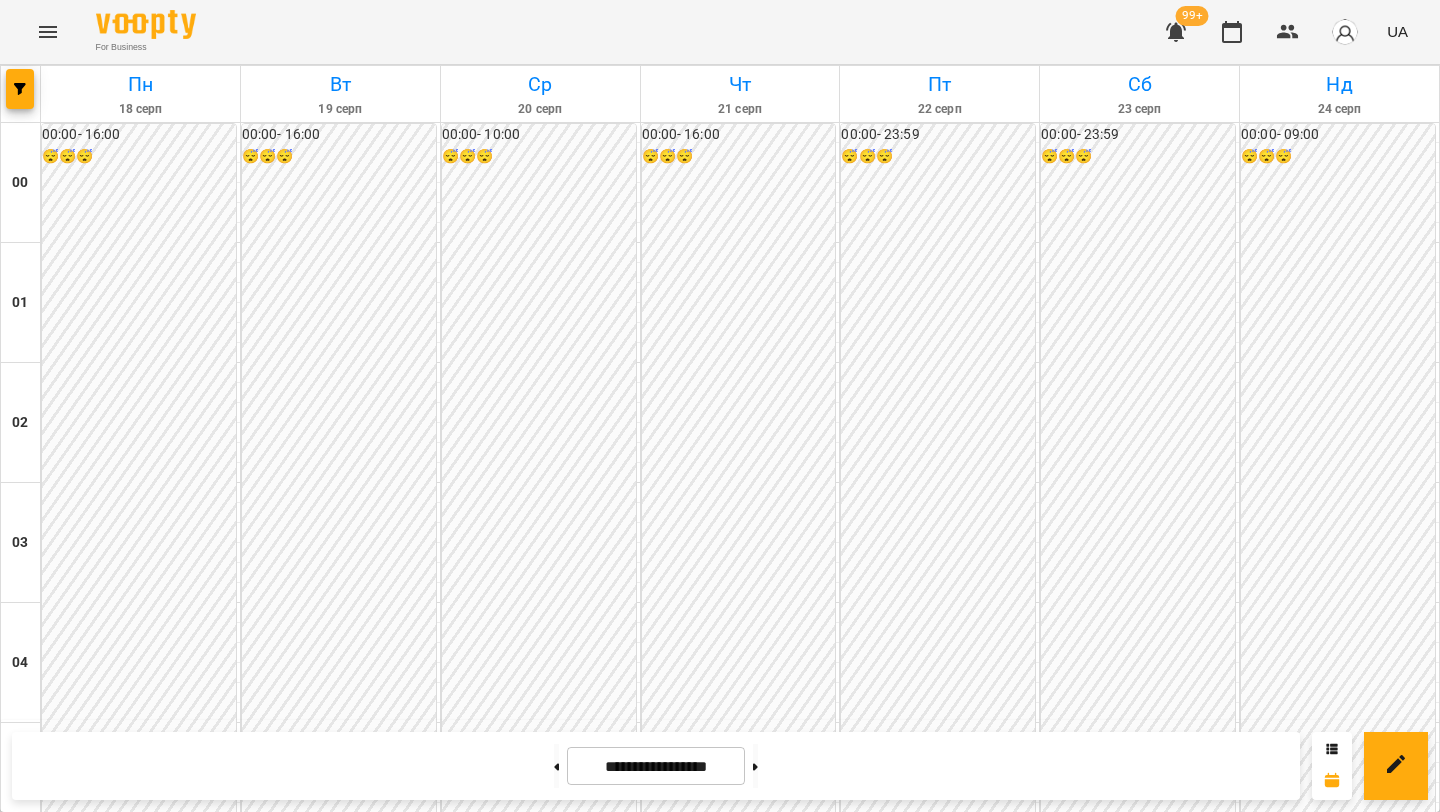 click on "18:00 [LAST] [FIRST]" at bounding box center (741, 2311) 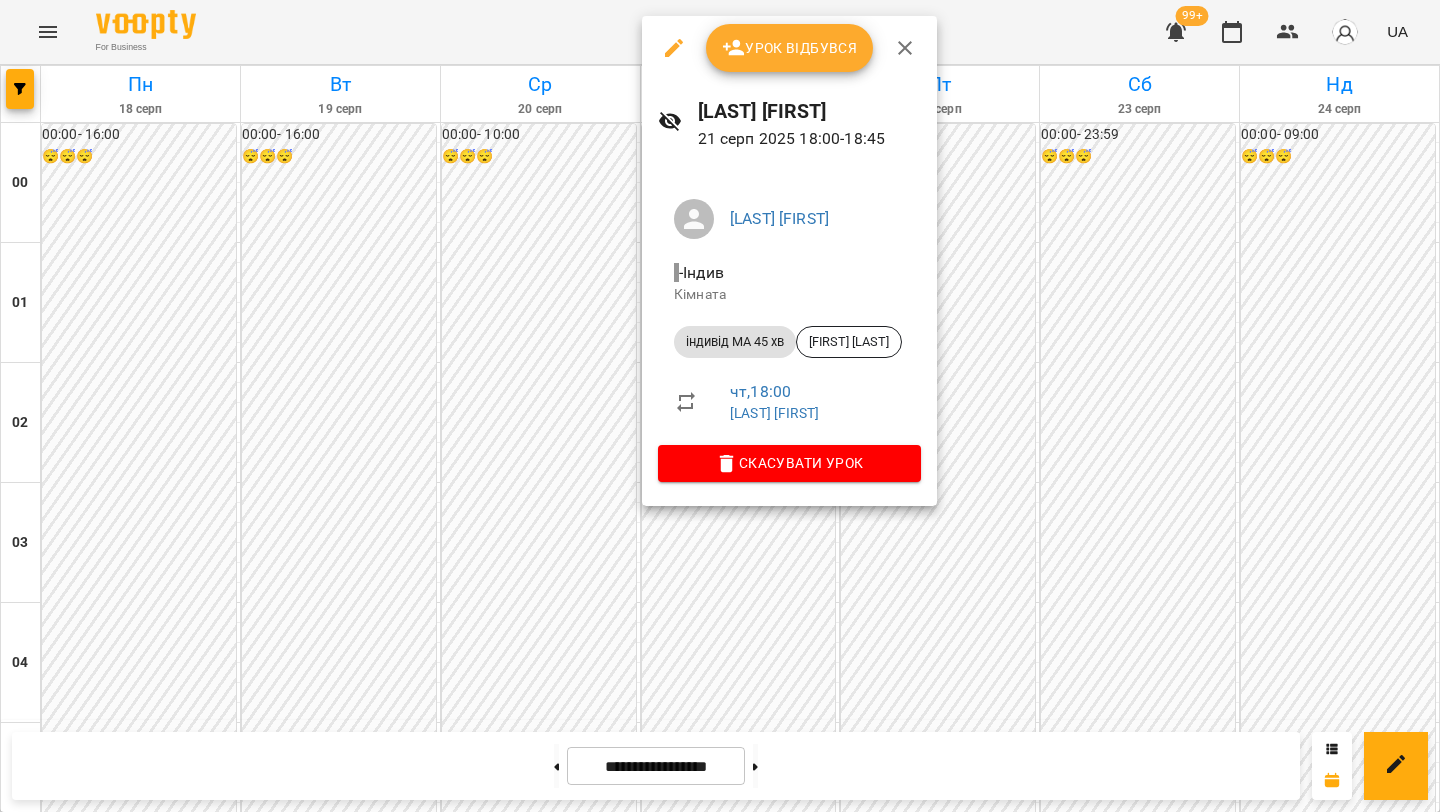 click 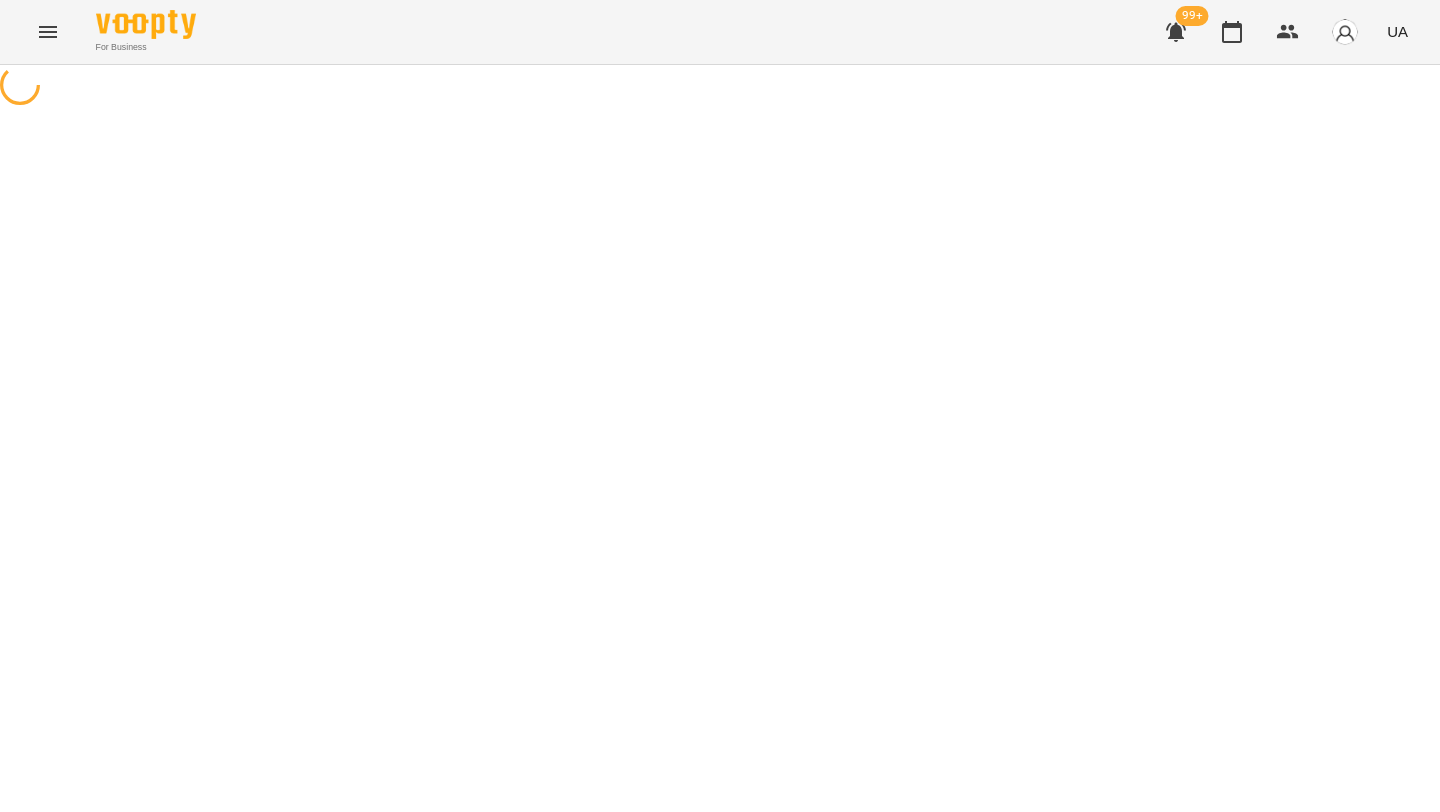 select on "**********" 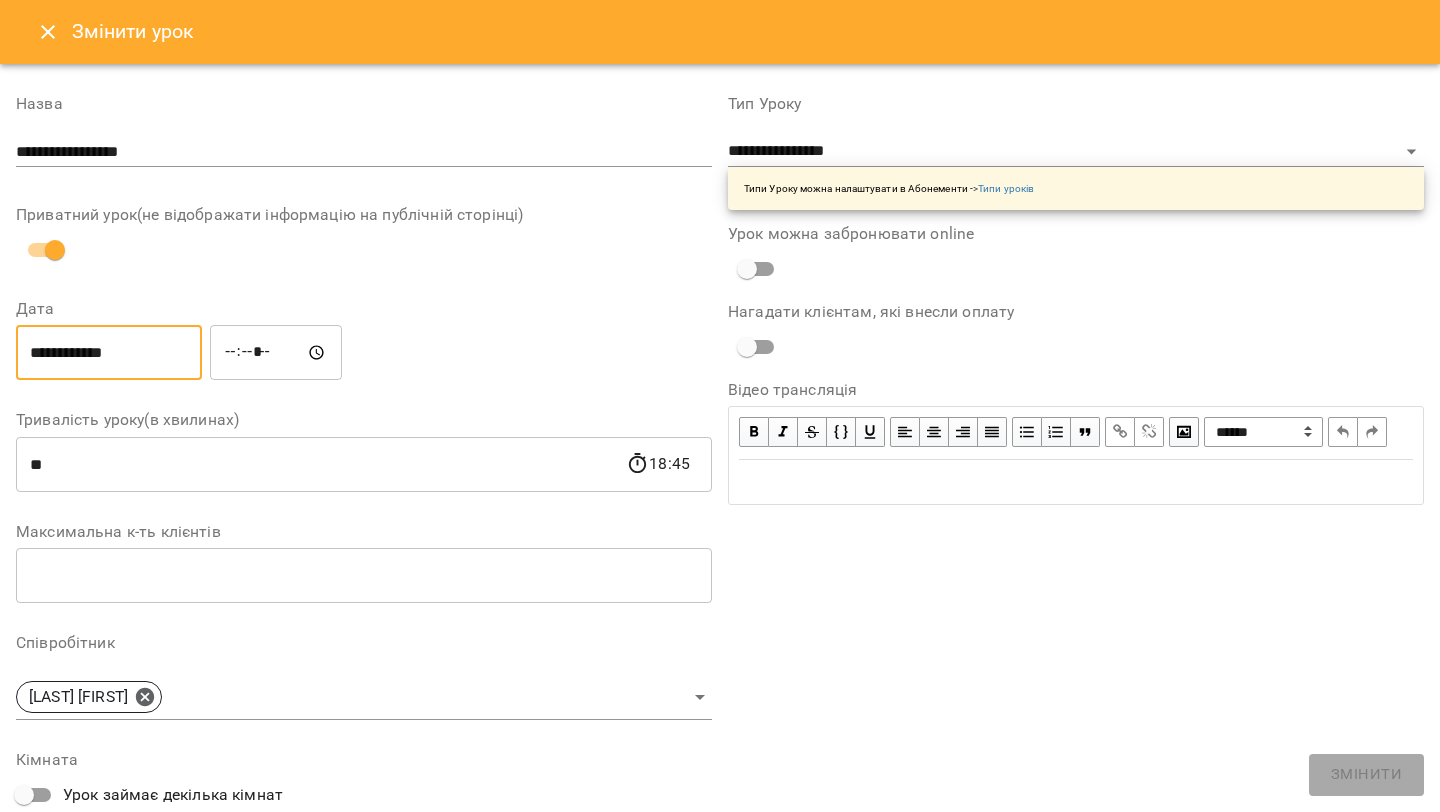click on "**********" at bounding box center [109, 353] 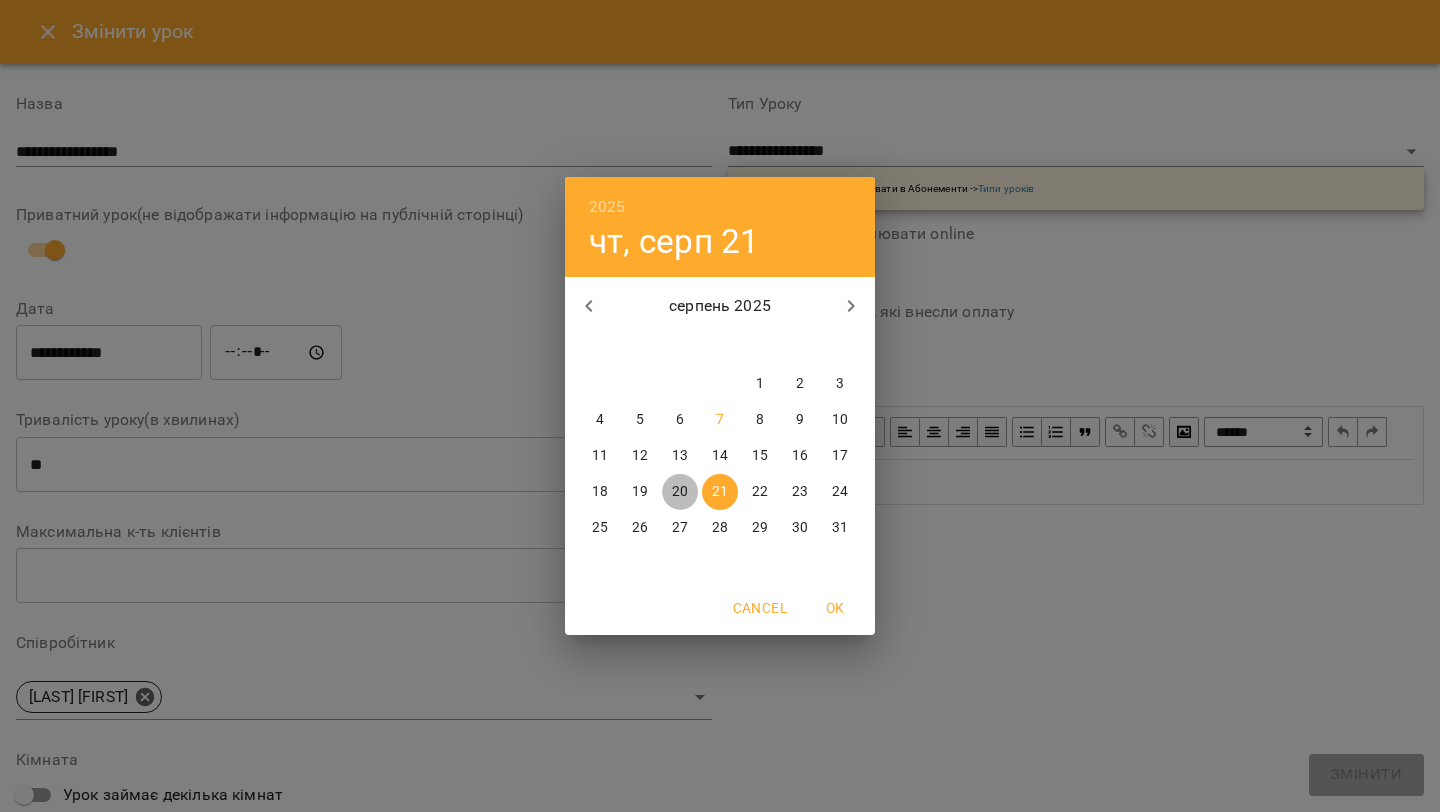 click on "20" at bounding box center [680, 492] 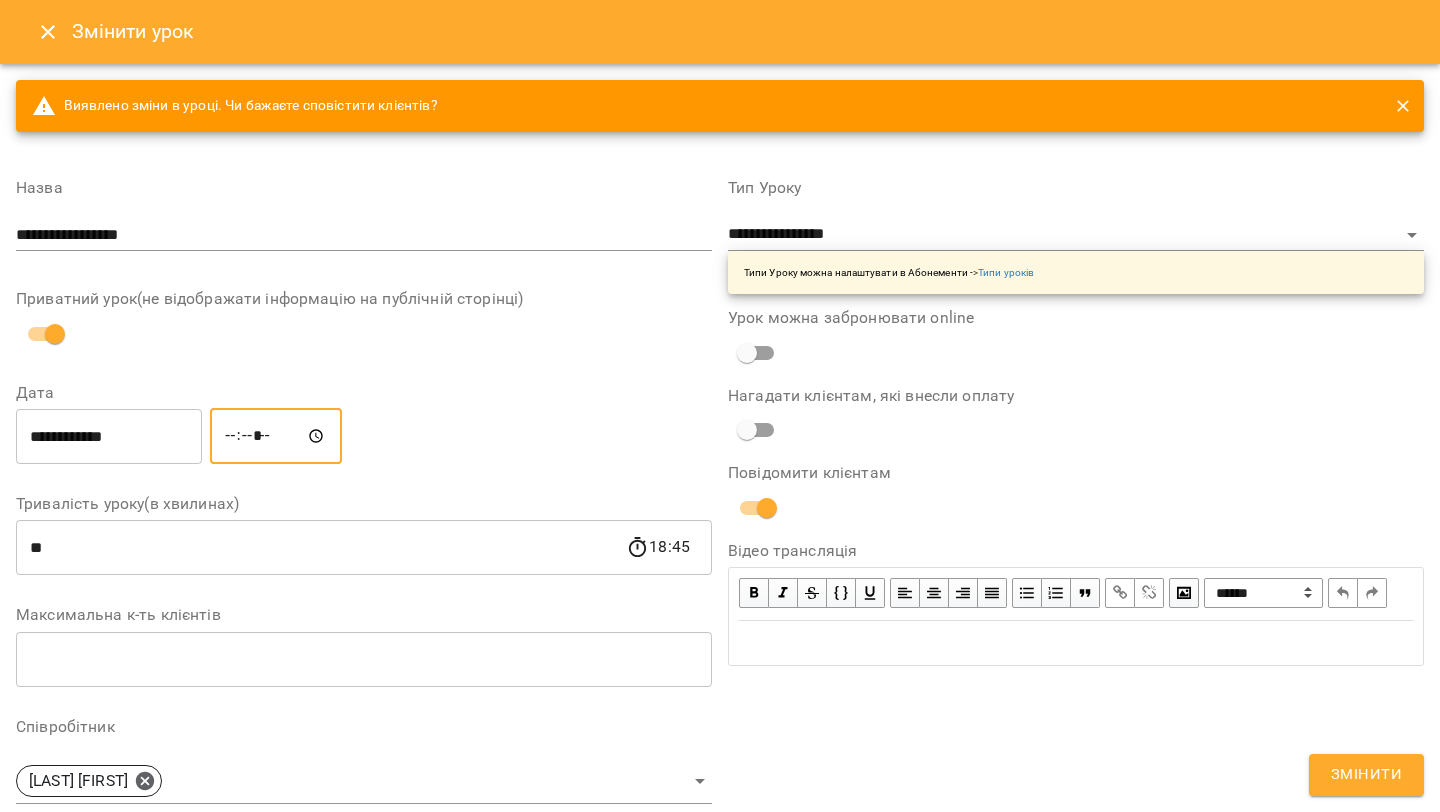 click on "*****" at bounding box center [276, 436] 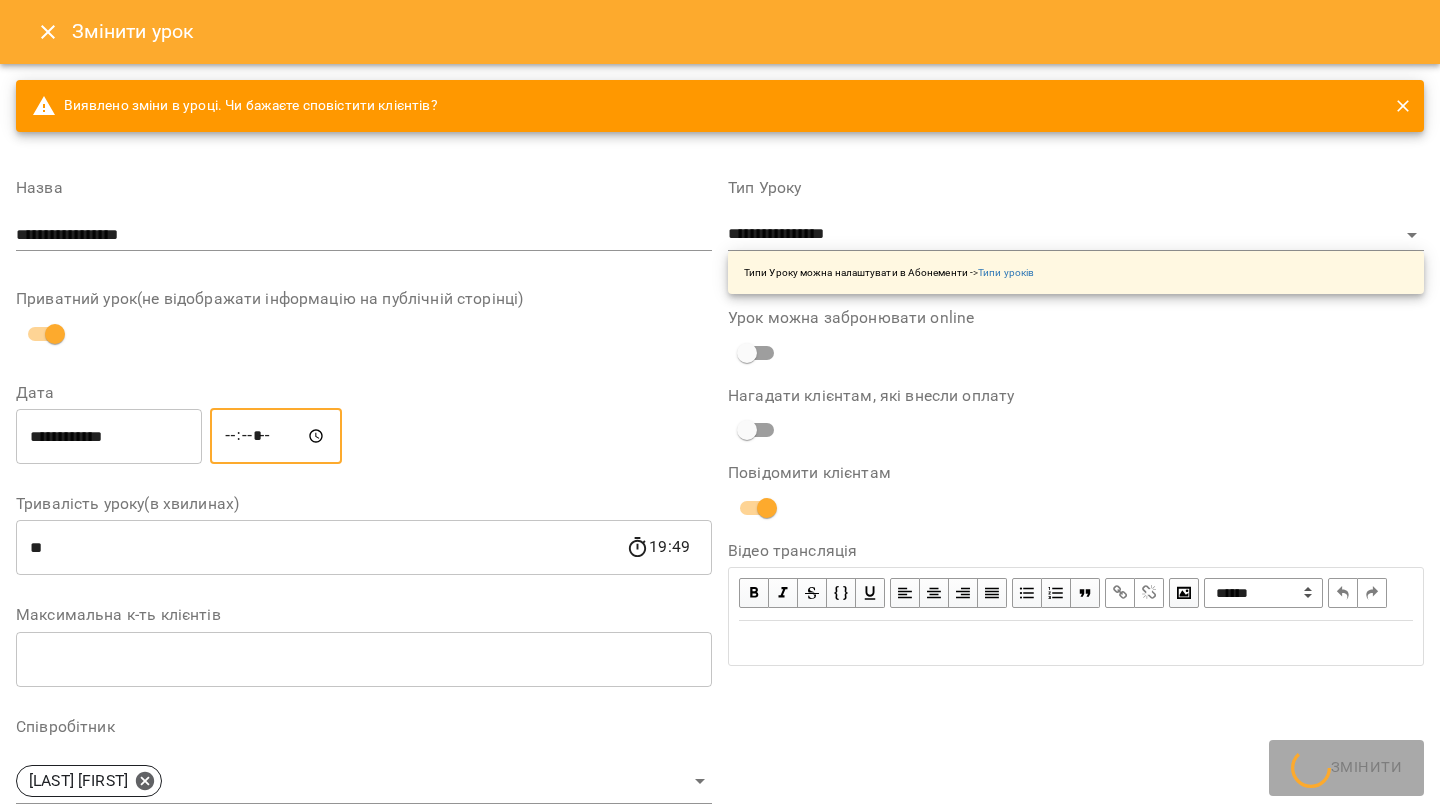 type on "*****" 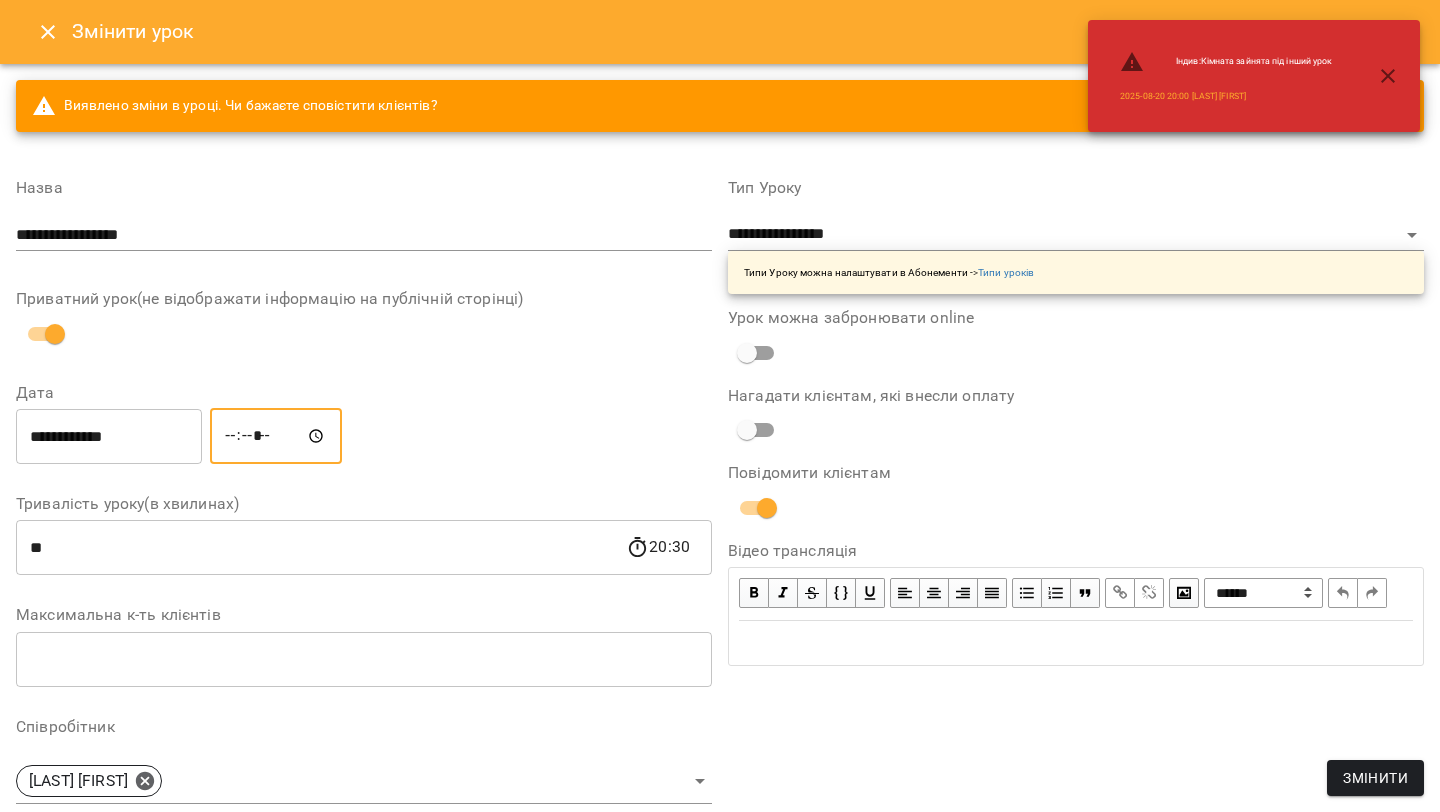 click on "Змінити" at bounding box center [1375, 778] 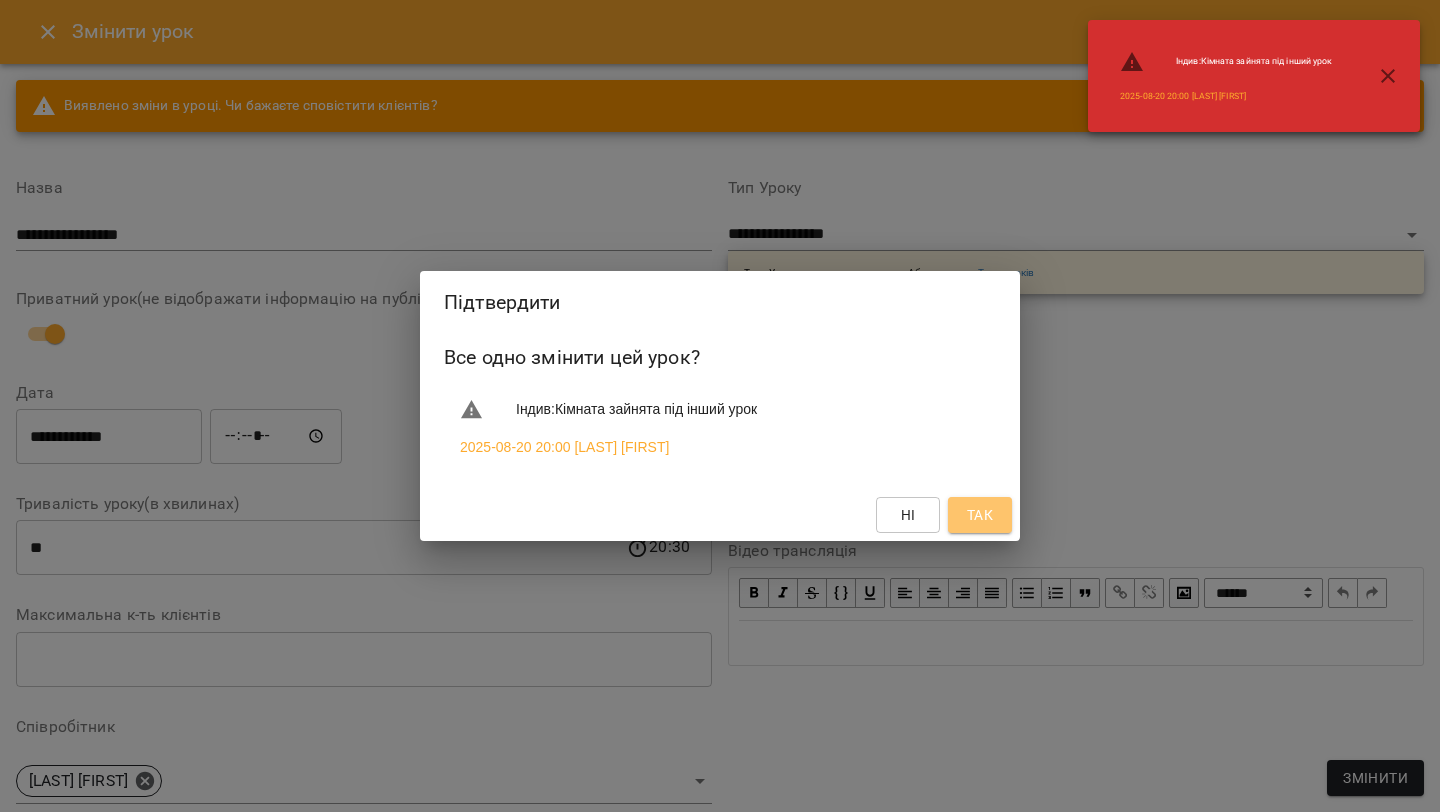 click on "Так" at bounding box center [980, 515] 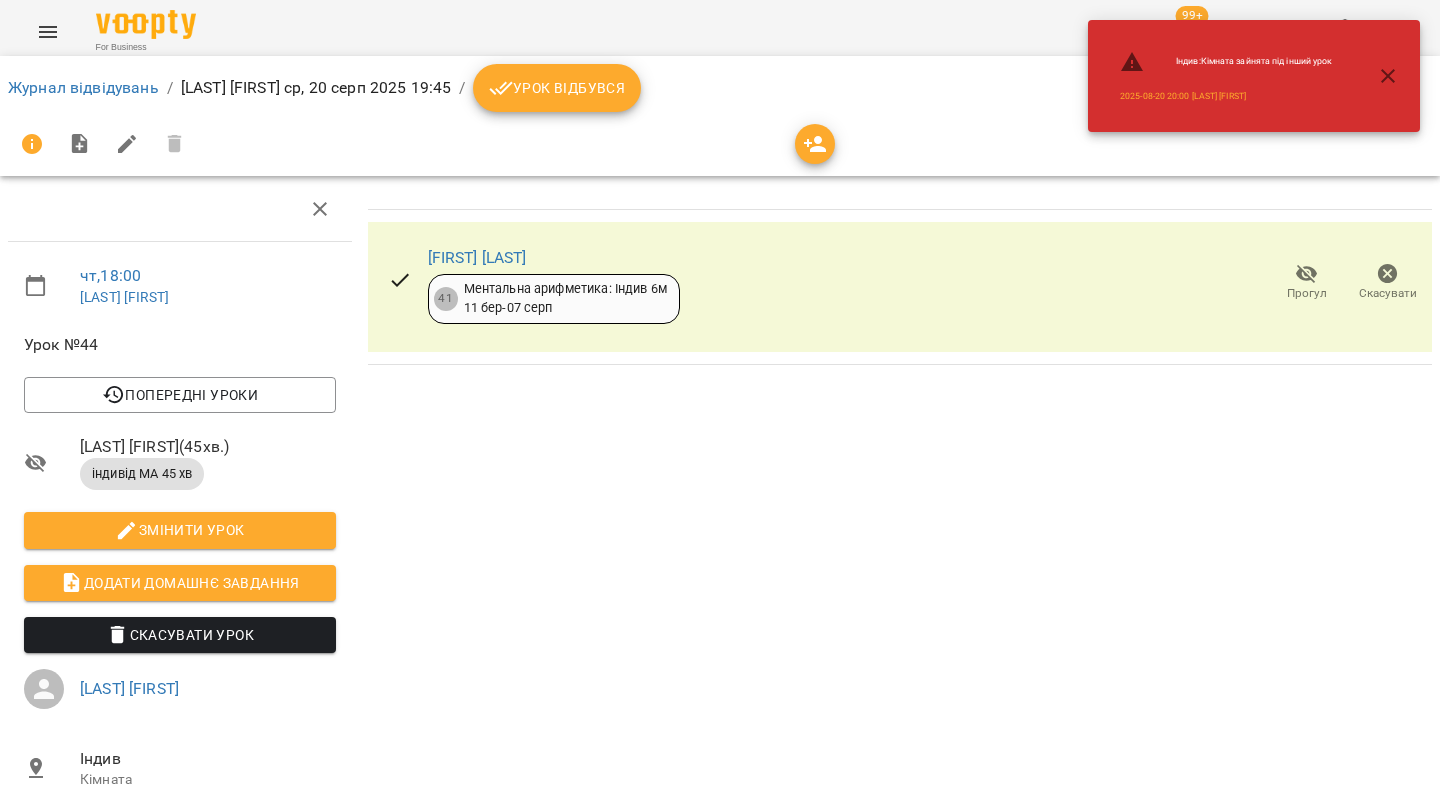 click 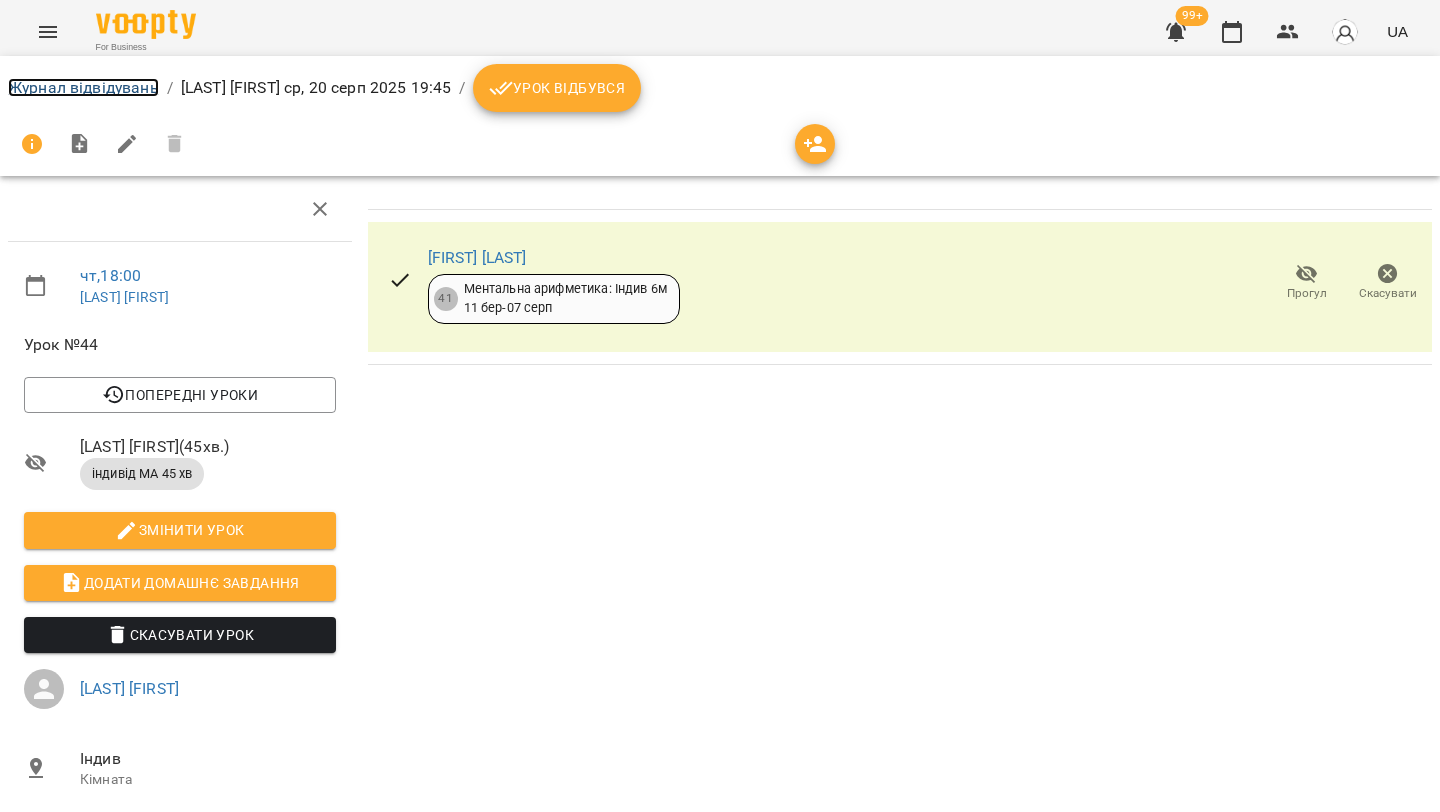 click on "Журнал відвідувань" at bounding box center (83, 87) 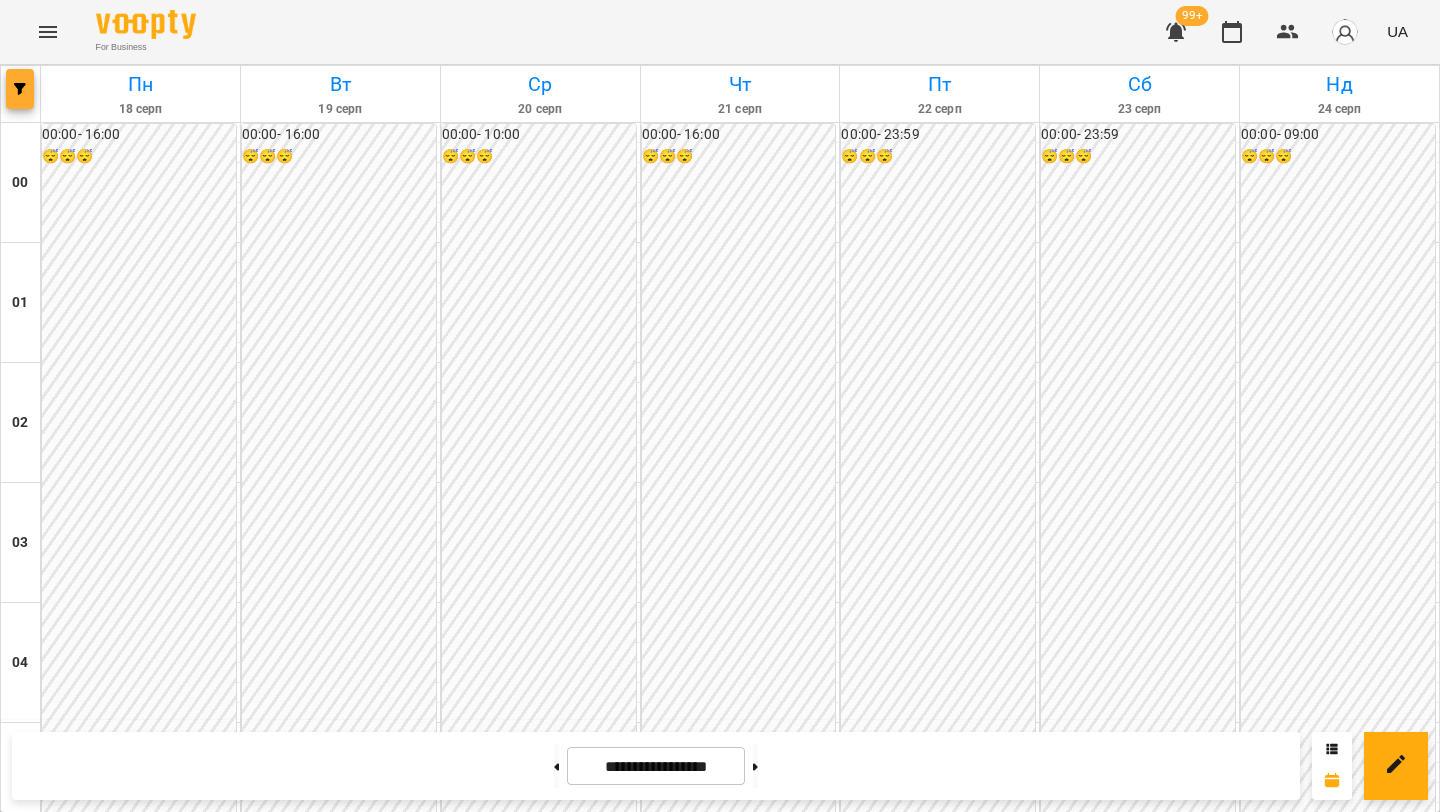 click 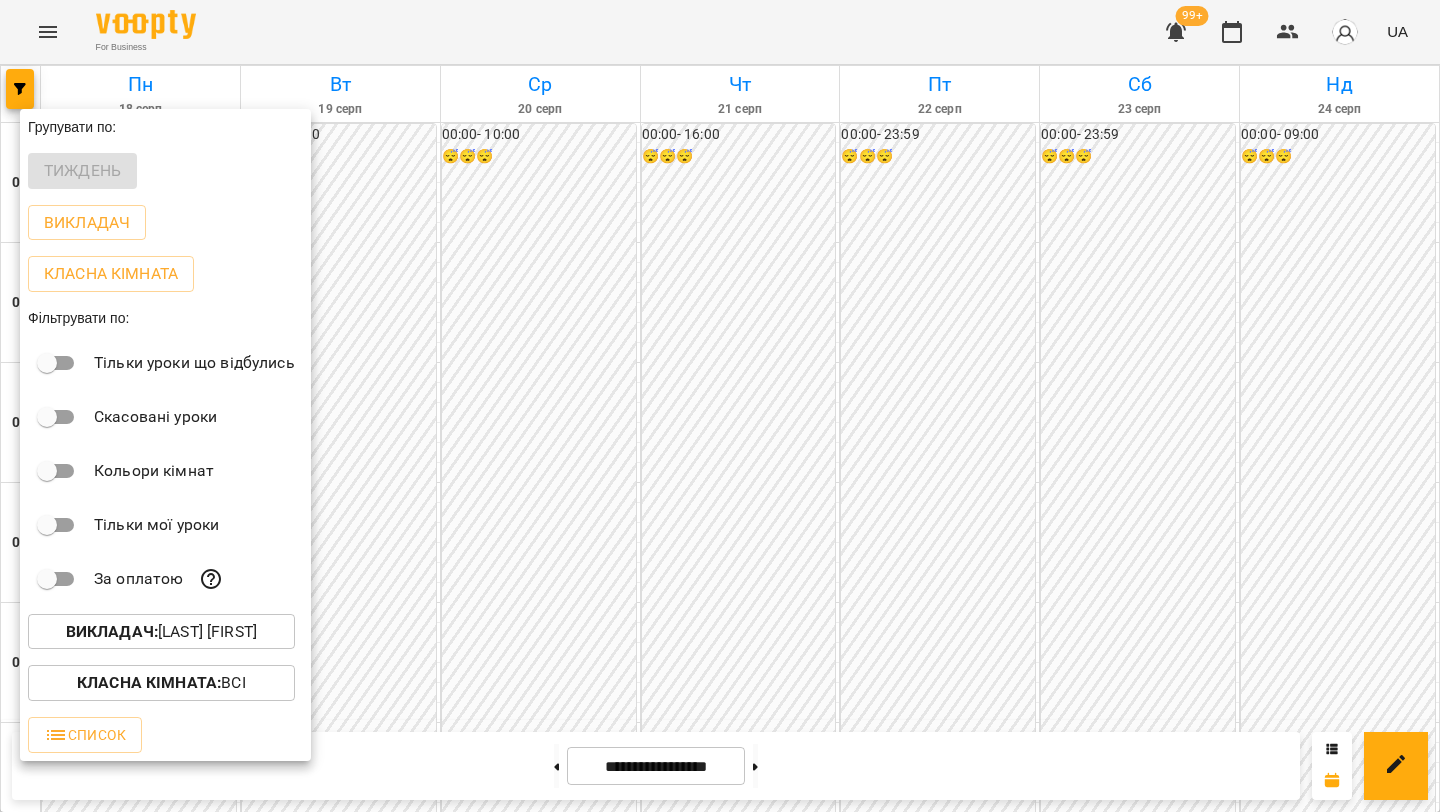 click on "Викладач : [LAST] [FIRST]" at bounding box center [161, 632] 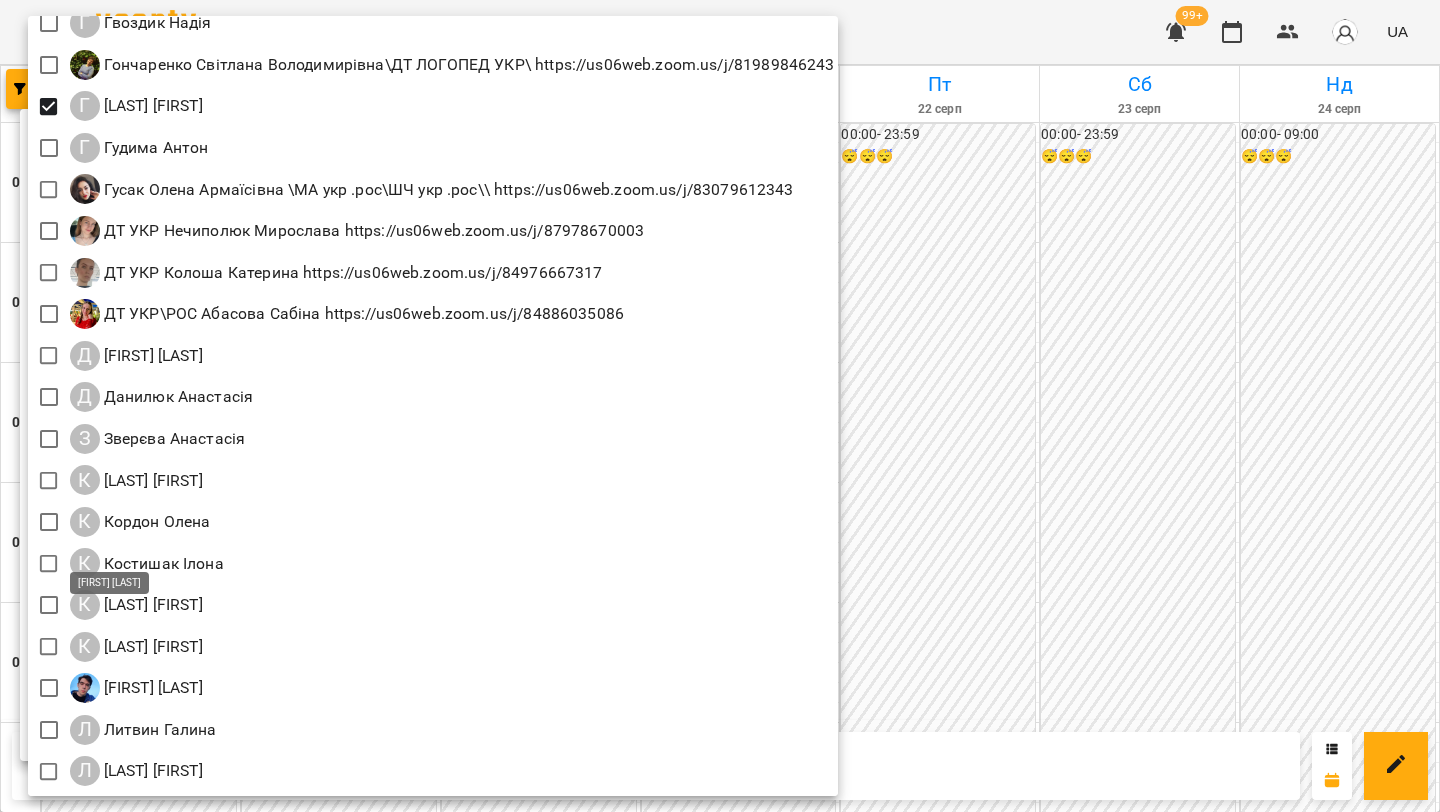 scroll, scrollTop: 587, scrollLeft: 0, axis: vertical 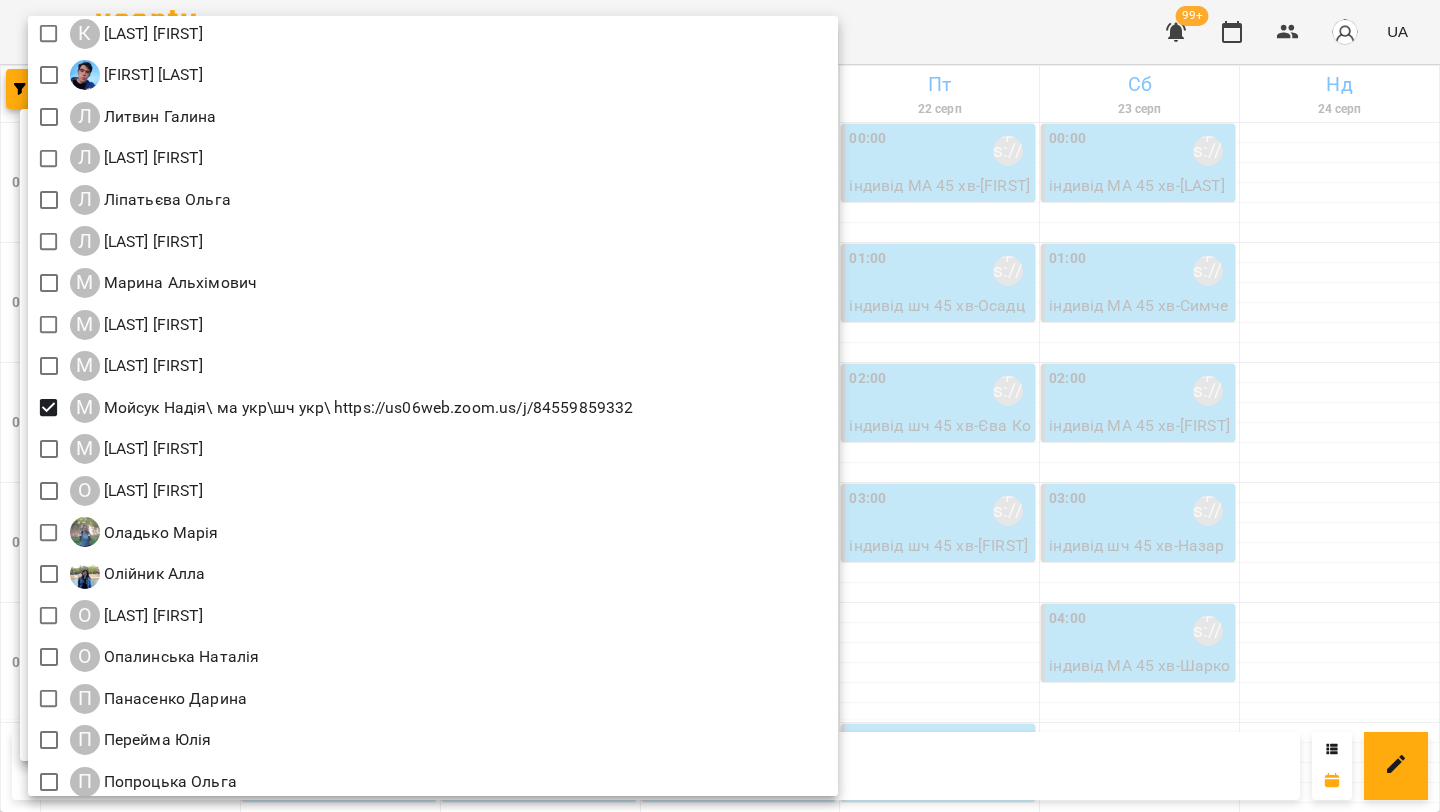 click at bounding box center [720, 406] 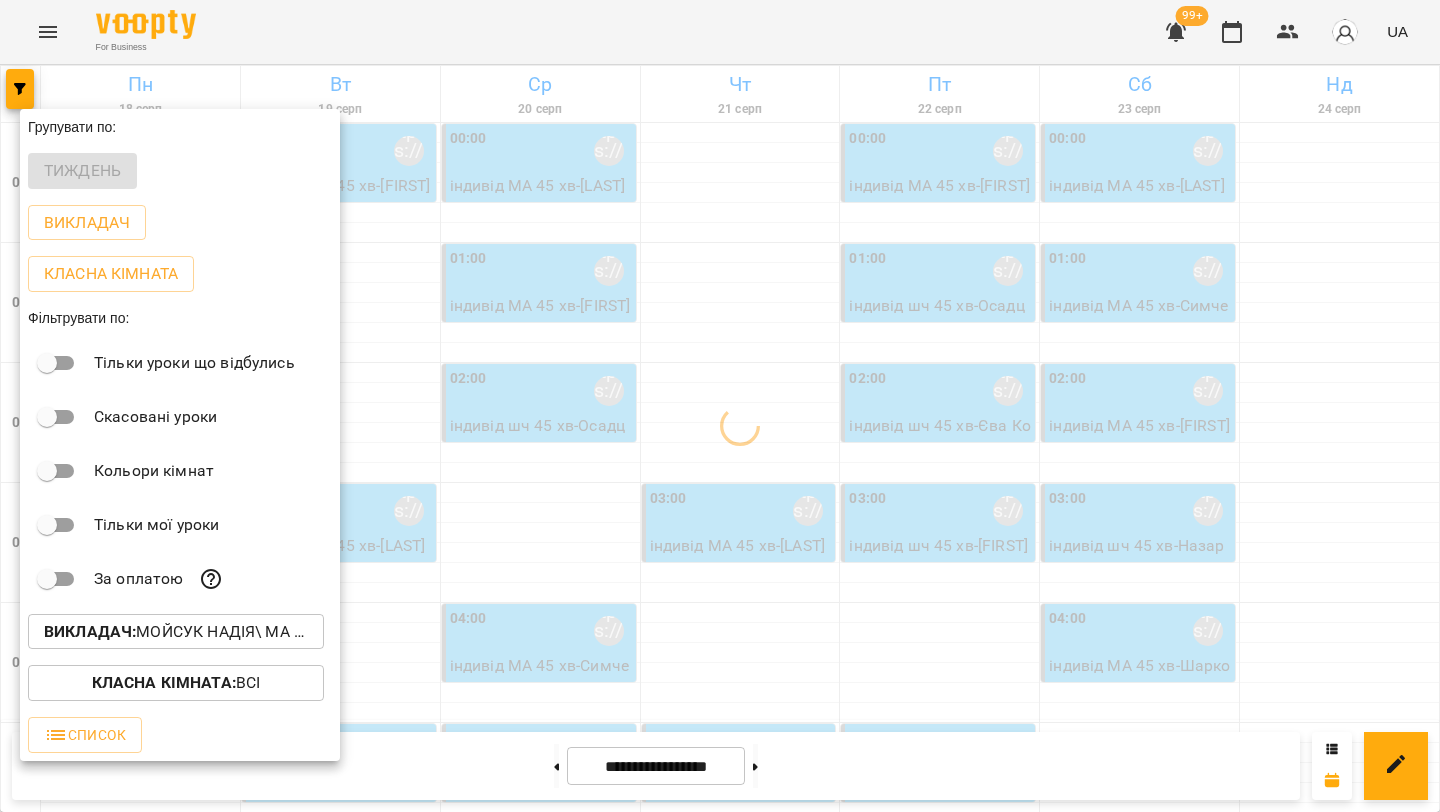 click at bounding box center (720, 406) 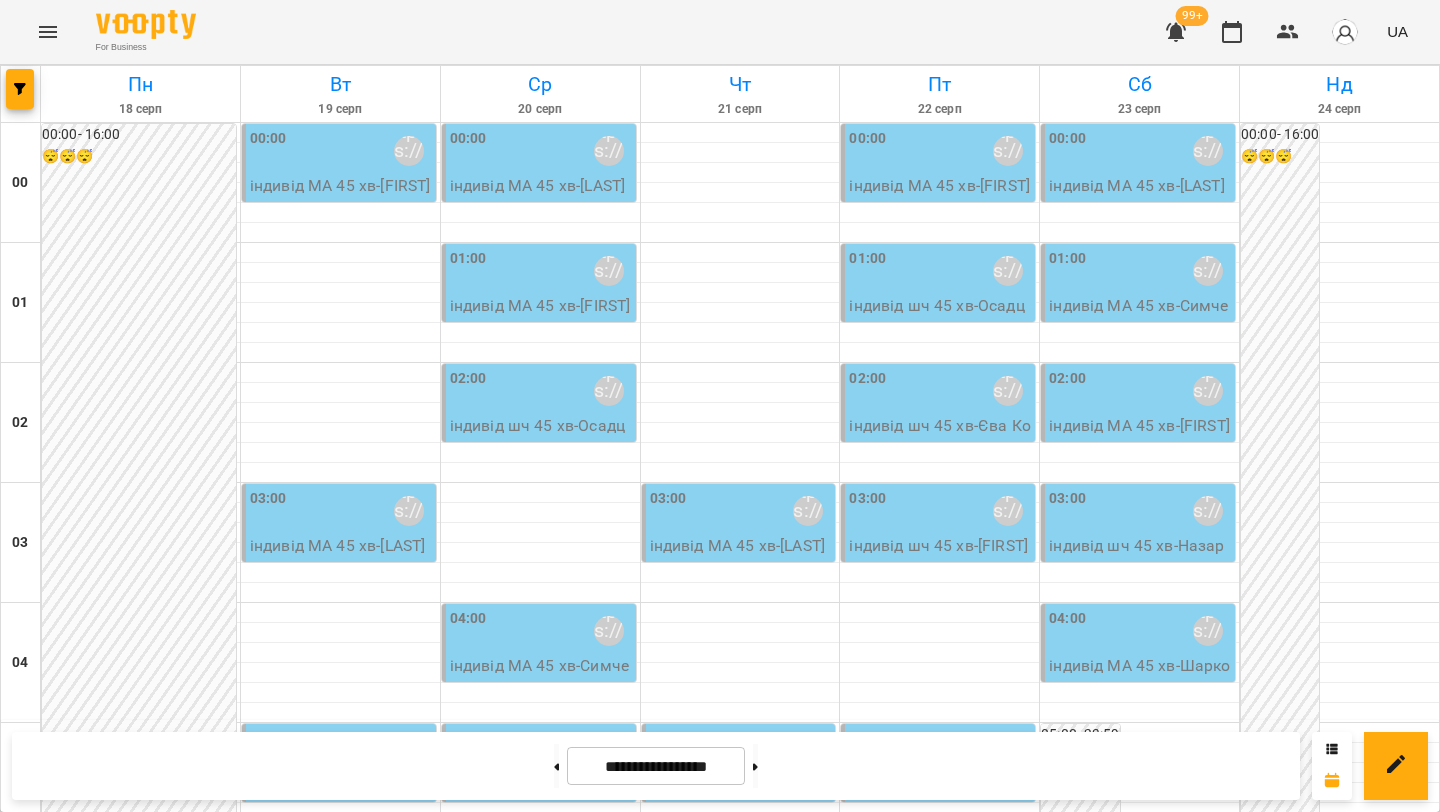 click on "**********" at bounding box center [656, 766] 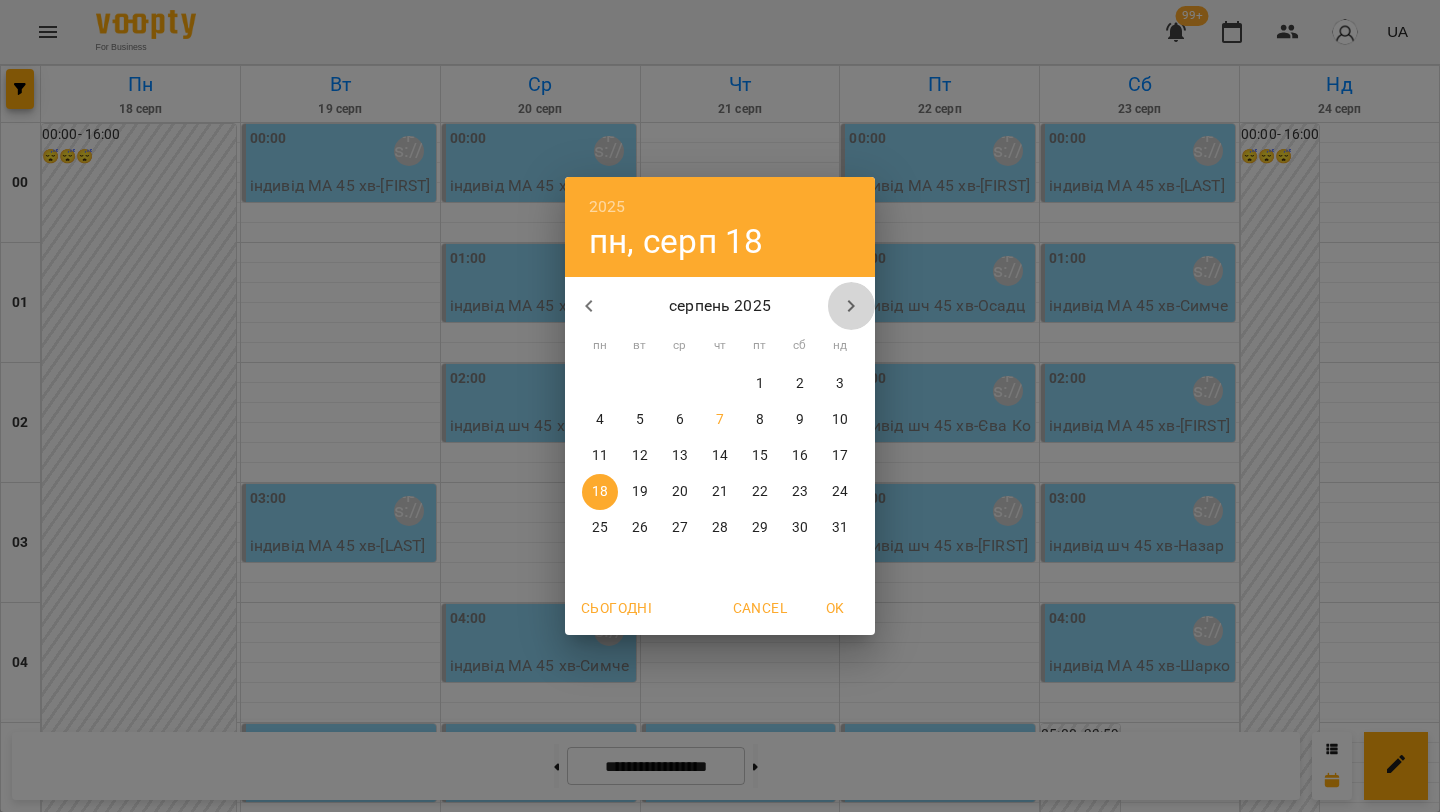 click 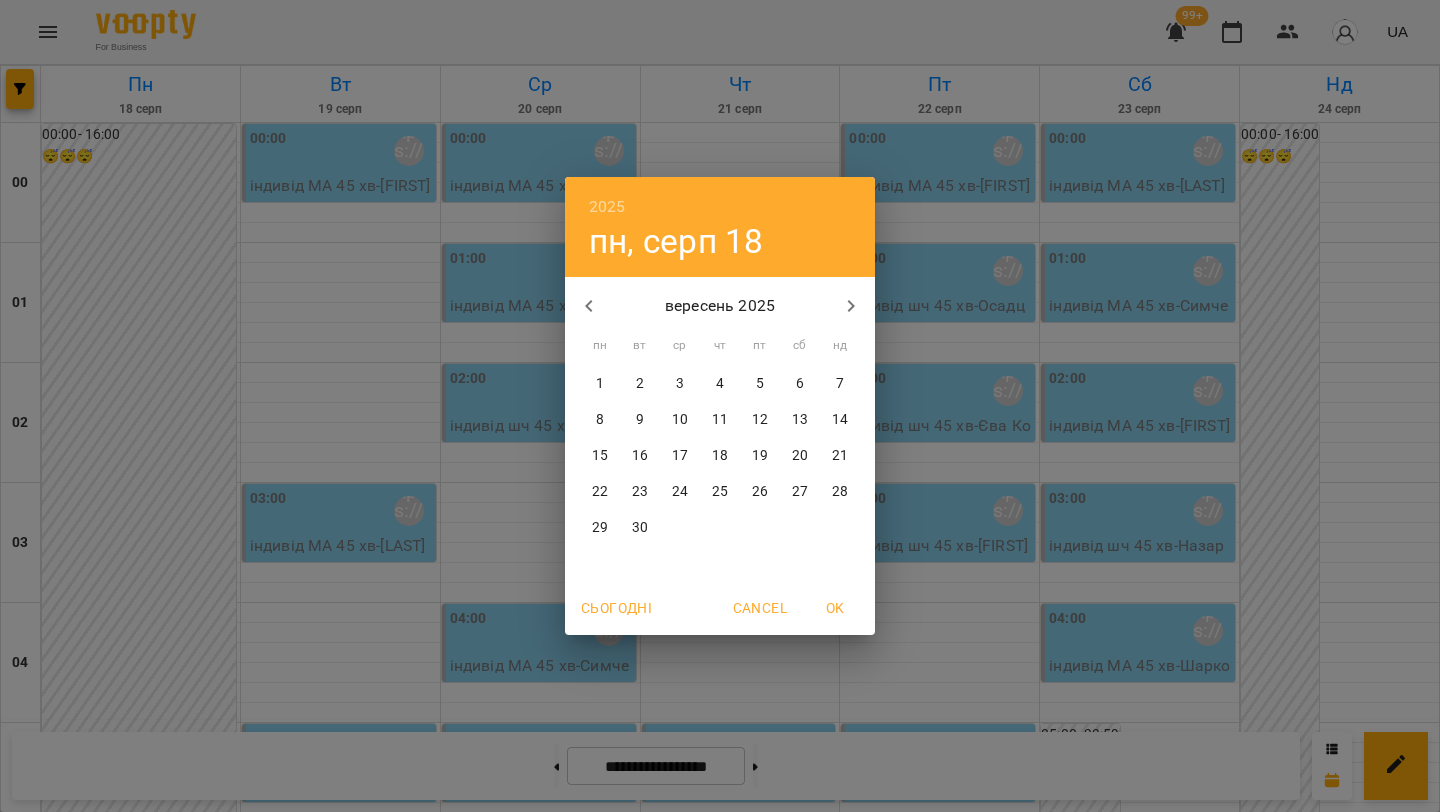 click on "15" at bounding box center [600, 456] 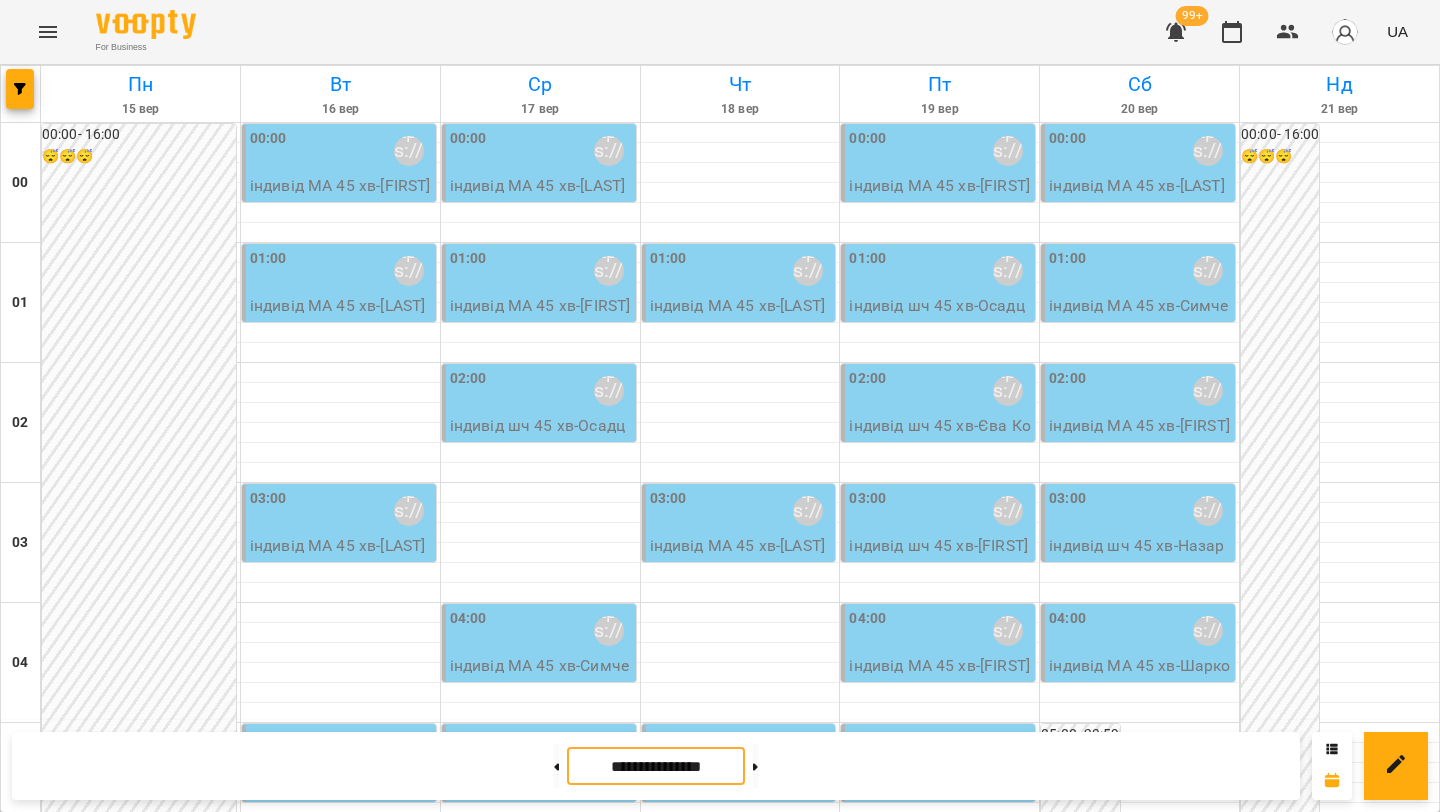 click on "**********" at bounding box center (656, 766) 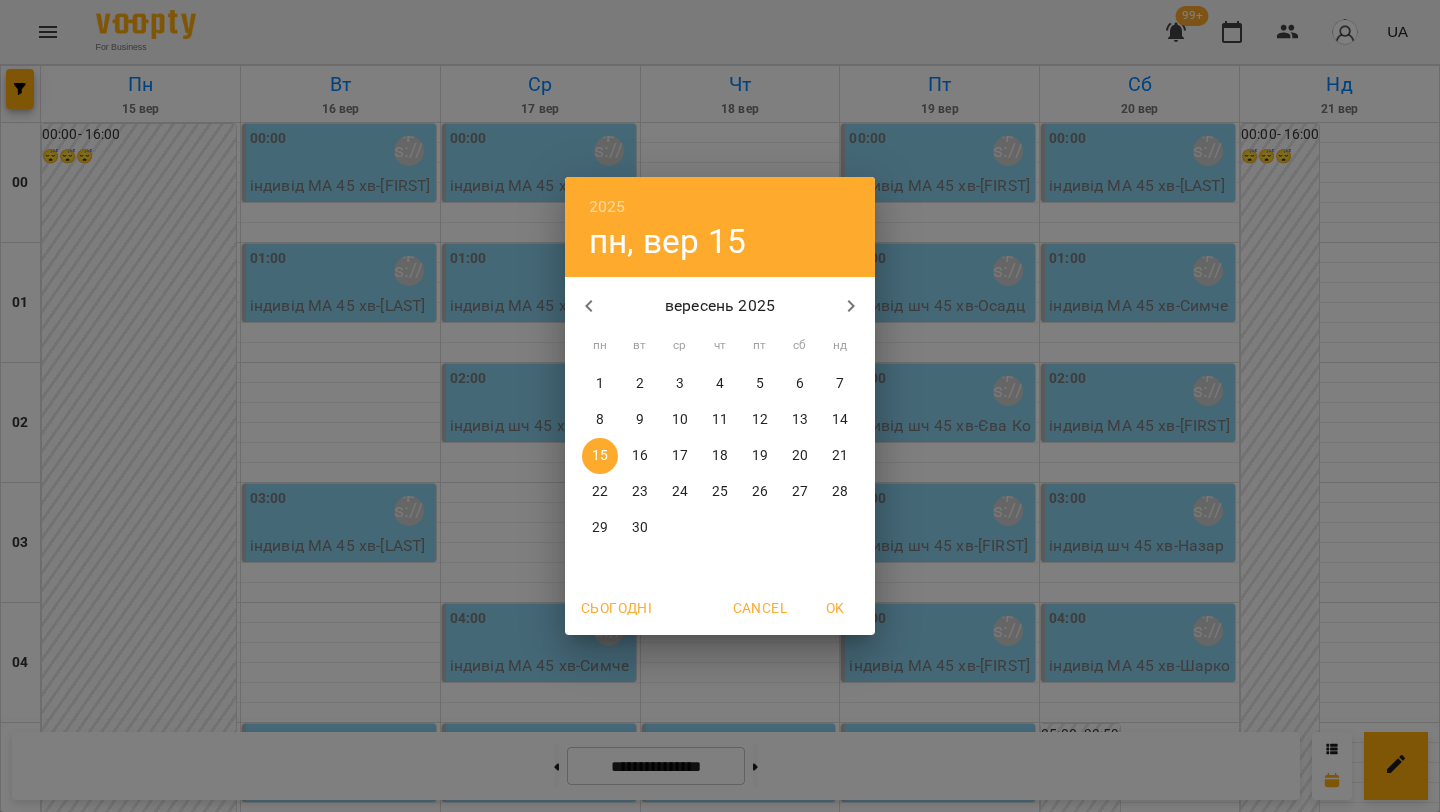 click on "2025 пн, вер 15 вересень 2025 пн вт ср чт пт сб нд 1 2 3 4 5 6 7 8 9 10 11 12 13 14 15 16 17 18 19 20 21 22 23 24 25 26 27 28 29 30 1 2 3 4 5 Сьогодні Cancel OK" at bounding box center (720, 406) 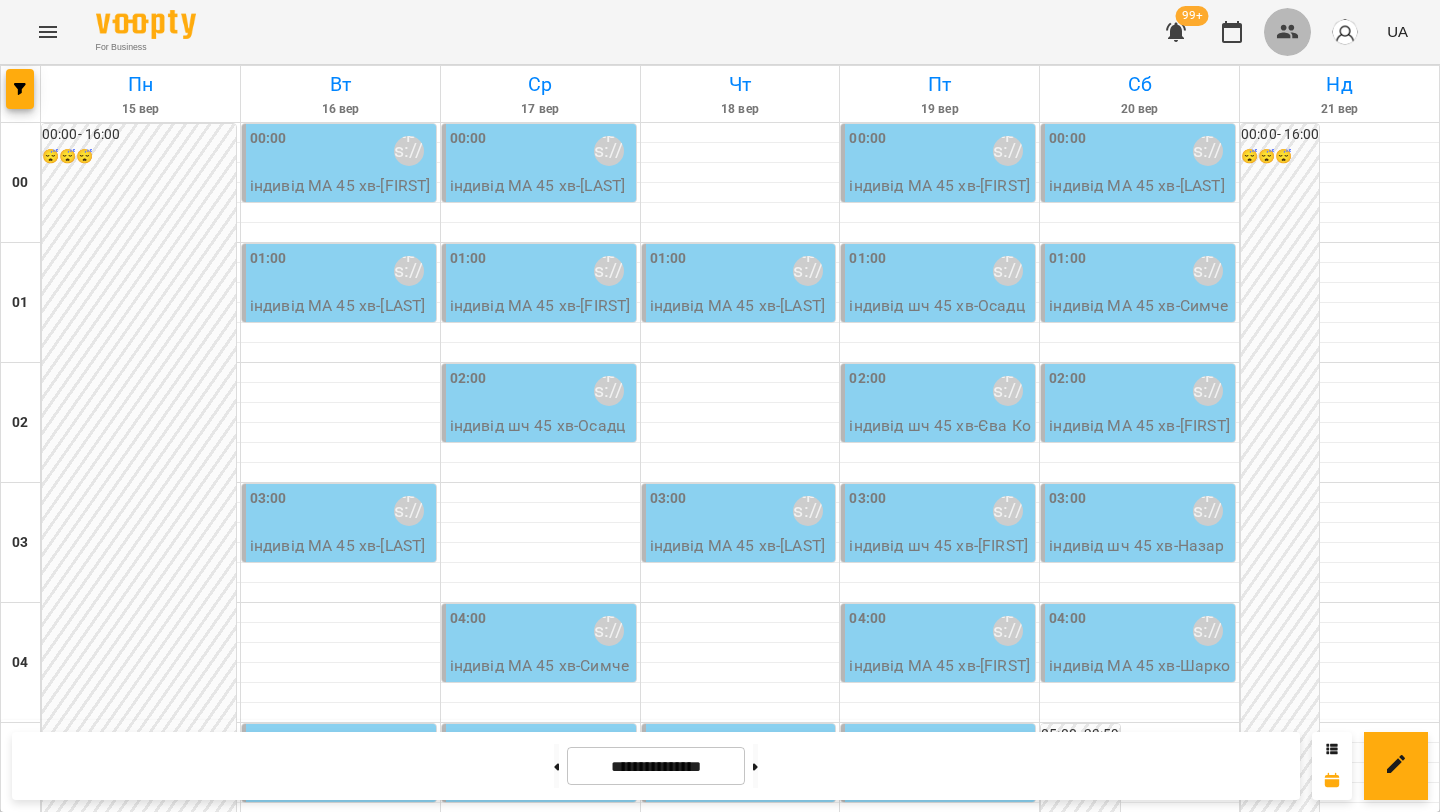 click at bounding box center (1288, 32) 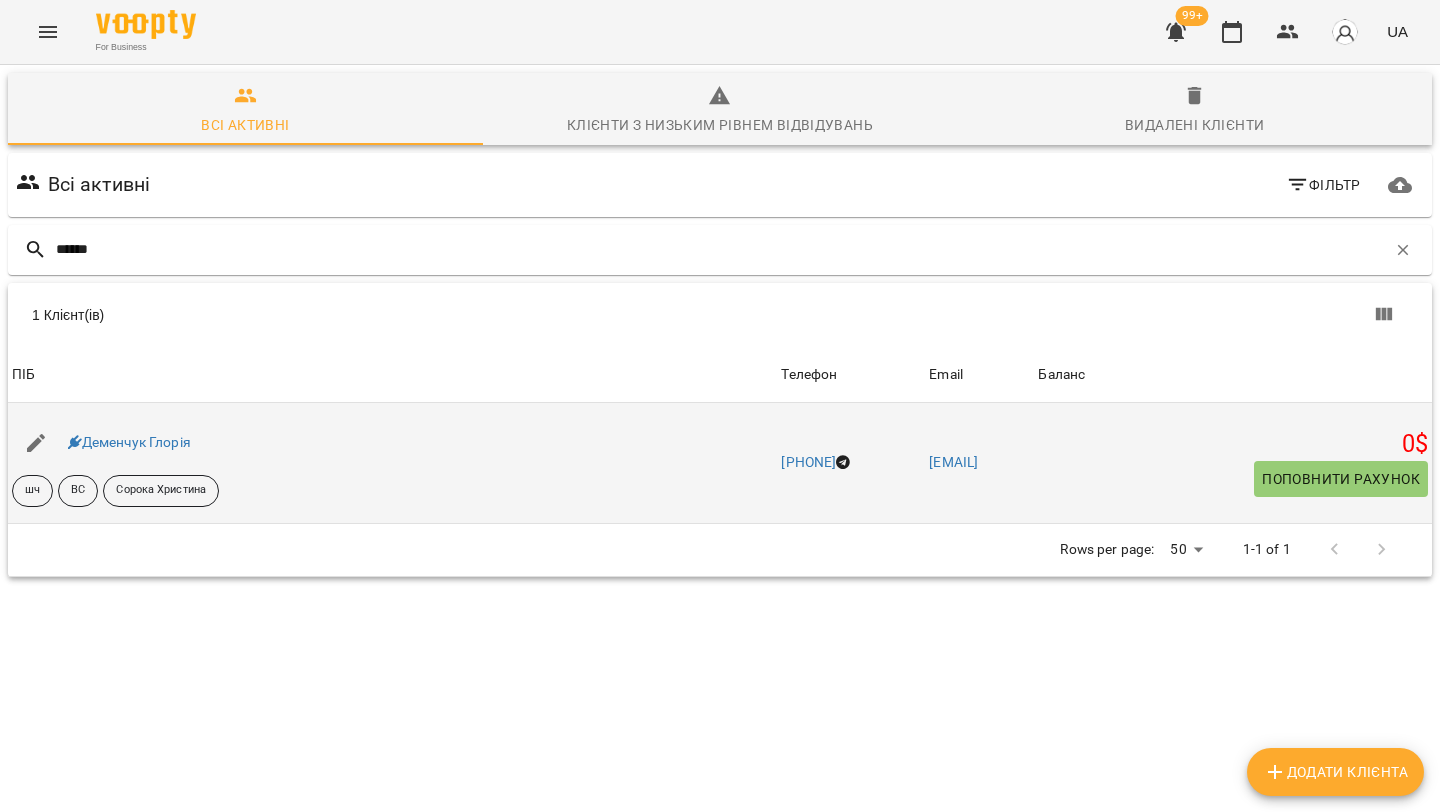 type on "******" 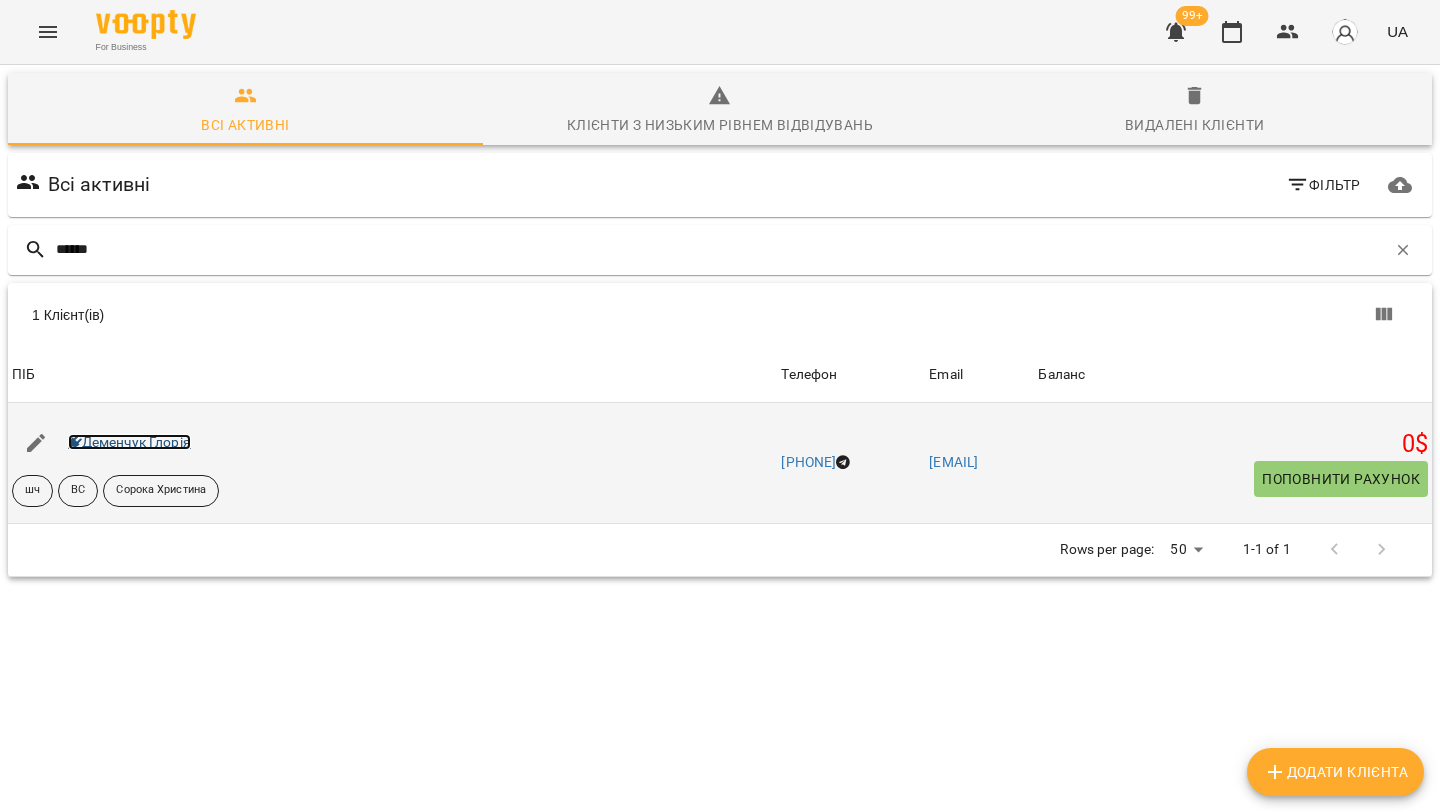 click on "Деменчук Глорія" at bounding box center [129, 442] 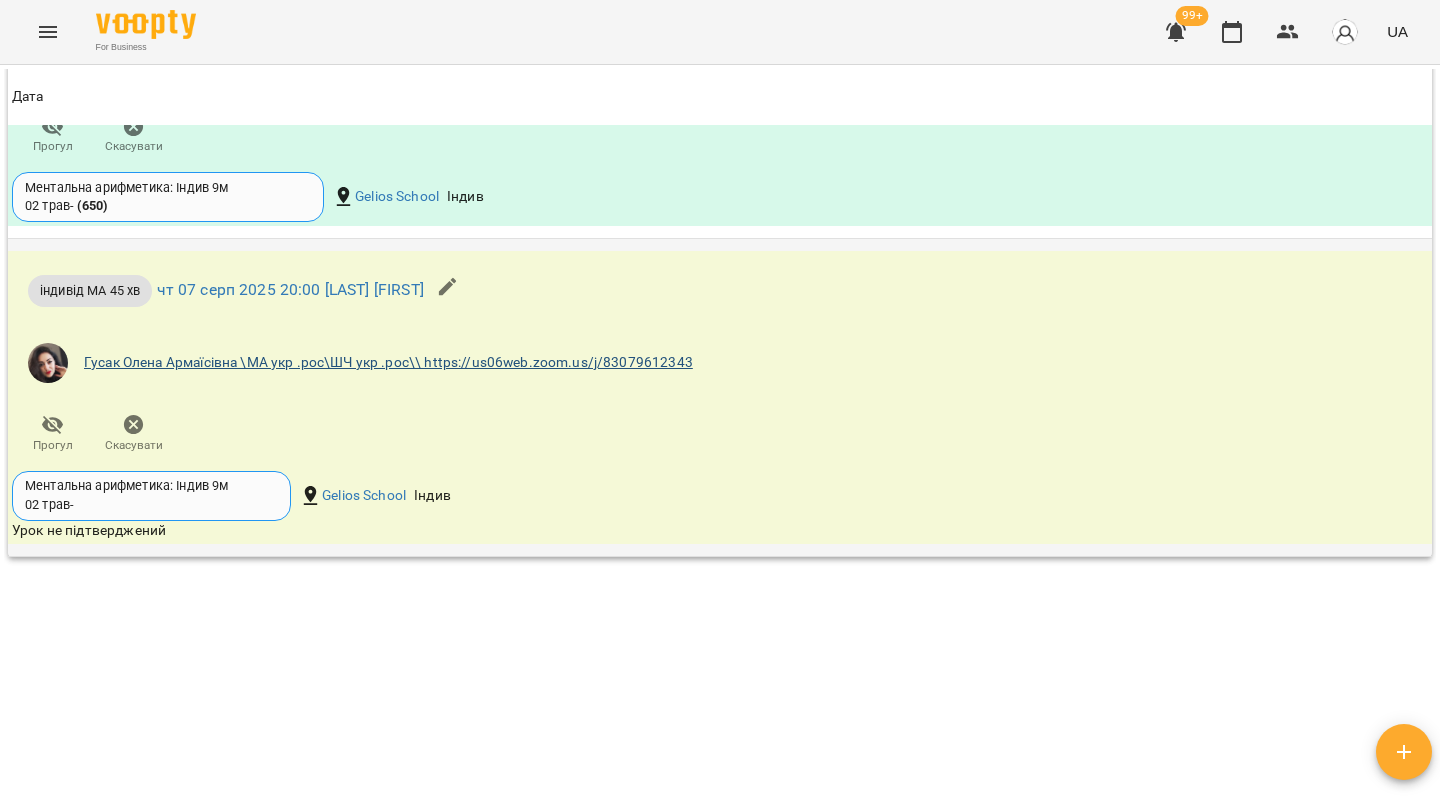 scroll, scrollTop: 3644, scrollLeft: 0, axis: vertical 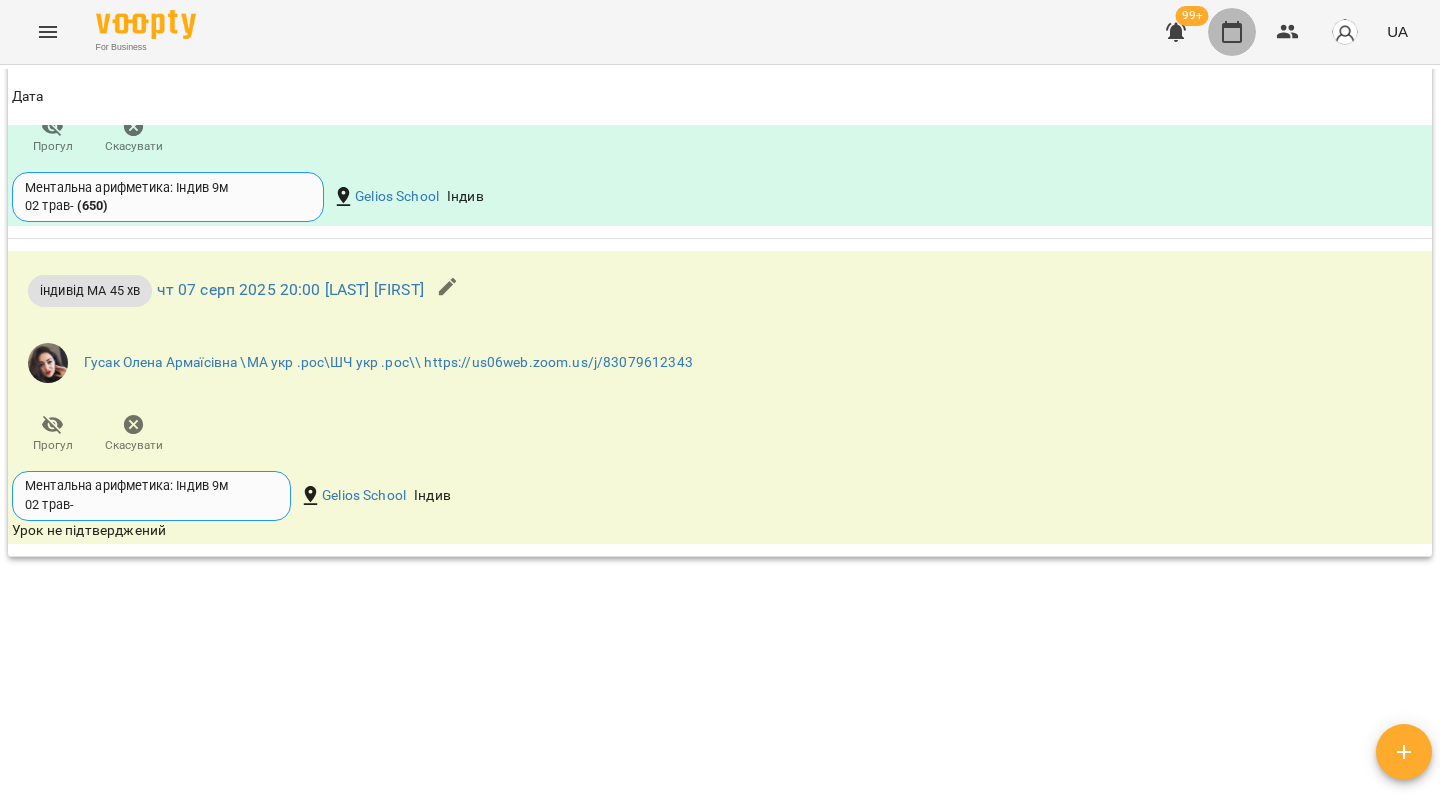 click at bounding box center [1232, 32] 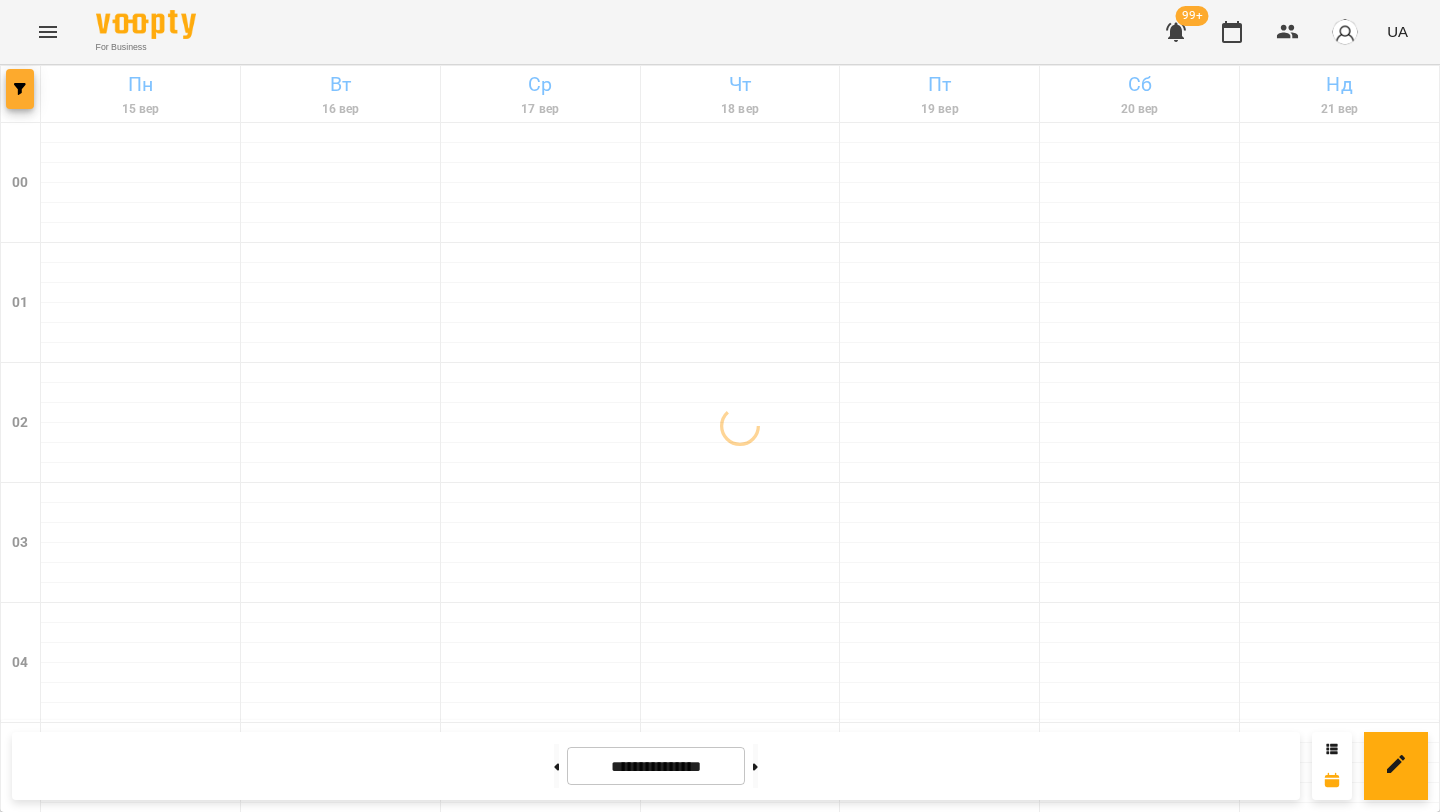 click at bounding box center (20, 89) 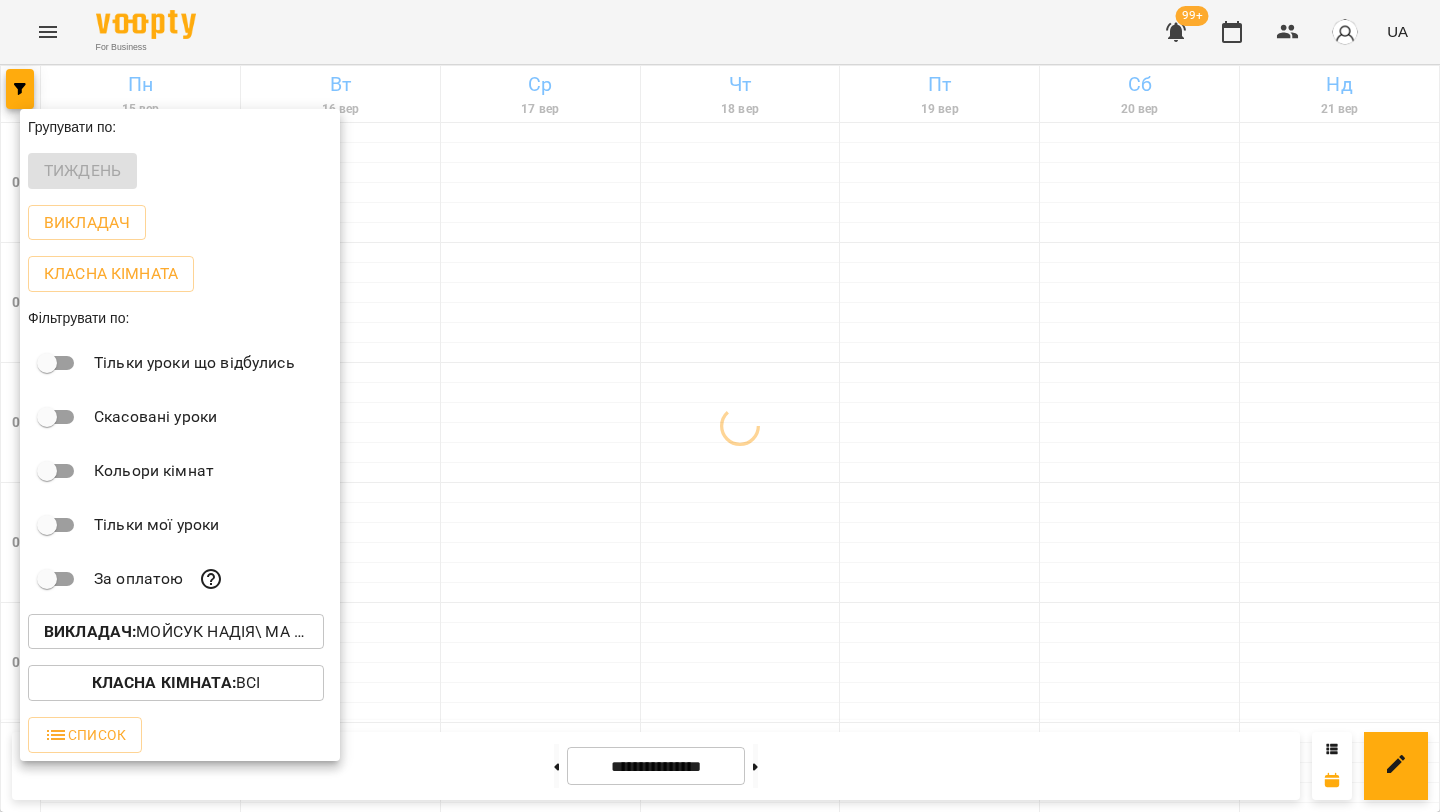 click on "Викладач :  Мойсук Надія\ ма укр\шч укр\ https://us06web.zoom.us/j/84559859332" at bounding box center [176, 632] 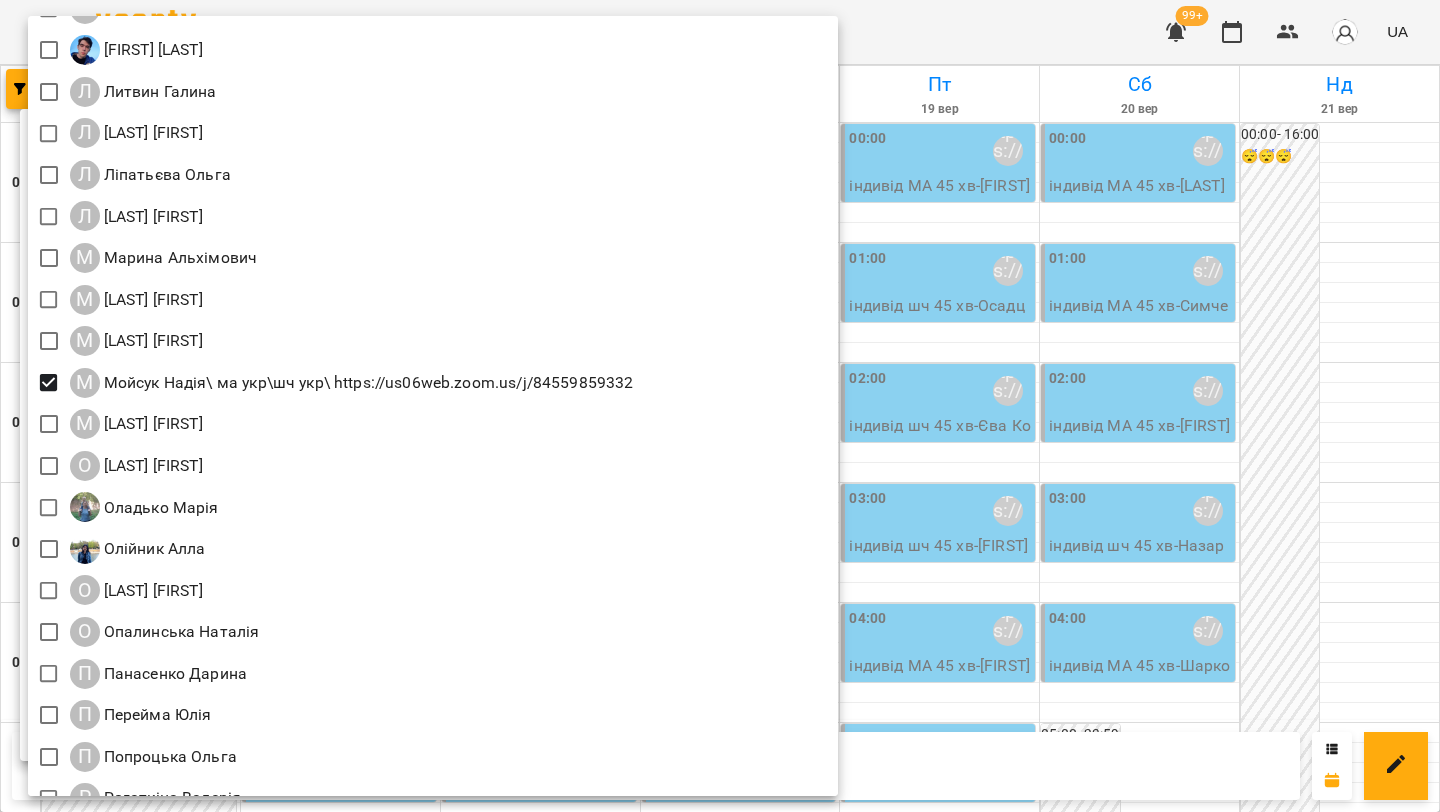 scroll, scrollTop: 1660, scrollLeft: 0, axis: vertical 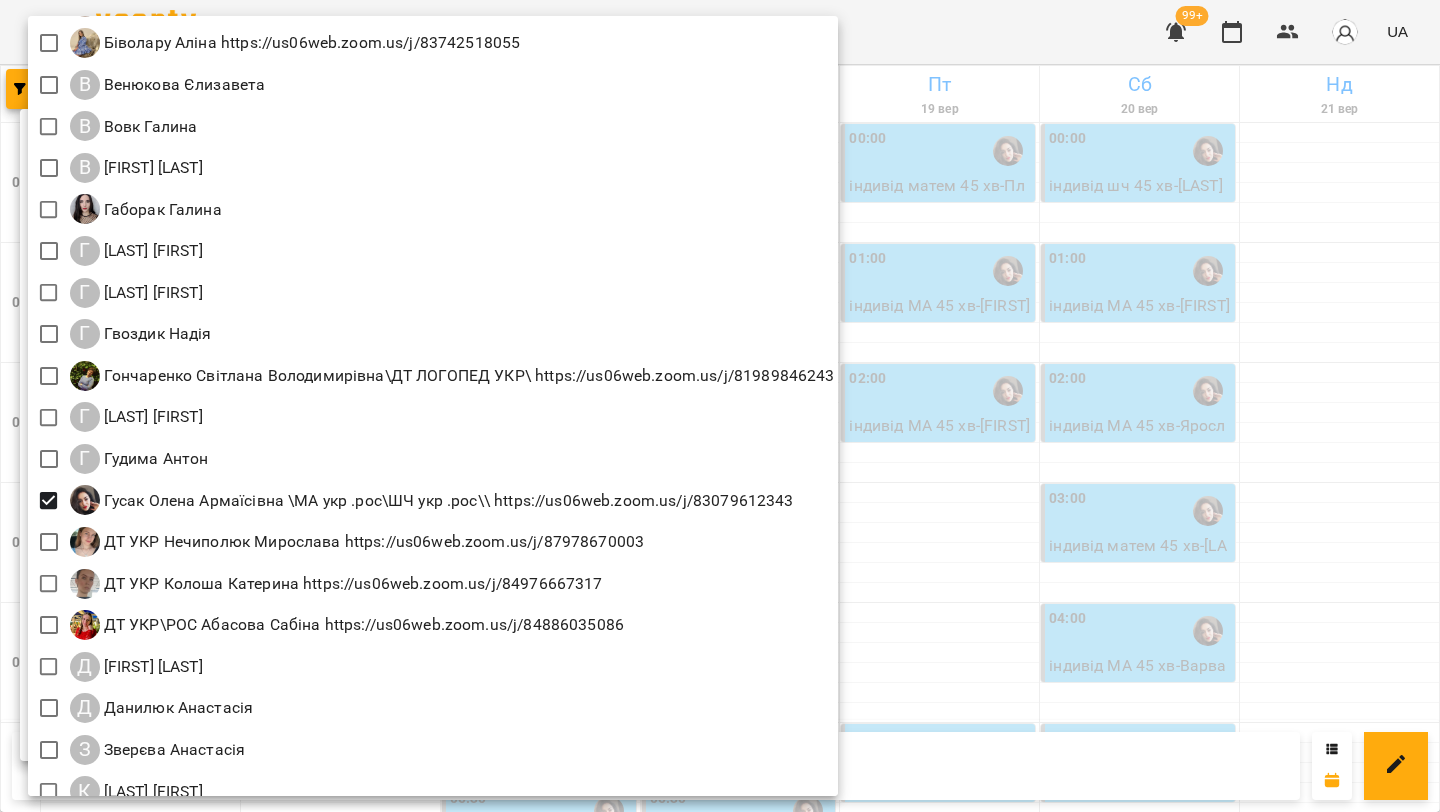 click at bounding box center (720, 406) 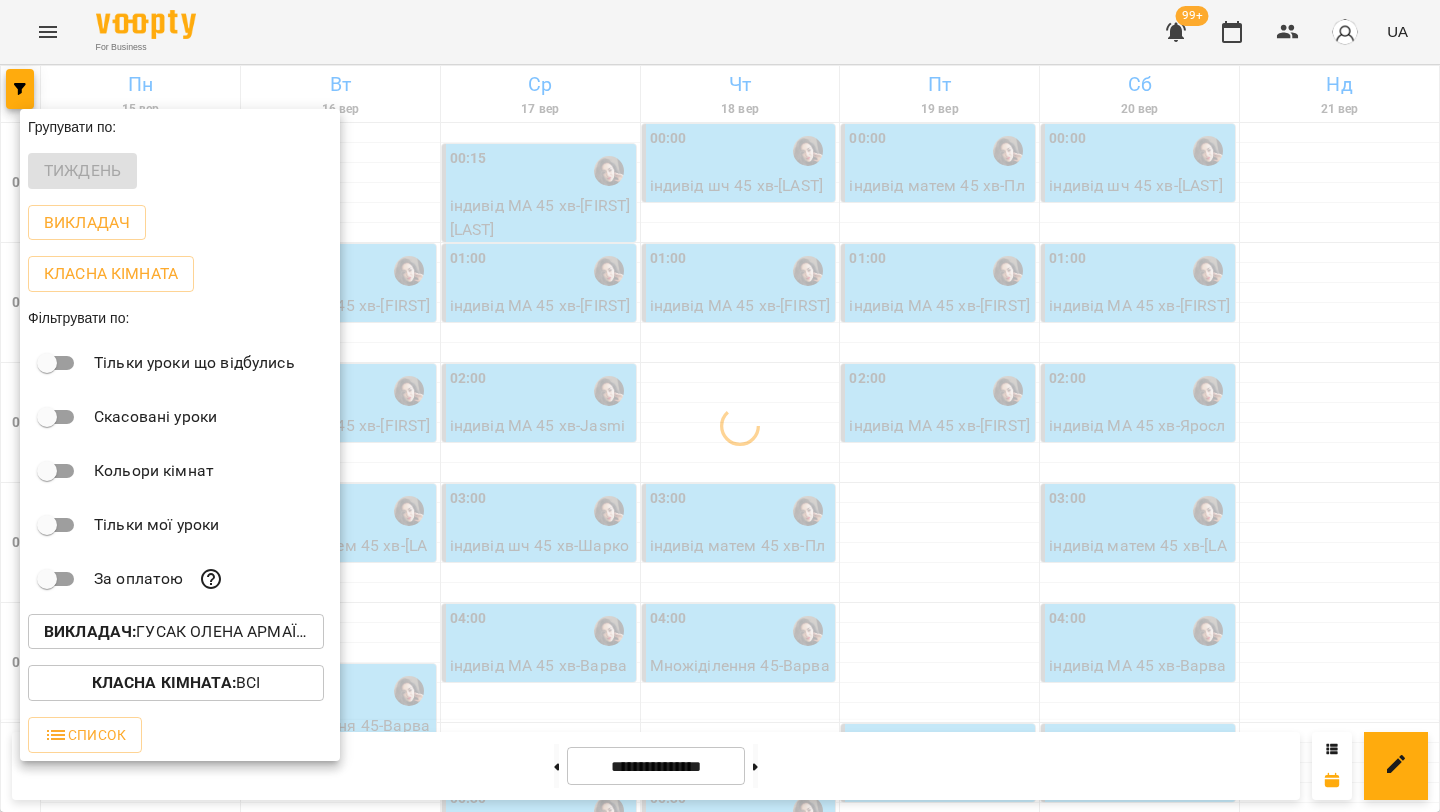 click at bounding box center [720, 406] 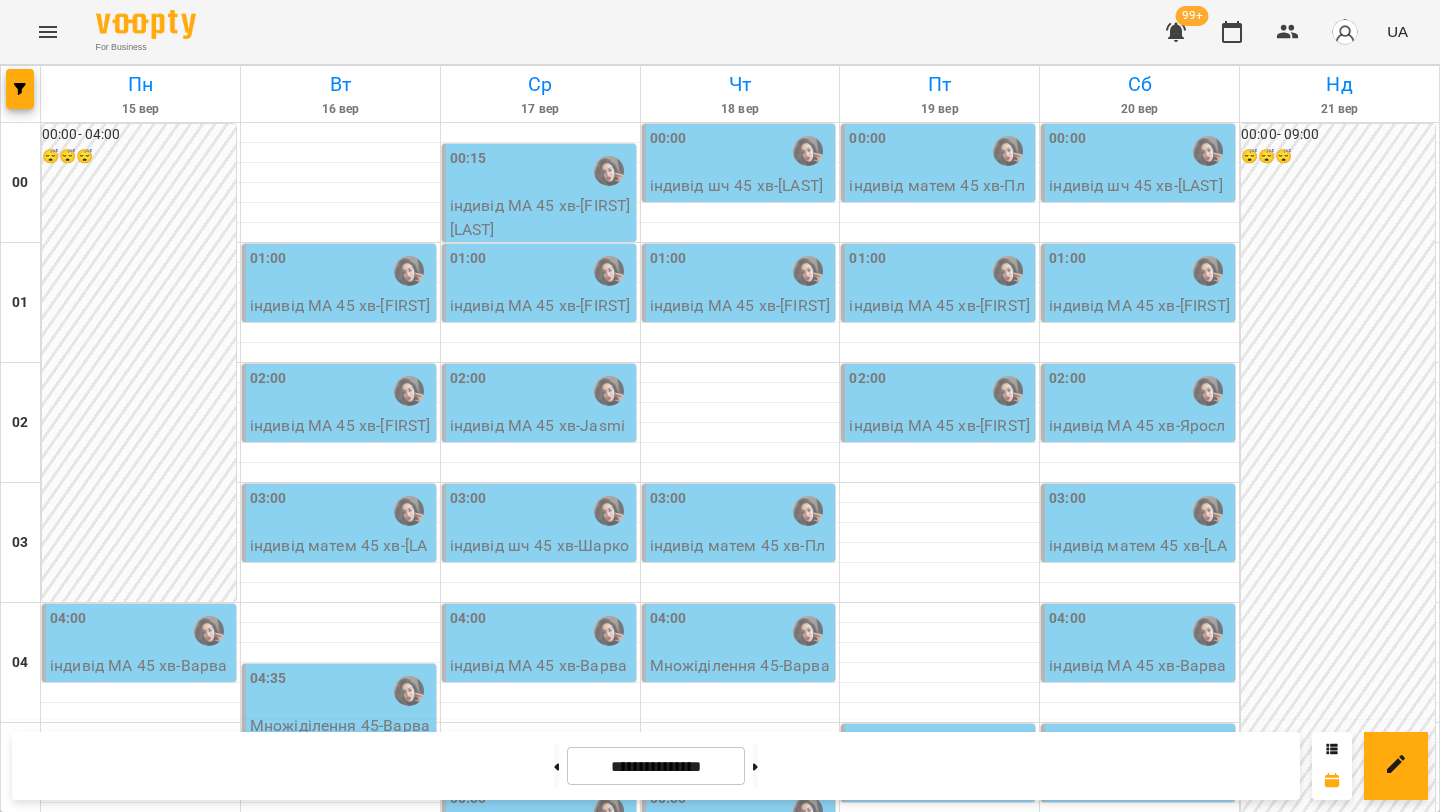 scroll, scrollTop: 2029, scrollLeft: 0, axis: vertical 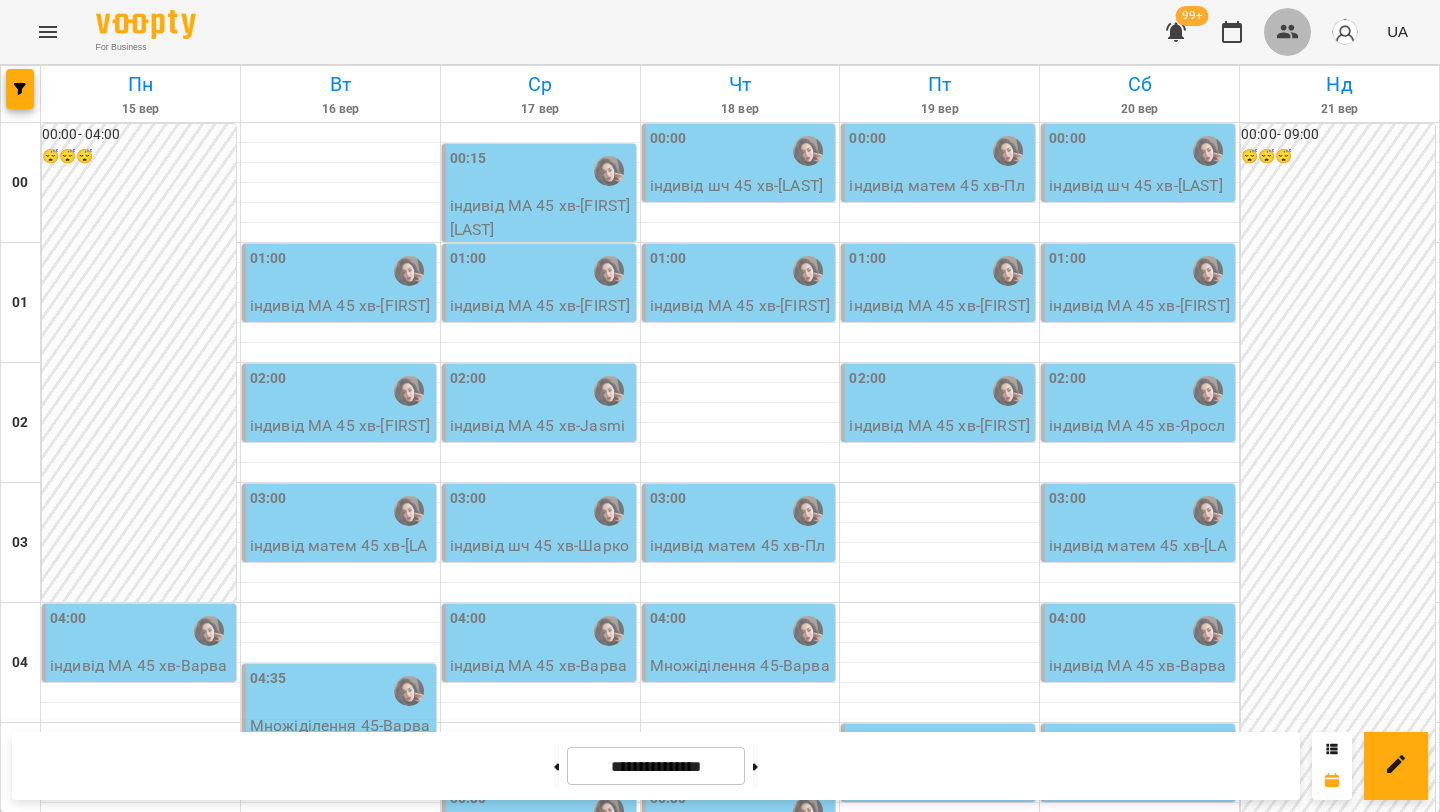 click at bounding box center [1288, 32] 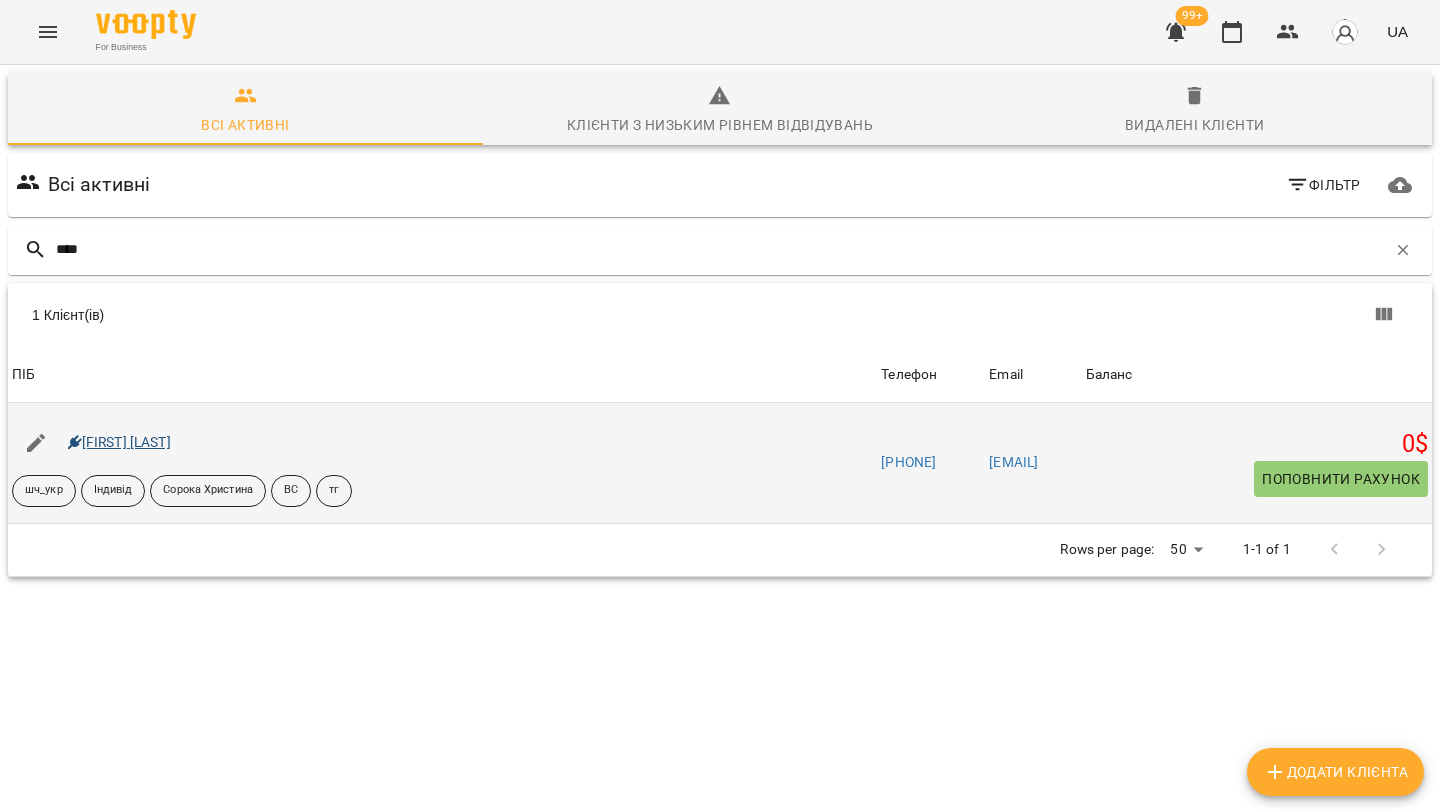 type on "****" 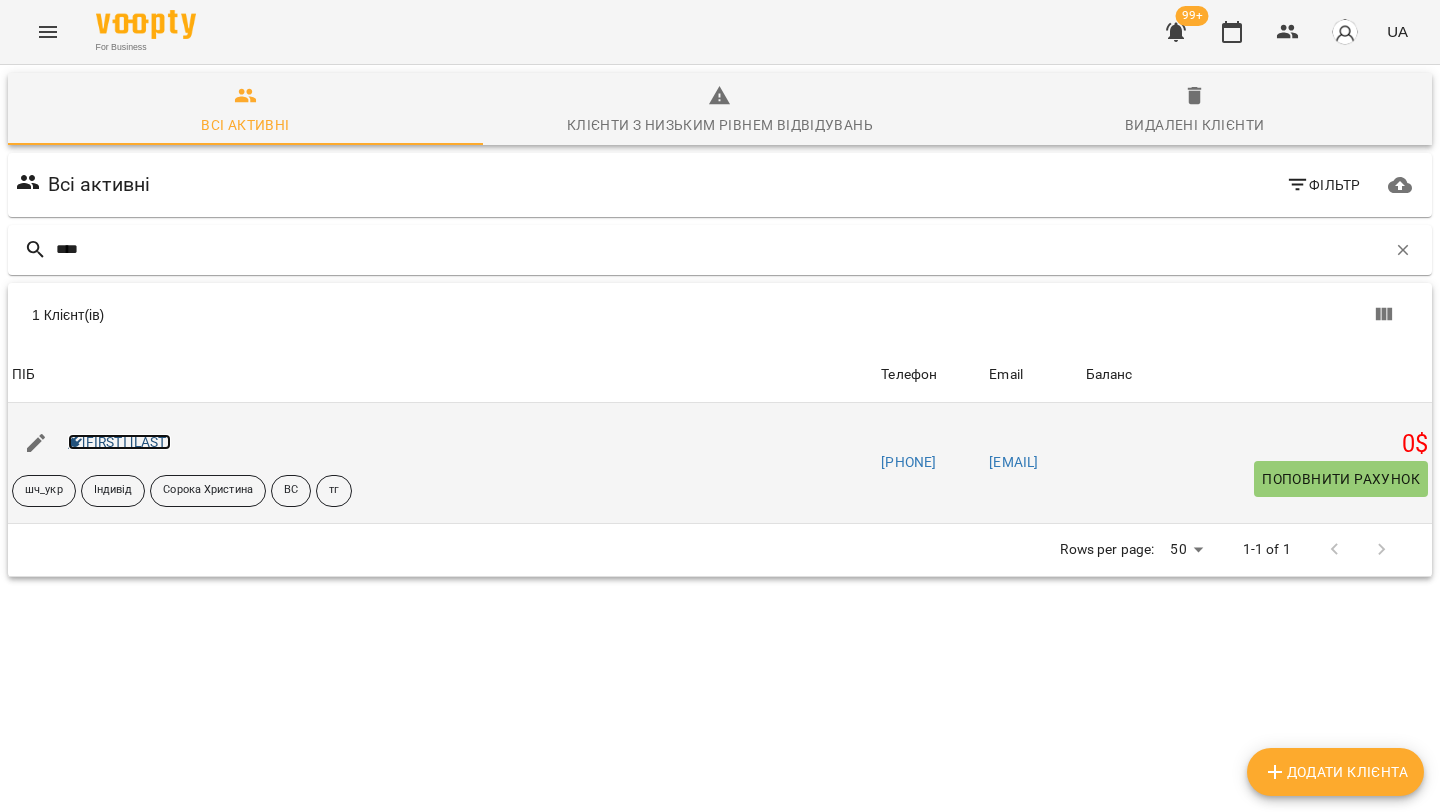 click on "[FIRST] [LAST]" at bounding box center (119, 442) 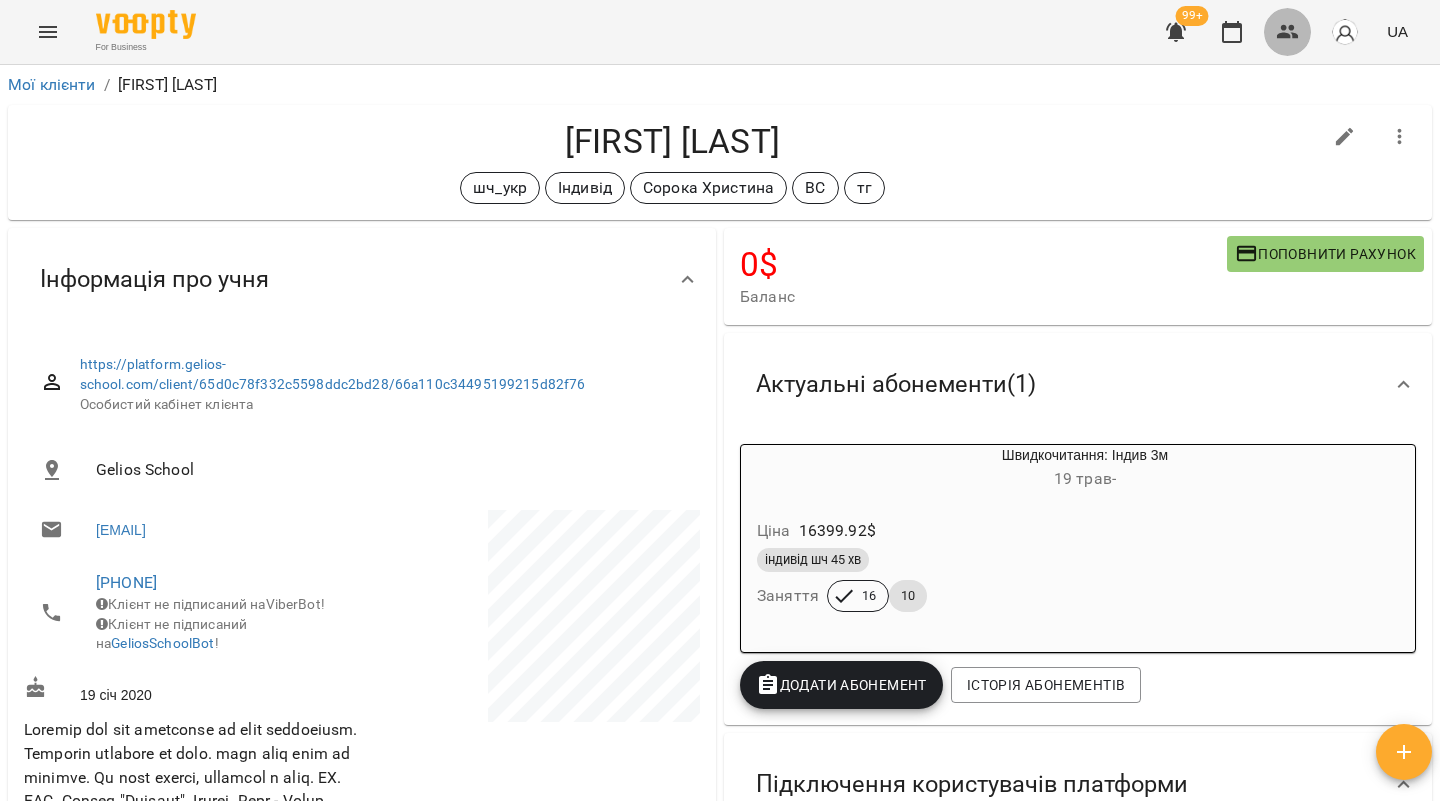 click at bounding box center [1288, 32] 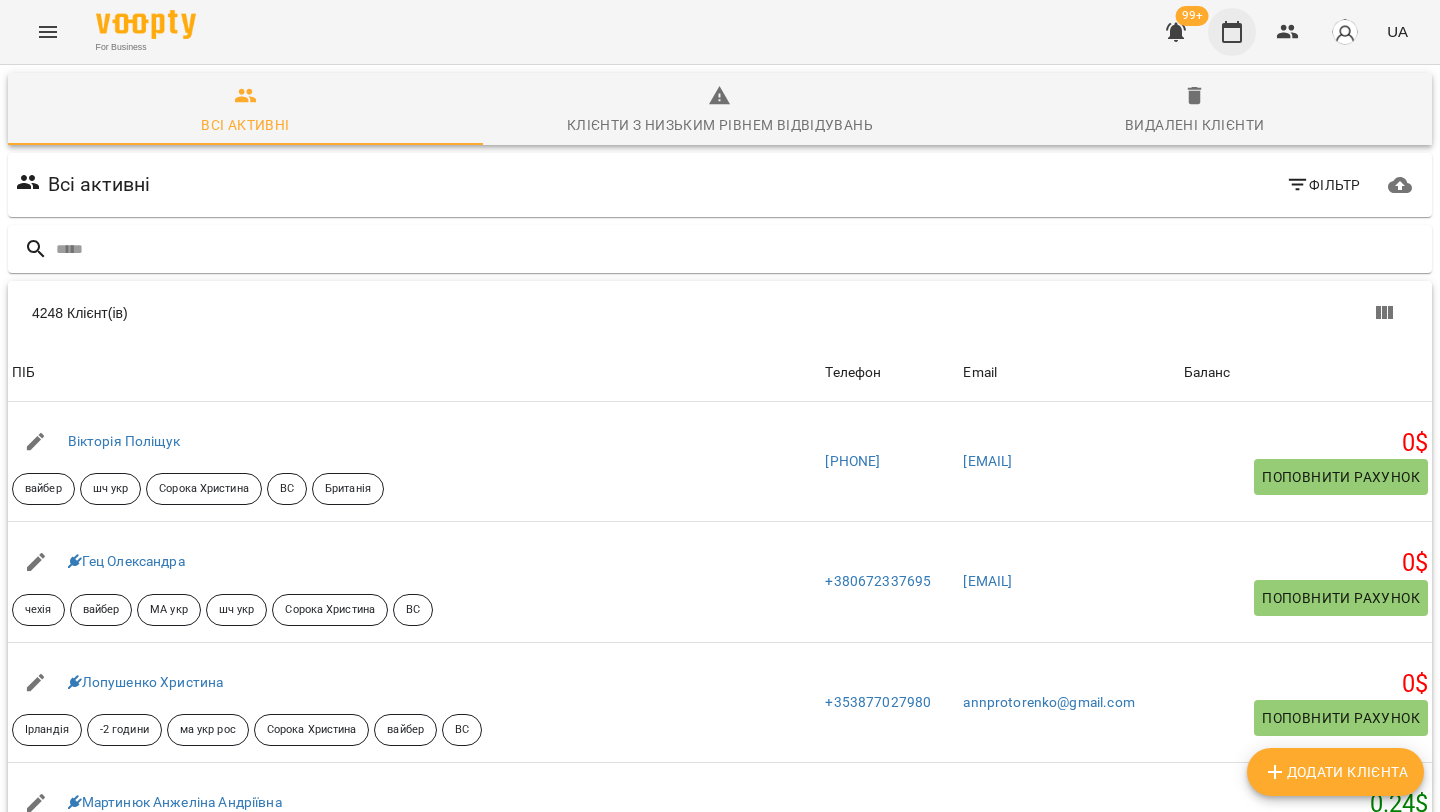 click 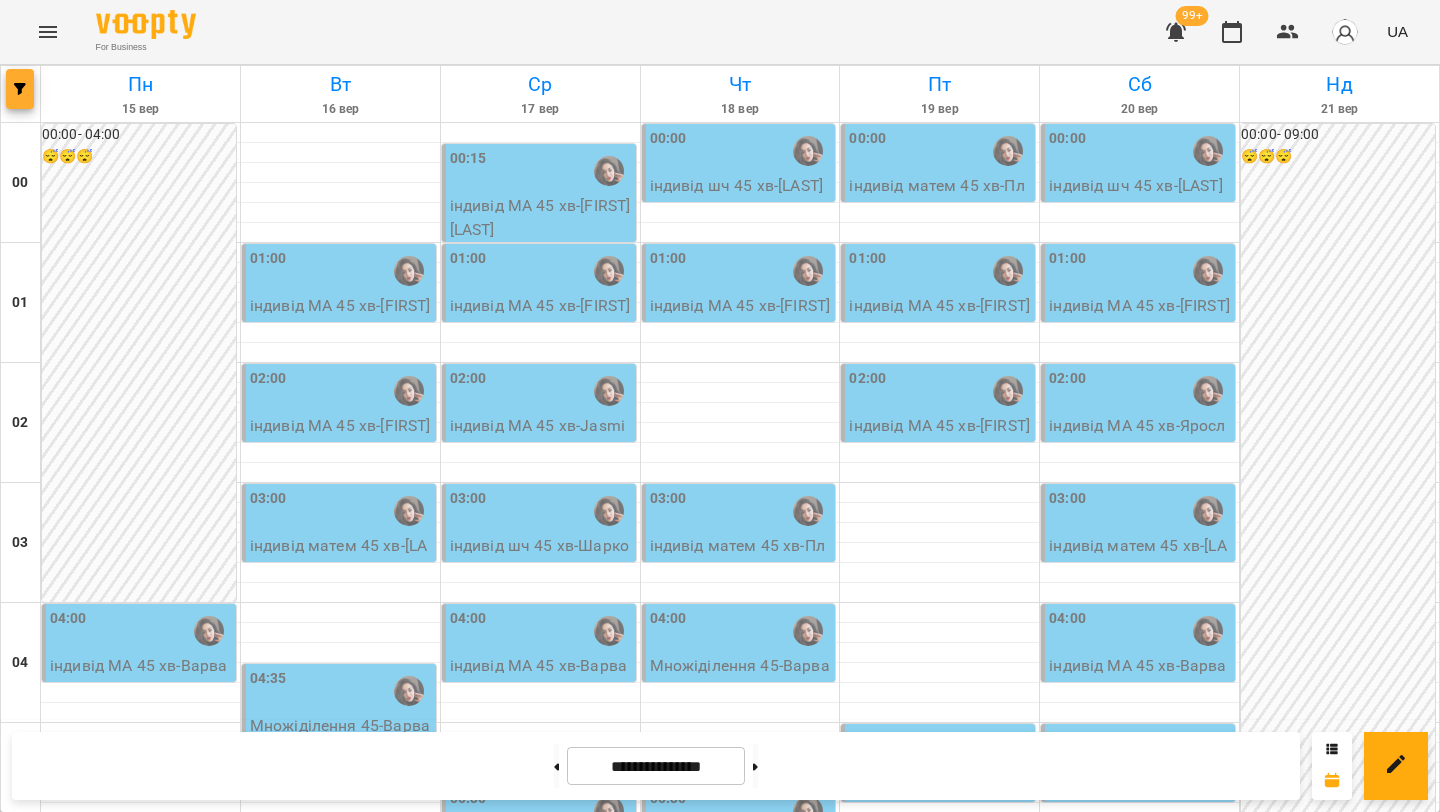 click at bounding box center [20, 89] 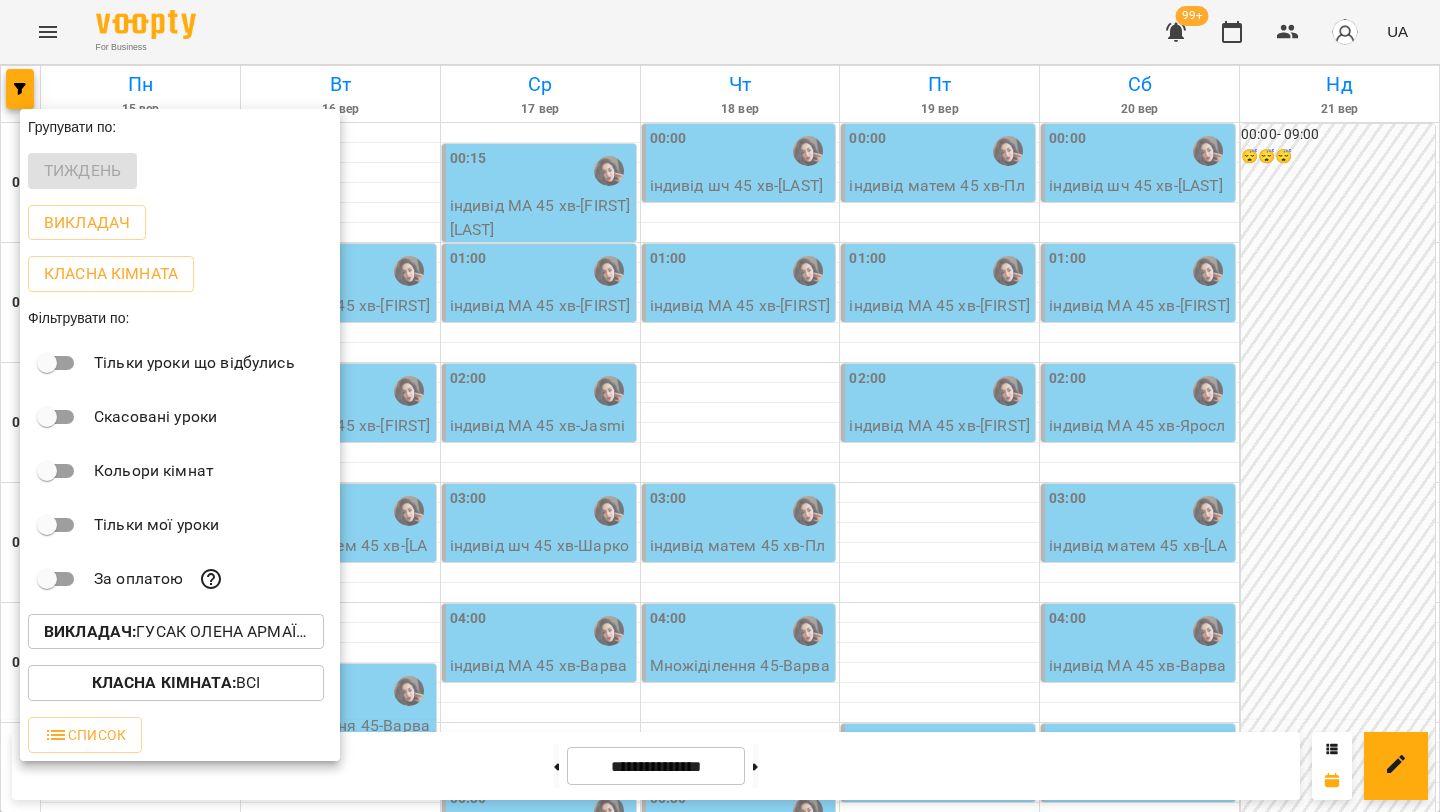 click on "Викладач : [LAST] [FIRST] Армаїсівна \МА укр .рос\ШЧ укр .рос\\ https://us06web.zoom.us/j/83079612343" at bounding box center (176, 632) 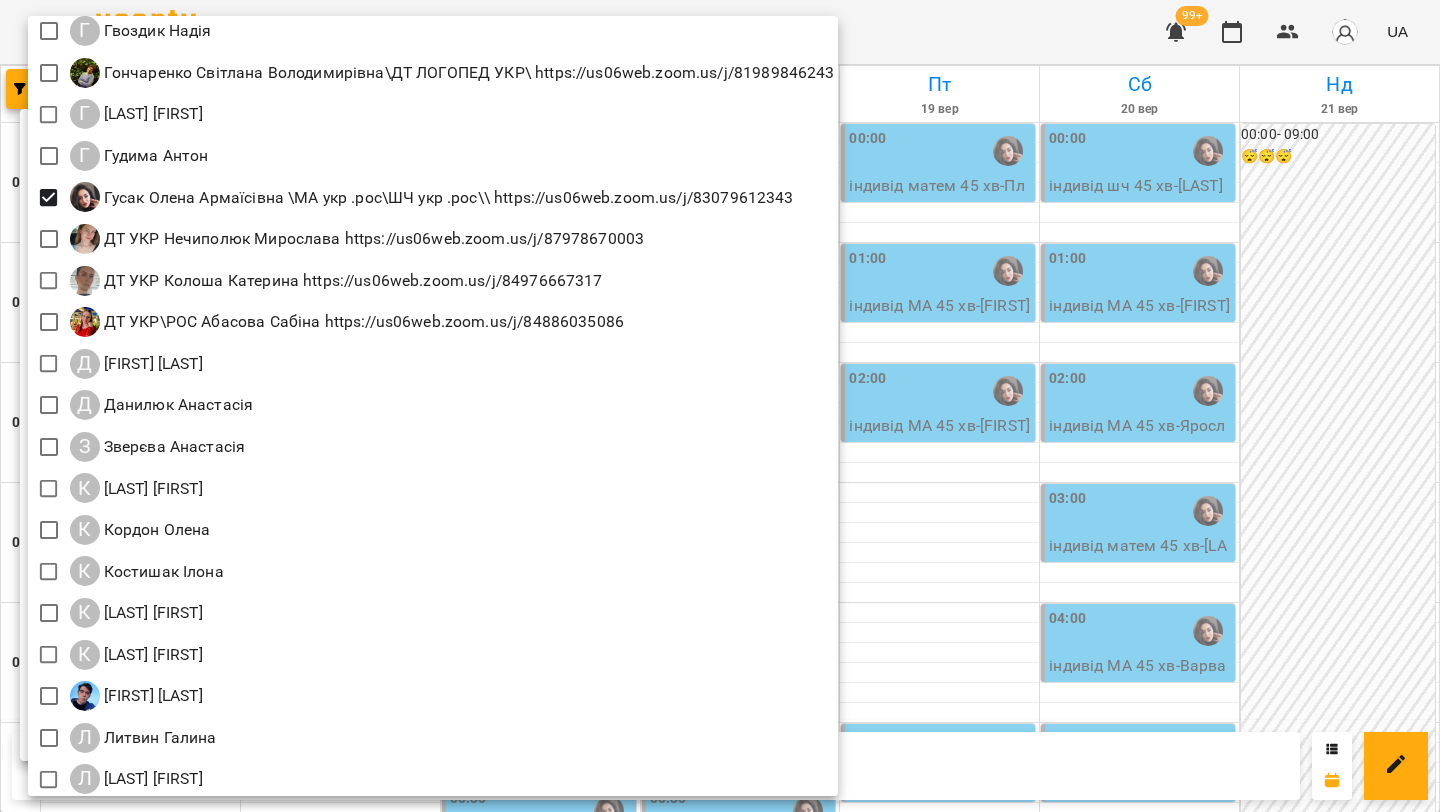 scroll, scrollTop: 921, scrollLeft: 0, axis: vertical 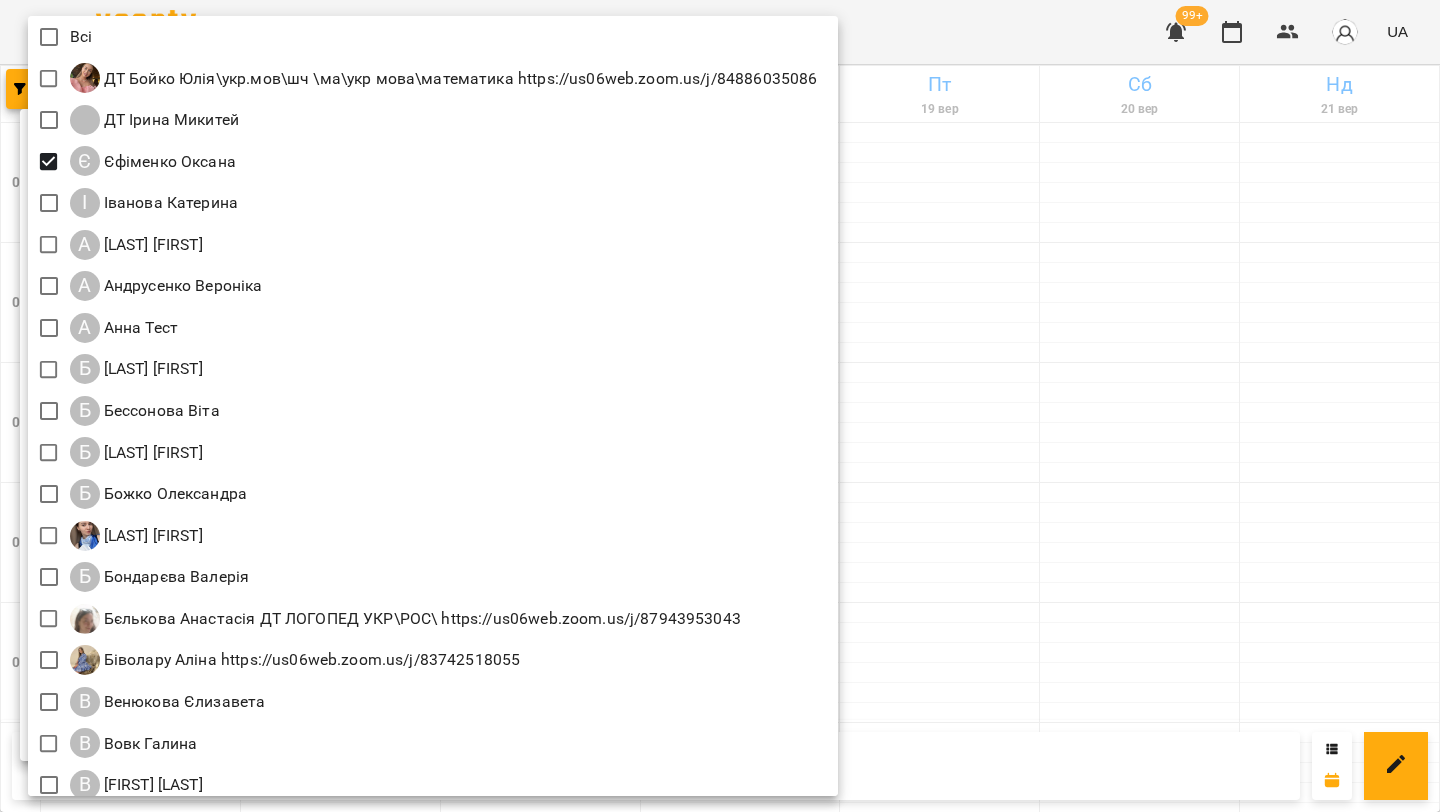 click at bounding box center [720, 406] 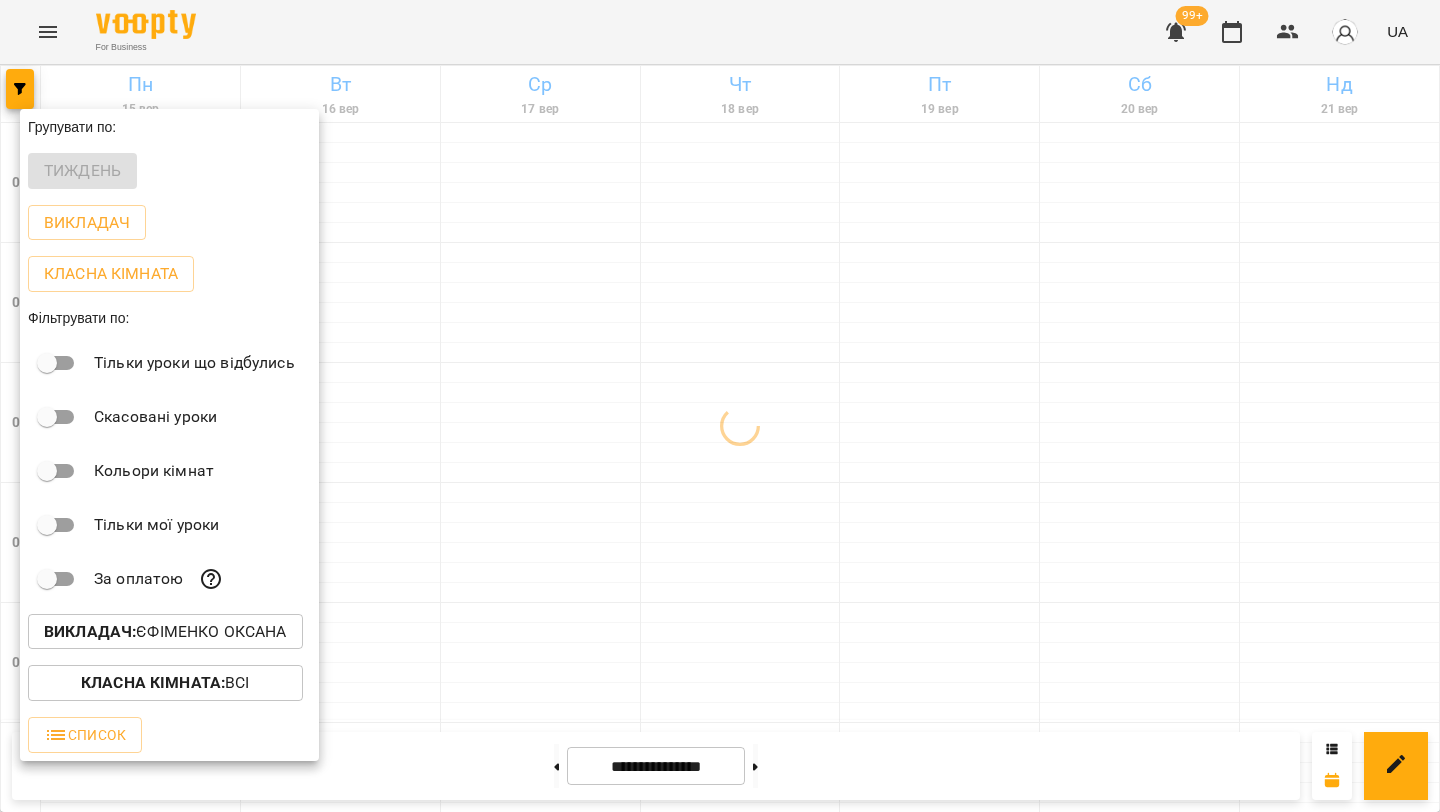click at bounding box center (720, 406) 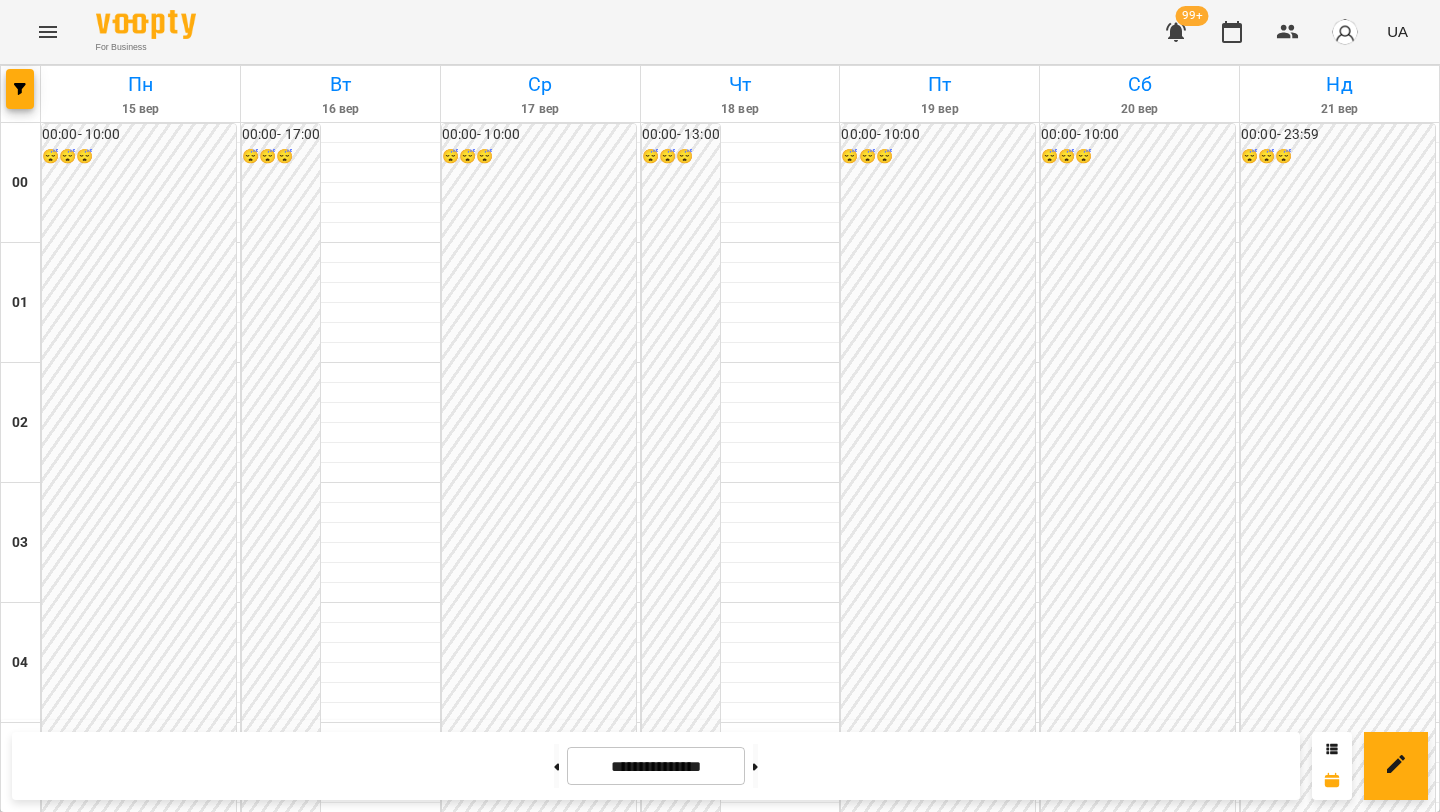 scroll, scrollTop: 1805, scrollLeft: 0, axis: vertical 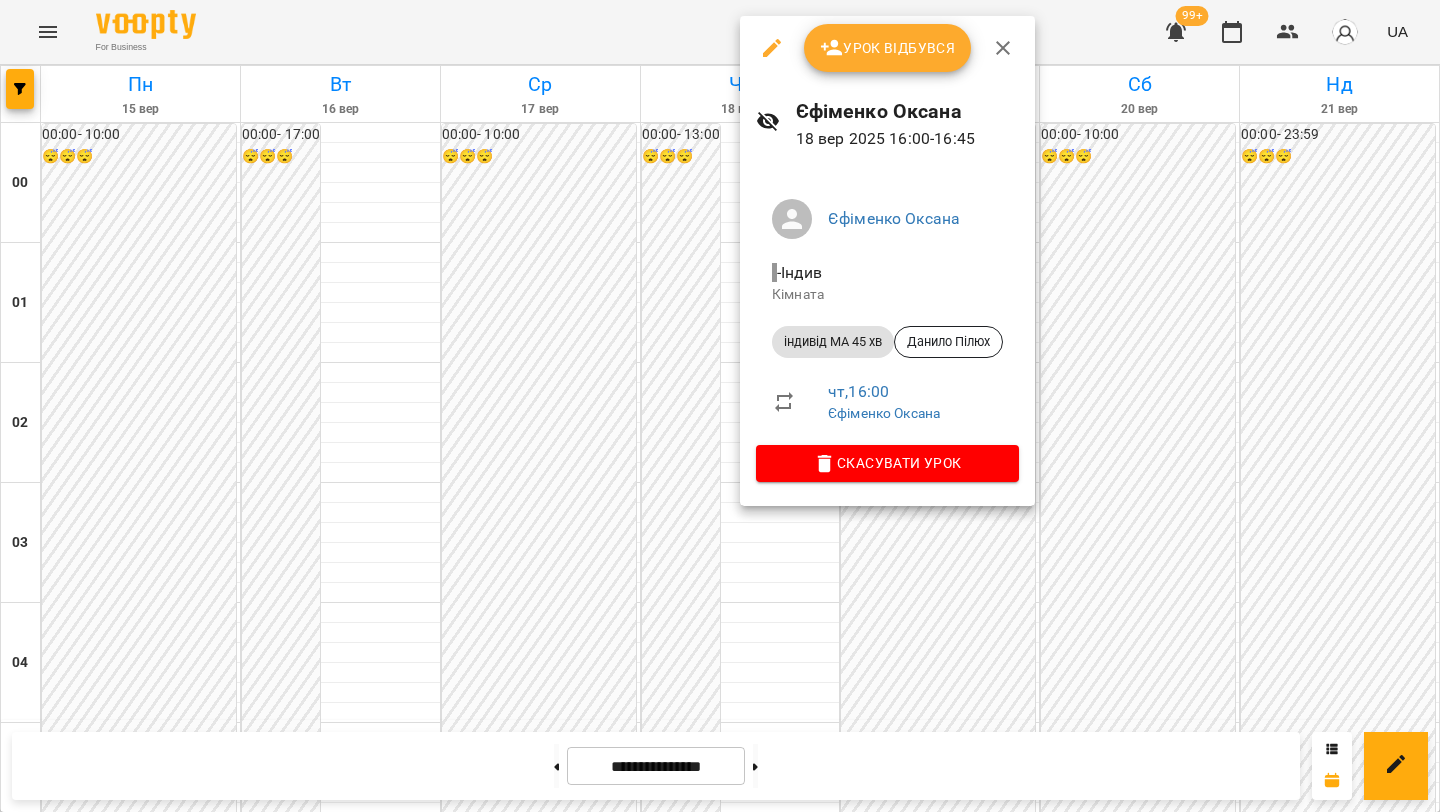 click at bounding box center [720, 406] 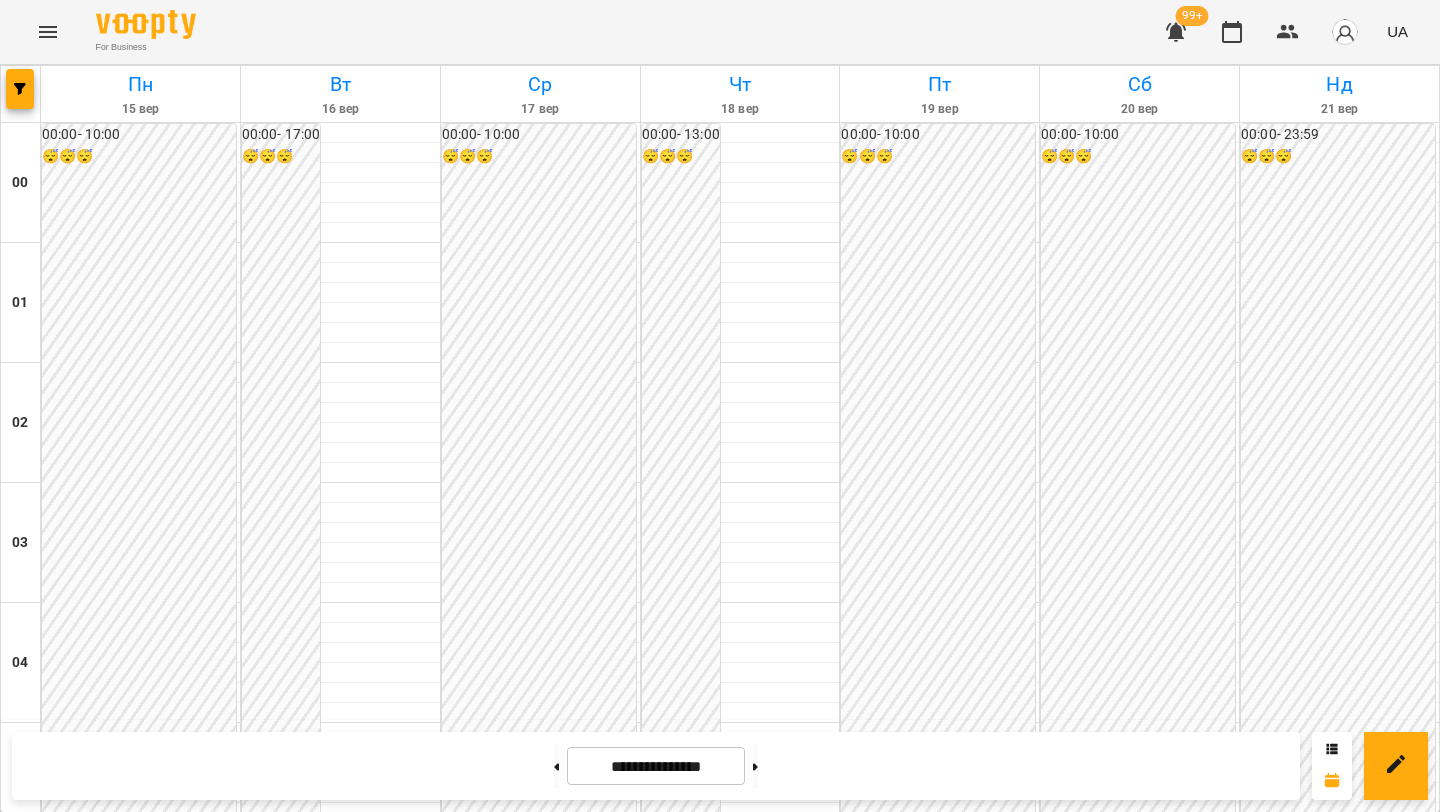 click on "16:00" at bounding box center (668, 2071) 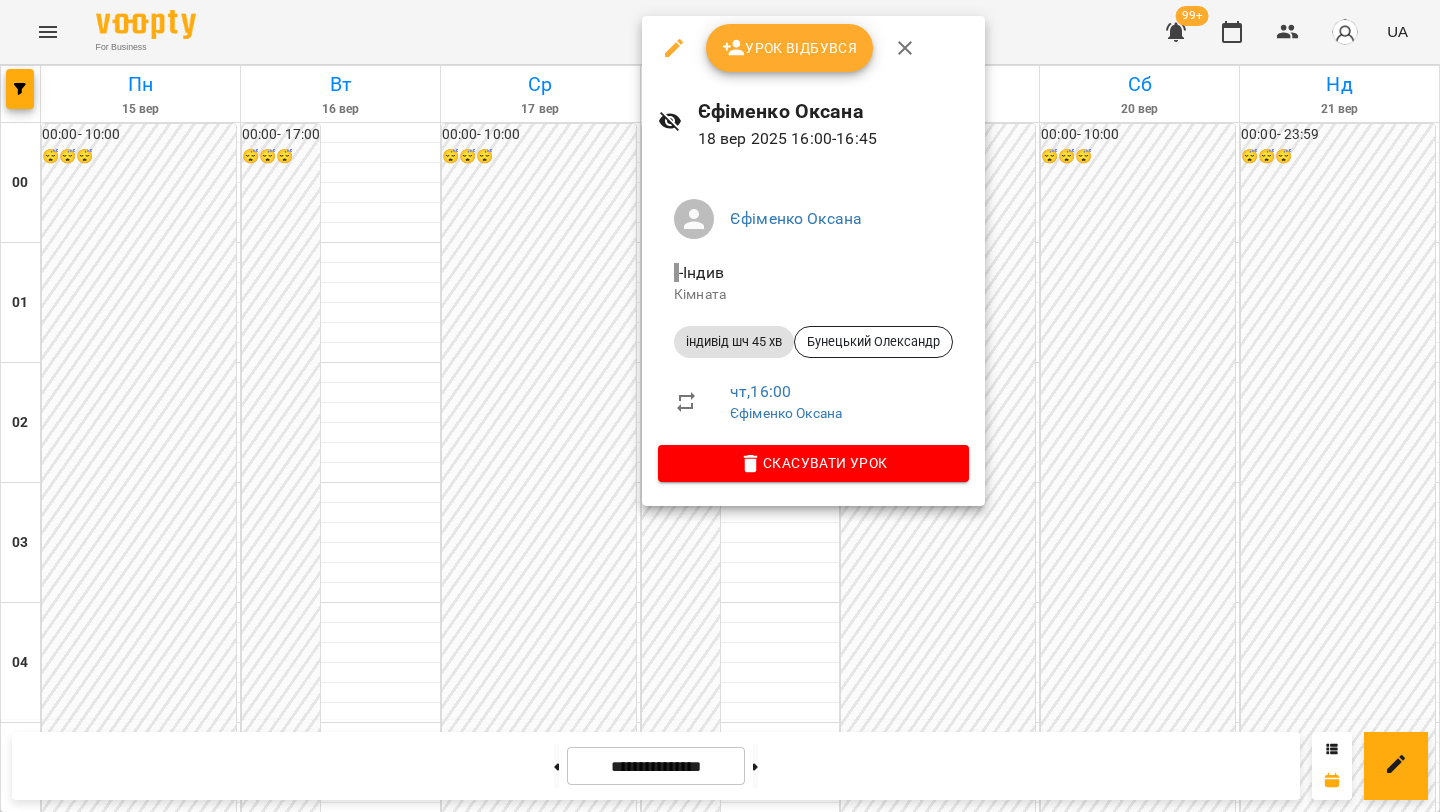 click at bounding box center (720, 406) 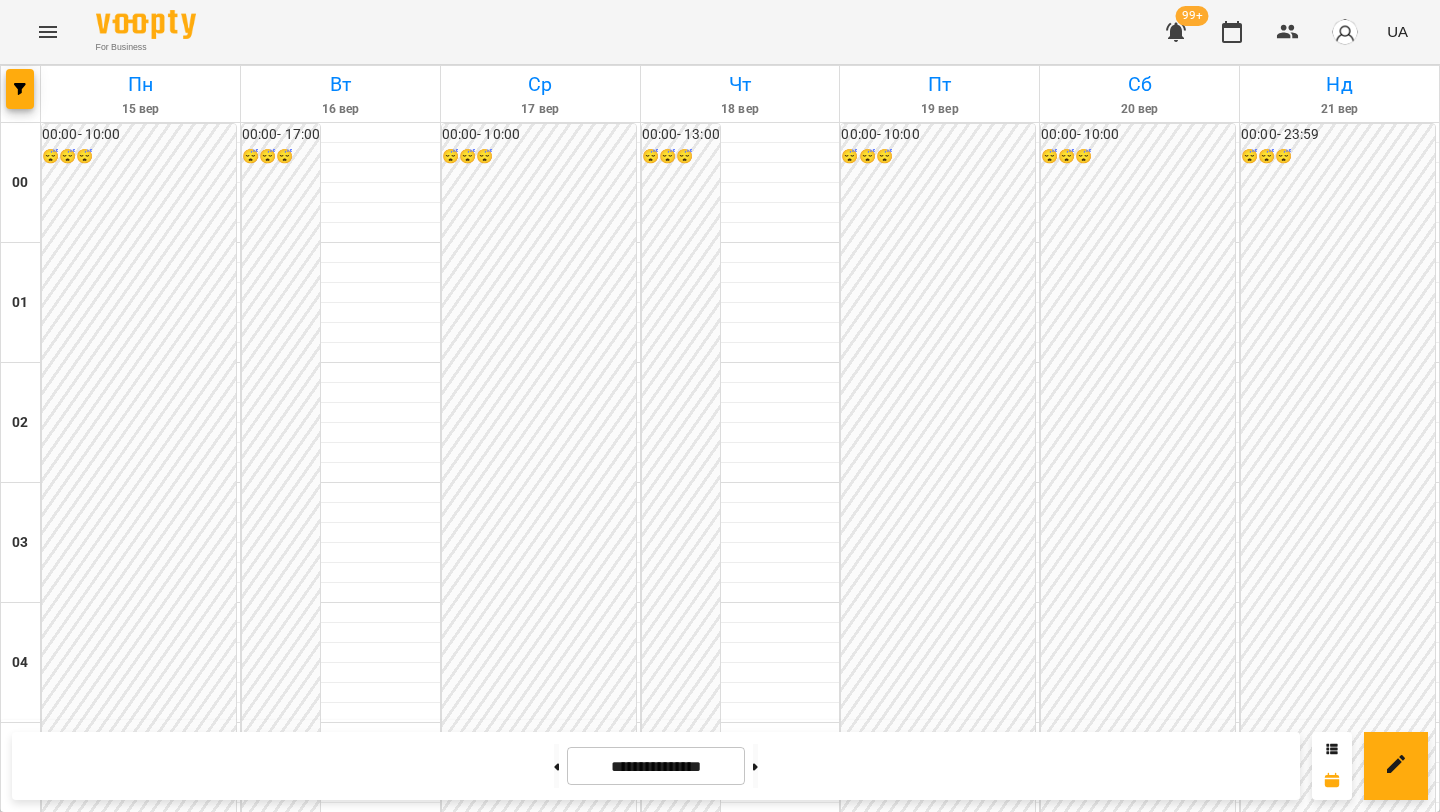 scroll, scrollTop: 1823, scrollLeft: 0, axis: vertical 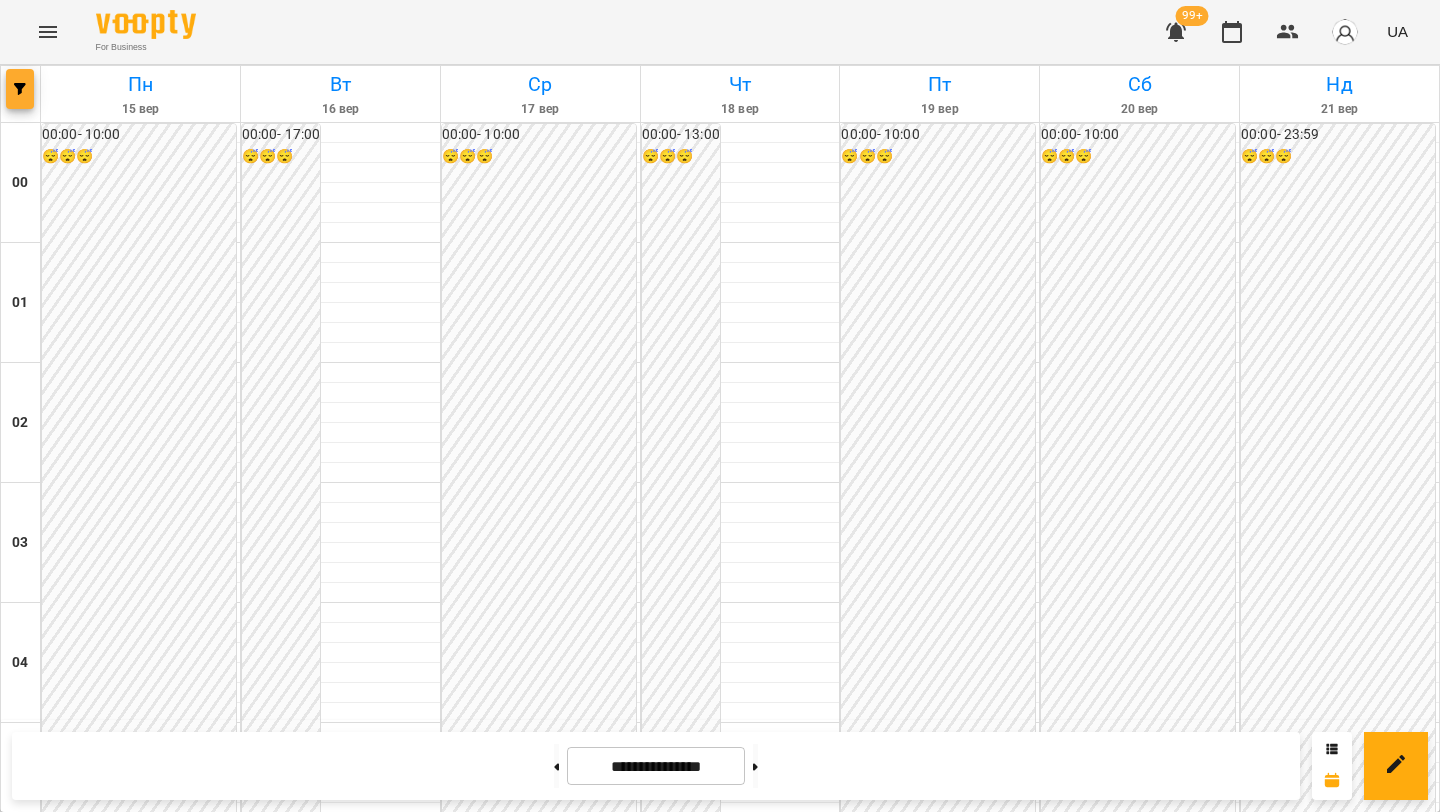 click at bounding box center (20, 89) 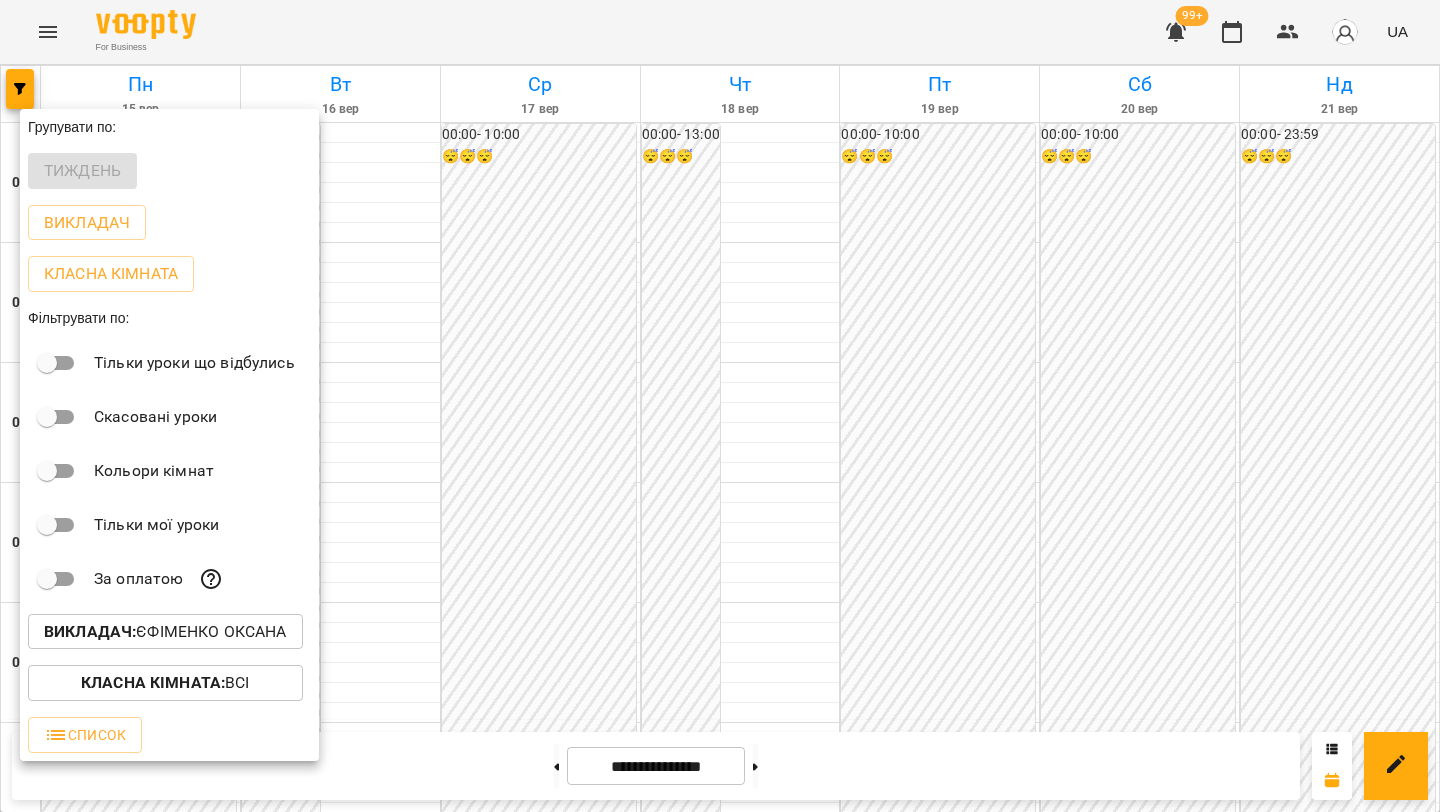 click on "Викладач : [LAST] [FIRST]" at bounding box center (165, 632) 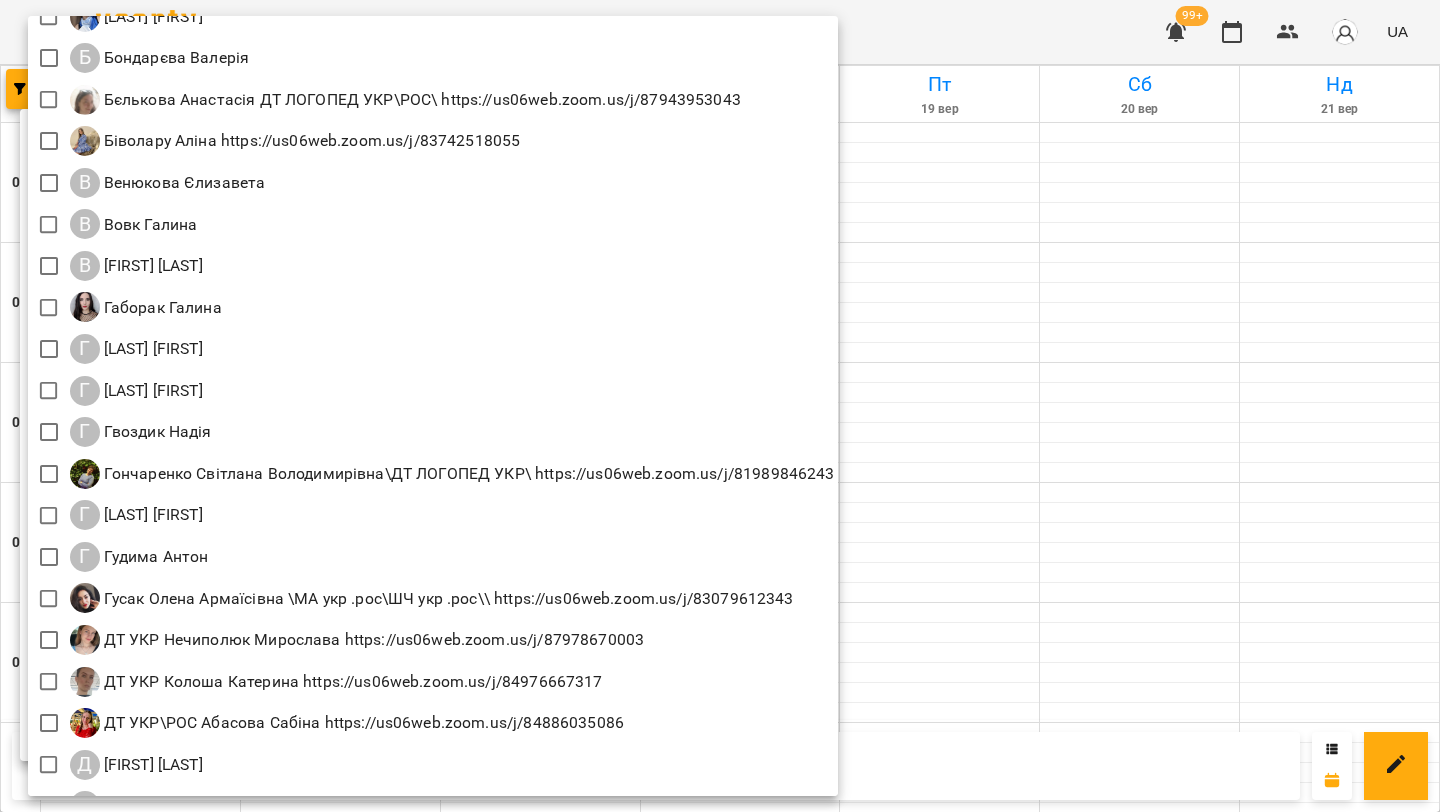 scroll, scrollTop: 520, scrollLeft: 0, axis: vertical 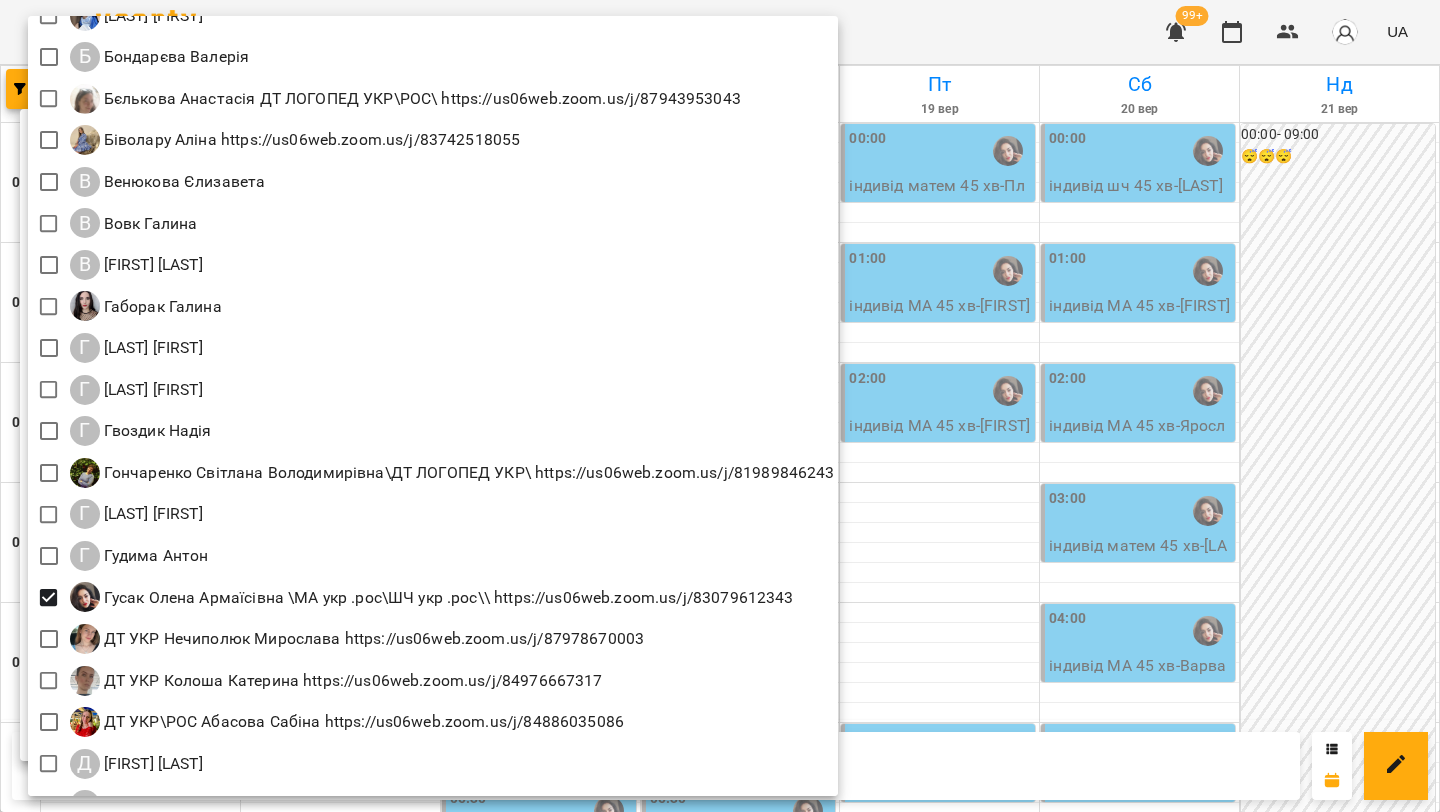 click at bounding box center (720, 406) 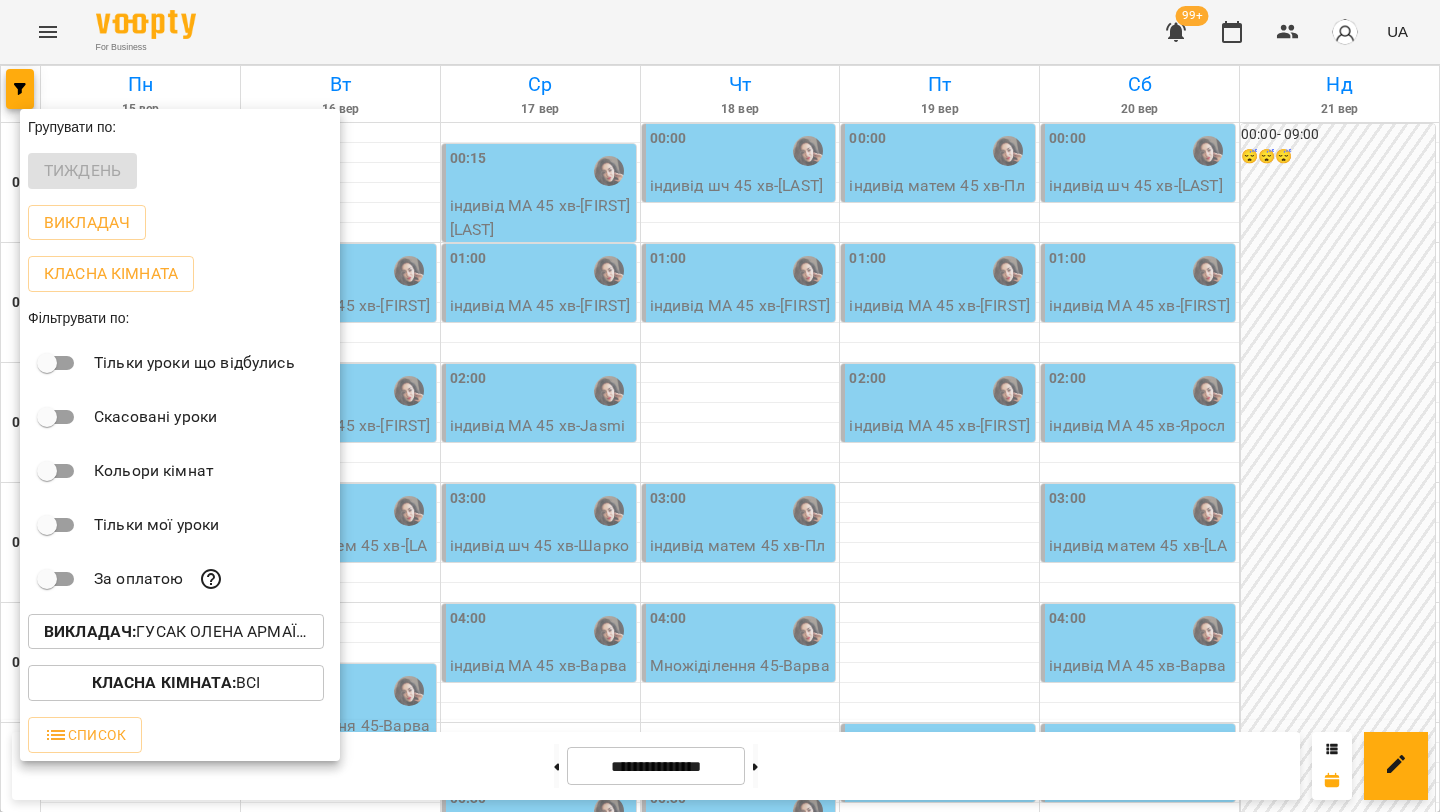 click at bounding box center [720, 406] 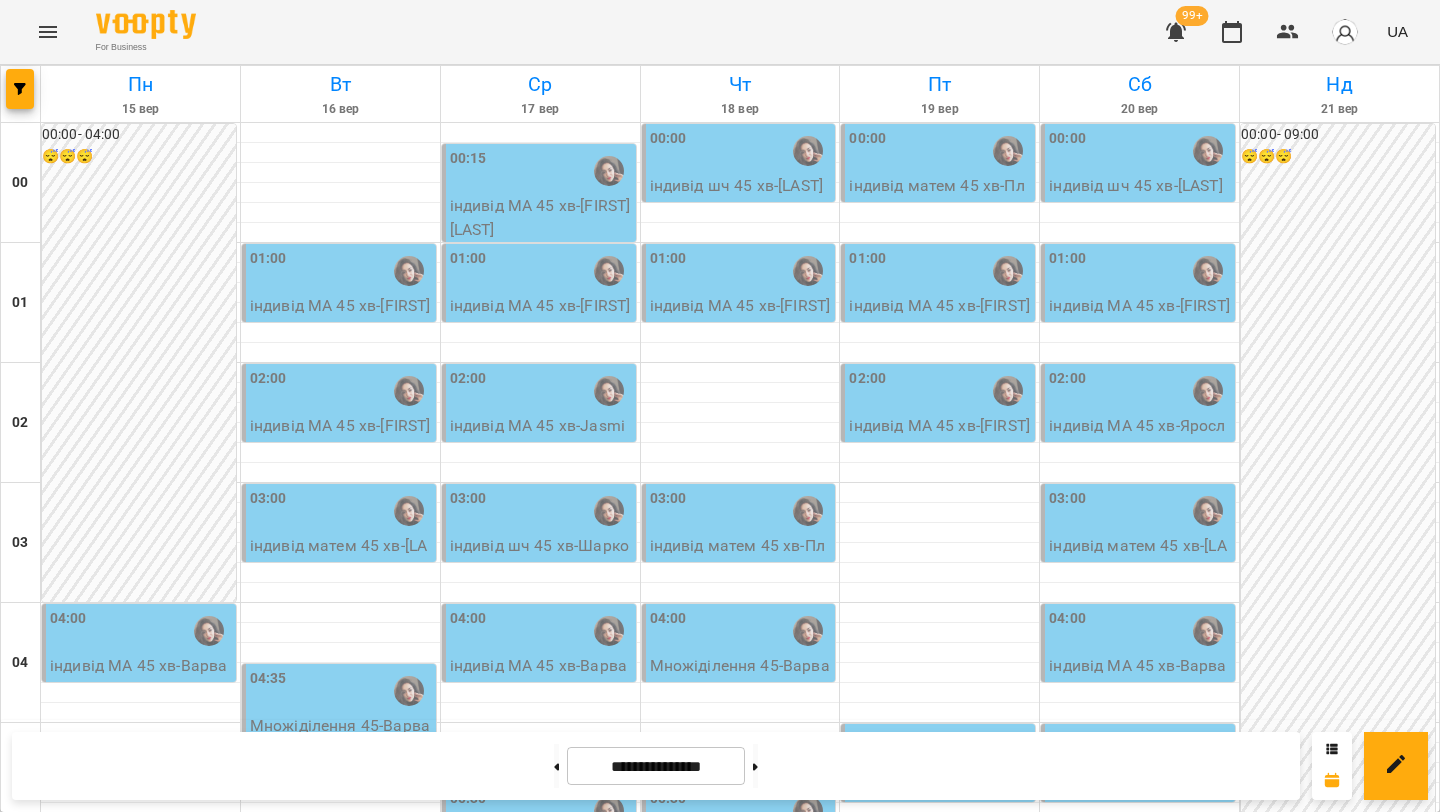 scroll, scrollTop: 2229, scrollLeft: 0, axis: vertical 